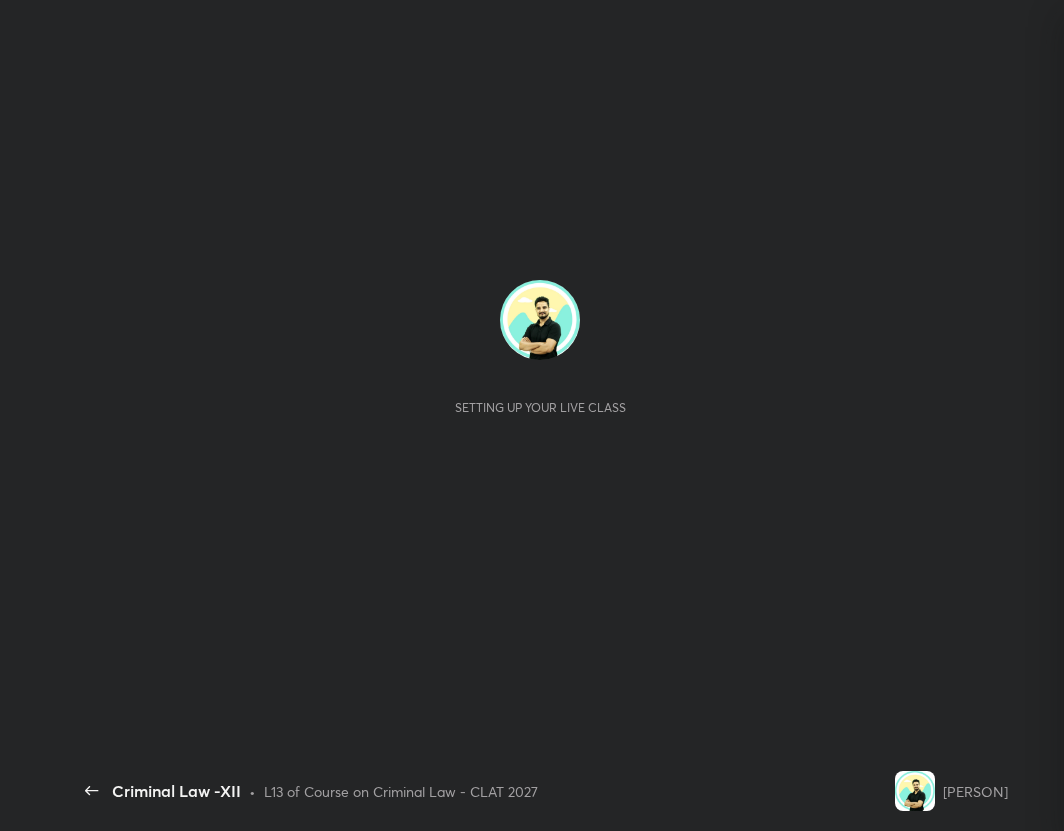 scroll, scrollTop: 0, scrollLeft: 0, axis: both 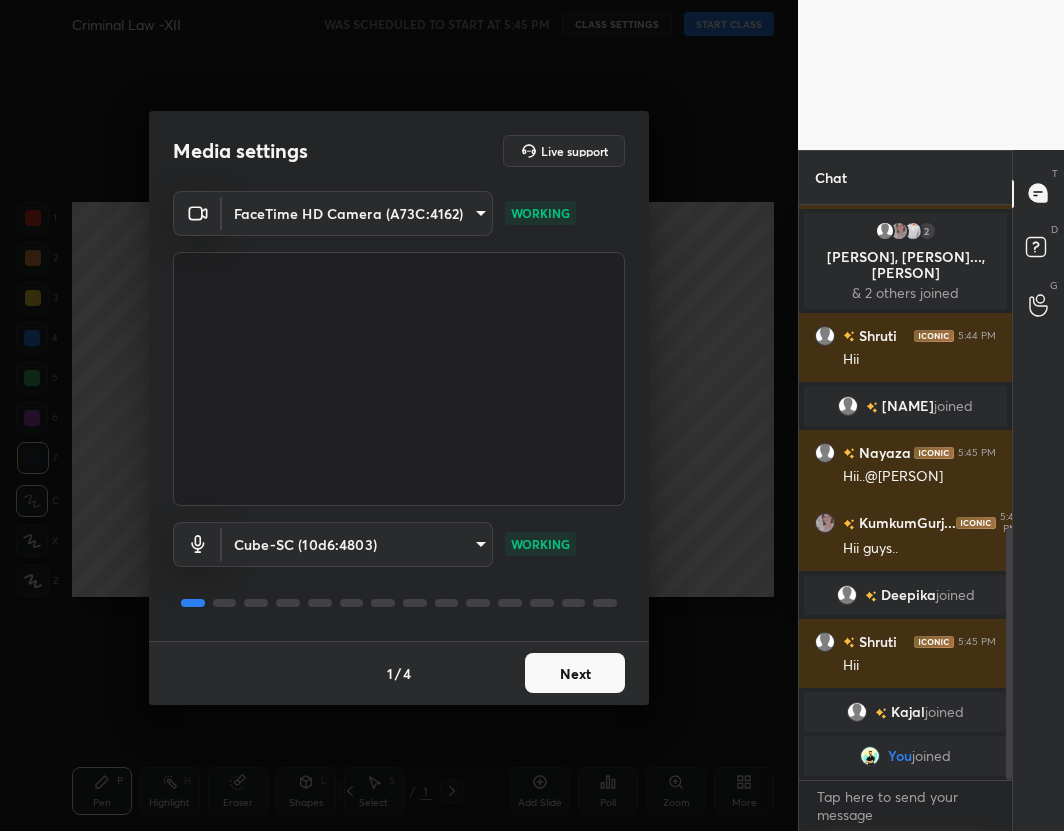 click on "Next" at bounding box center (575, 673) 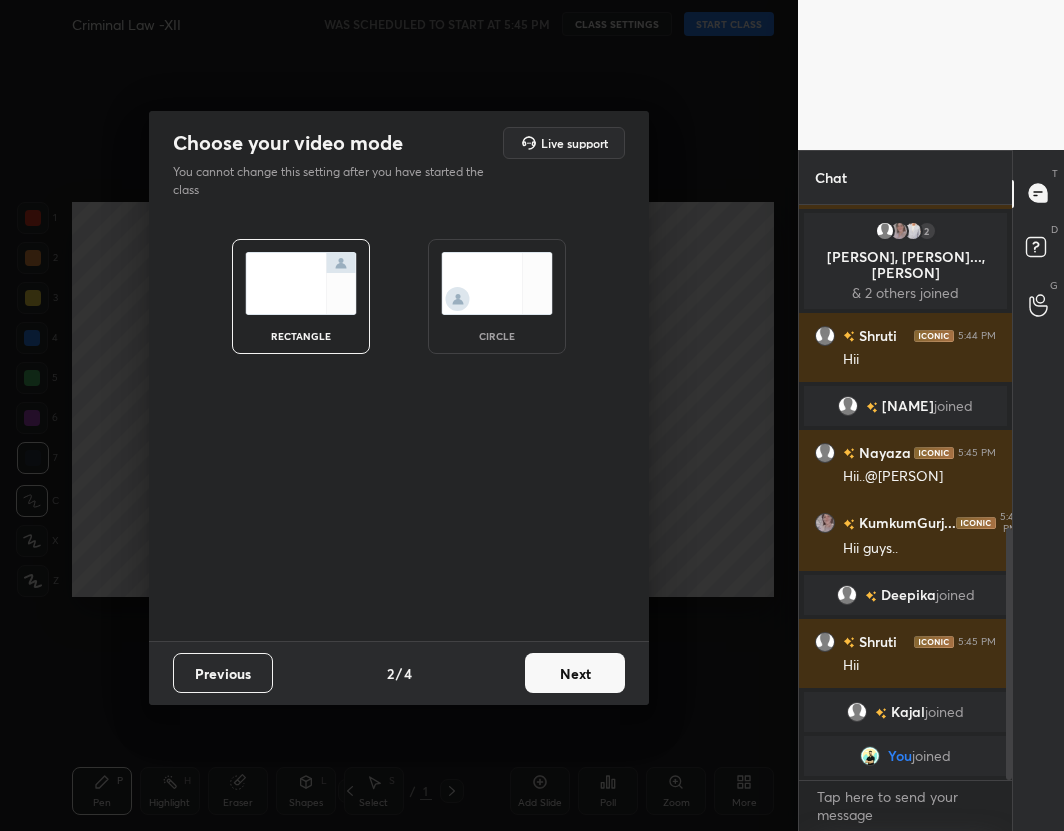 click on "Next" at bounding box center [575, 673] 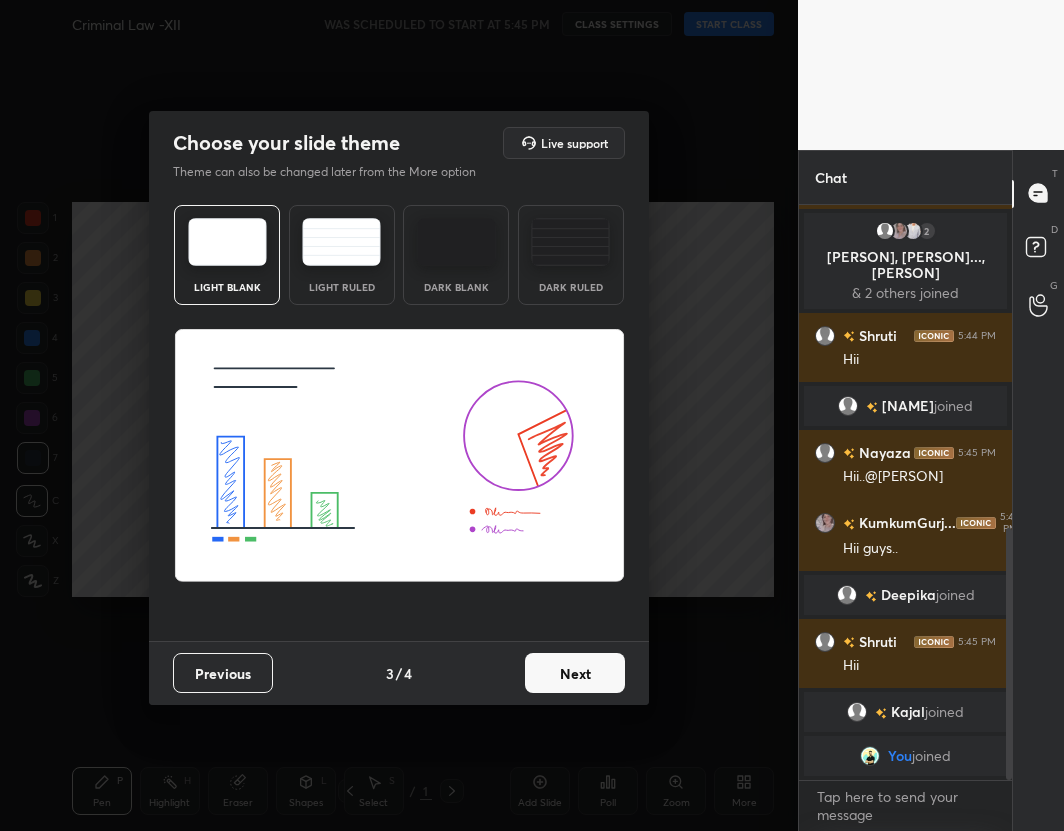 click on "Next" at bounding box center (575, 673) 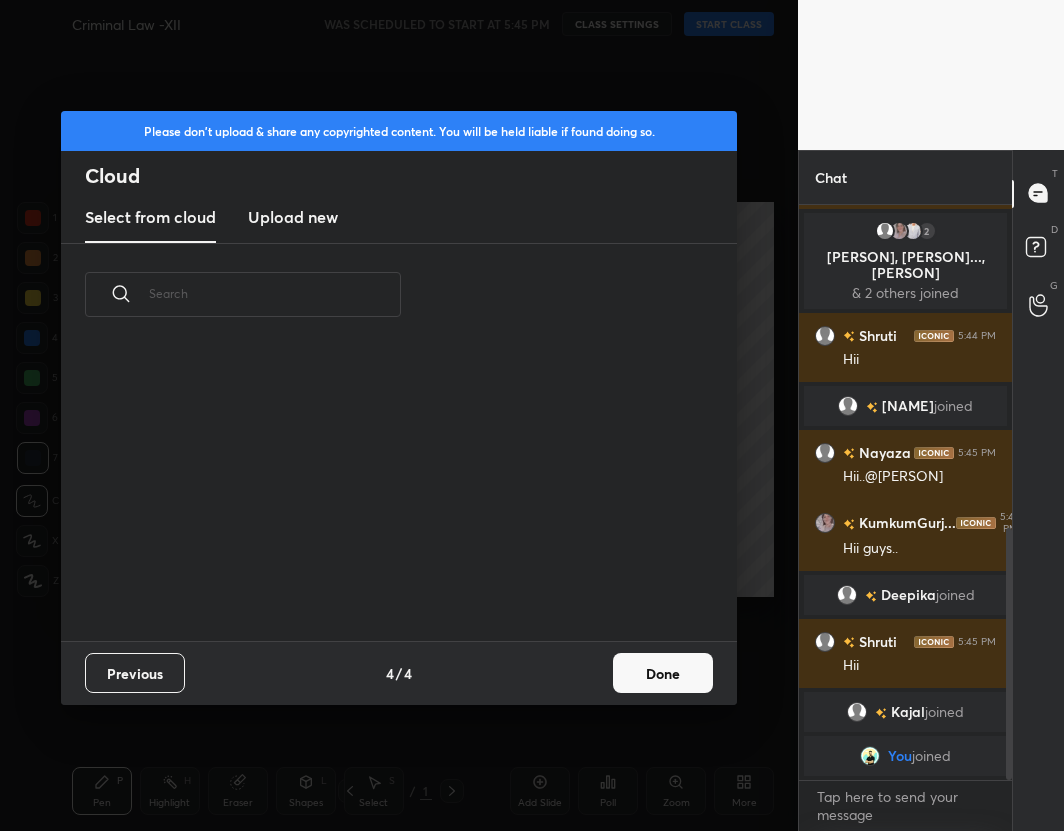 click on "Previous 4 / 4 Done" at bounding box center (399, 673) 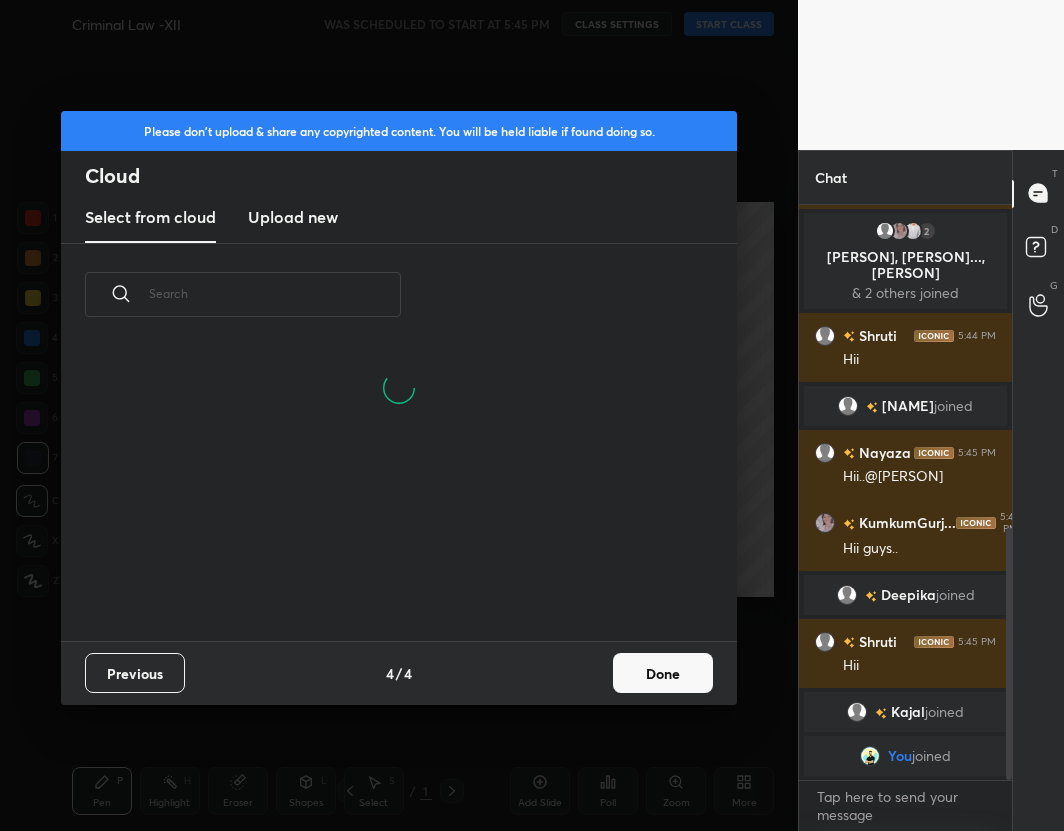 click on "Done" at bounding box center (663, 673) 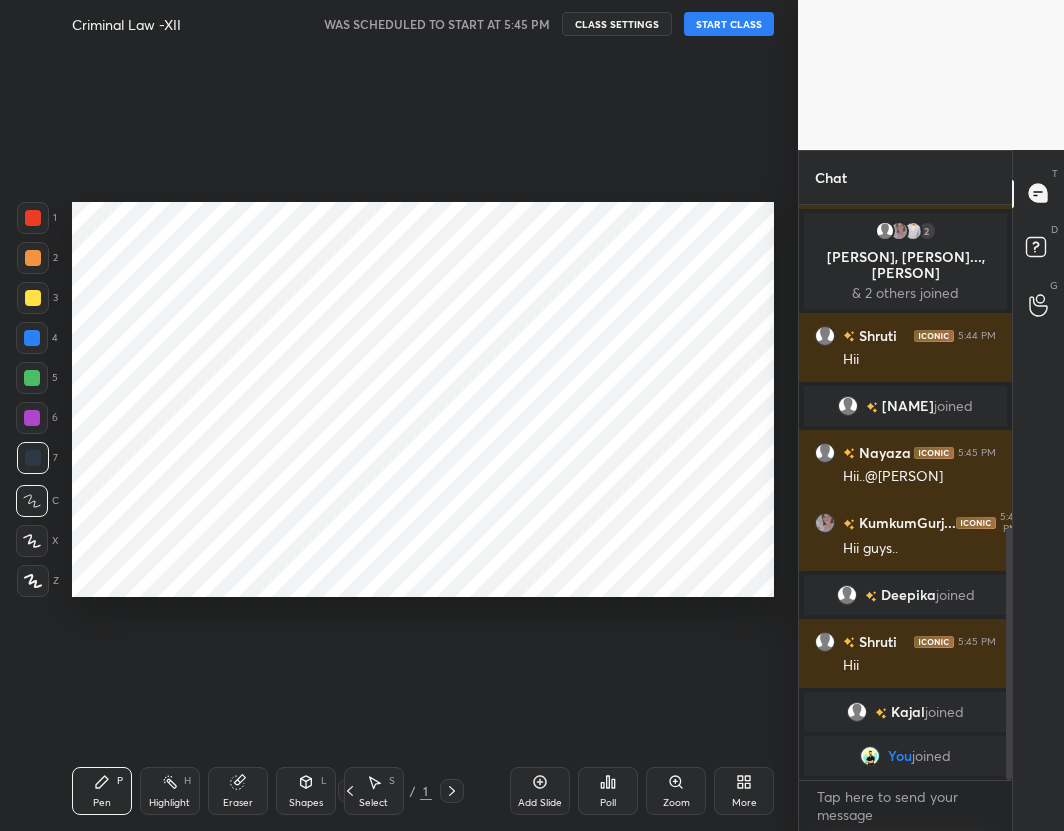scroll, scrollTop: 7, scrollLeft: 11, axis: both 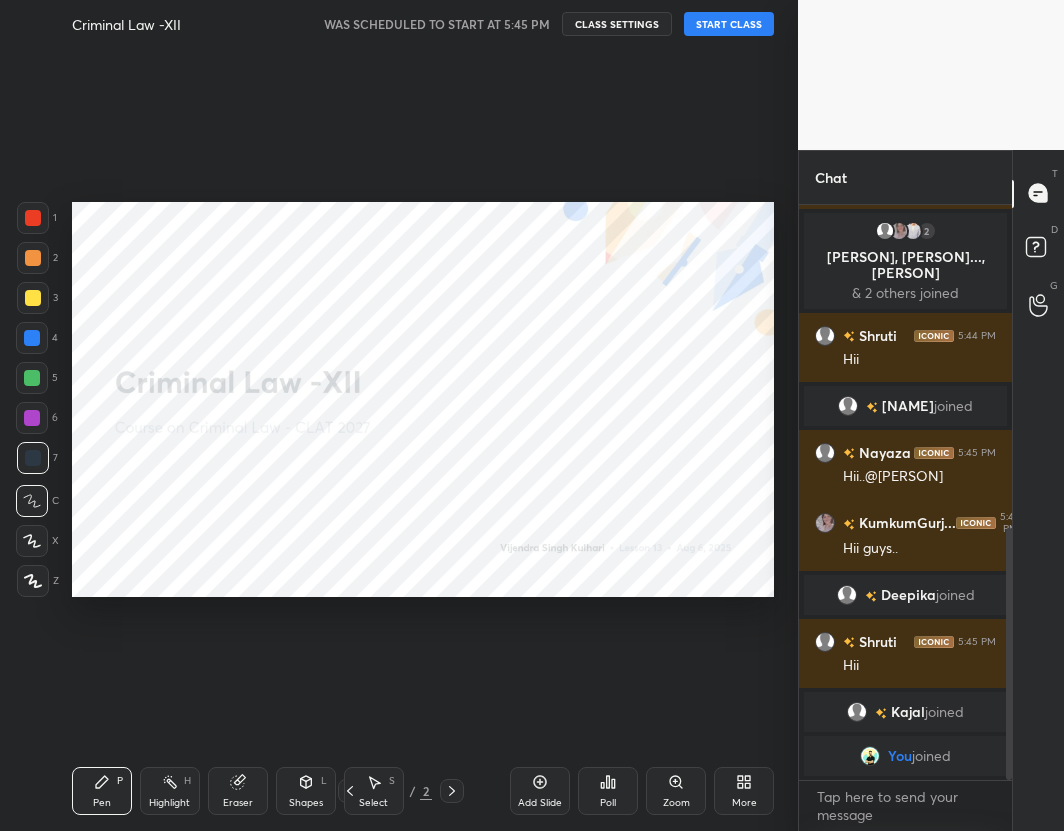 click on "START CLASS" at bounding box center [729, 24] 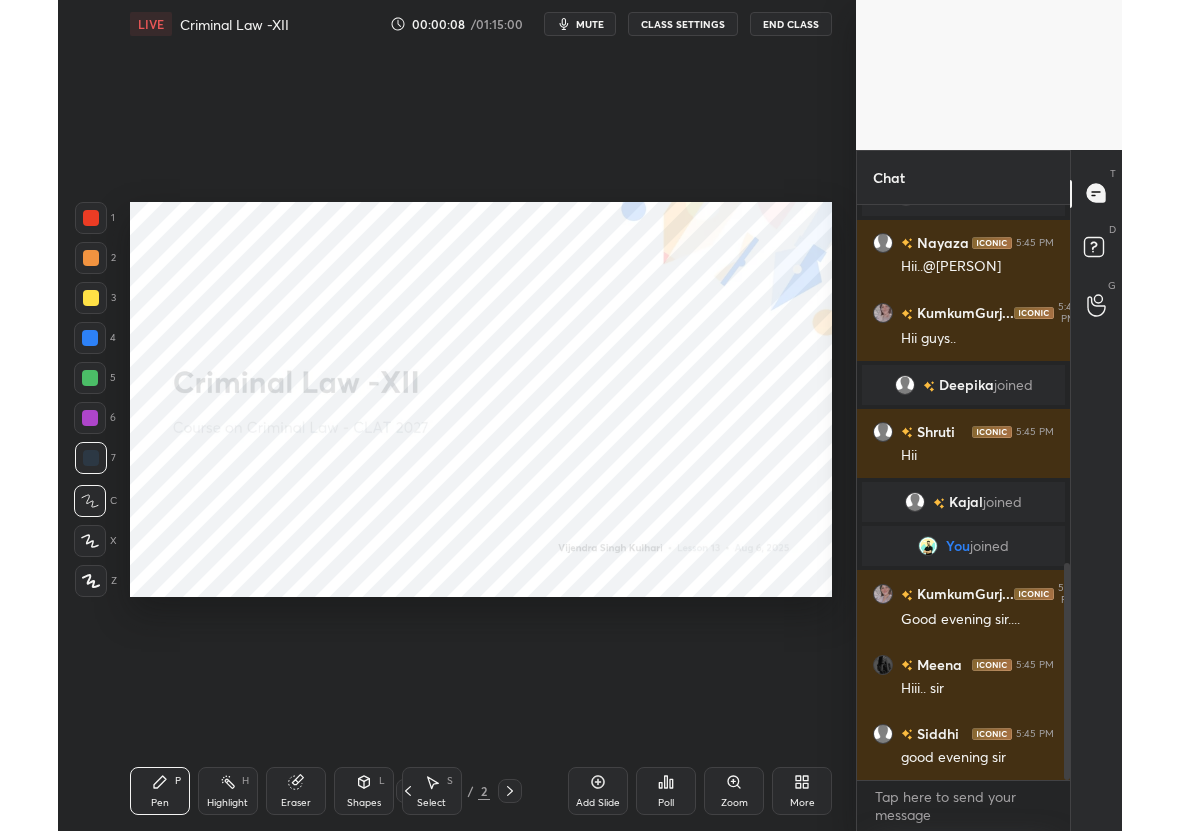 scroll, scrollTop: 1019, scrollLeft: 0, axis: vertical 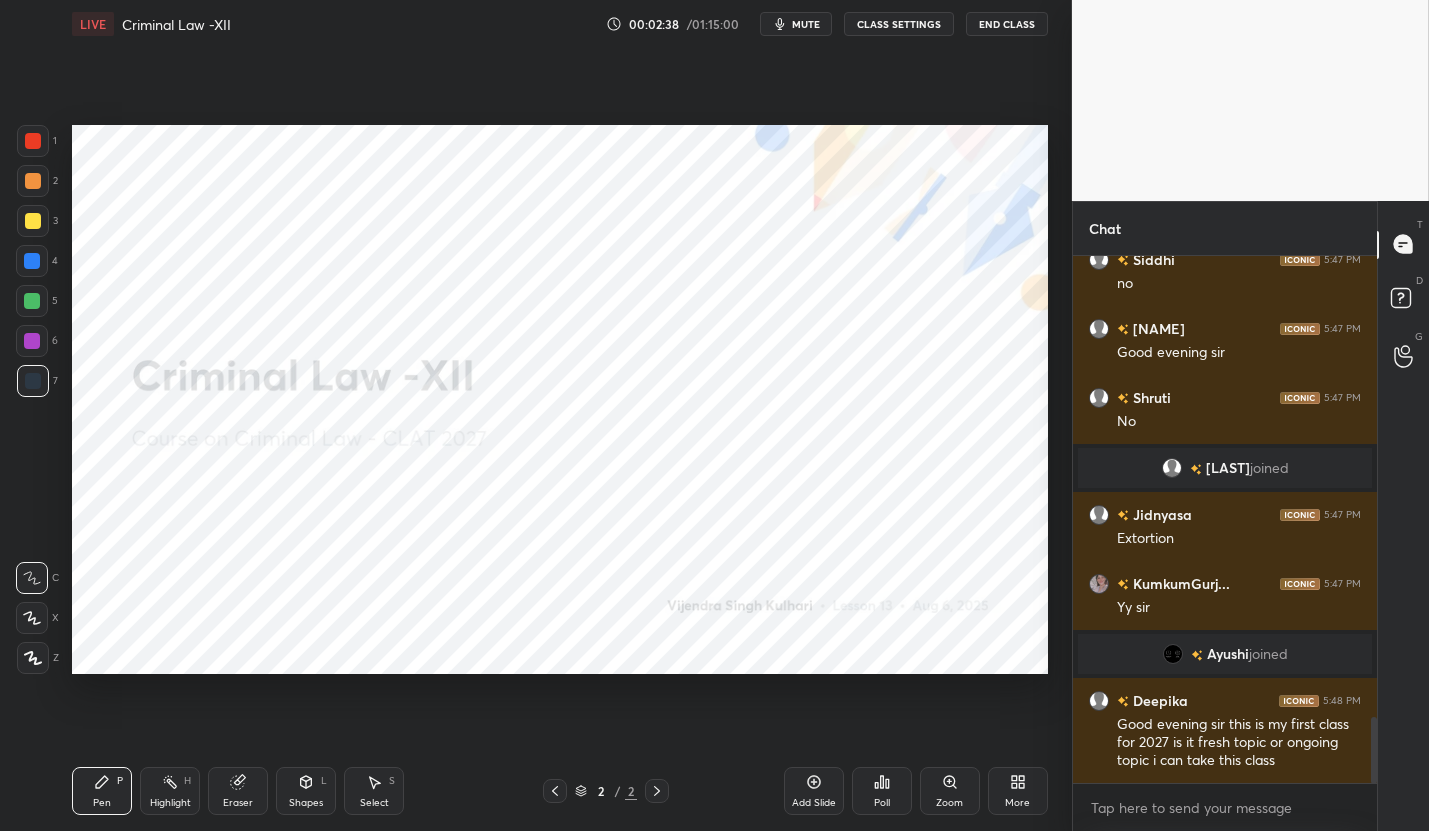 click on "More" at bounding box center [1018, 791] 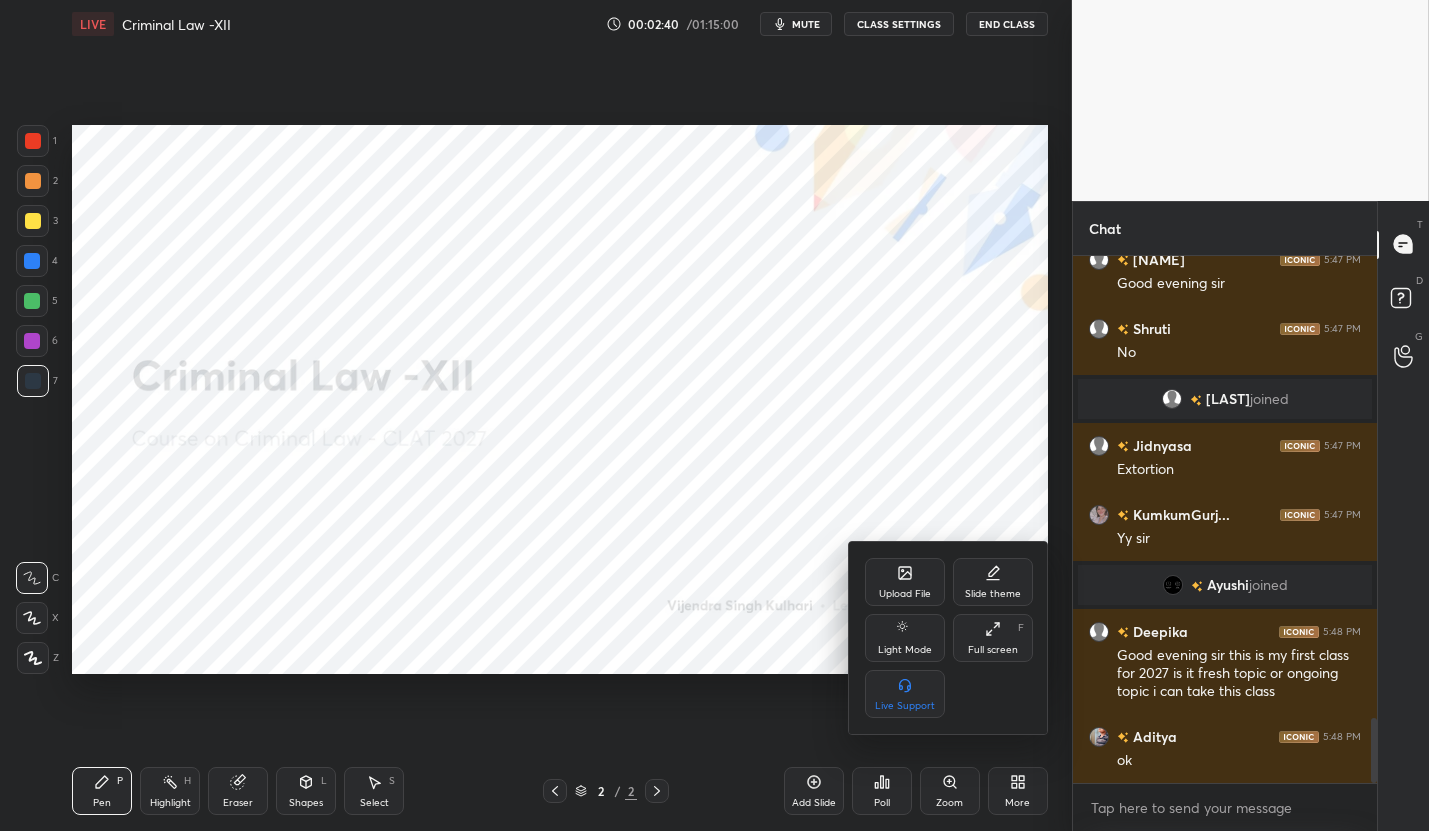 click on "Upload File" at bounding box center (905, 594) 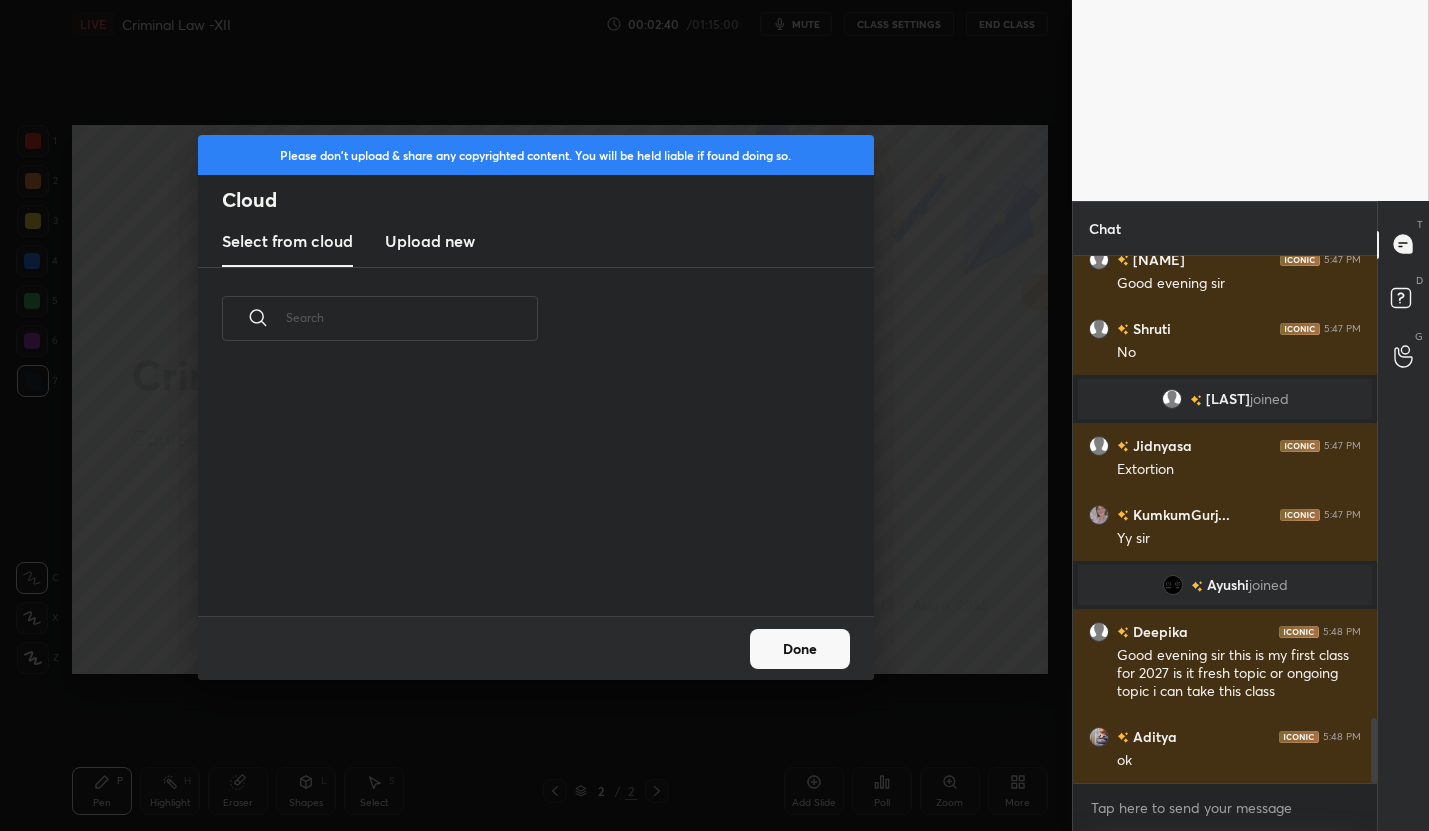 scroll, scrollTop: 7, scrollLeft: 11, axis: both 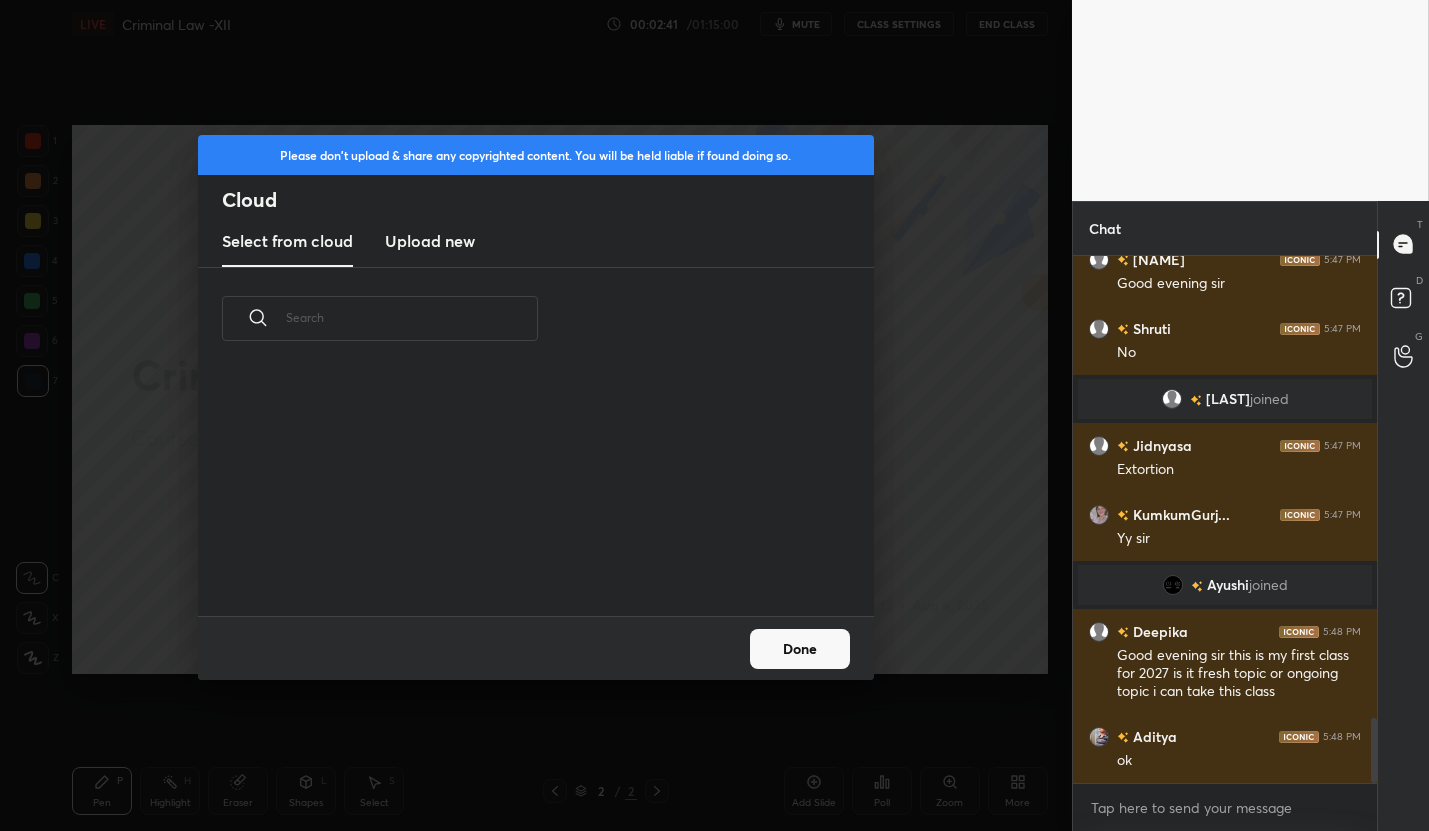 click on "Upload new" at bounding box center [430, 241] 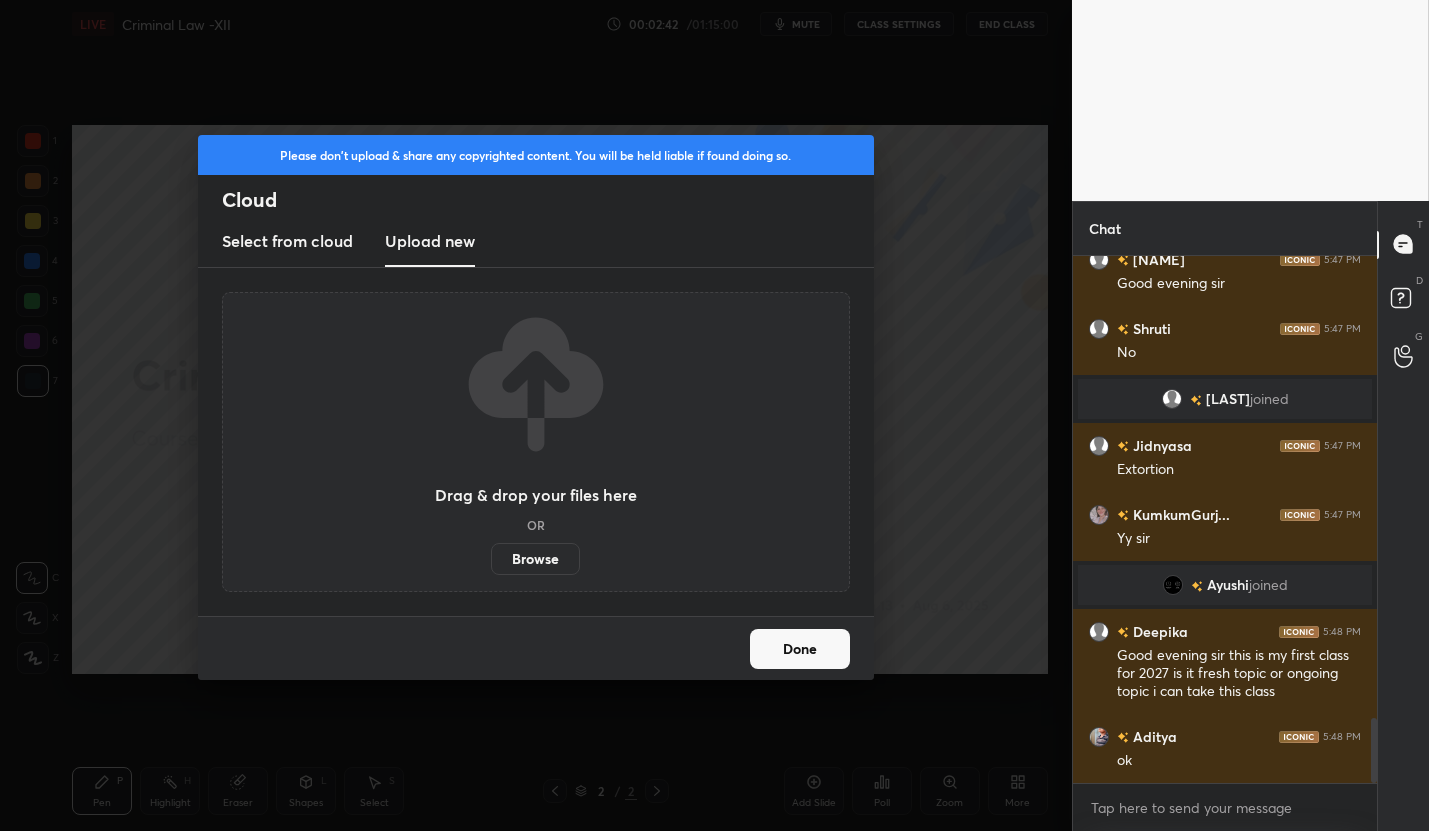 click on "Browse" at bounding box center [535, 559] 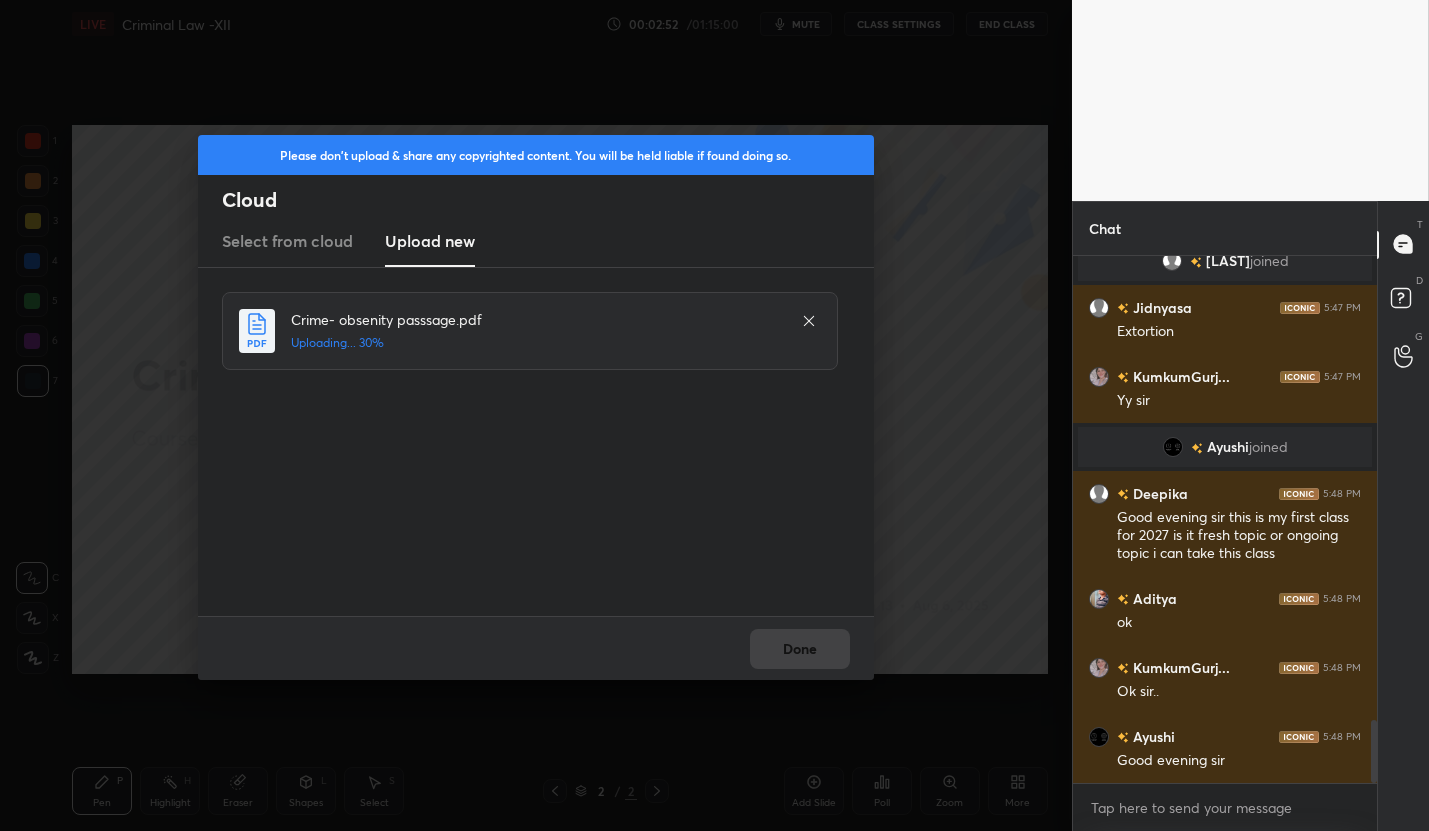 scroll, scrollTop: 3942, scrollLeft: 0, axis: vertical 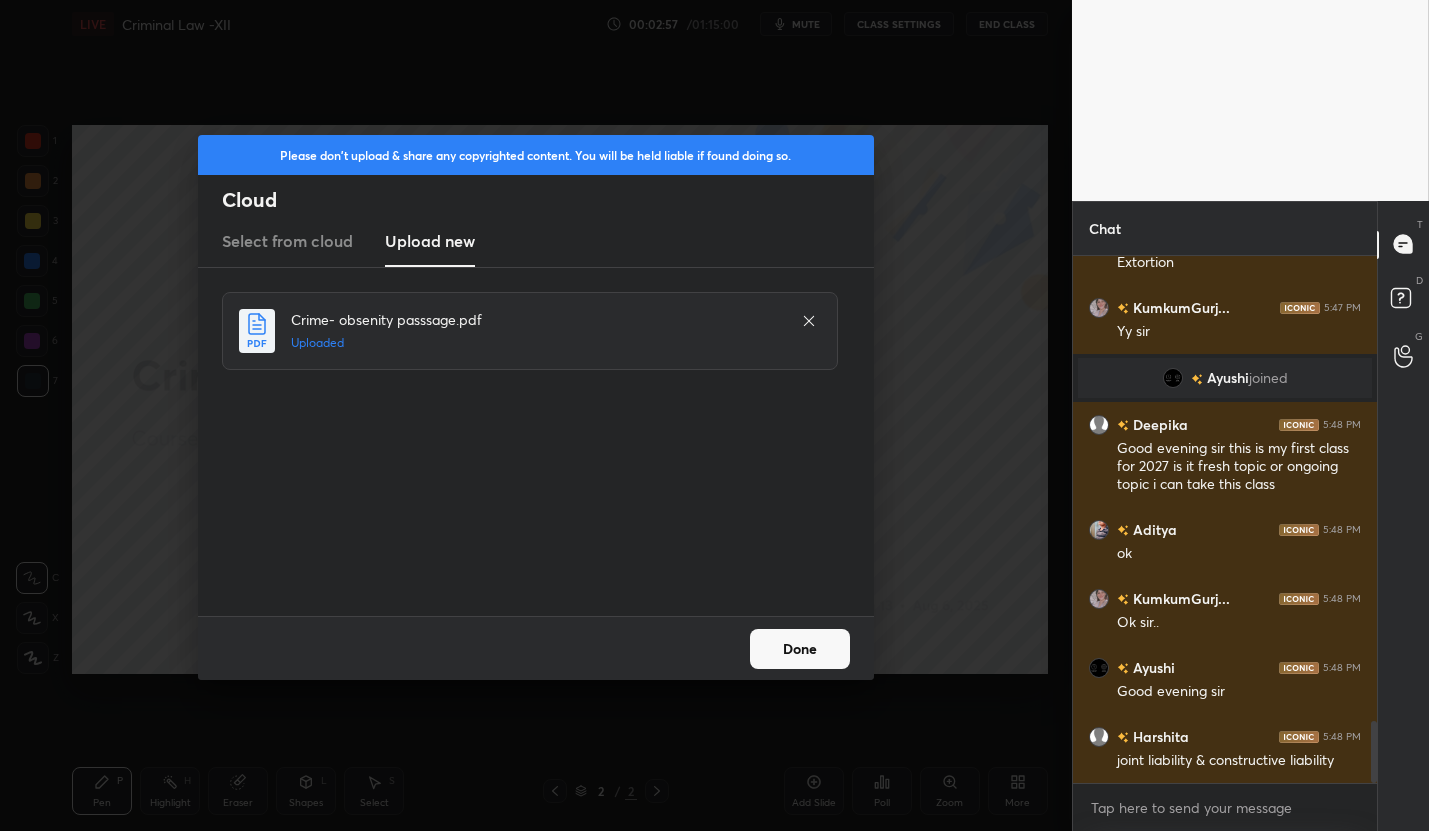 click on "Done" at bounding box center (800, 649) 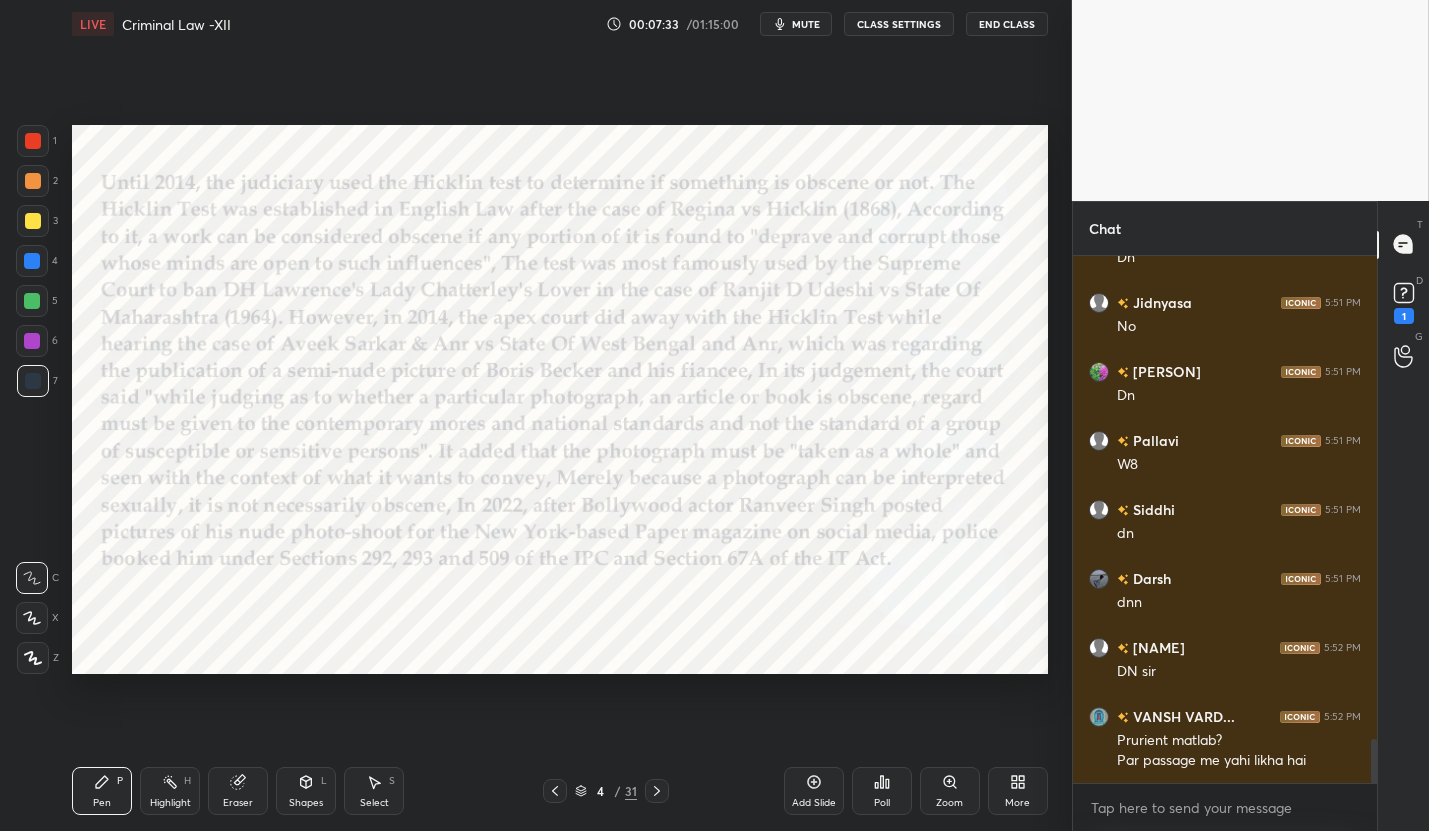 scroll, scrollTop: 5779, scrollLeft: 0, axis: vertical 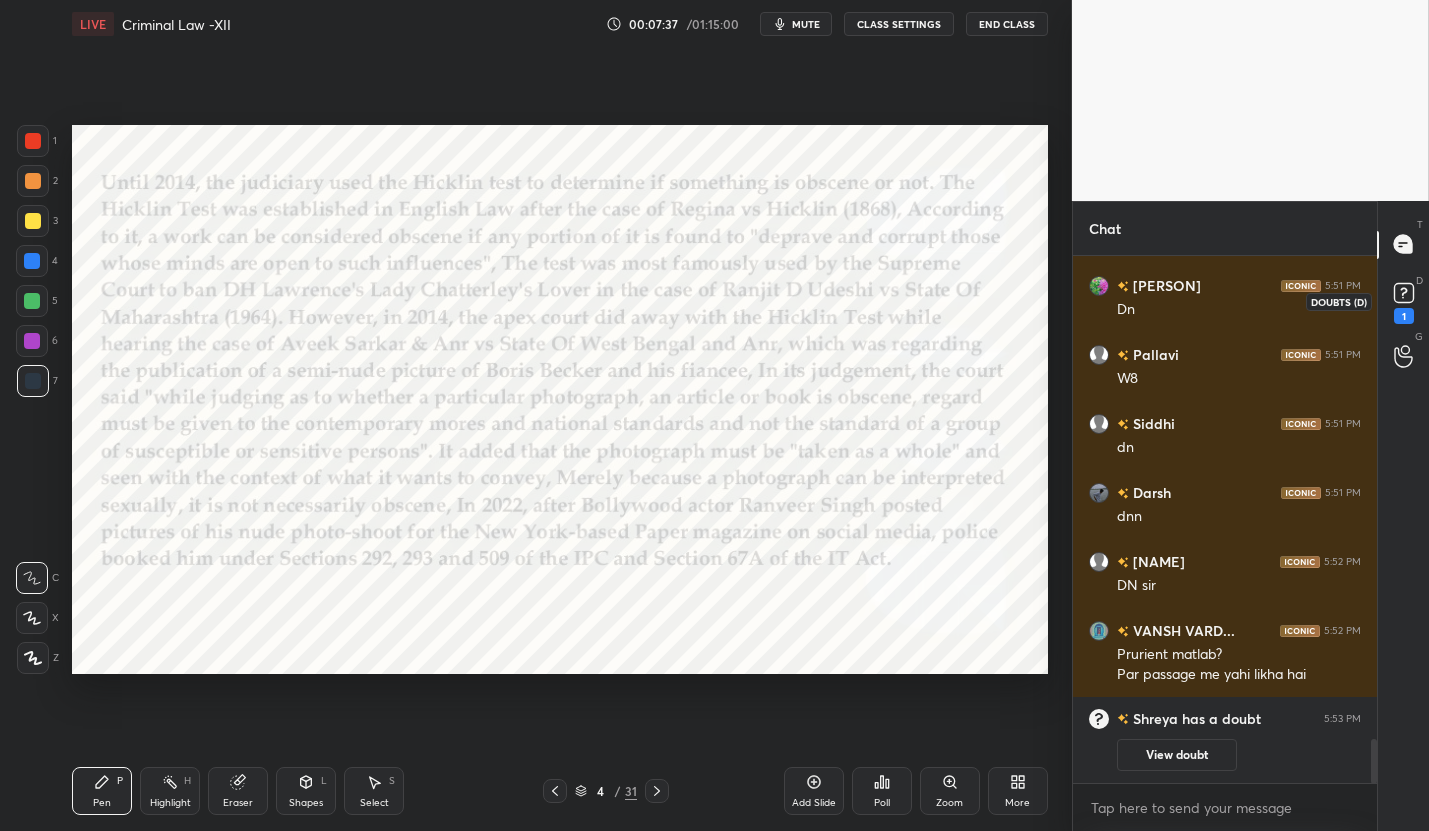 click 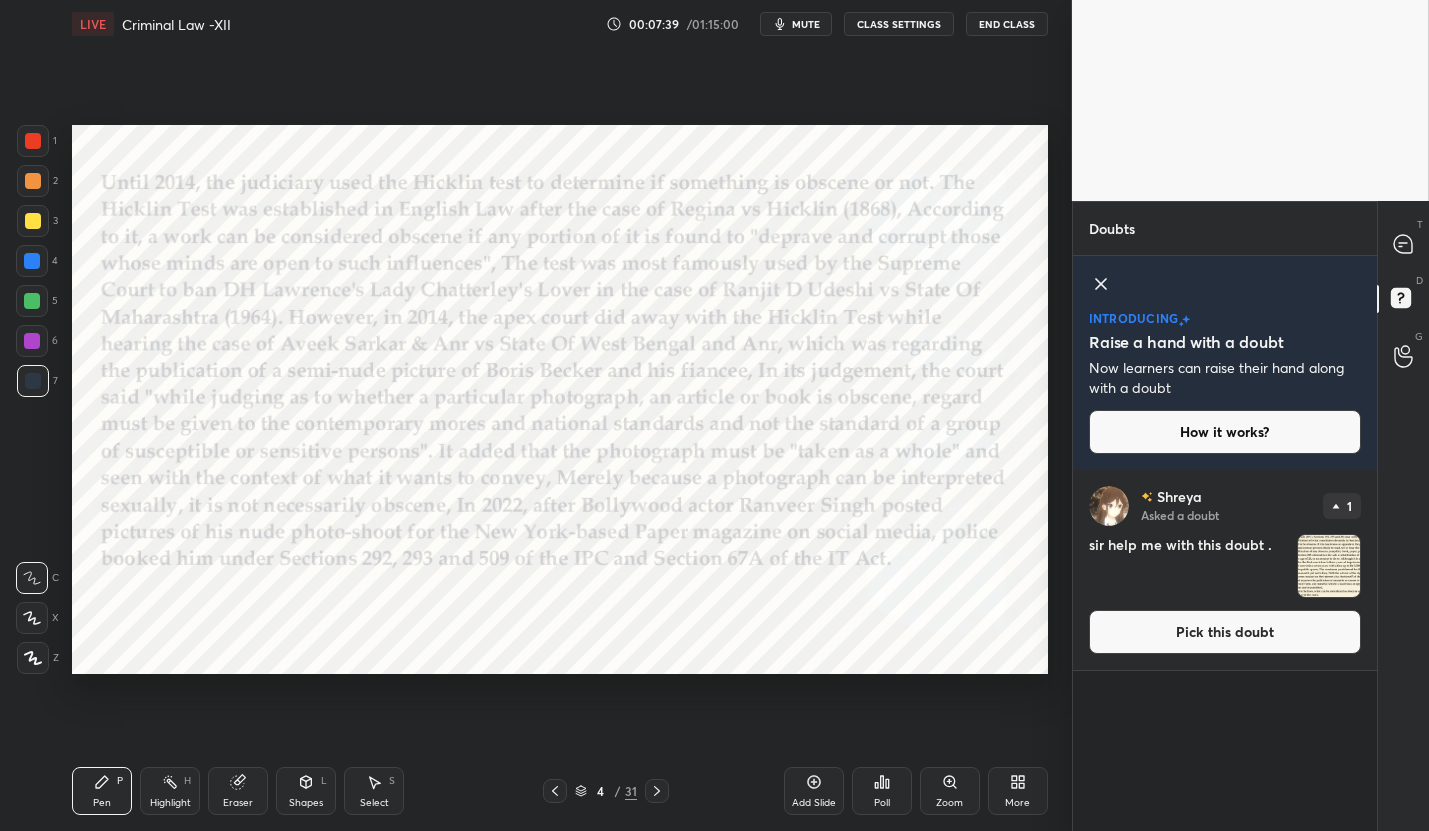 click at bounding box center (1329, 566) 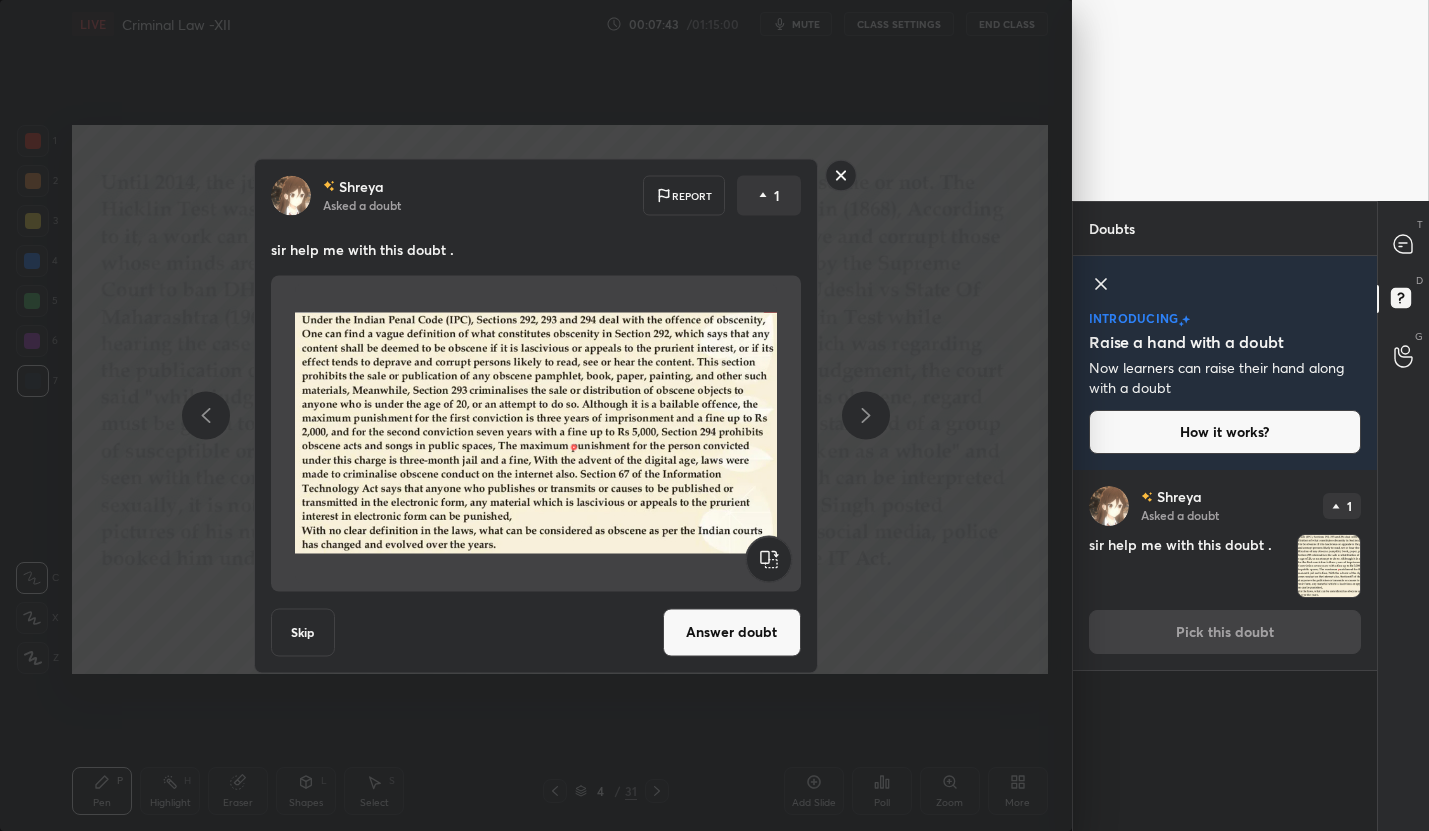 click 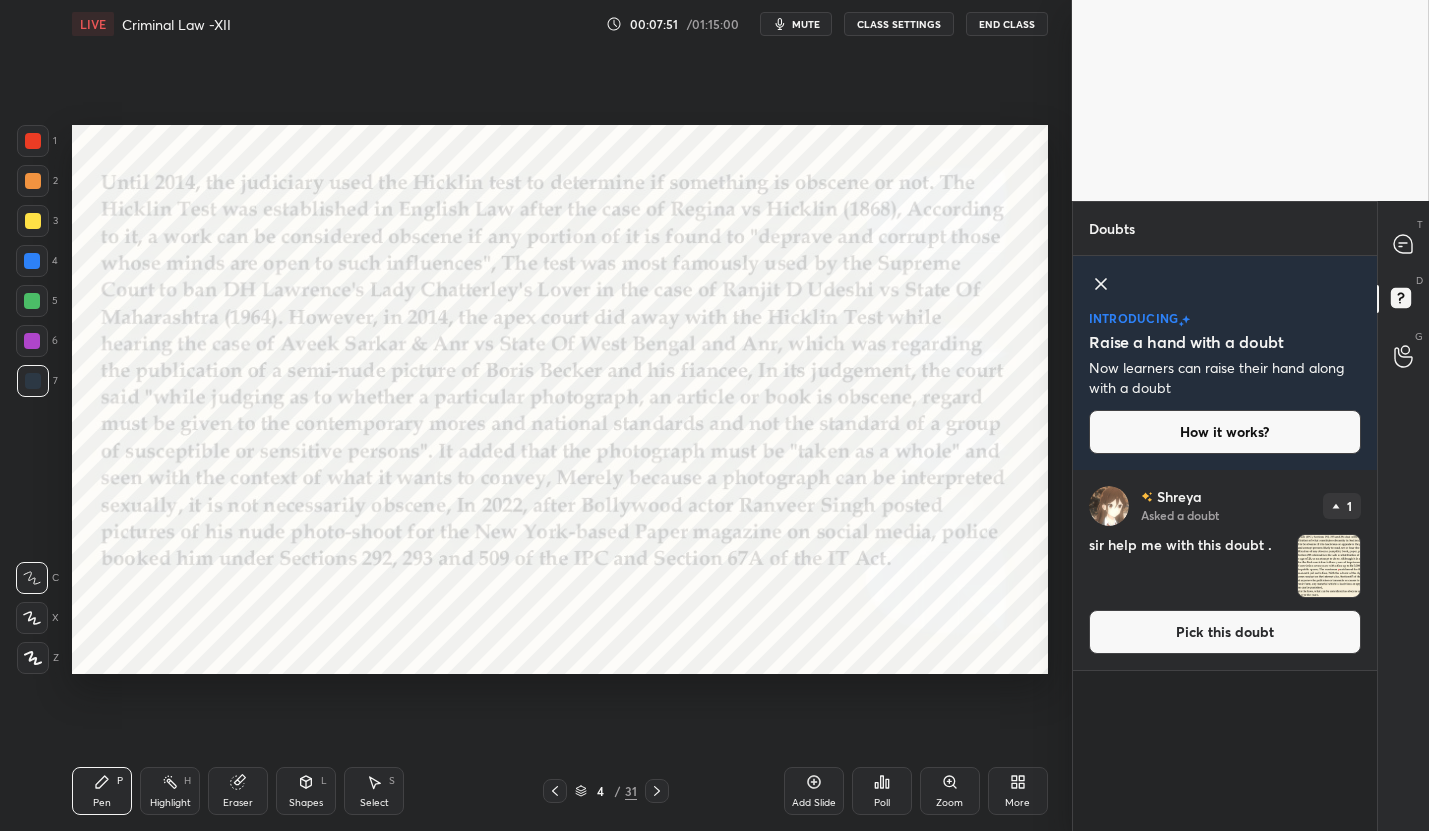 click 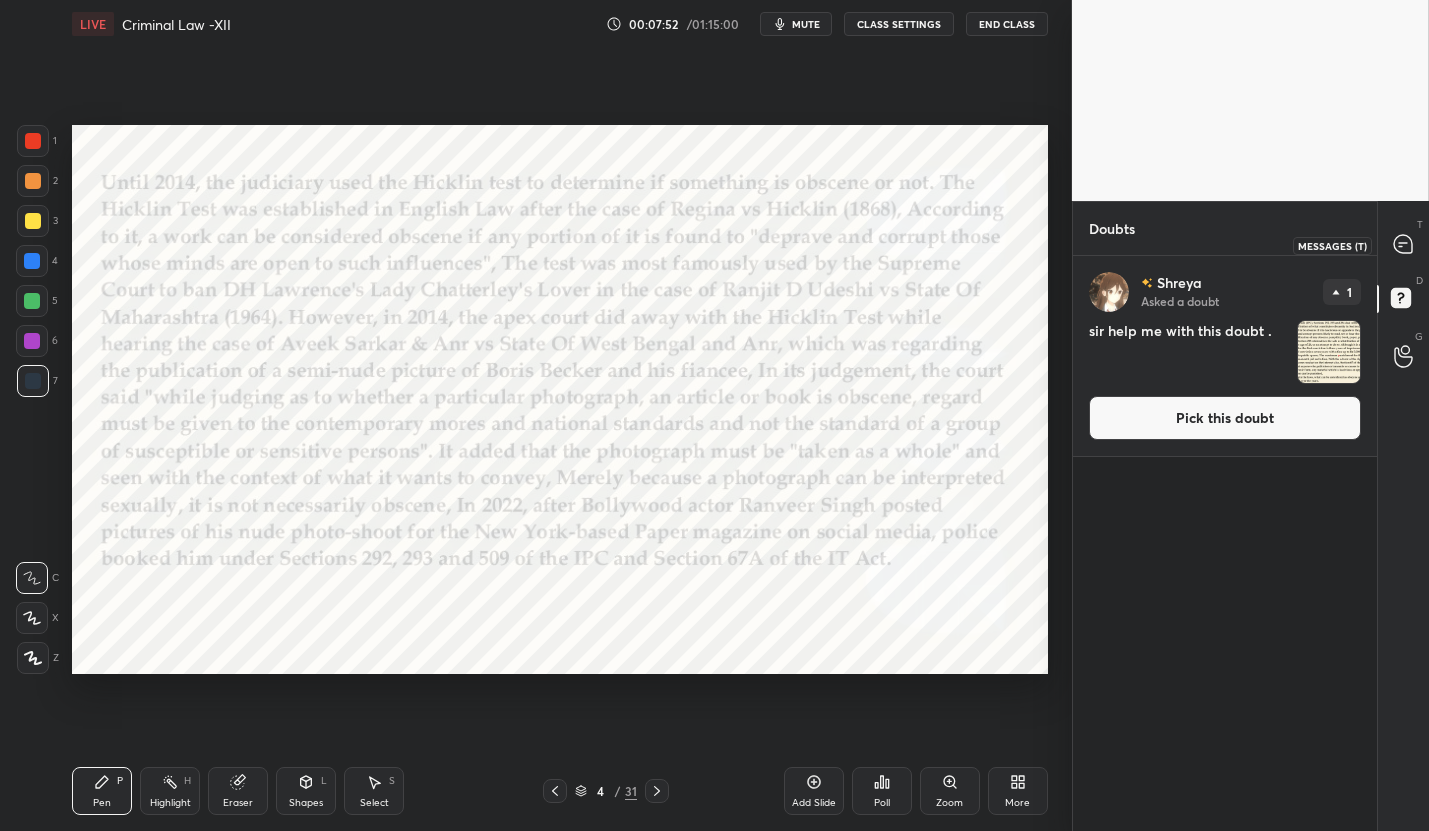 click 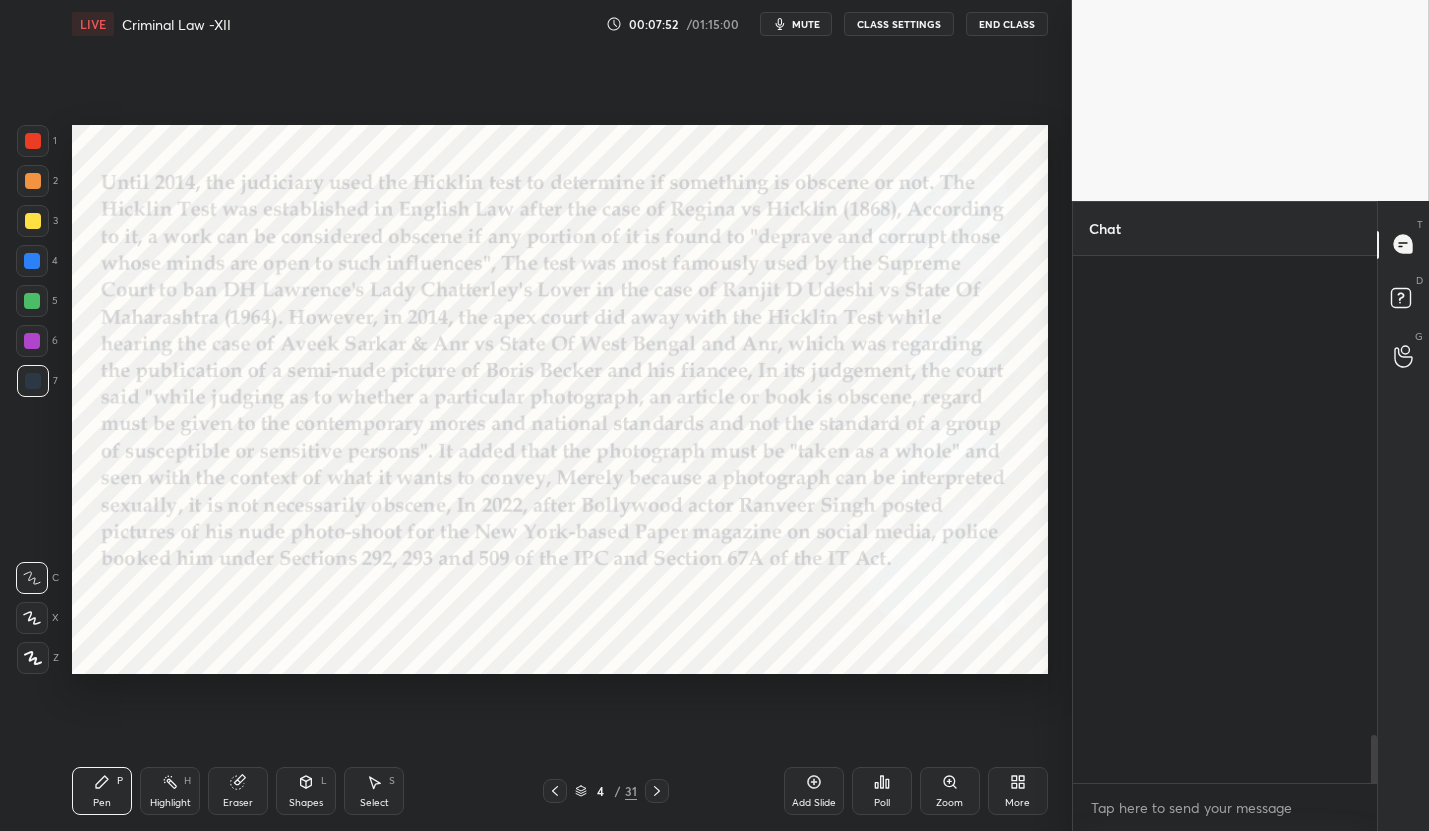 scroll, scrollTop: 5615, scrollLeft: 0, axis: vertical 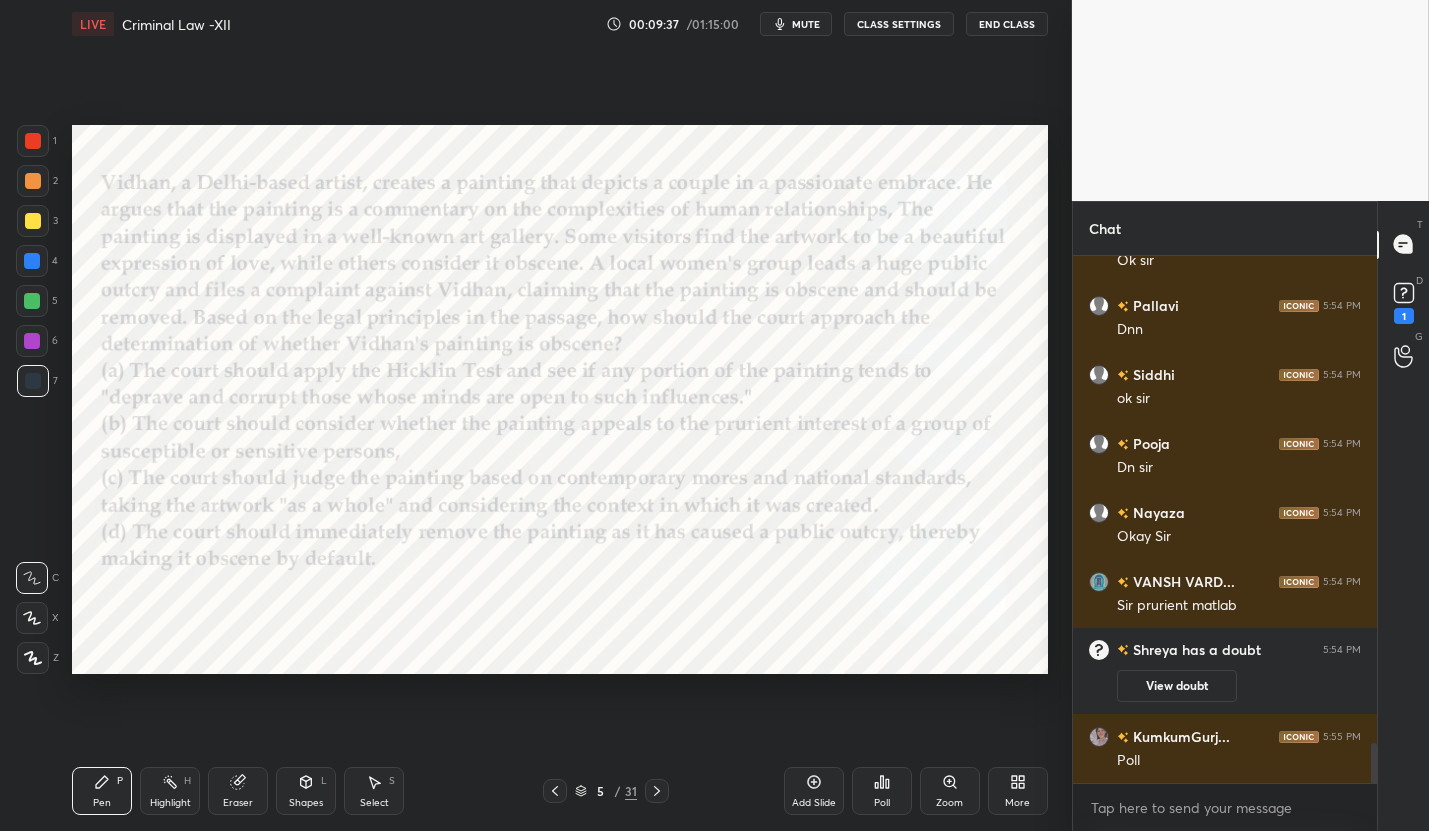 click on "Poll" at bounding box center [882, 803] 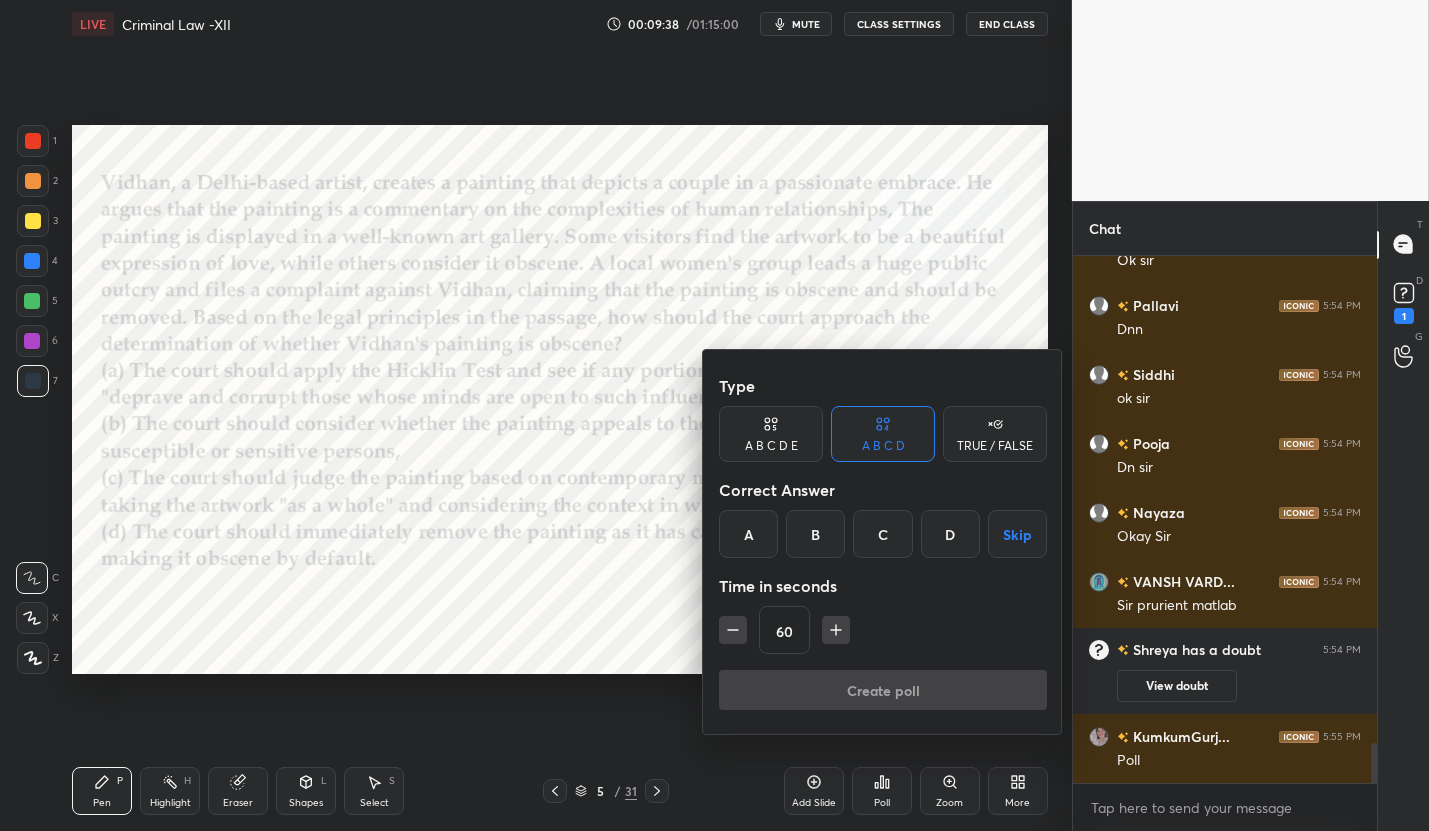 click on "C" at bounding box center [882, 534] 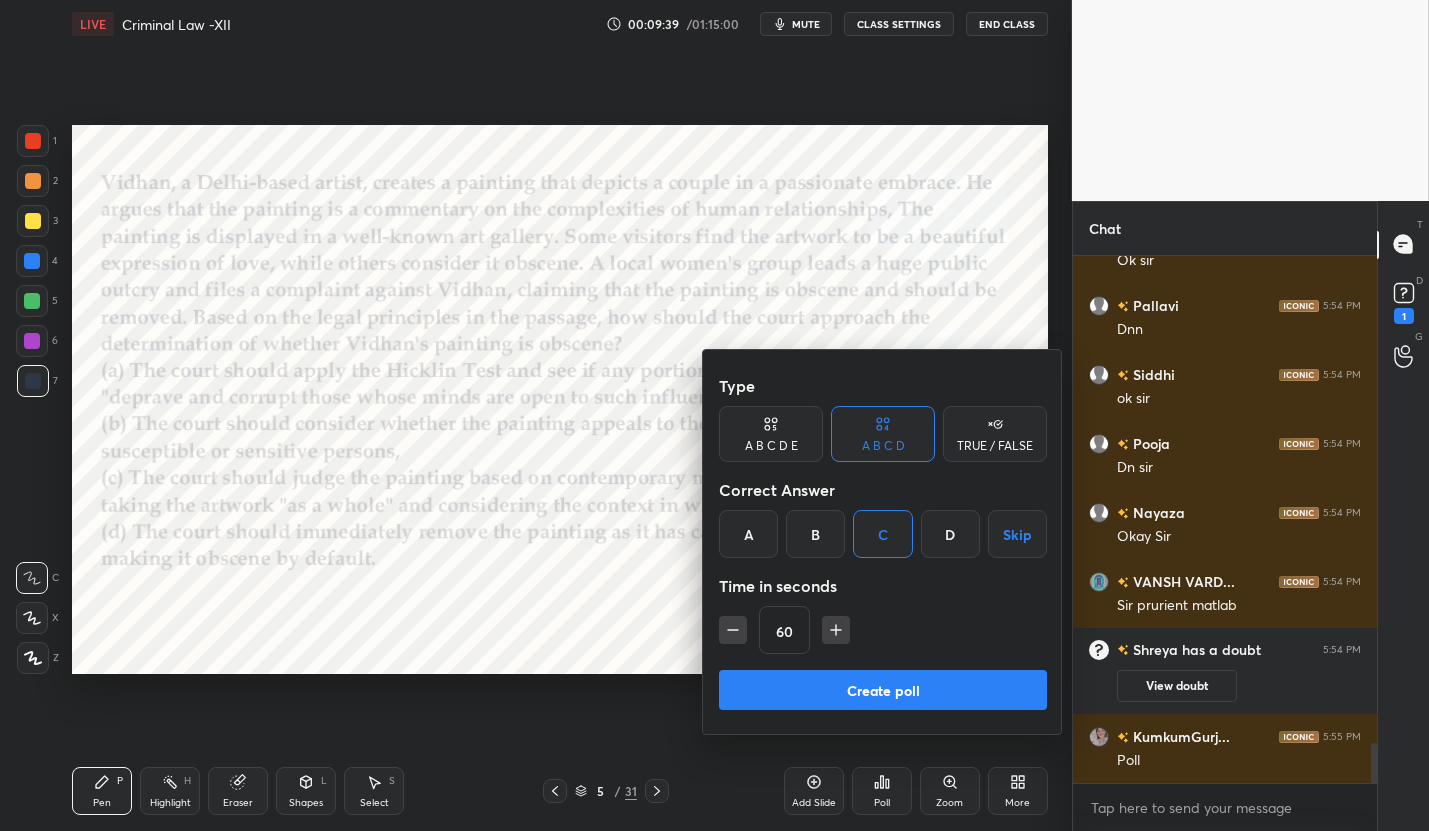 click on "Create poll" at bounding box center [883, 690] 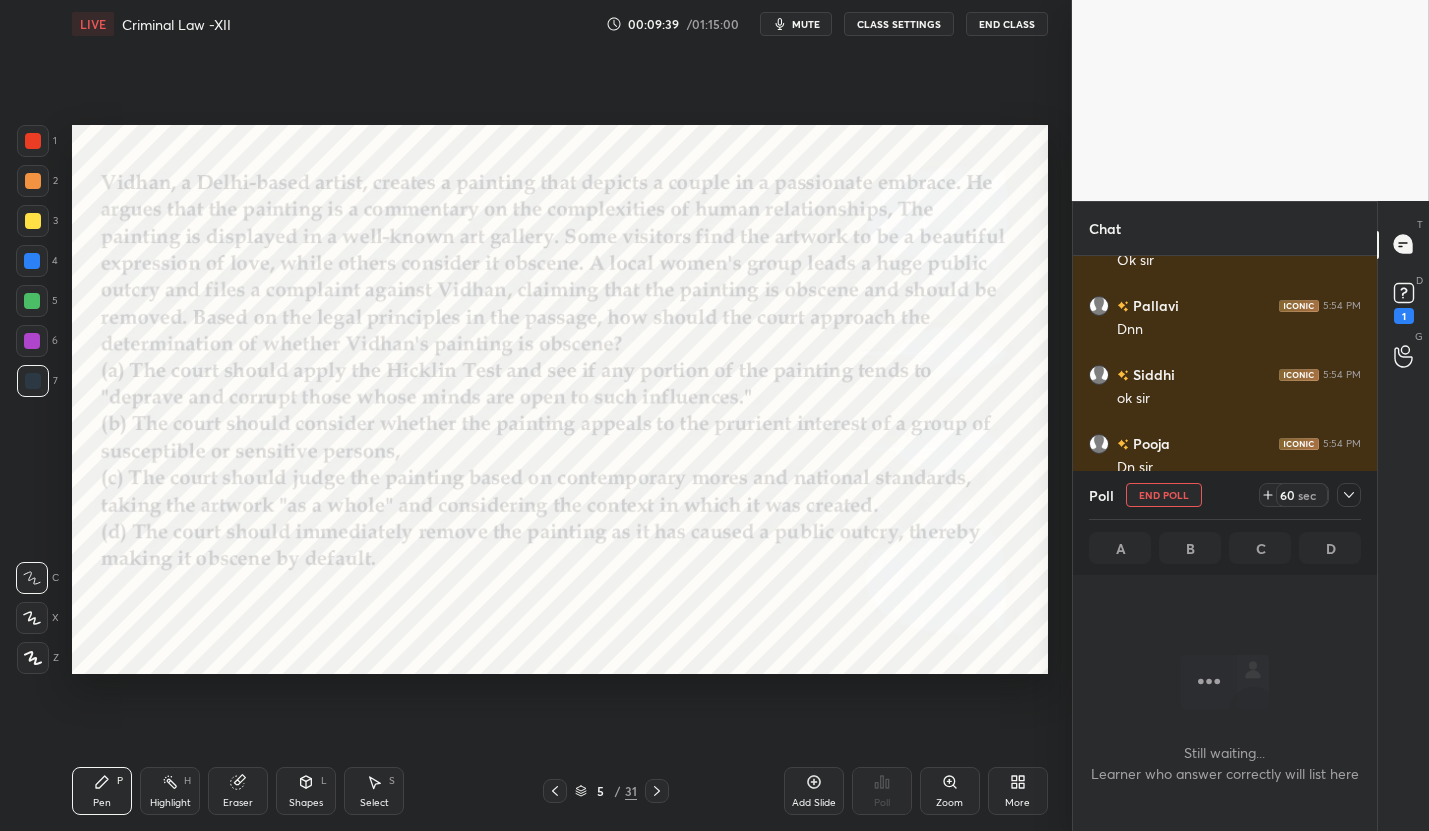 scroll, scrollTop: 497, scrollLeft: 298, axis: both 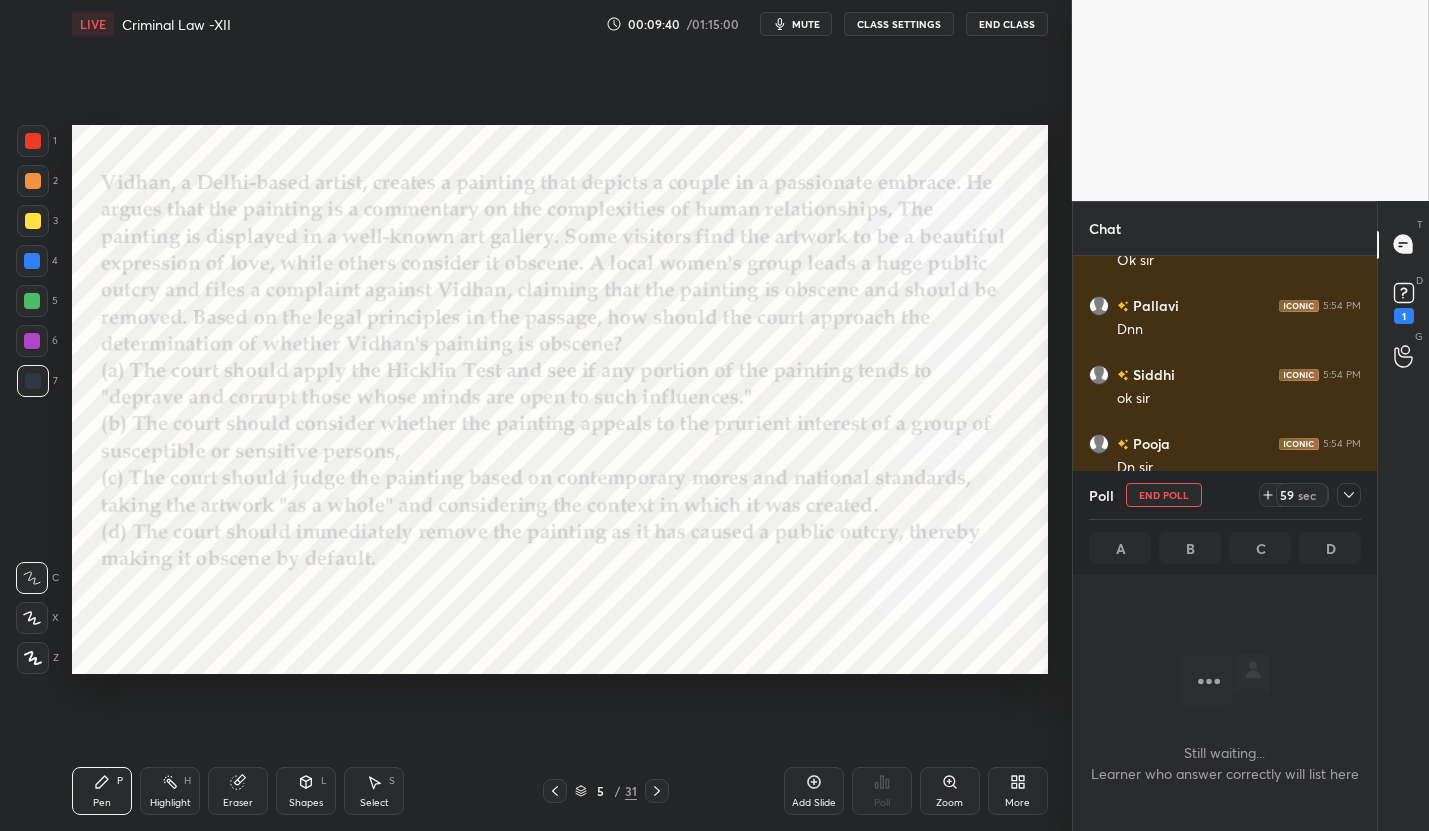 click on "mute" at bounding box center [806, 24] 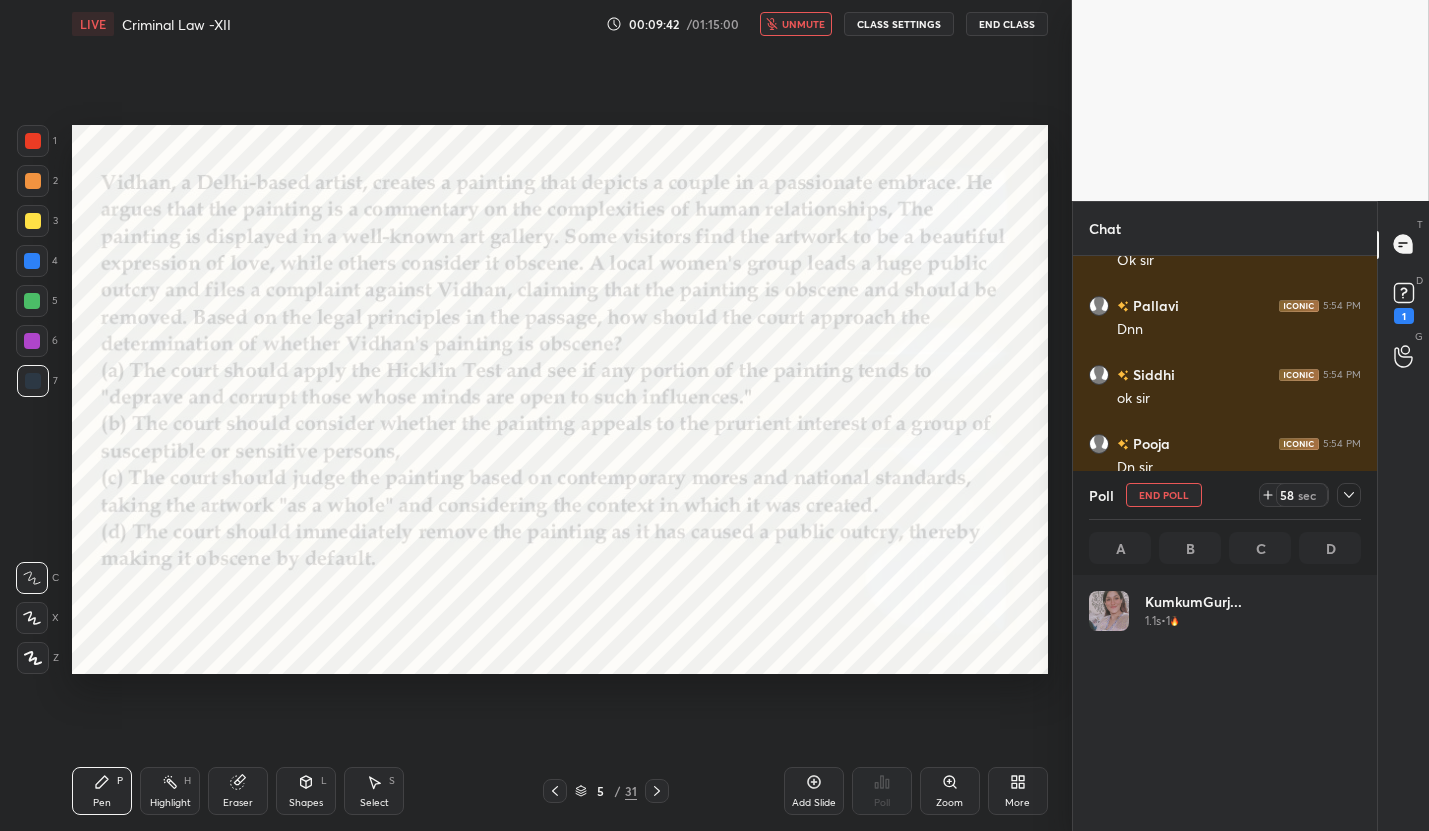 scroll, scrollTop: 7, scrollLeft: 6, axis: both 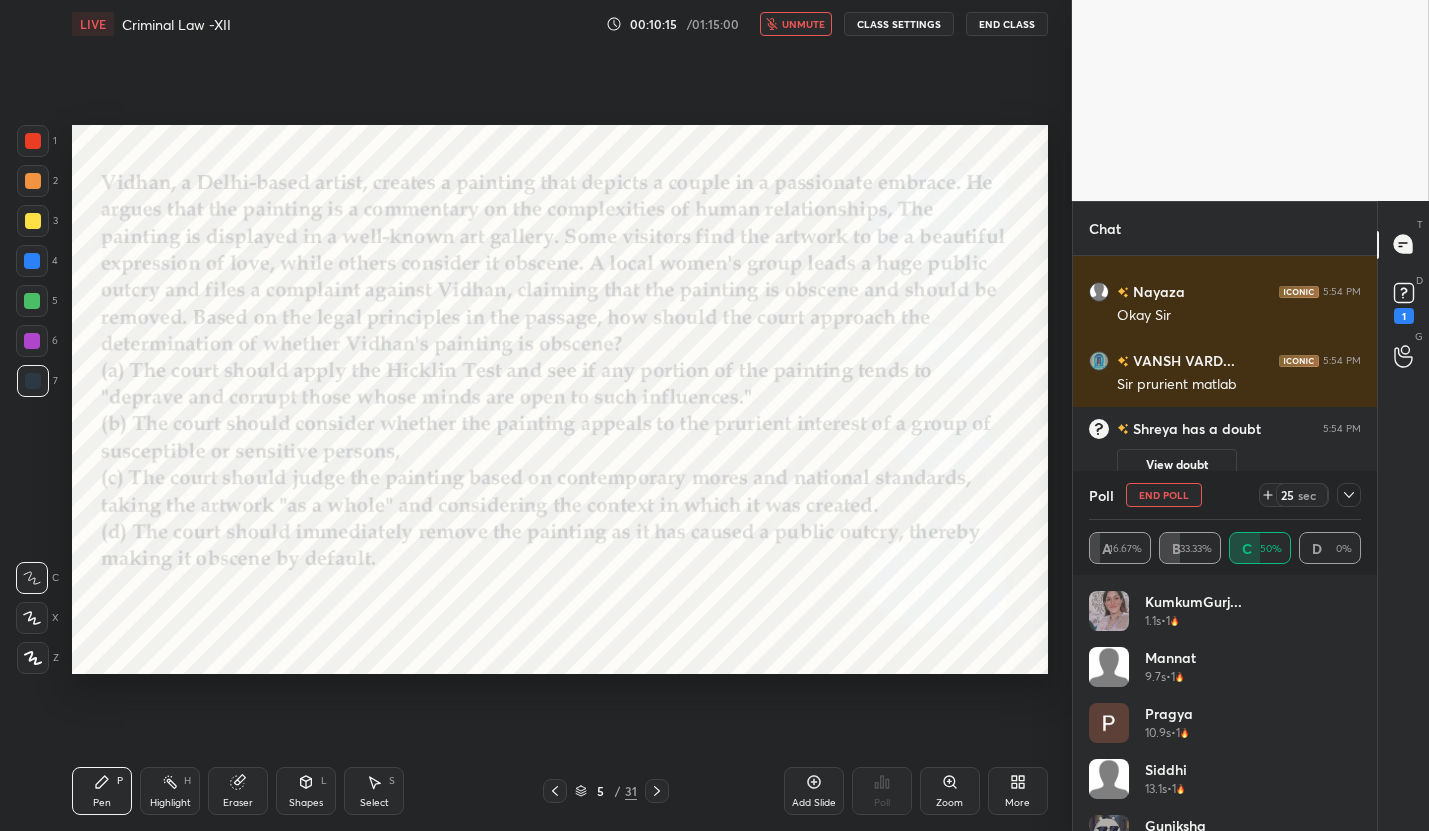click 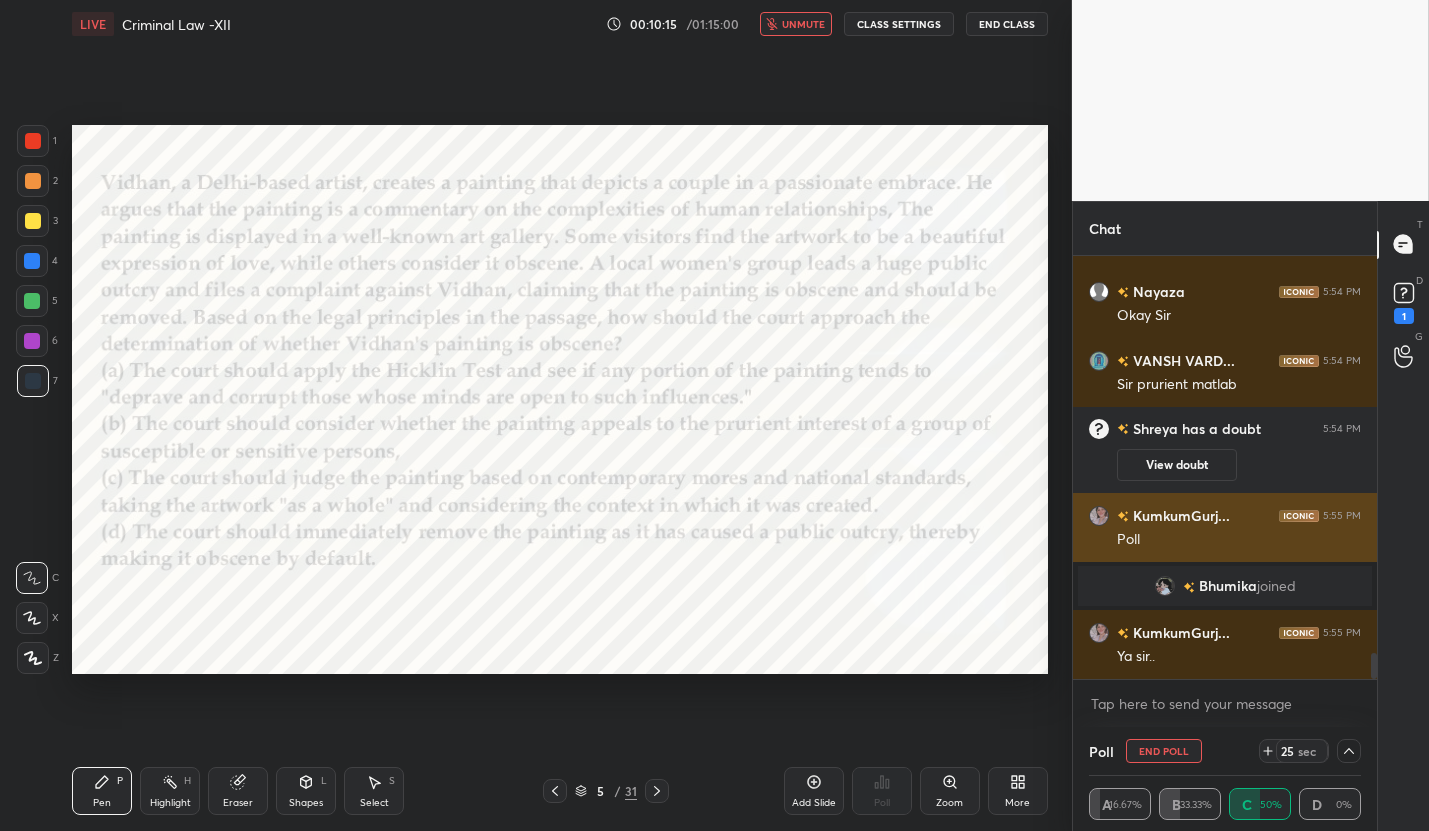 scroll, scrollTop: 1, scrollLeft: 6, axis: both 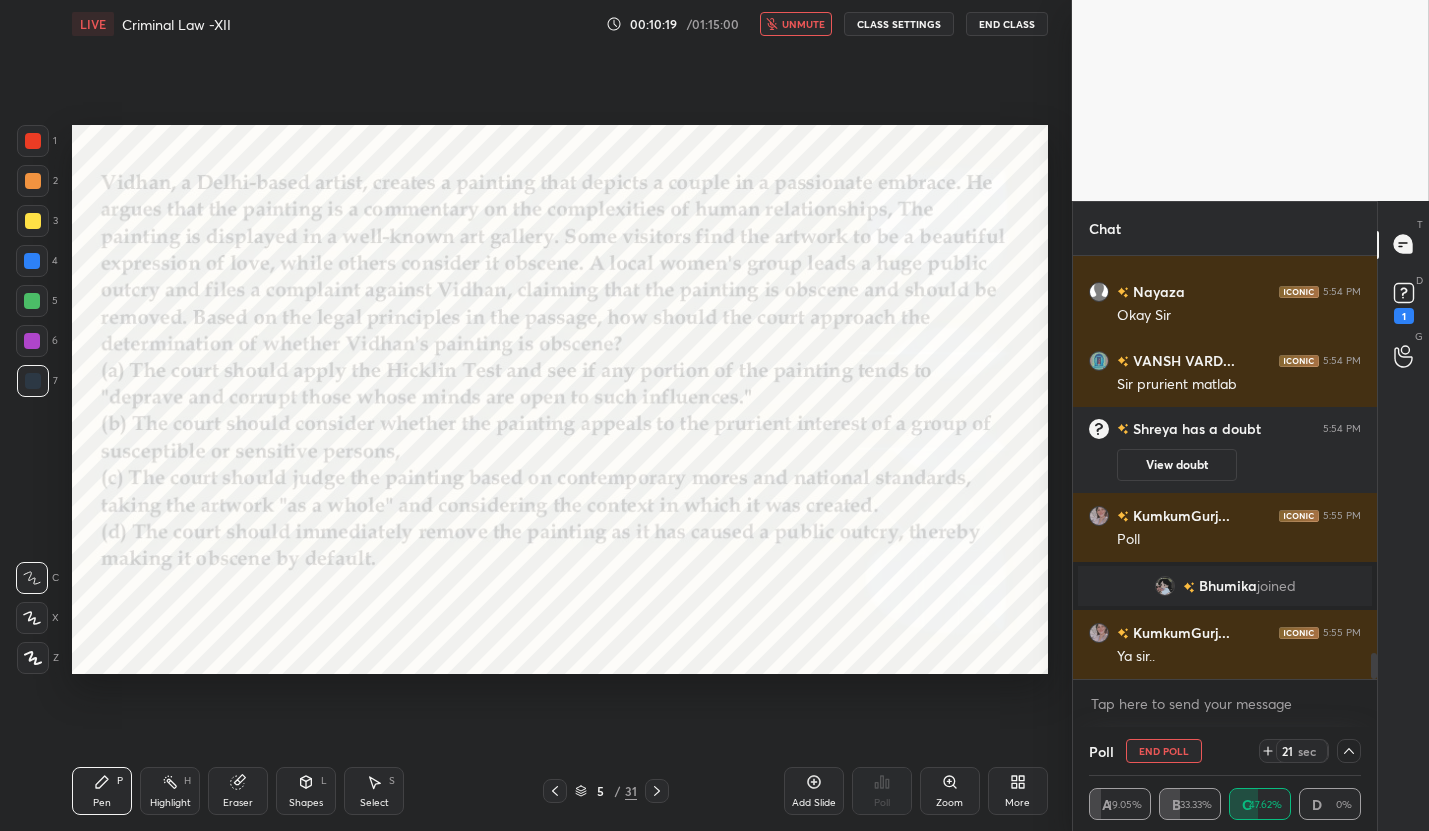 click on "unmute" at bounding box center (796, 24) 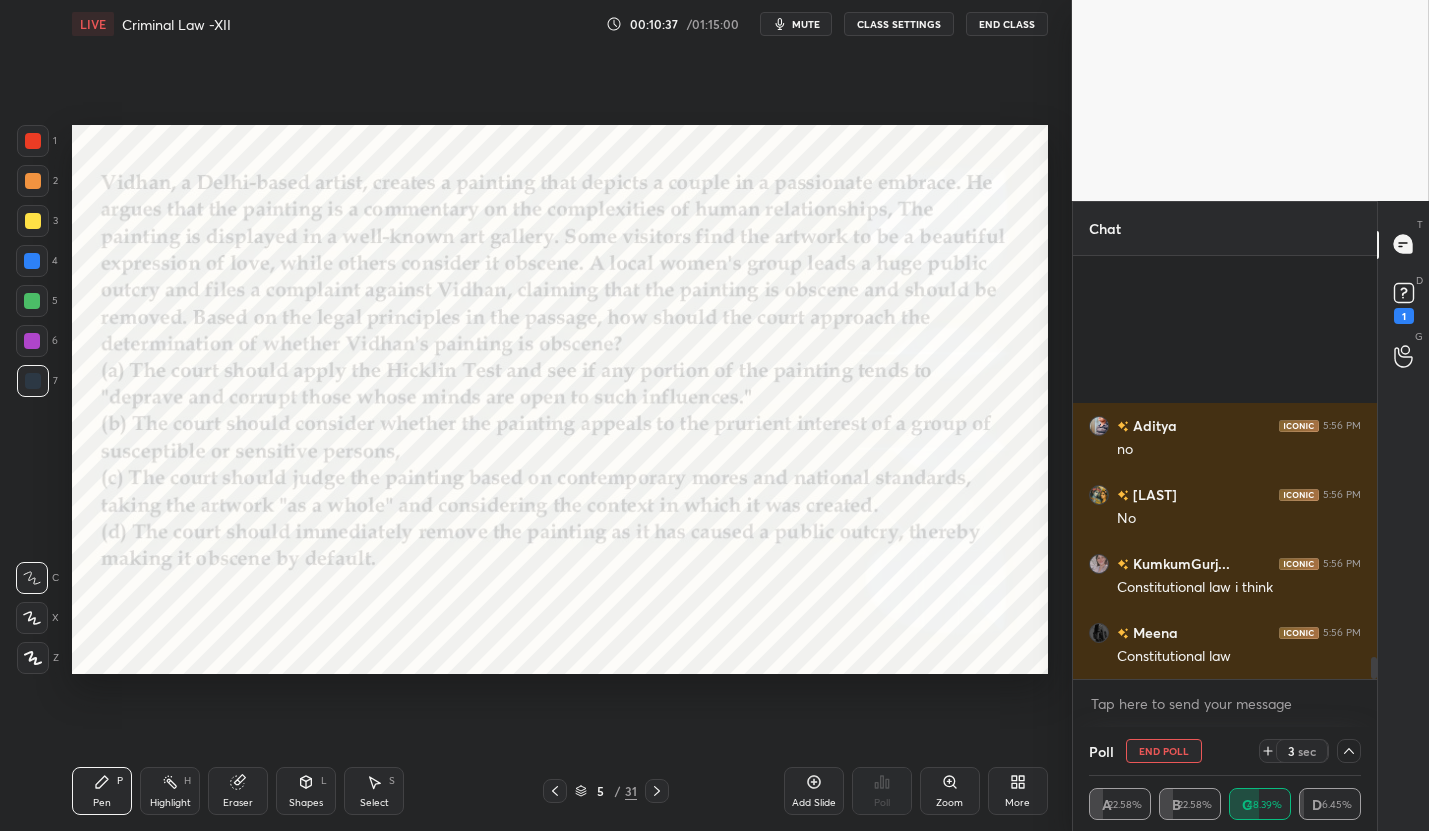 scroll, scrollTop: 7706, scrollLeft: 0, axis: vertical 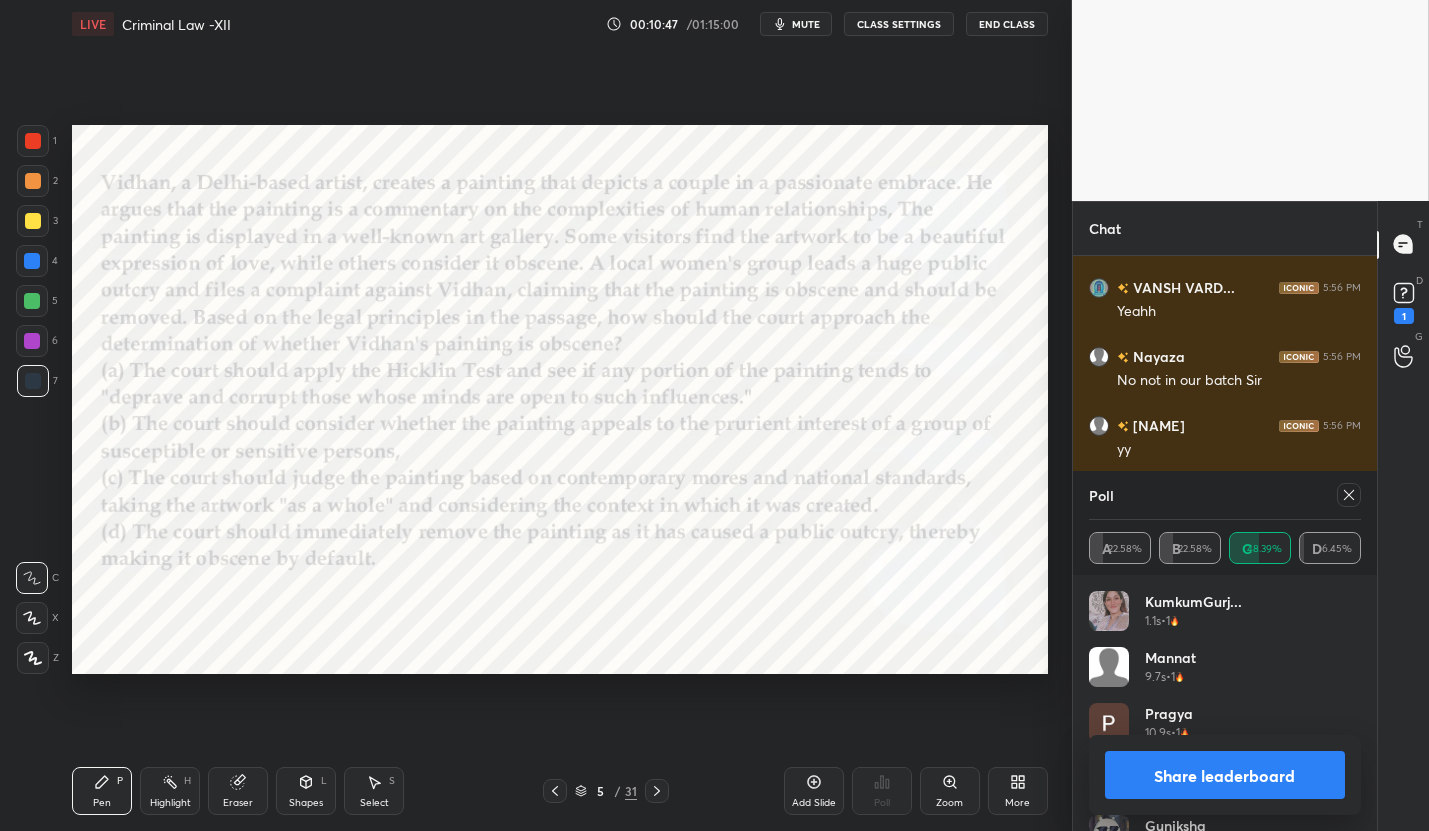 click at bounding box center (1349, 495) 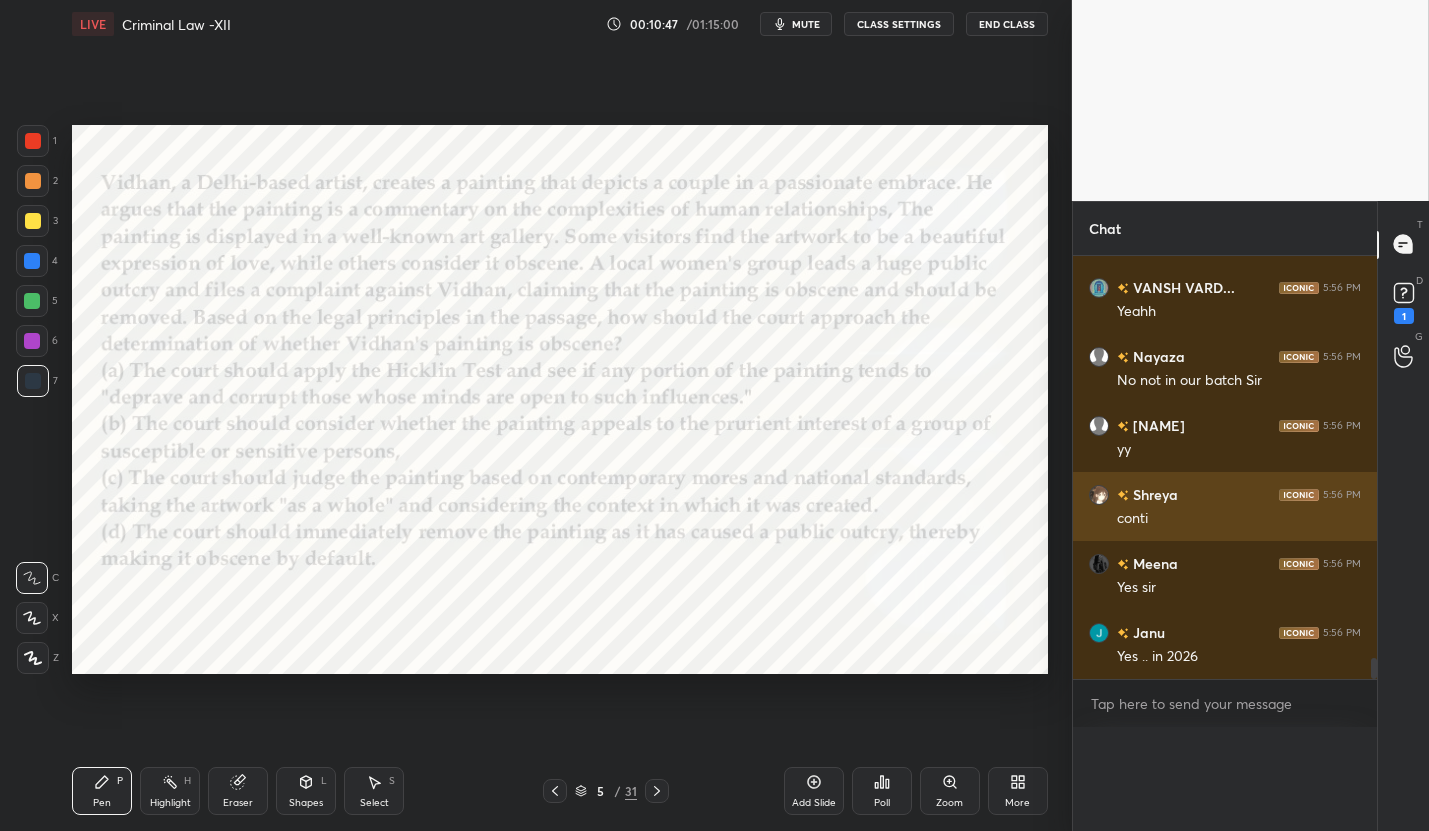 scroll, scrollTop: 86, scrollLeft: 266, axis: both 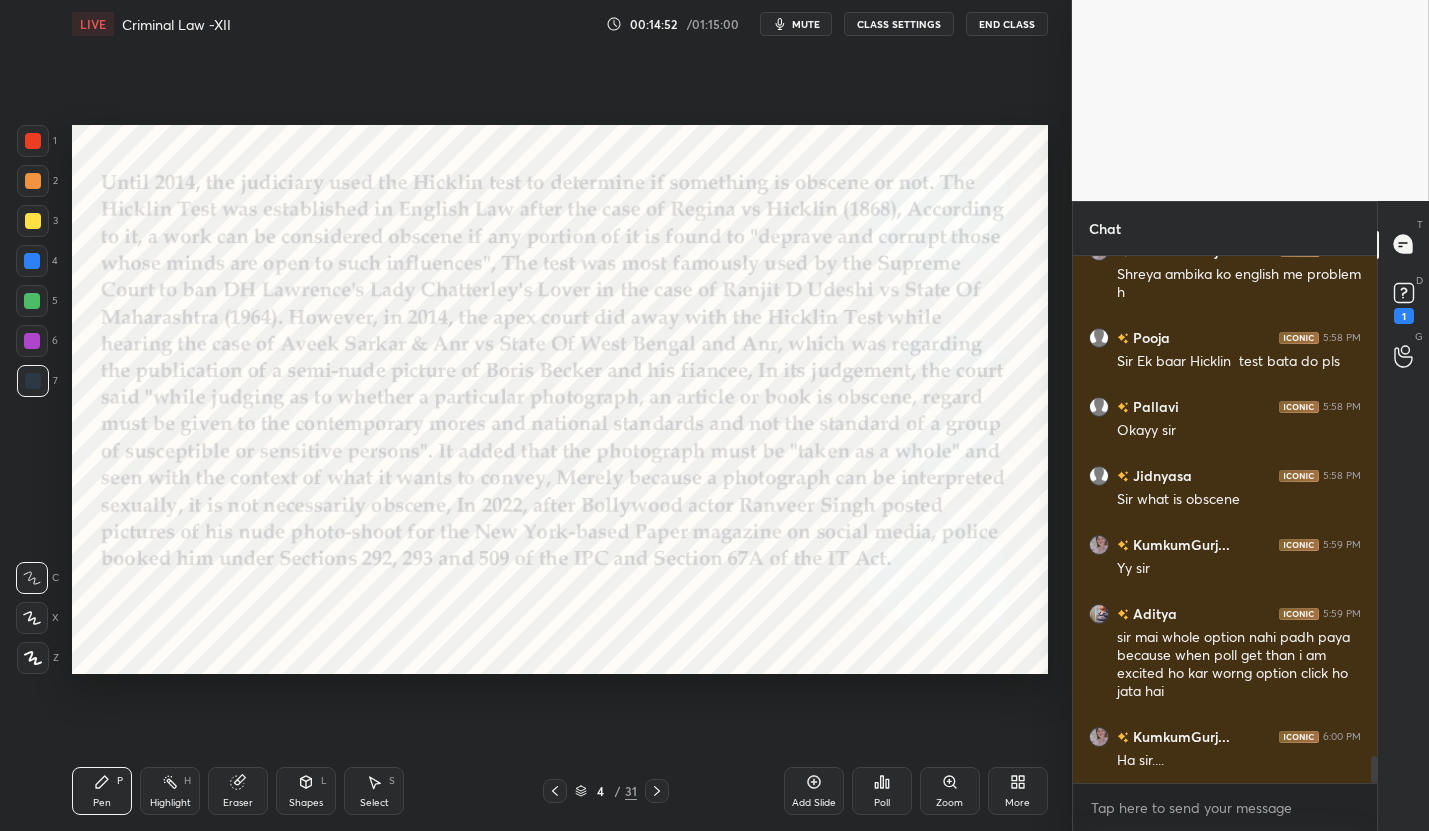 click 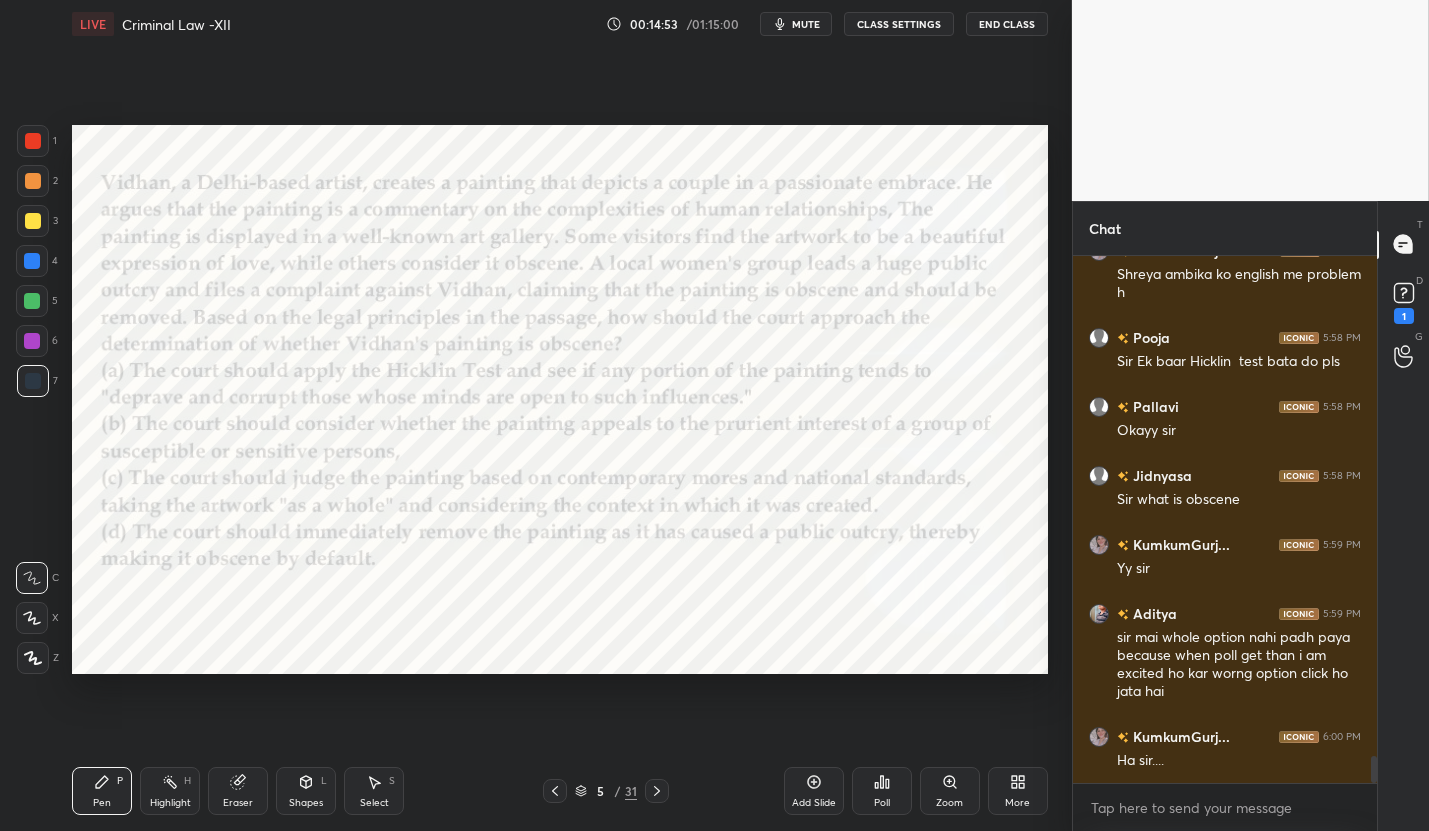 click 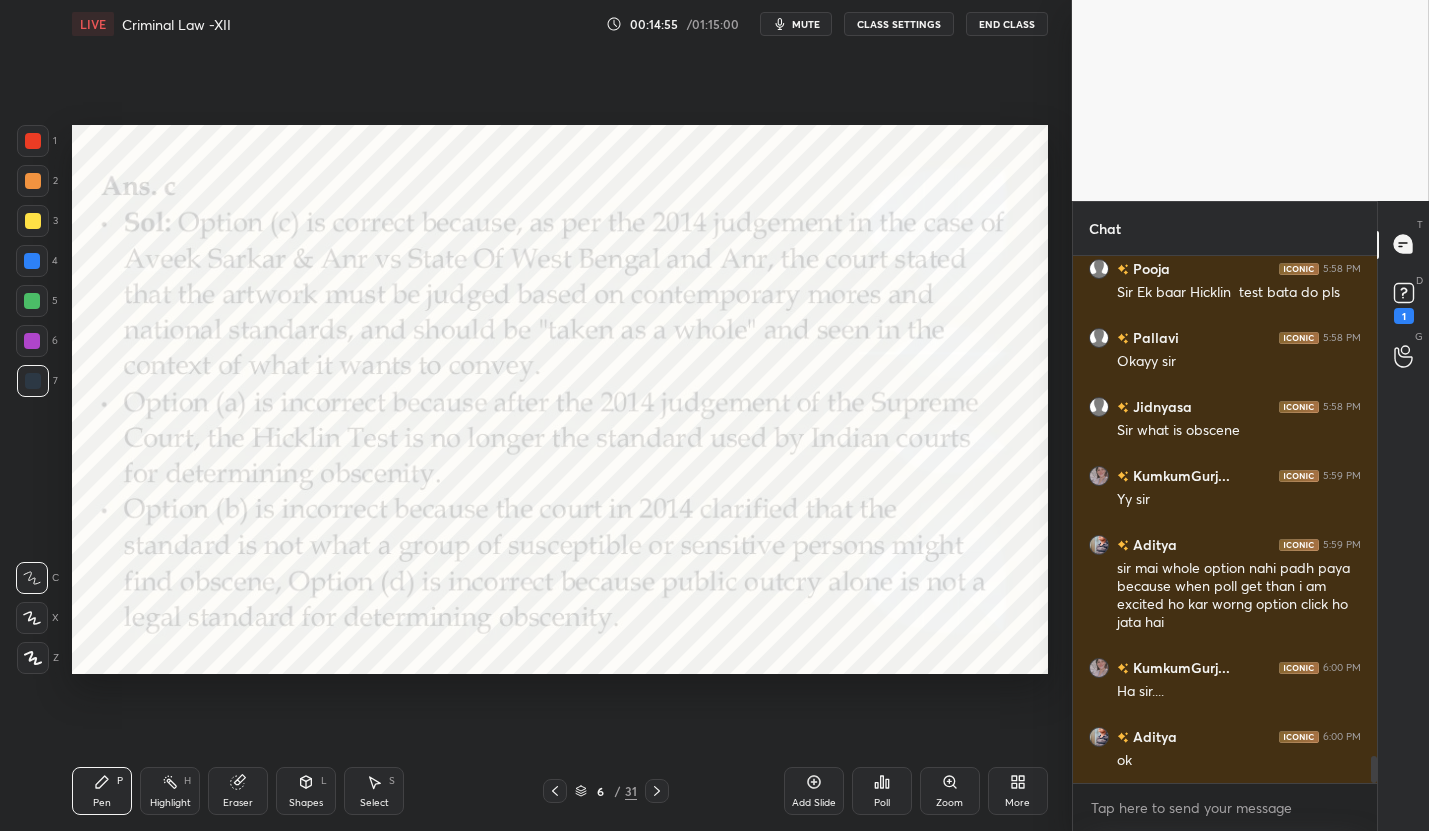 scroll, scrollTop: 9852, scrollLeft: 0, axis: vertical 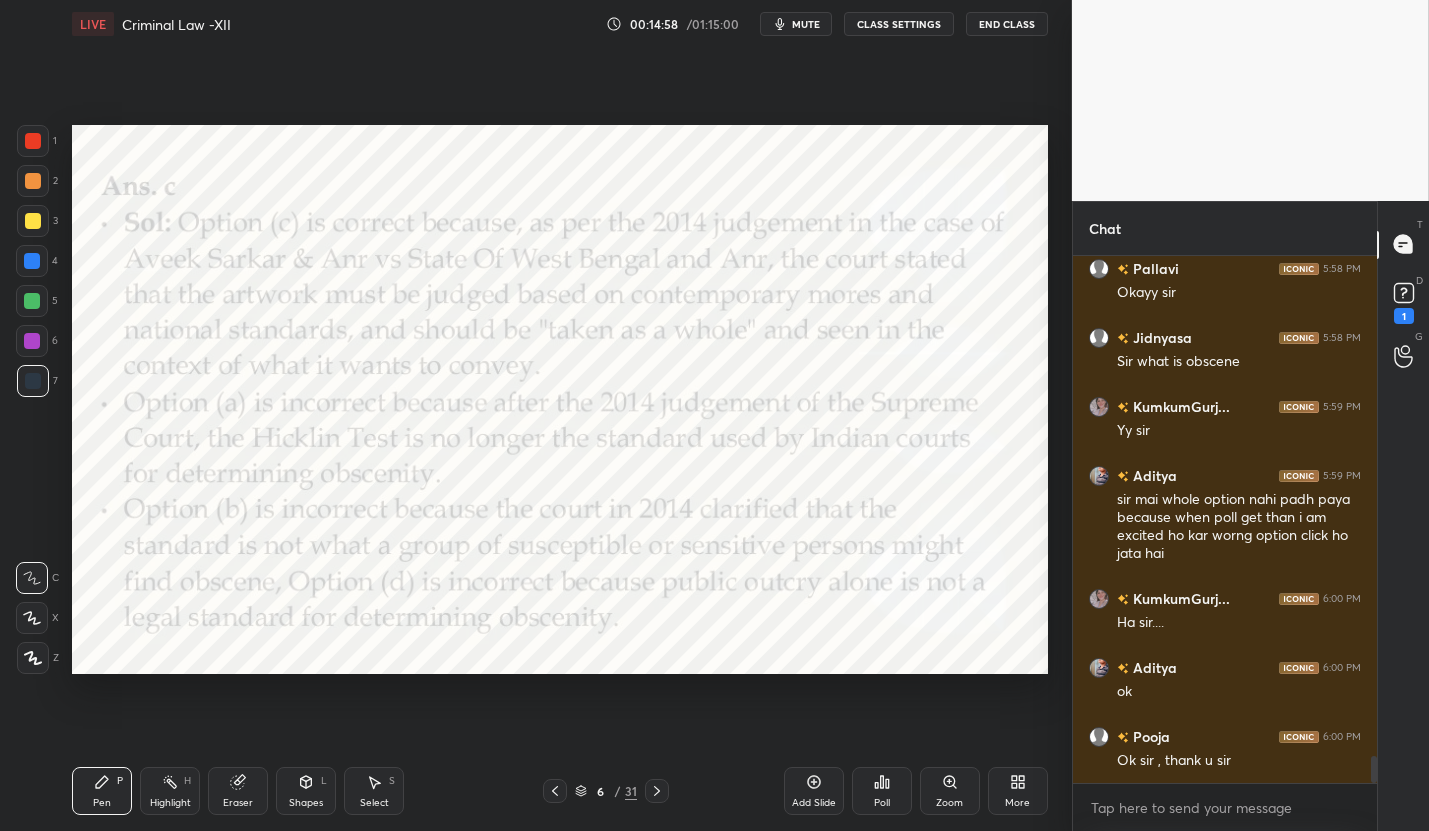 click at bounding box center [657, 791] 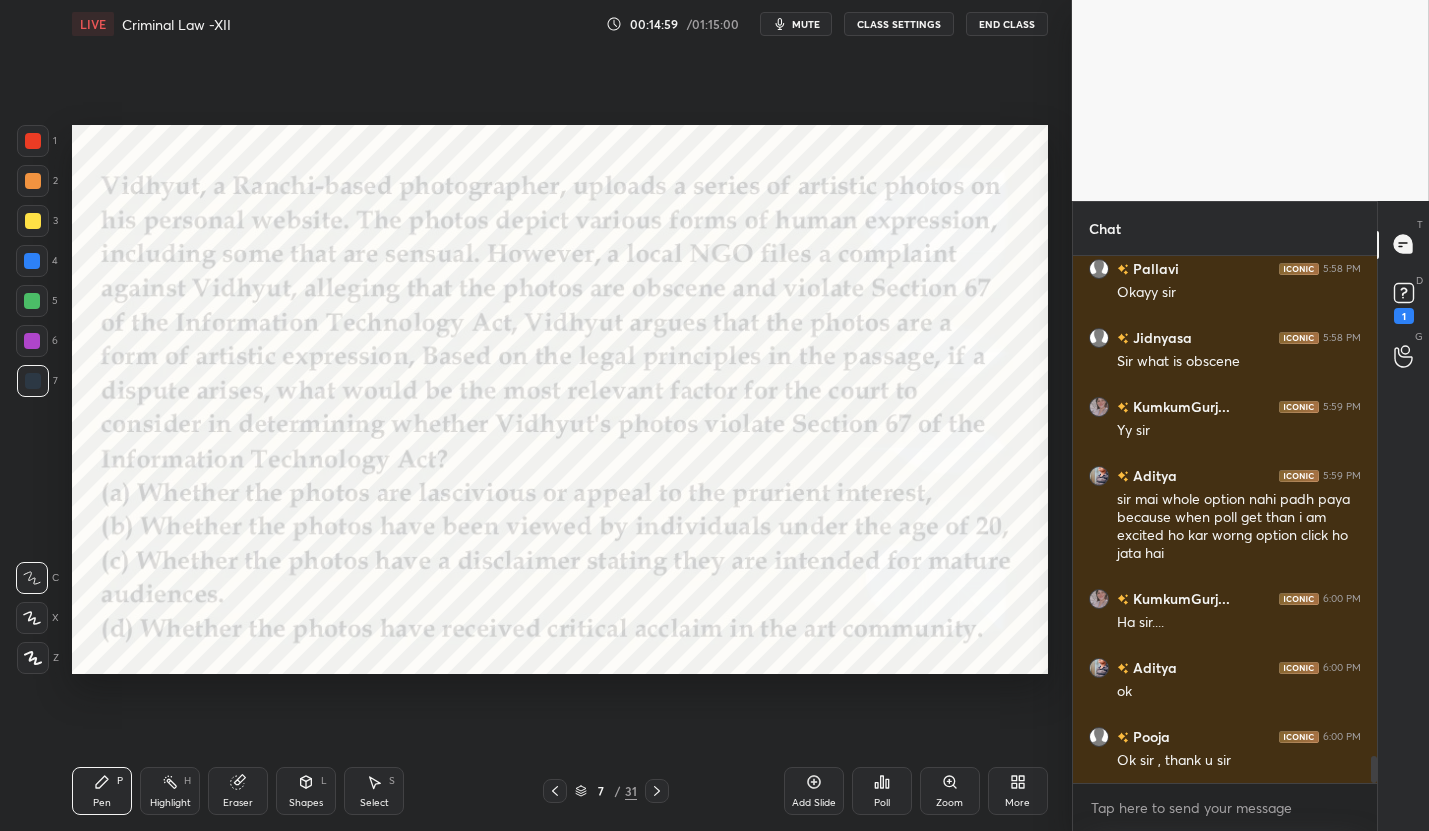 click on "mute" at bounding box center [806, 24] 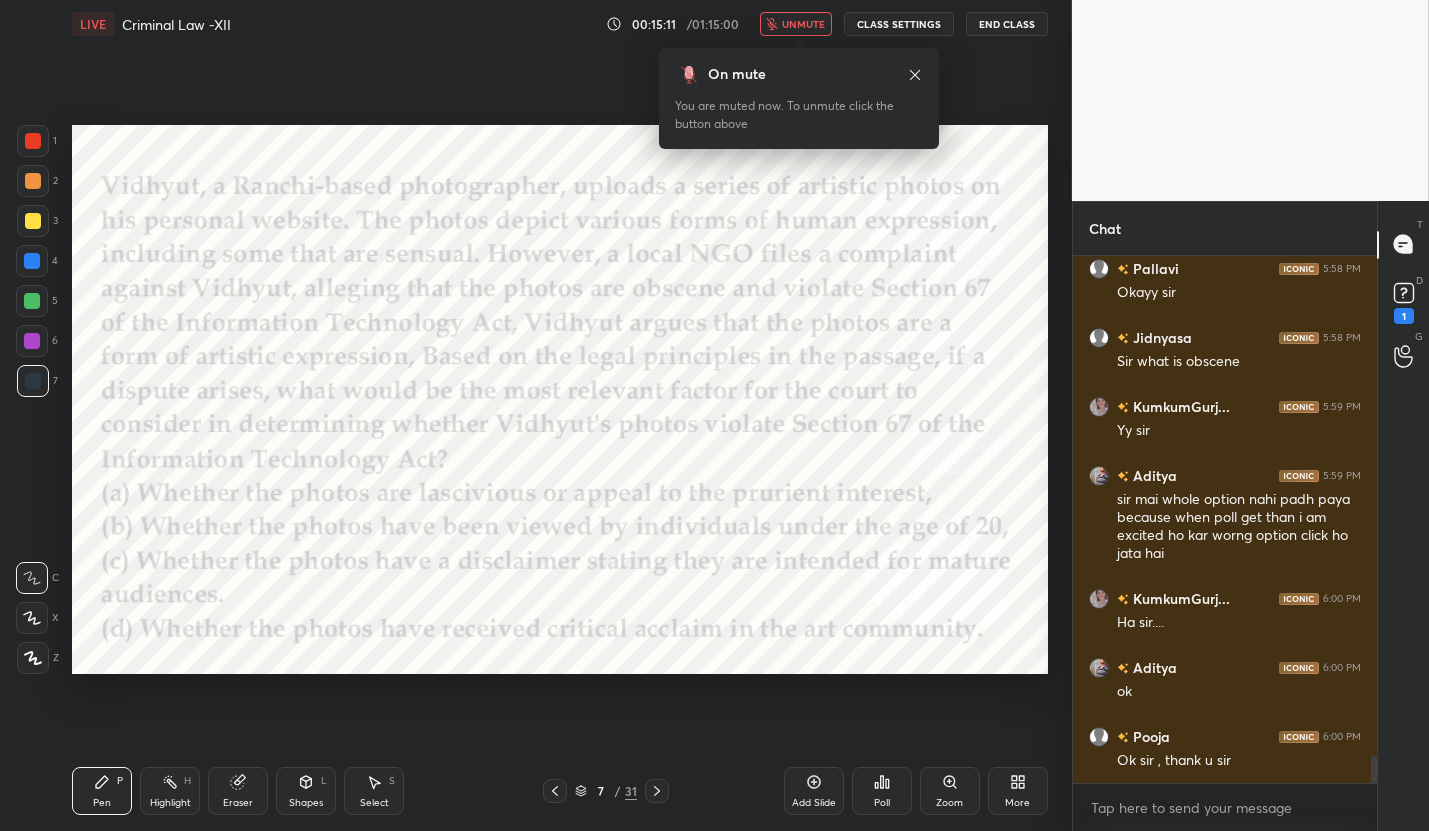 click on "unmute" at bounding box center (796, 24) 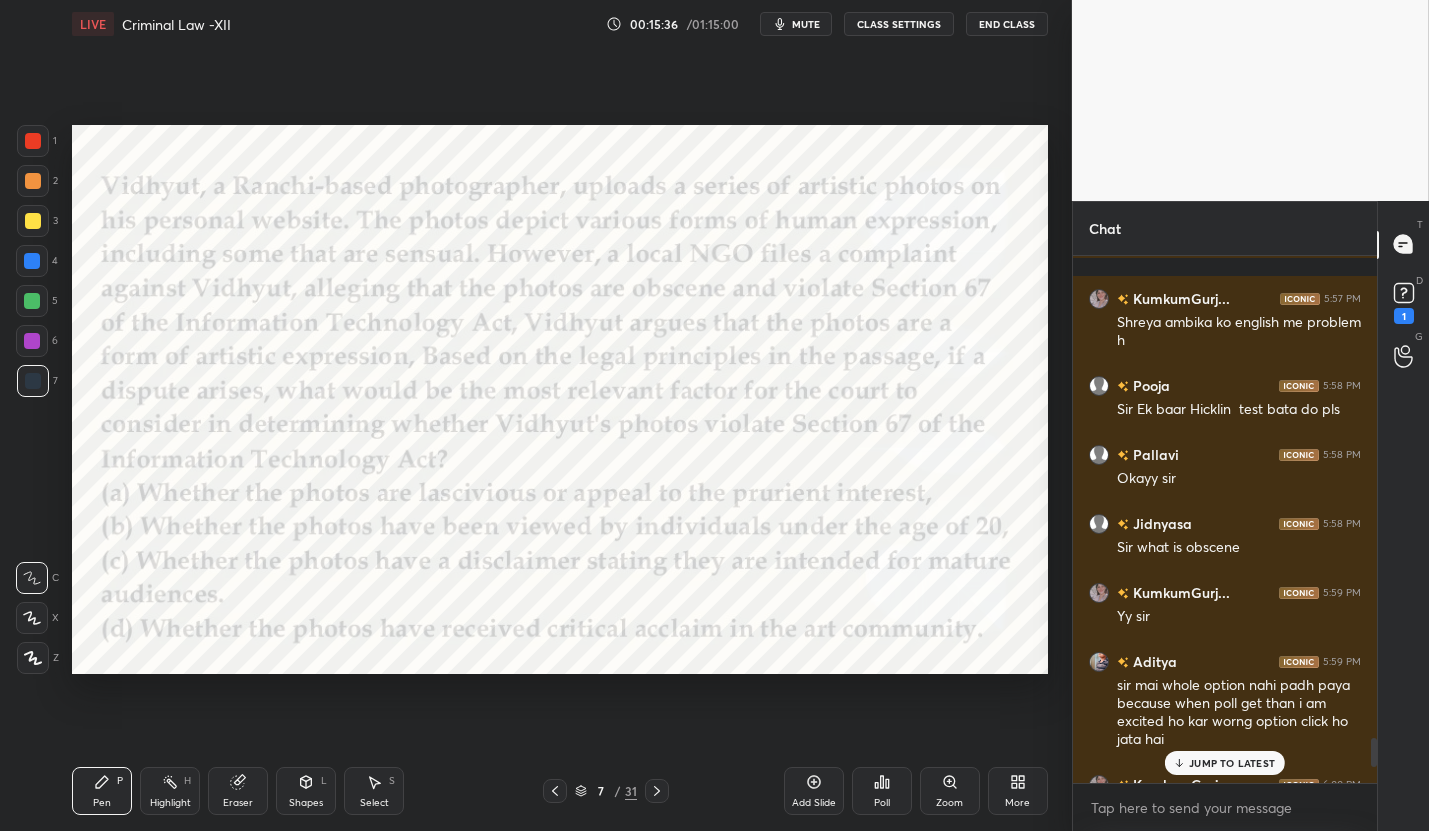 scroll, scrollTop: 9100, scrollLeft: 0, axis: vertical 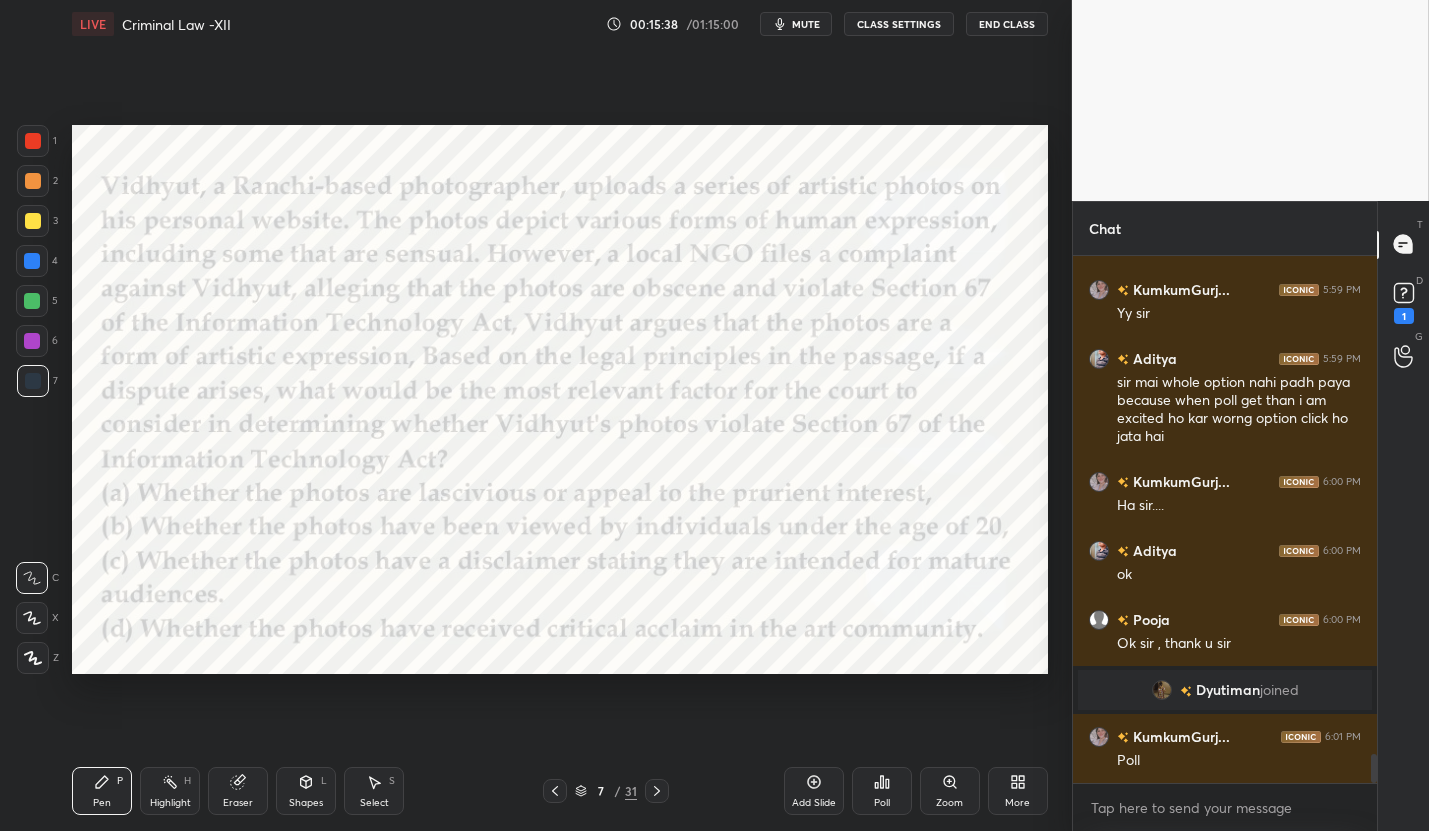 click on "Poll" at bounding box center [882, 791] 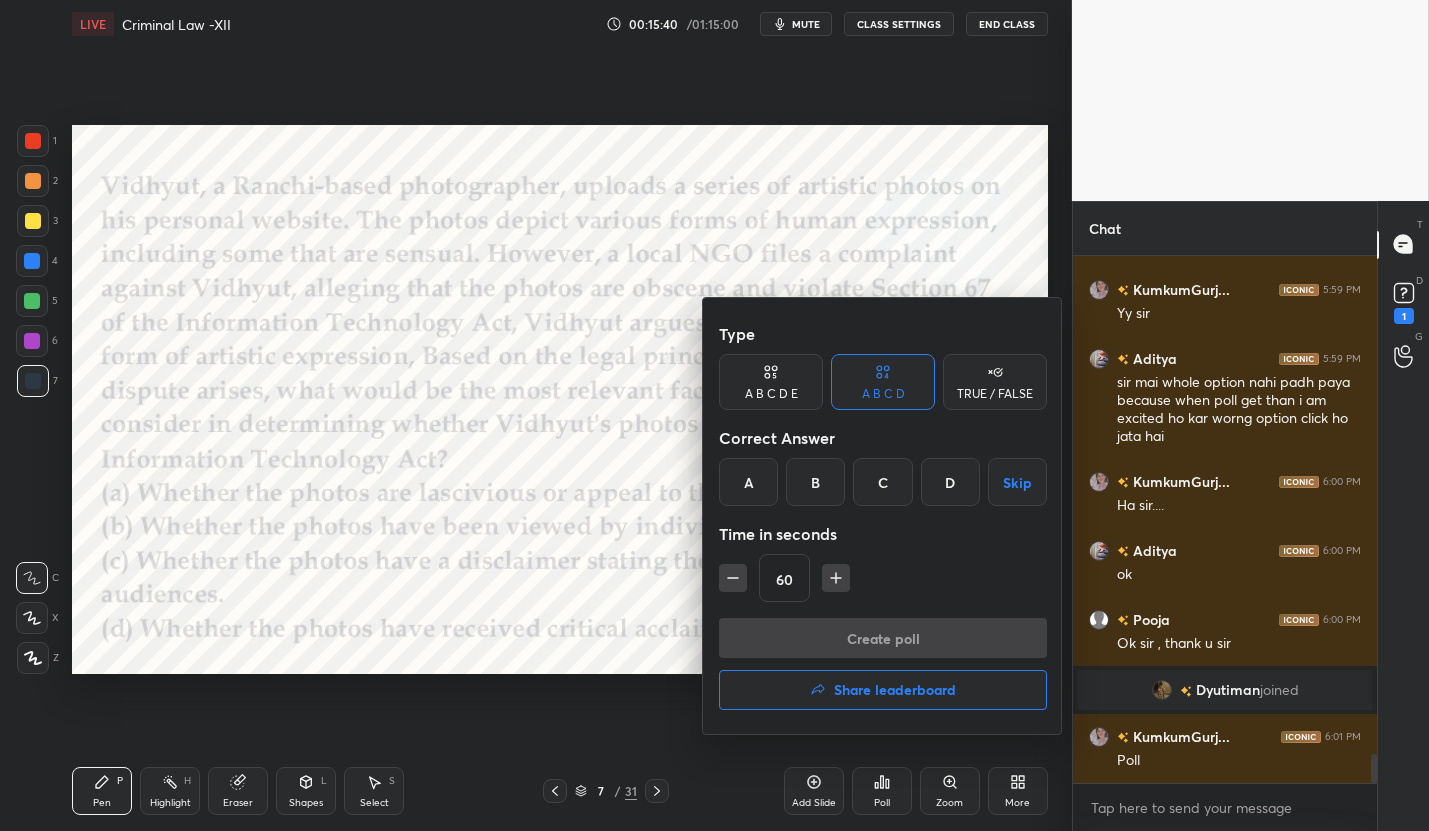 scroll, scrollTop: 9169, scrollLeft: 0, axis: vertical 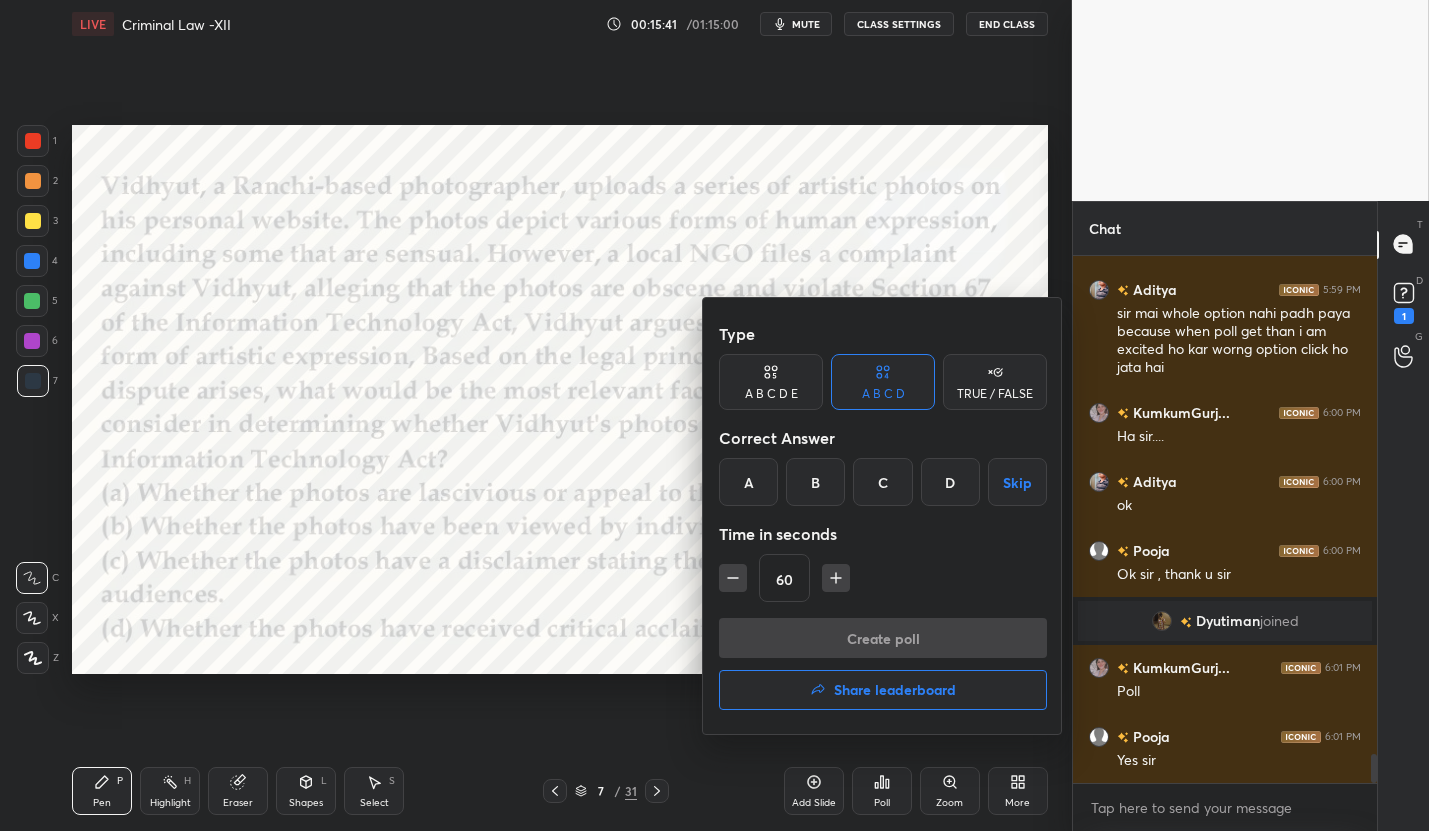 click on "A" at bounding box center [748, 482] 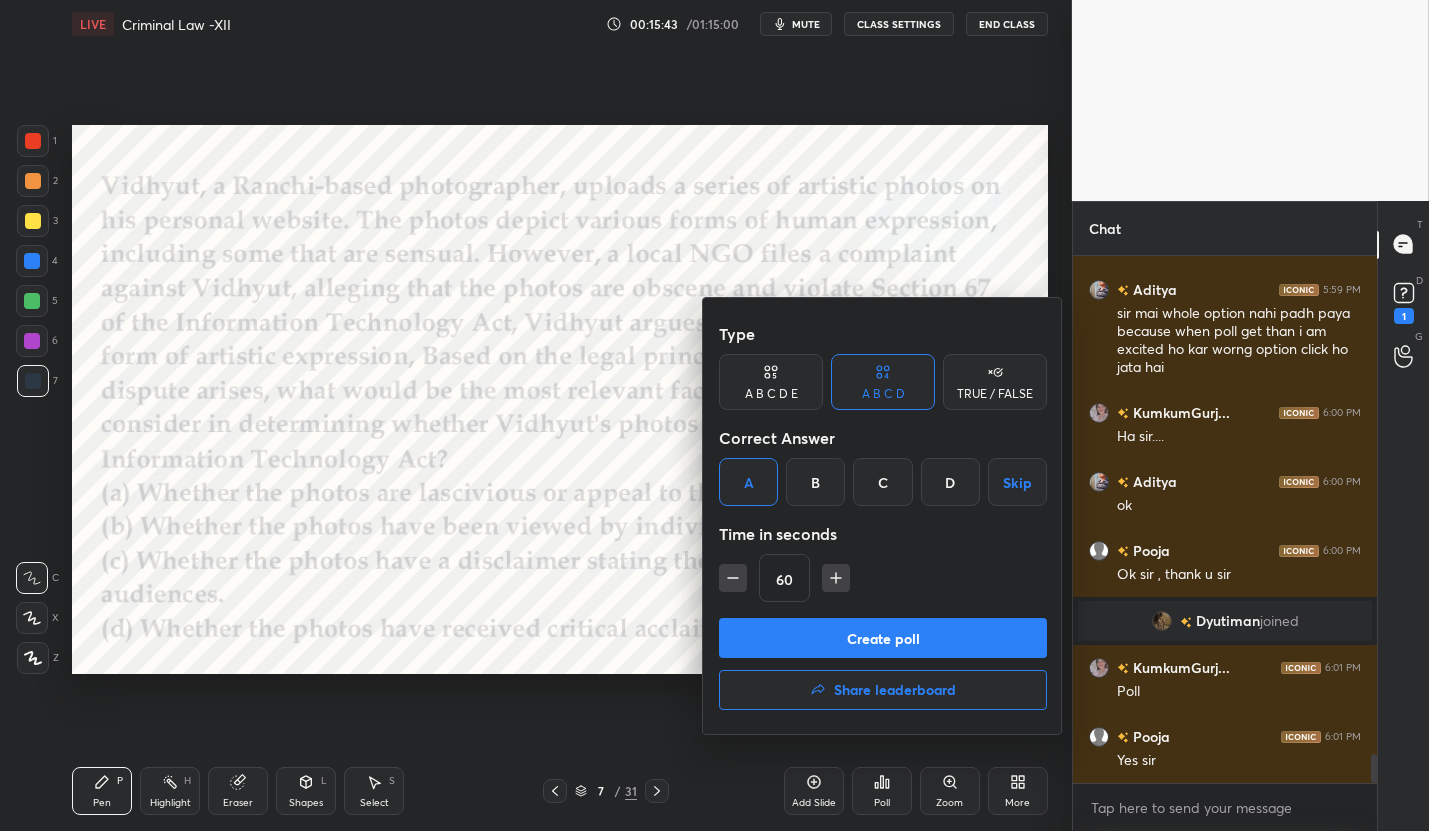 click on "Create poll" at bounding box center [883, 638] 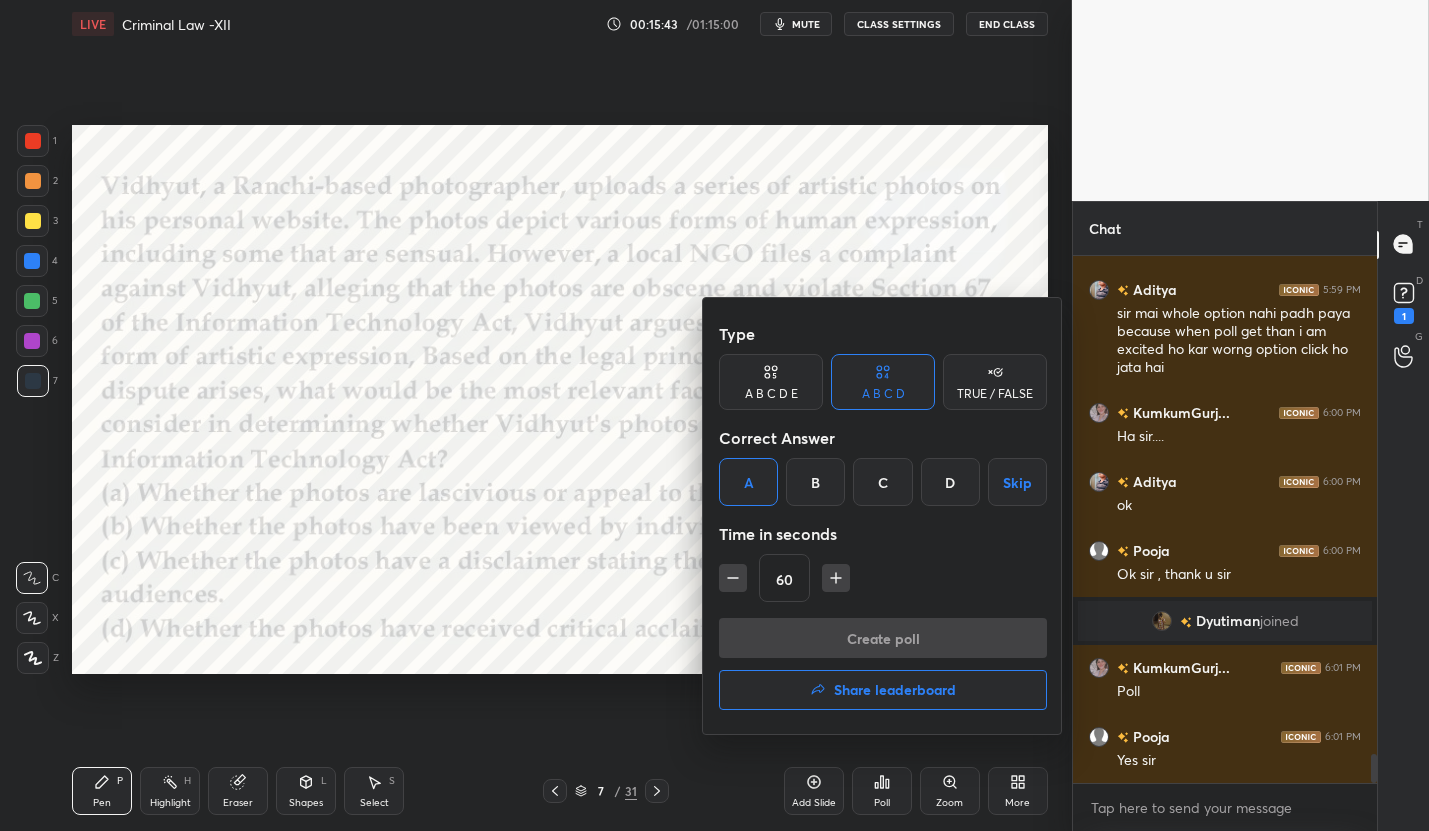 scroll, scrollTop: 479, scrollLeft: 298, axis: both 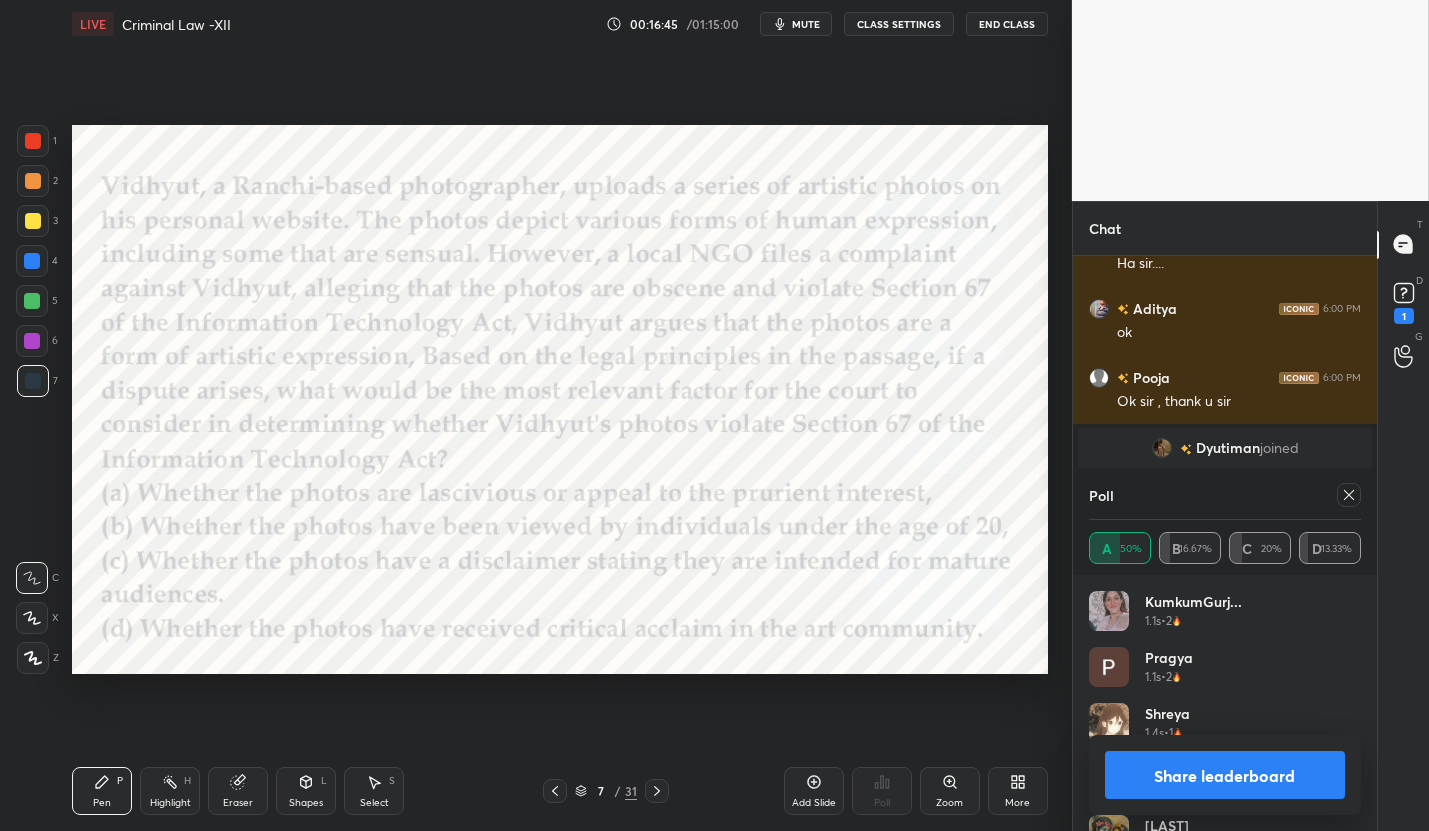 click 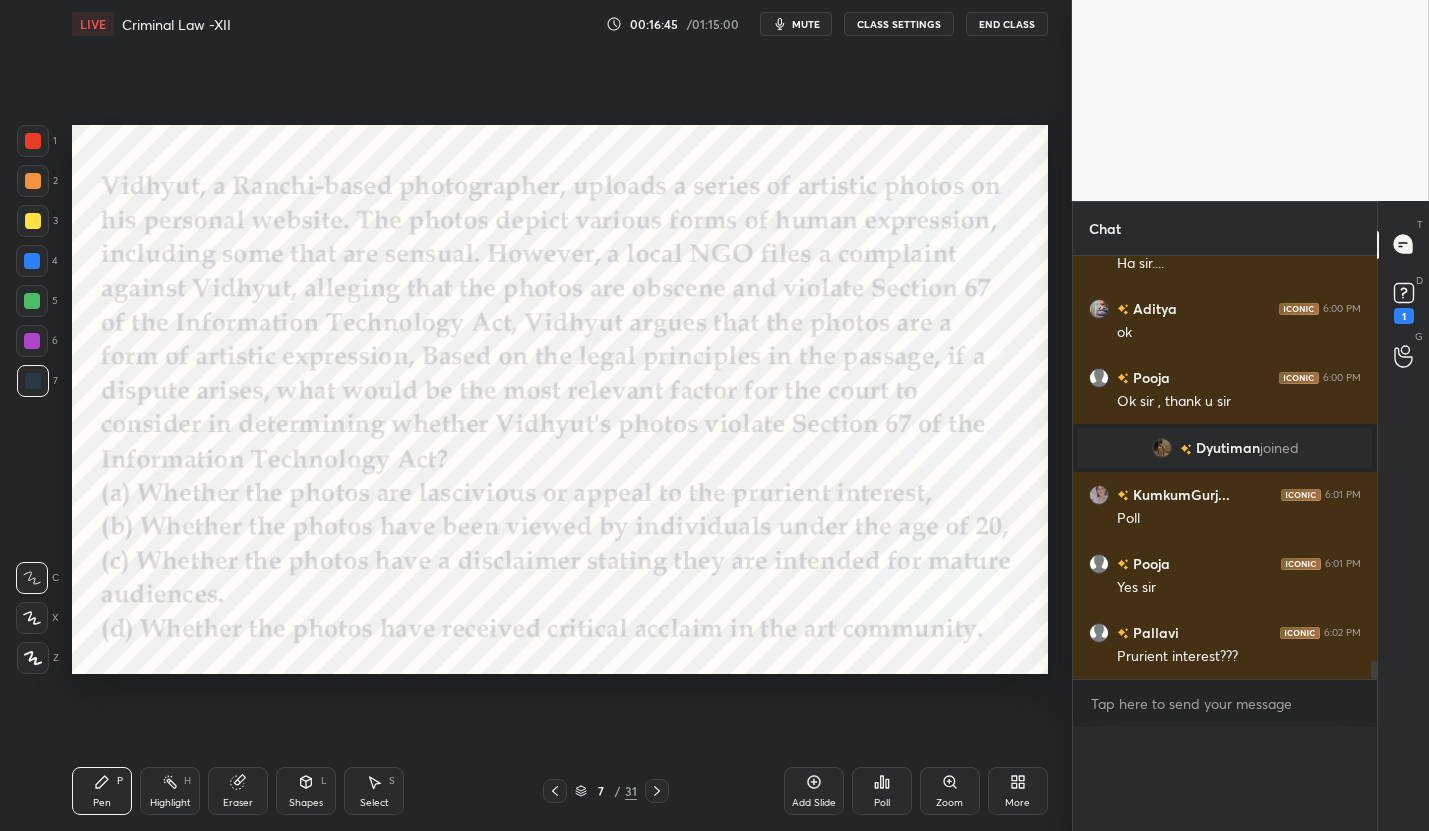 scroll, scrollTop: 0, scrollLeft: 0, axis: both 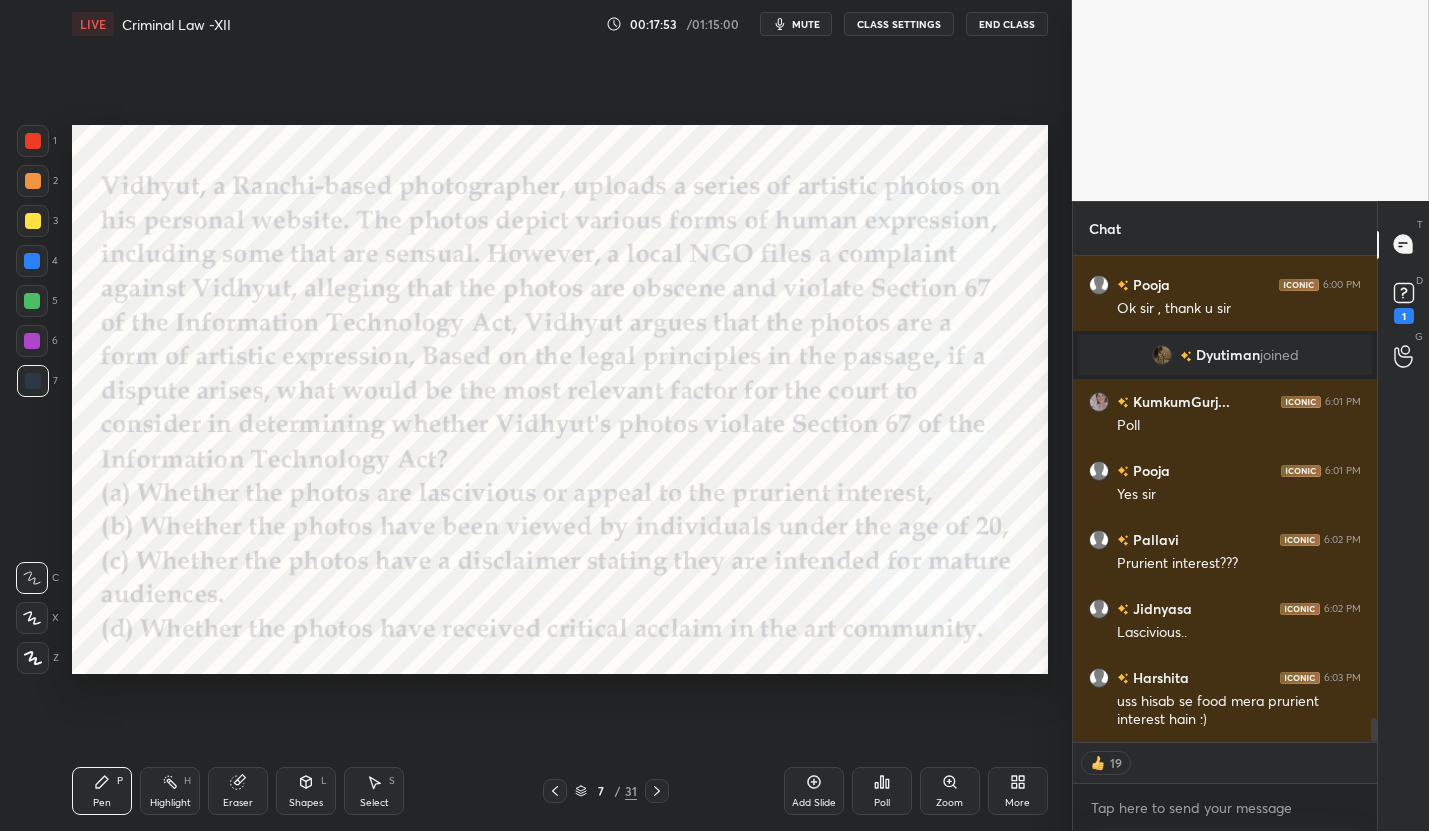 click 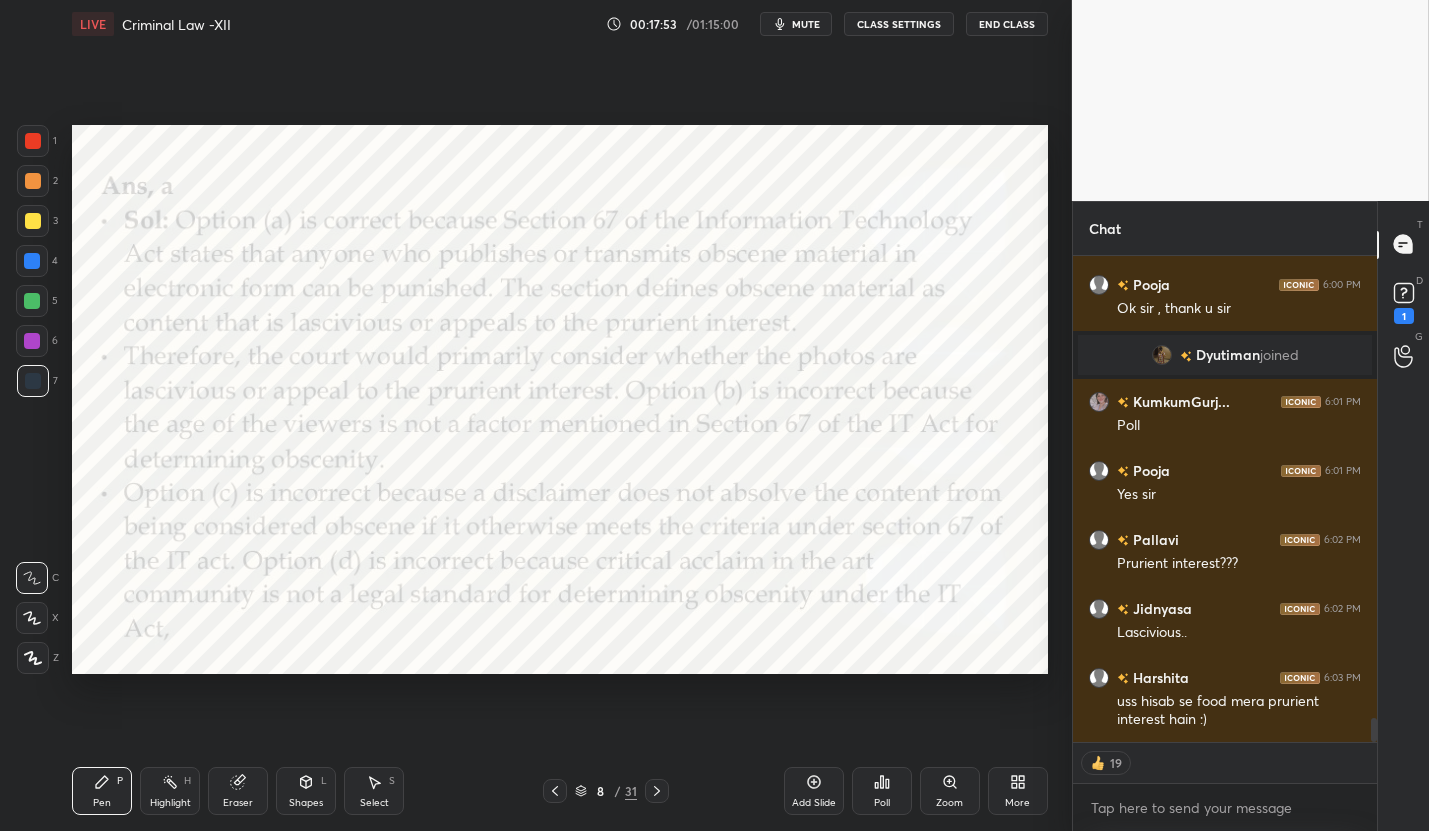click 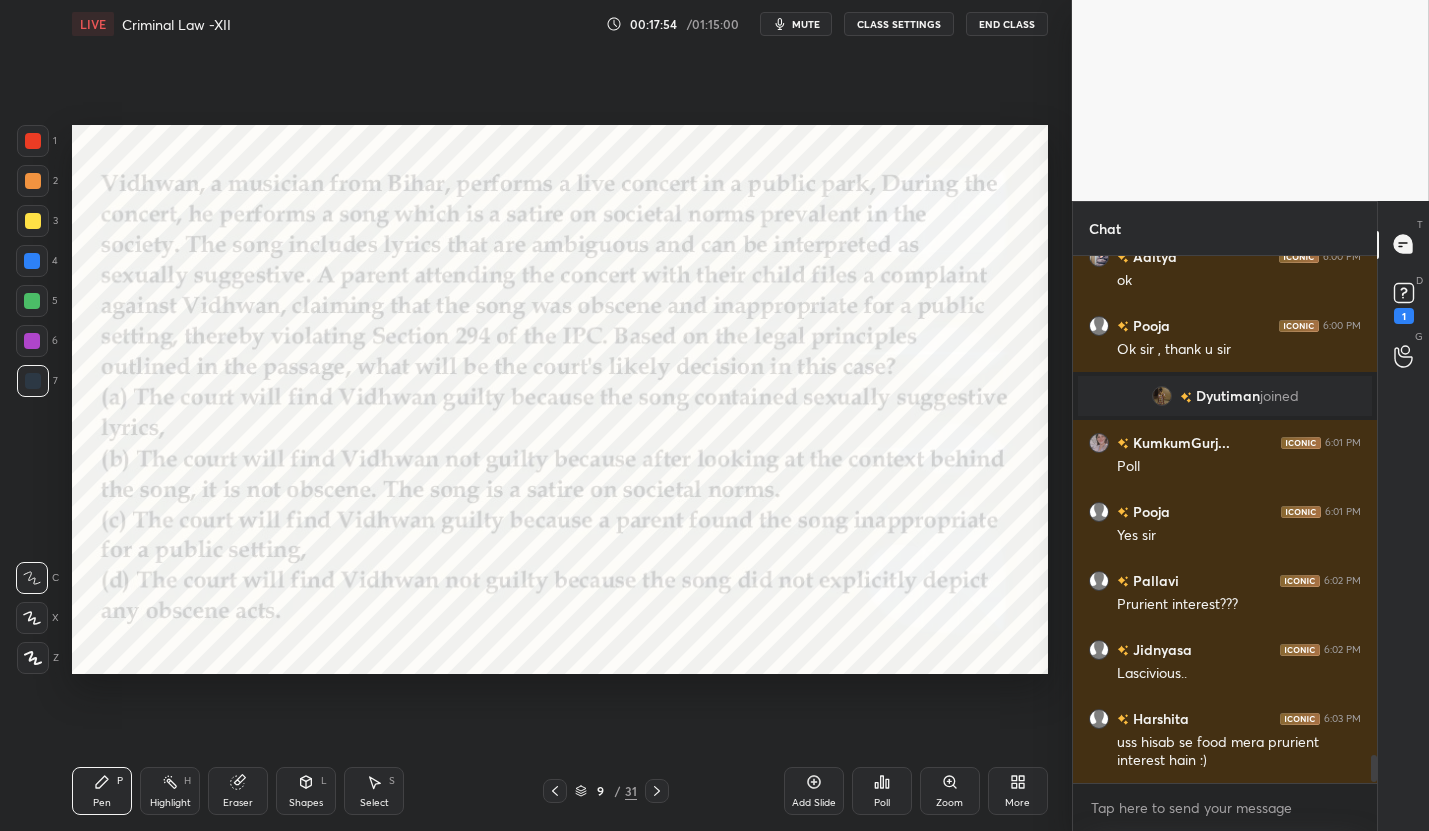 scroll, scrollTop: 521, scrollLeft: 298, axis: both 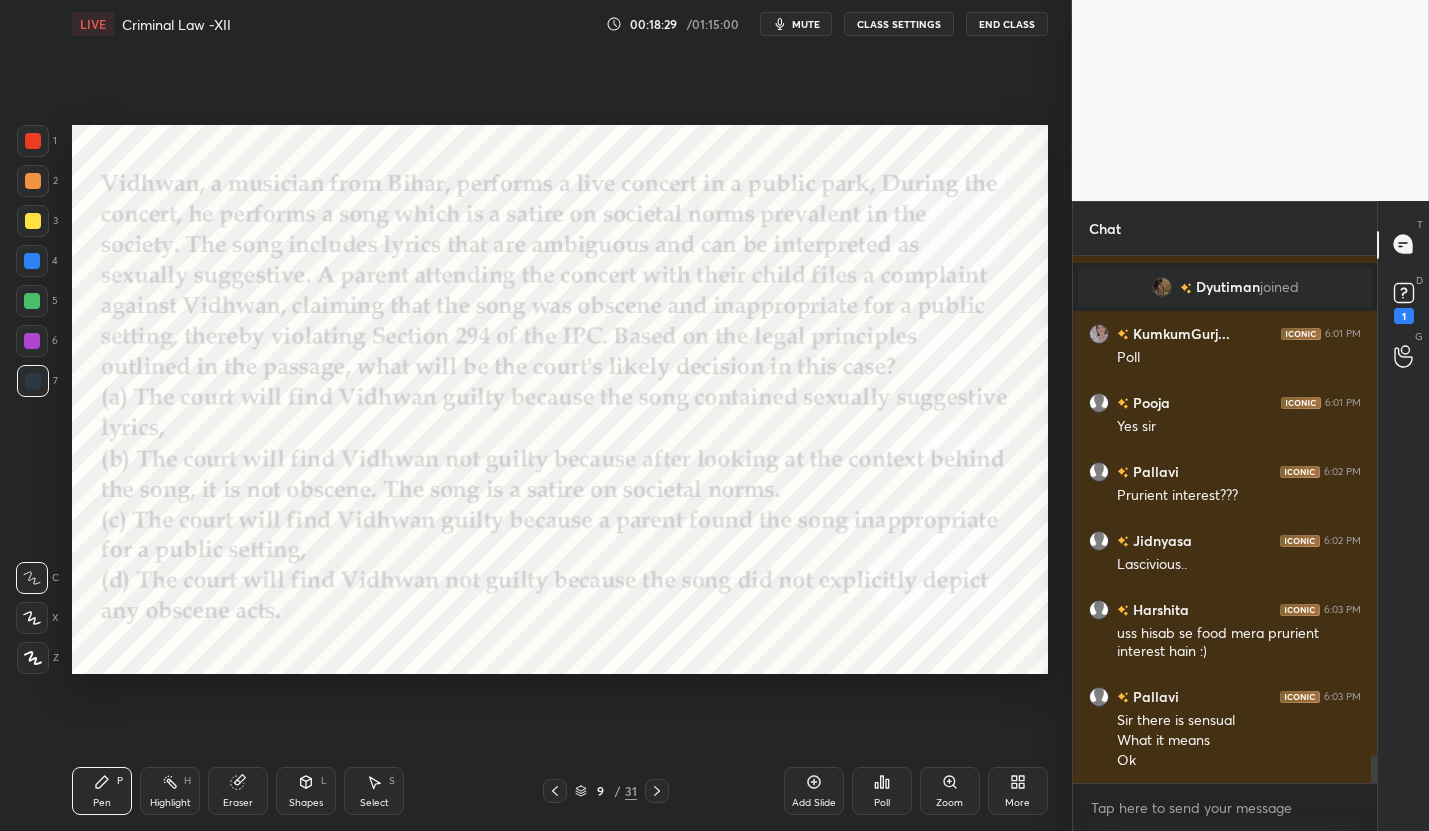 click on "Poll" at bounding box center (882, 791) 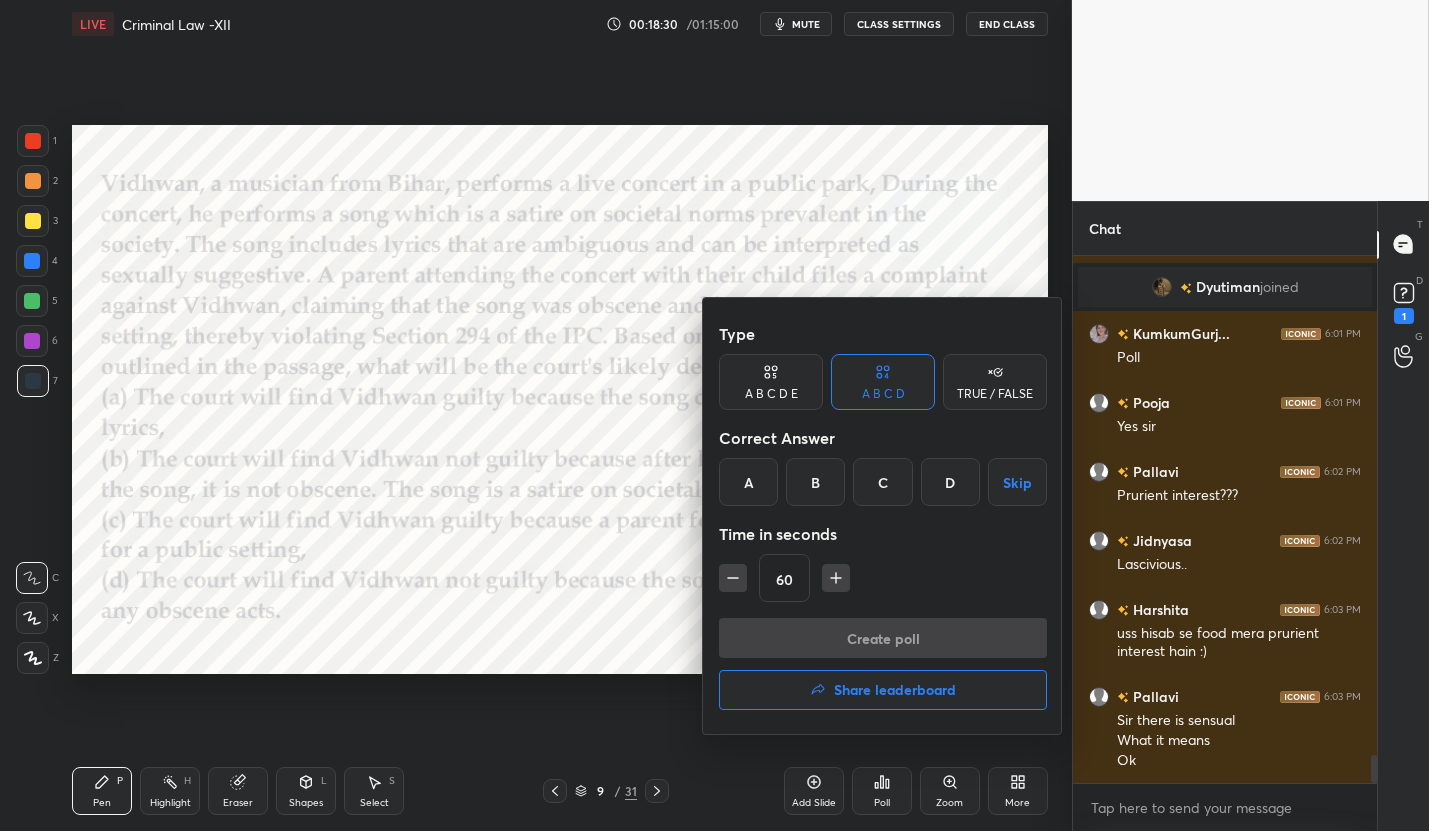 click on "B" at bounding box center [815, 482] 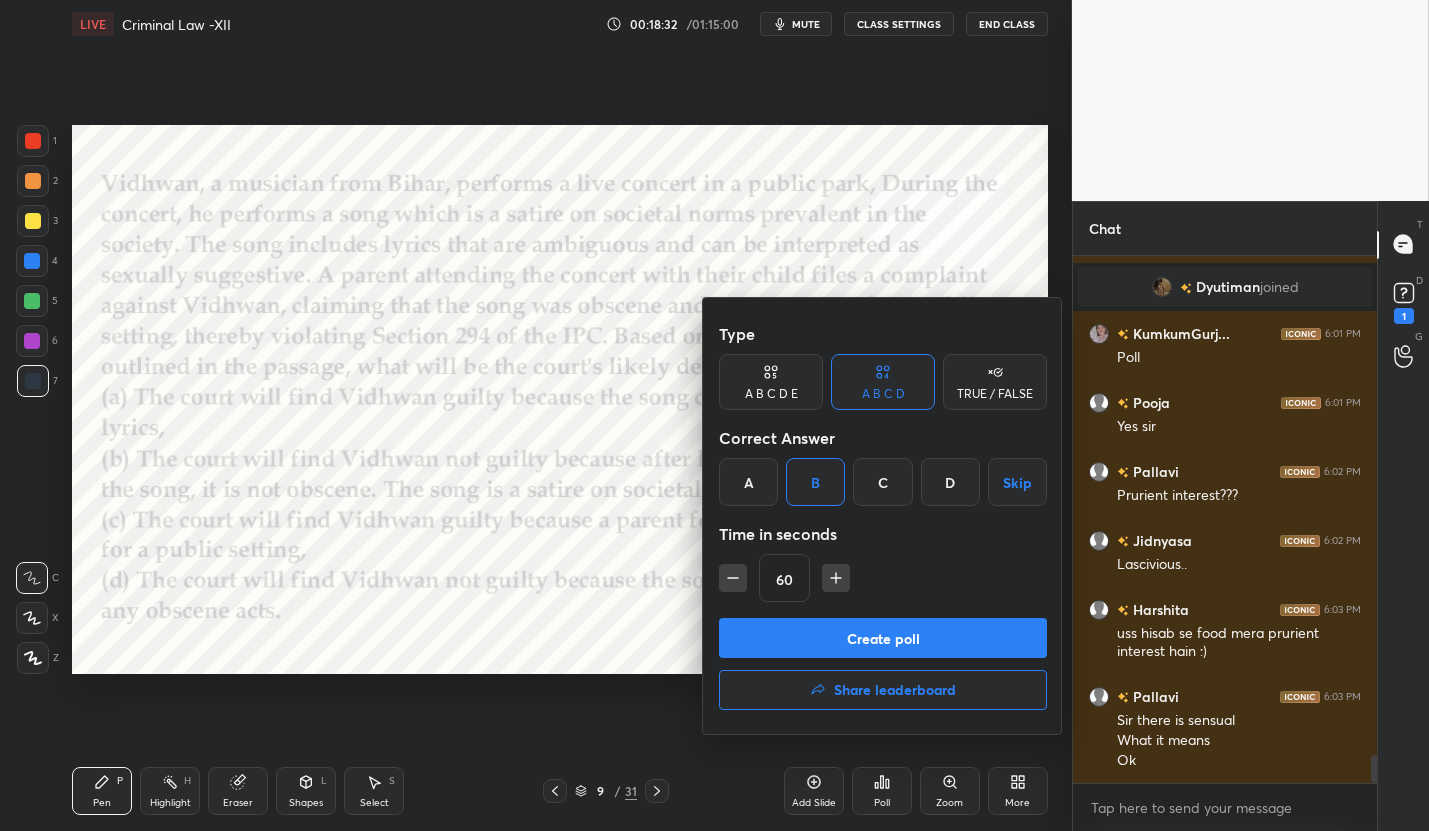 click on "Create poll" at bounding box center (883, 638) 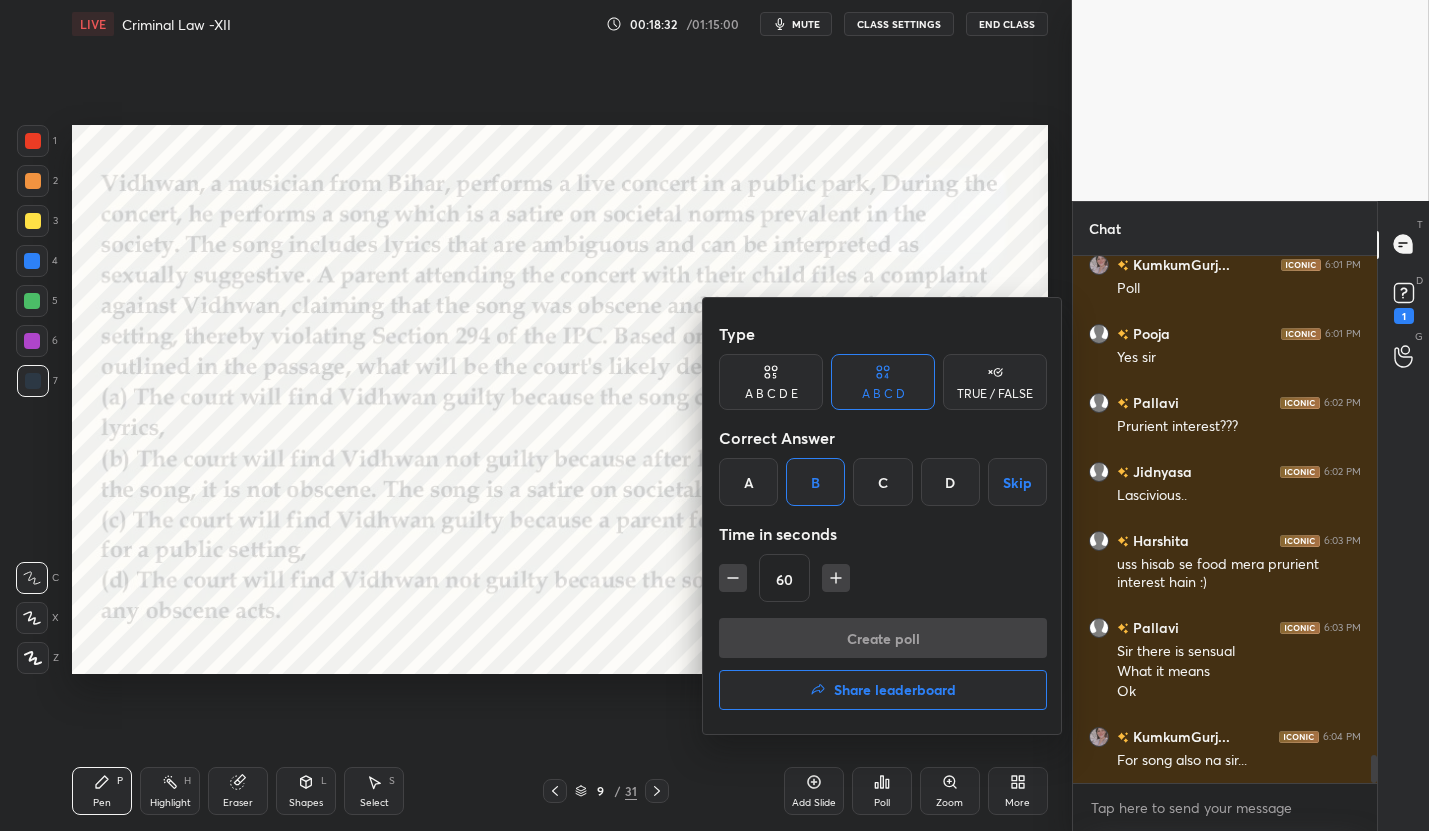 scroll, scrollTop: 479, scrollLeft: 298, axis: both 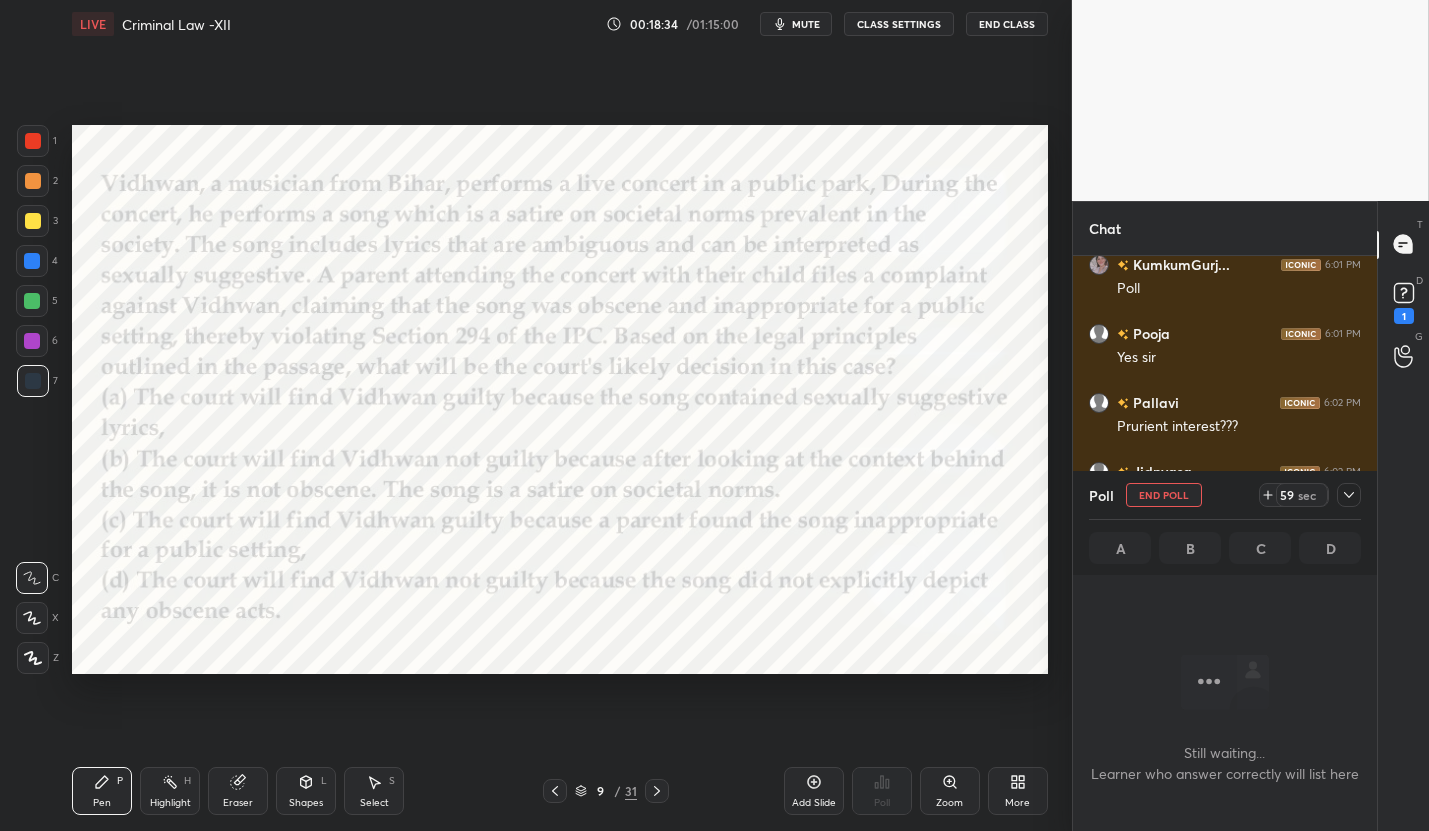 click 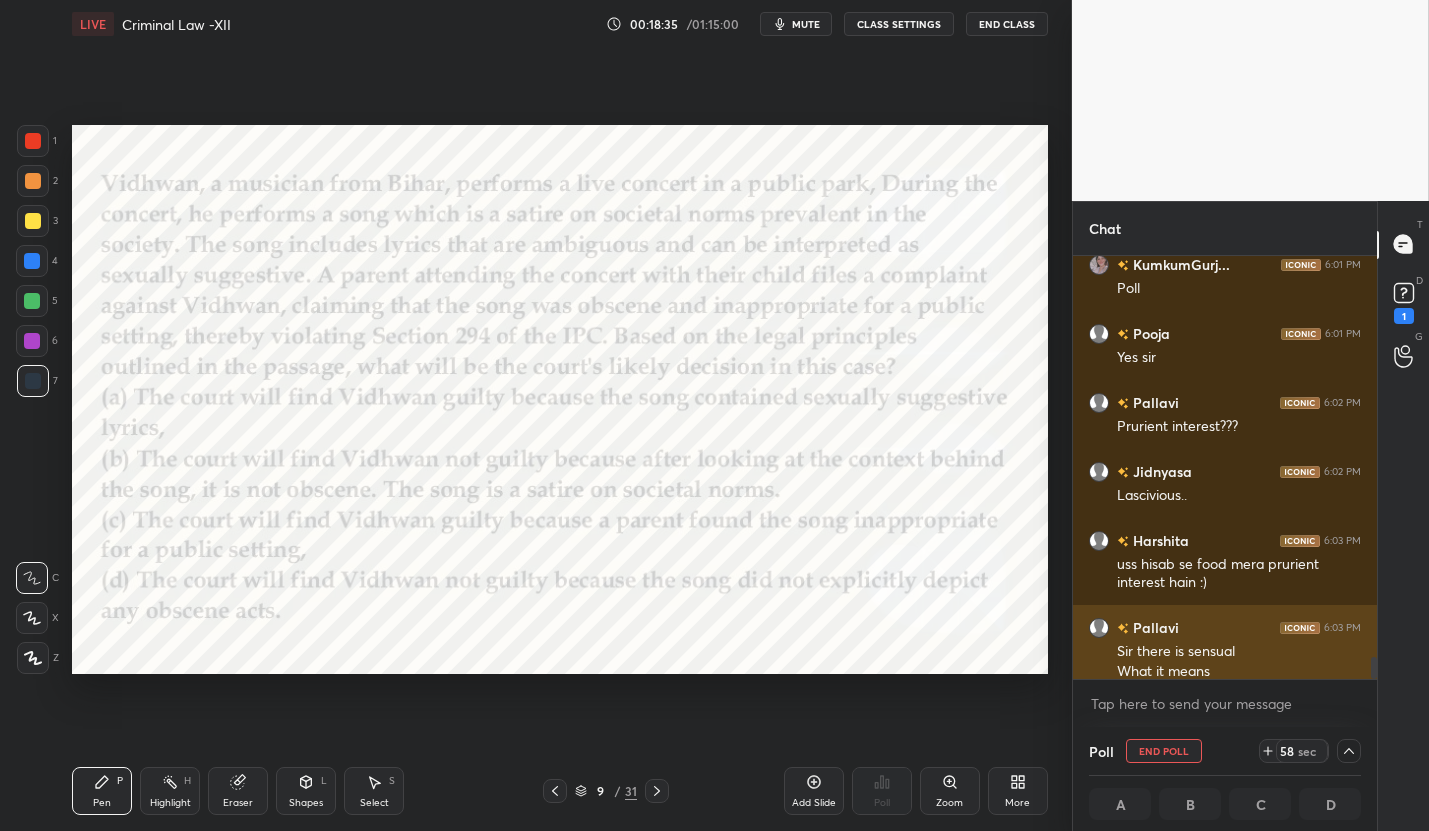 scroll, scrollTop: 1, scrollLeft: 6, axis: both 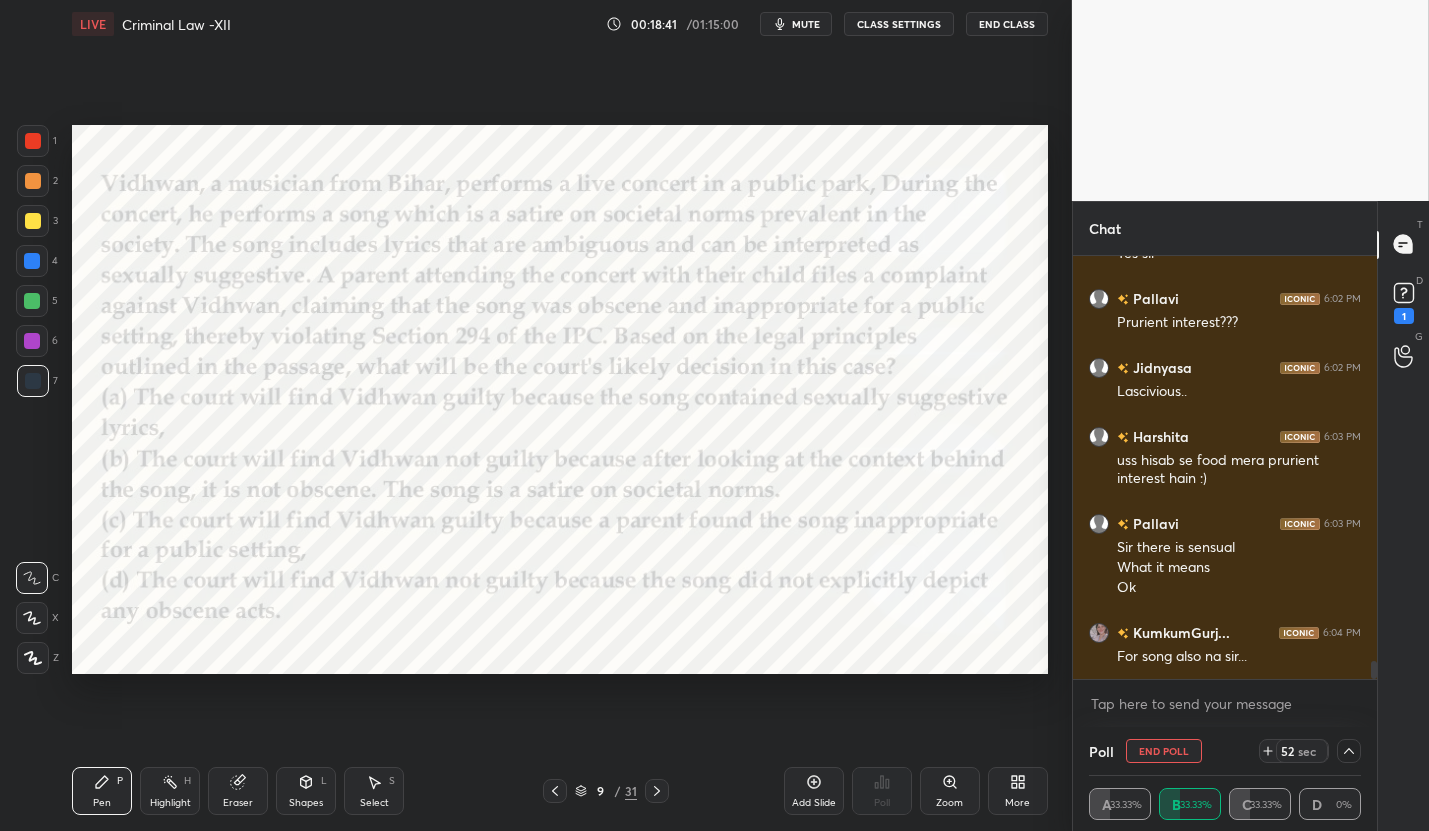 click 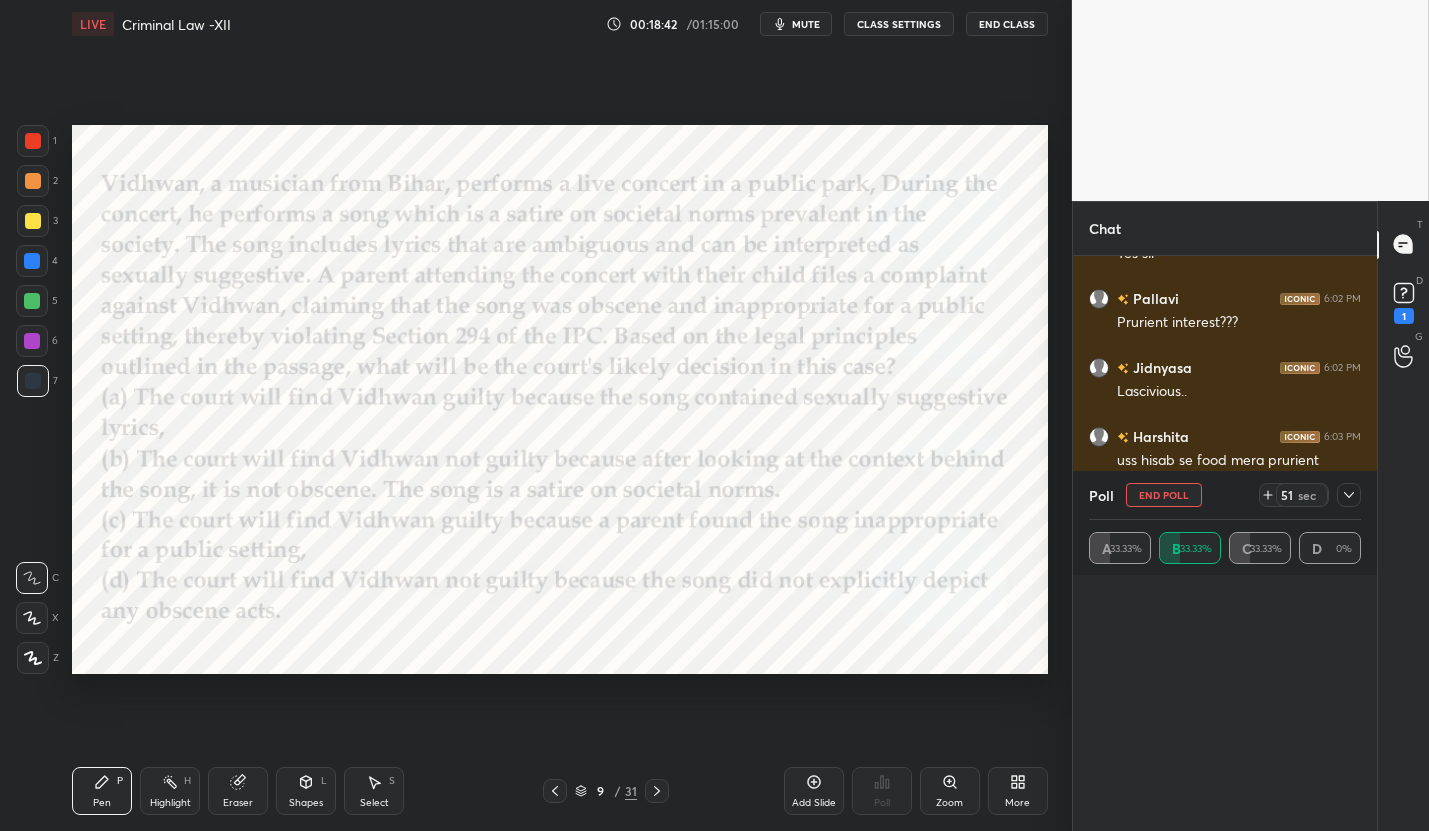 scroll, scrollTop: 6, scrollLeft: 6, axis: both 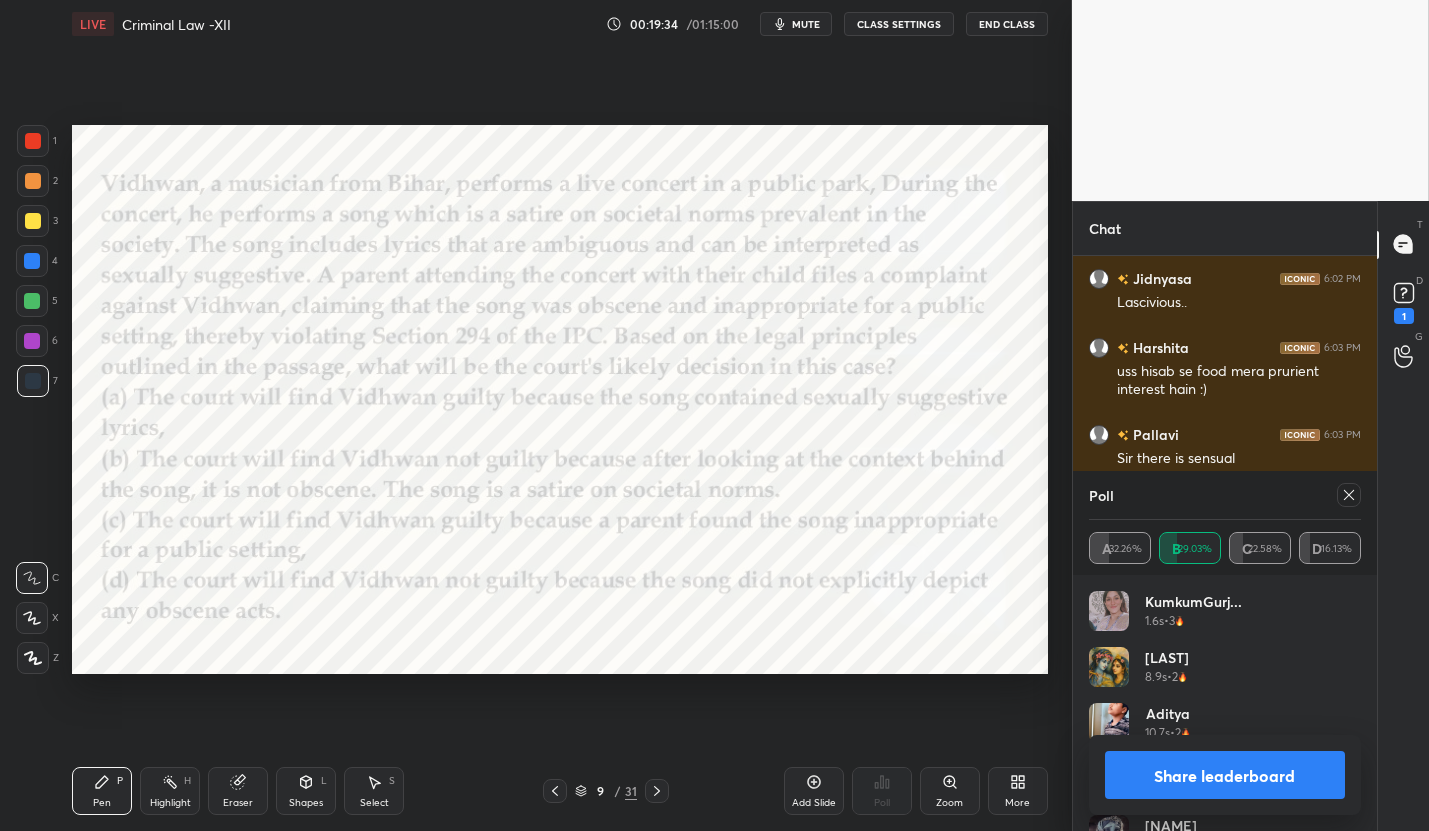 click 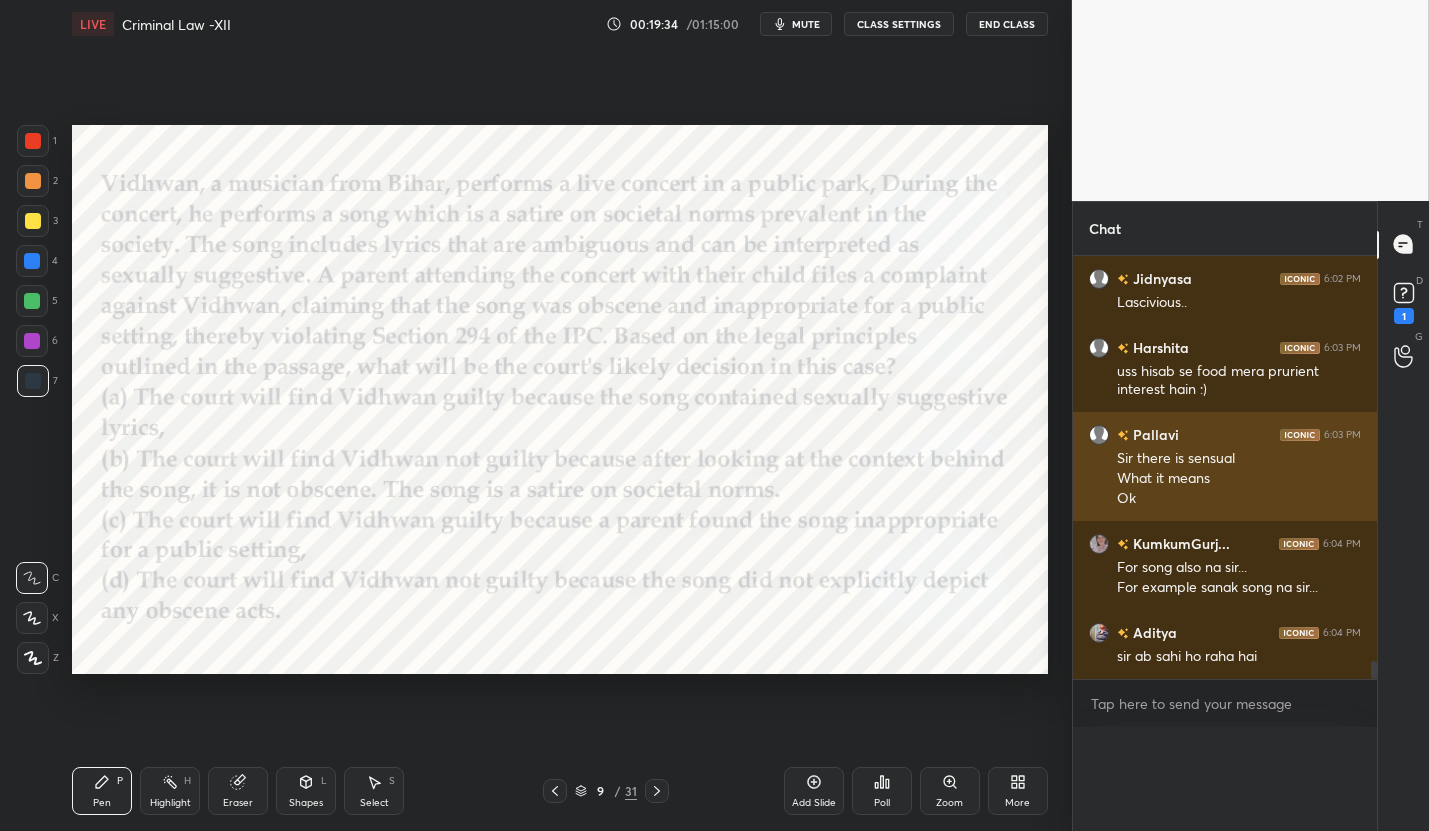 scroll, scrollTop: 88, scrollLeft: 266, axis: both 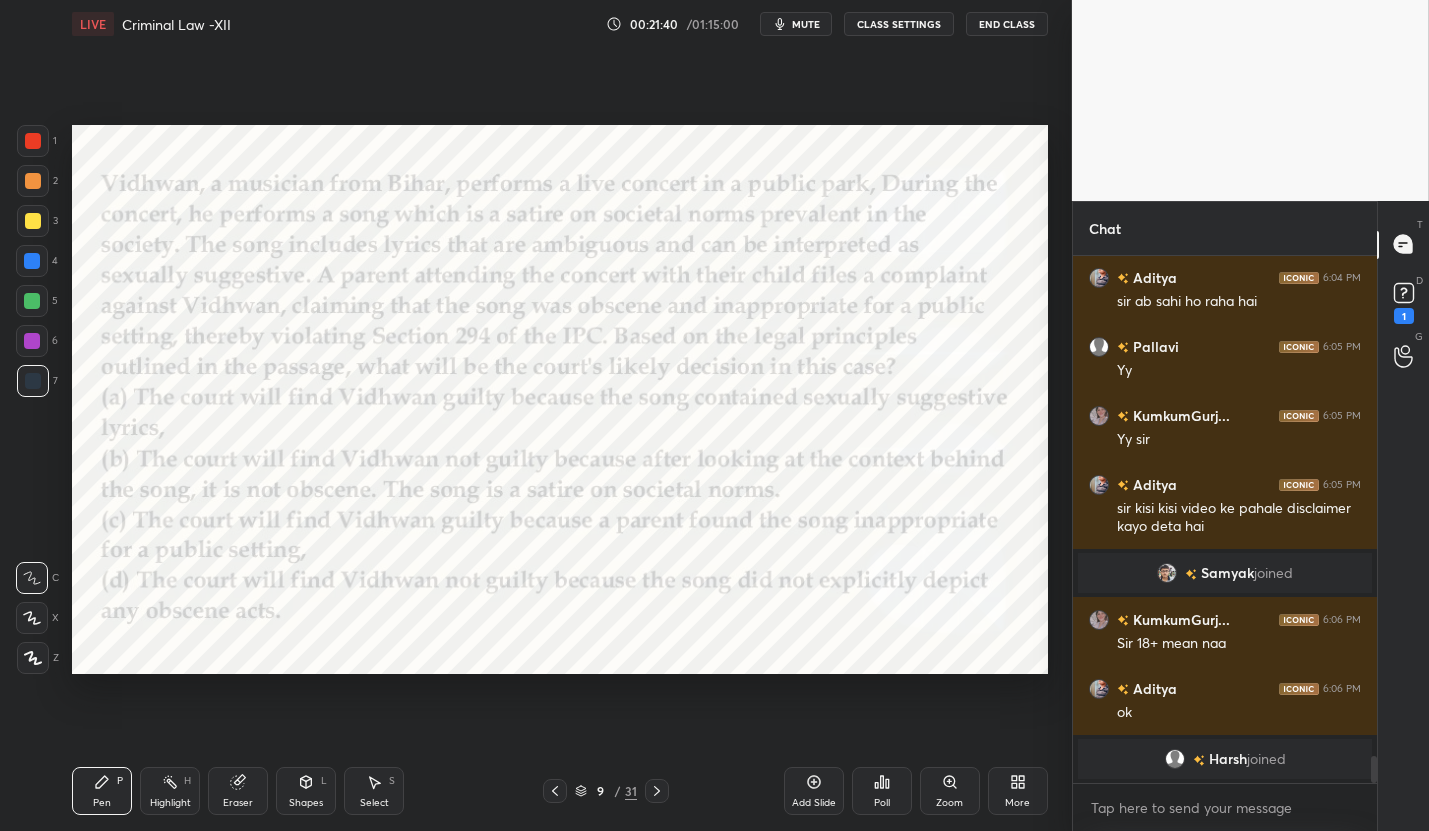 click 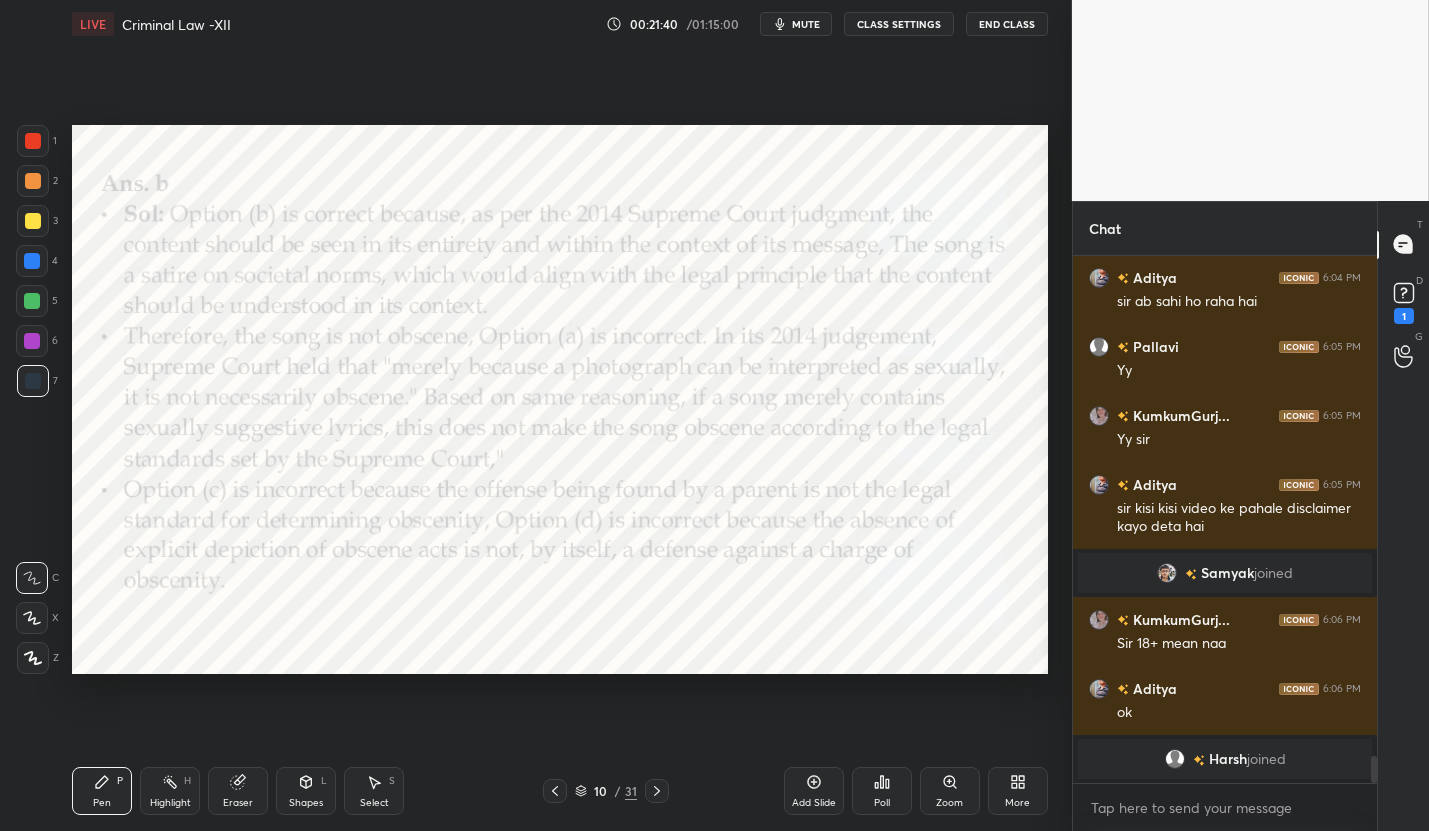 click 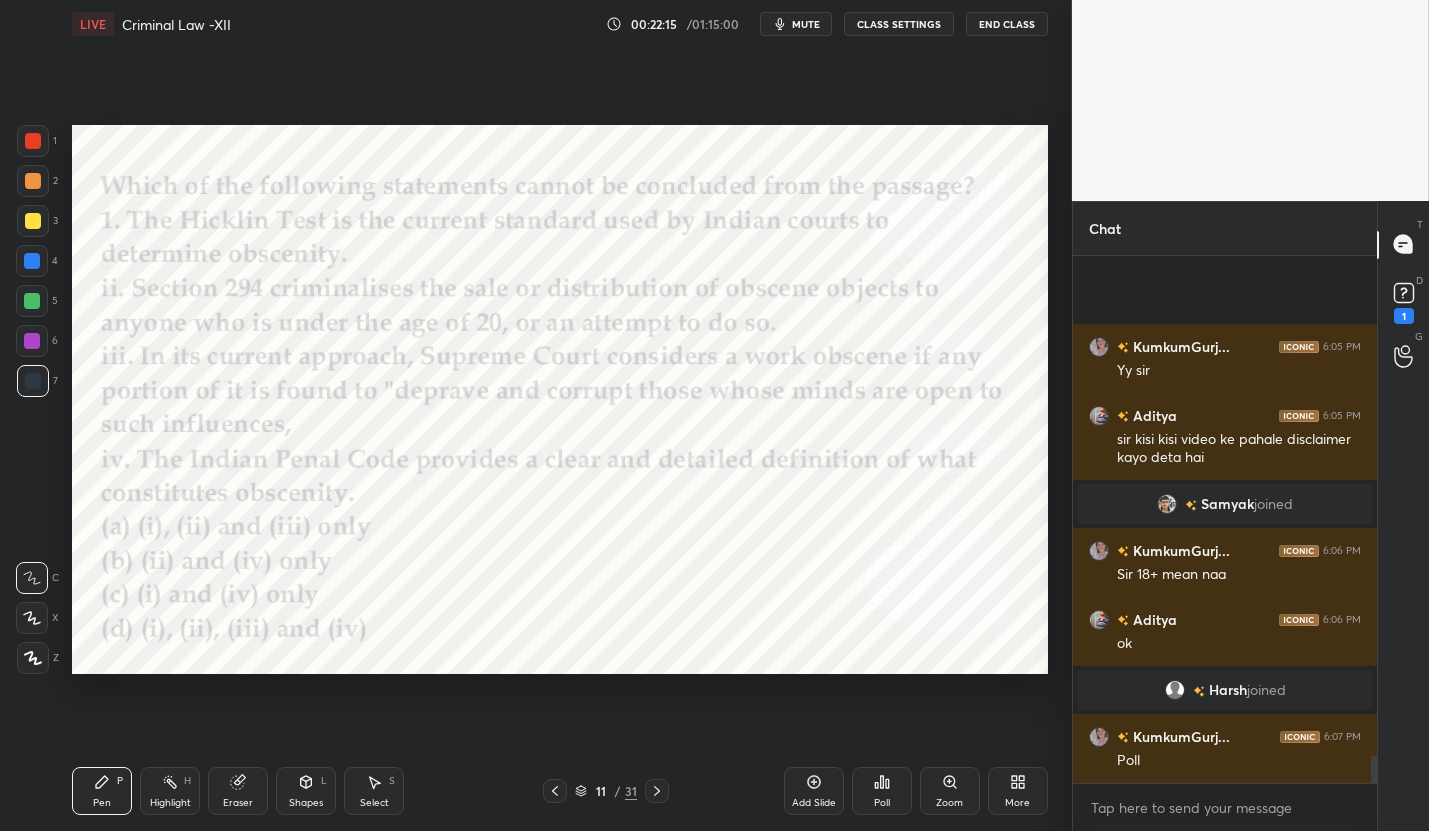 scroll, scrollTop: 9759, scrollLeft: 0, axis: vertical 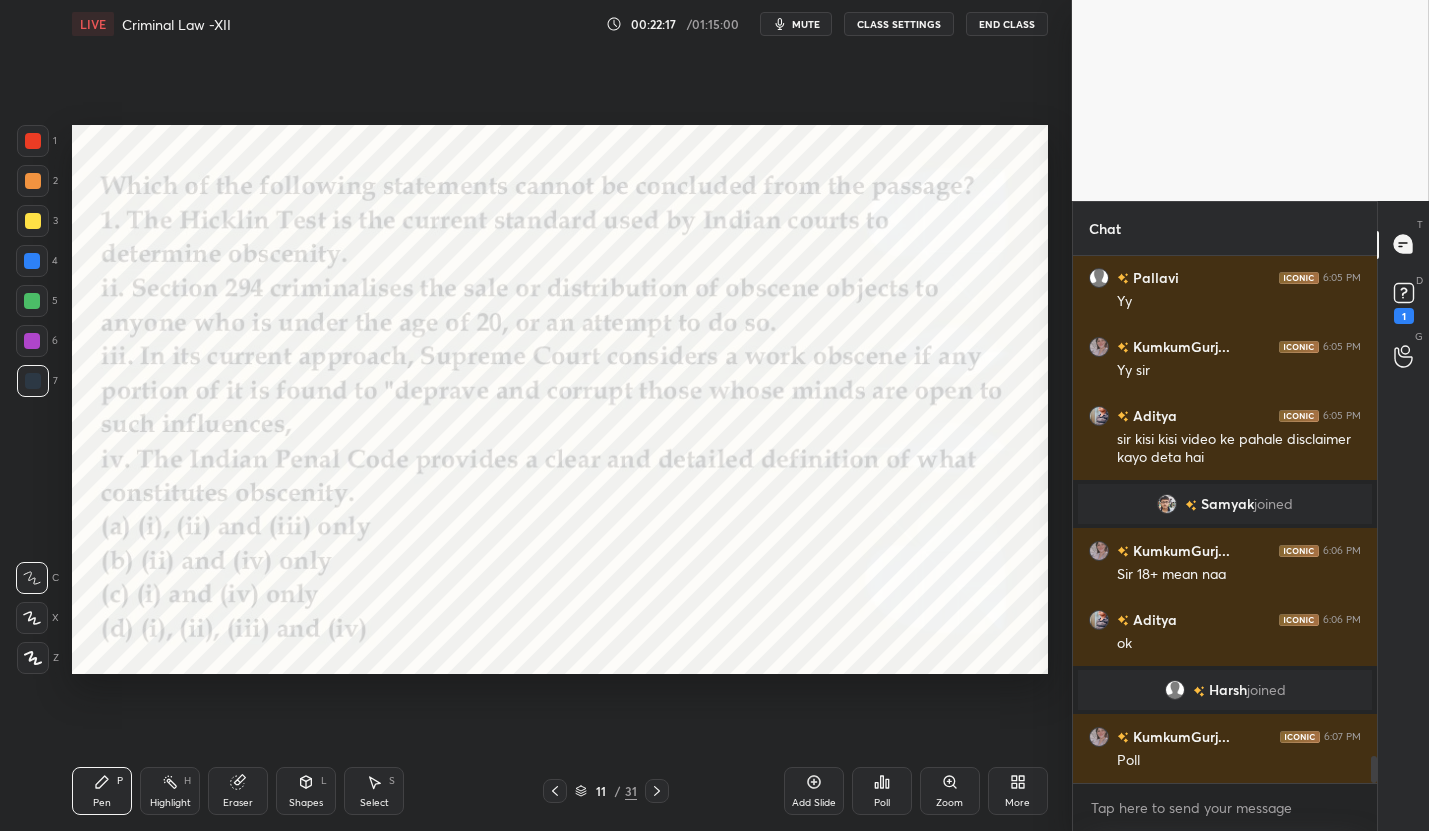 click on "Poll" at bounding box center [882, 791] 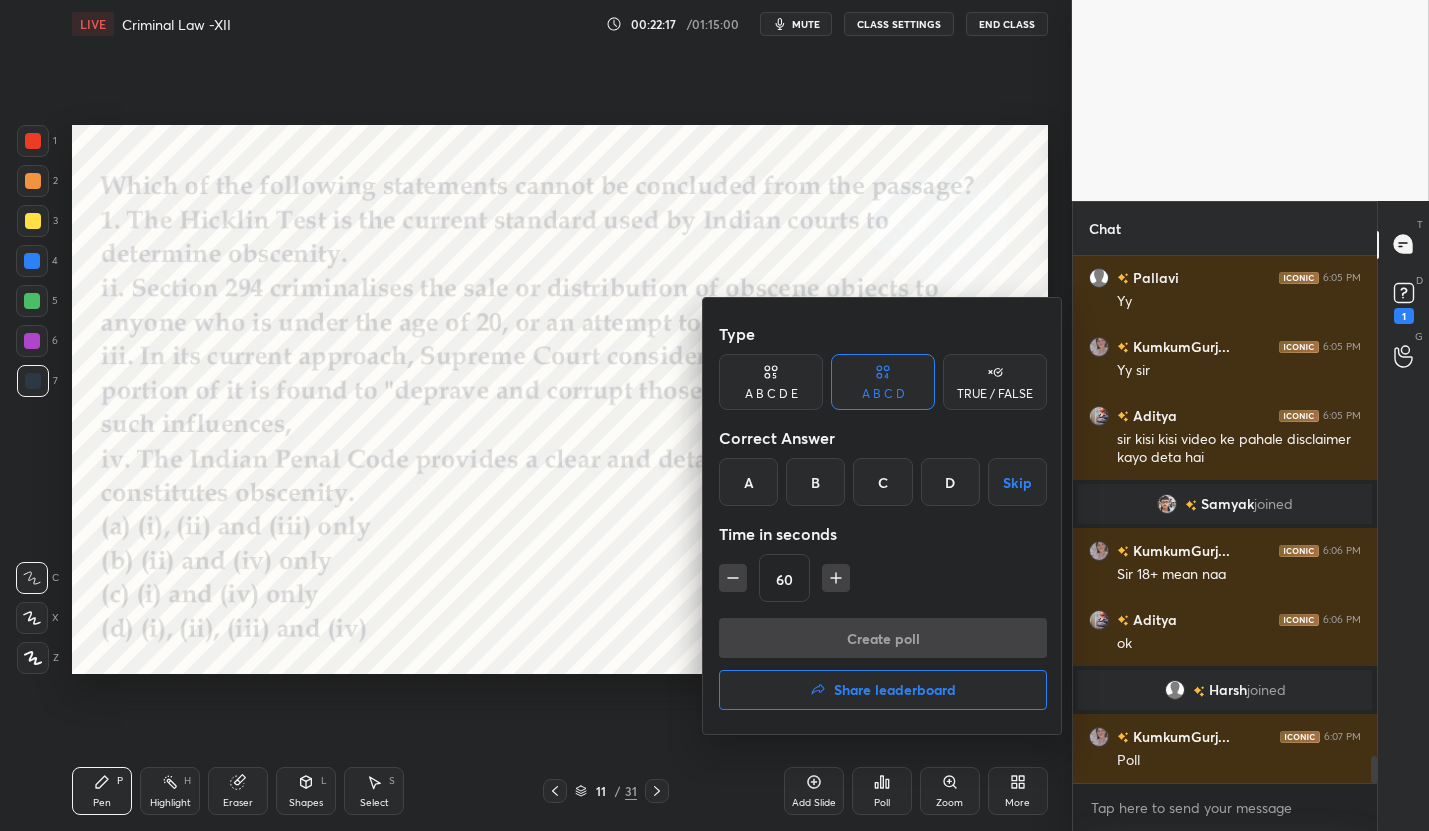 click on "D" at bounding box center [950, 482] 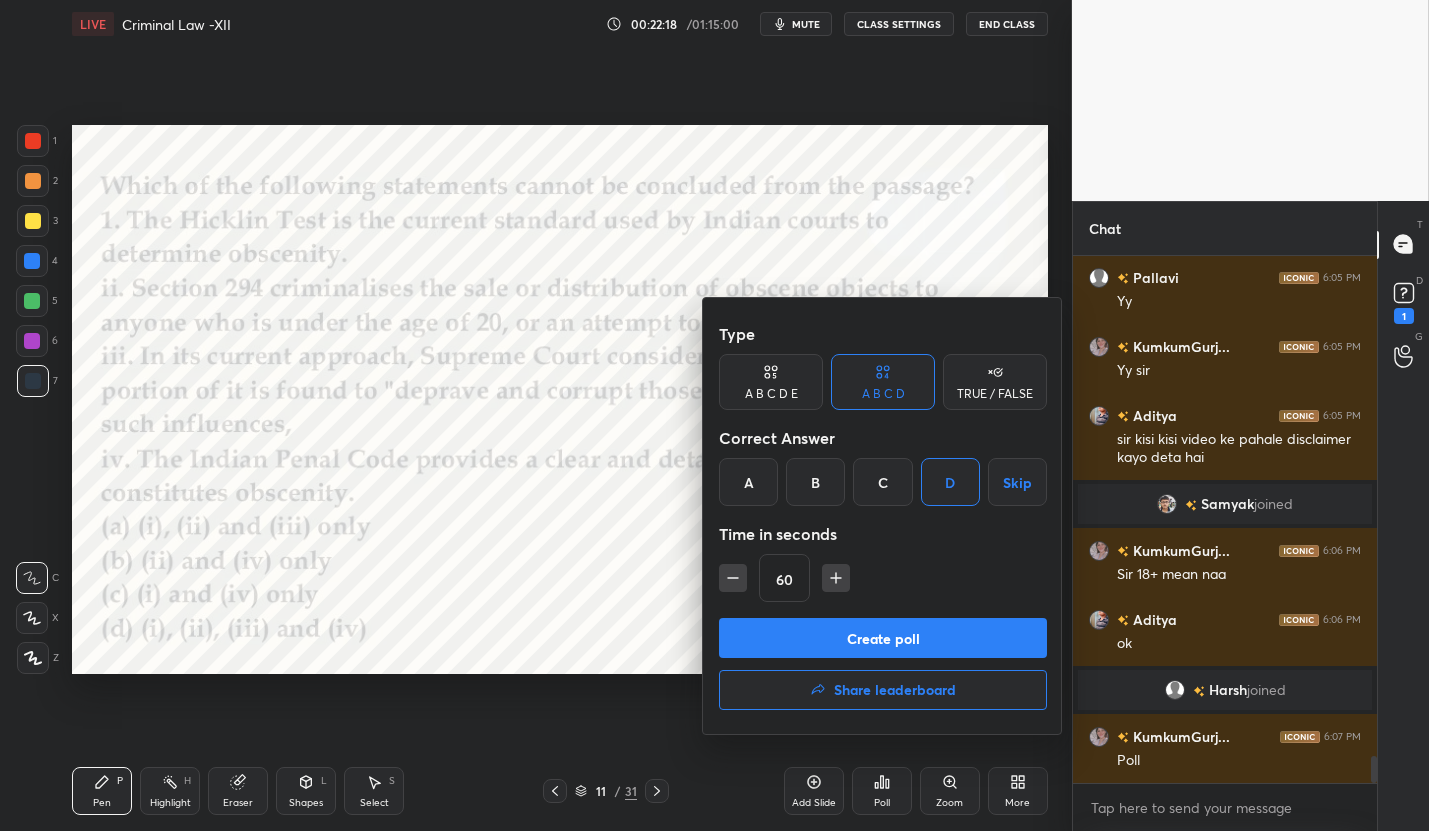 click on "Create poll" at bounding box center (883, 638) 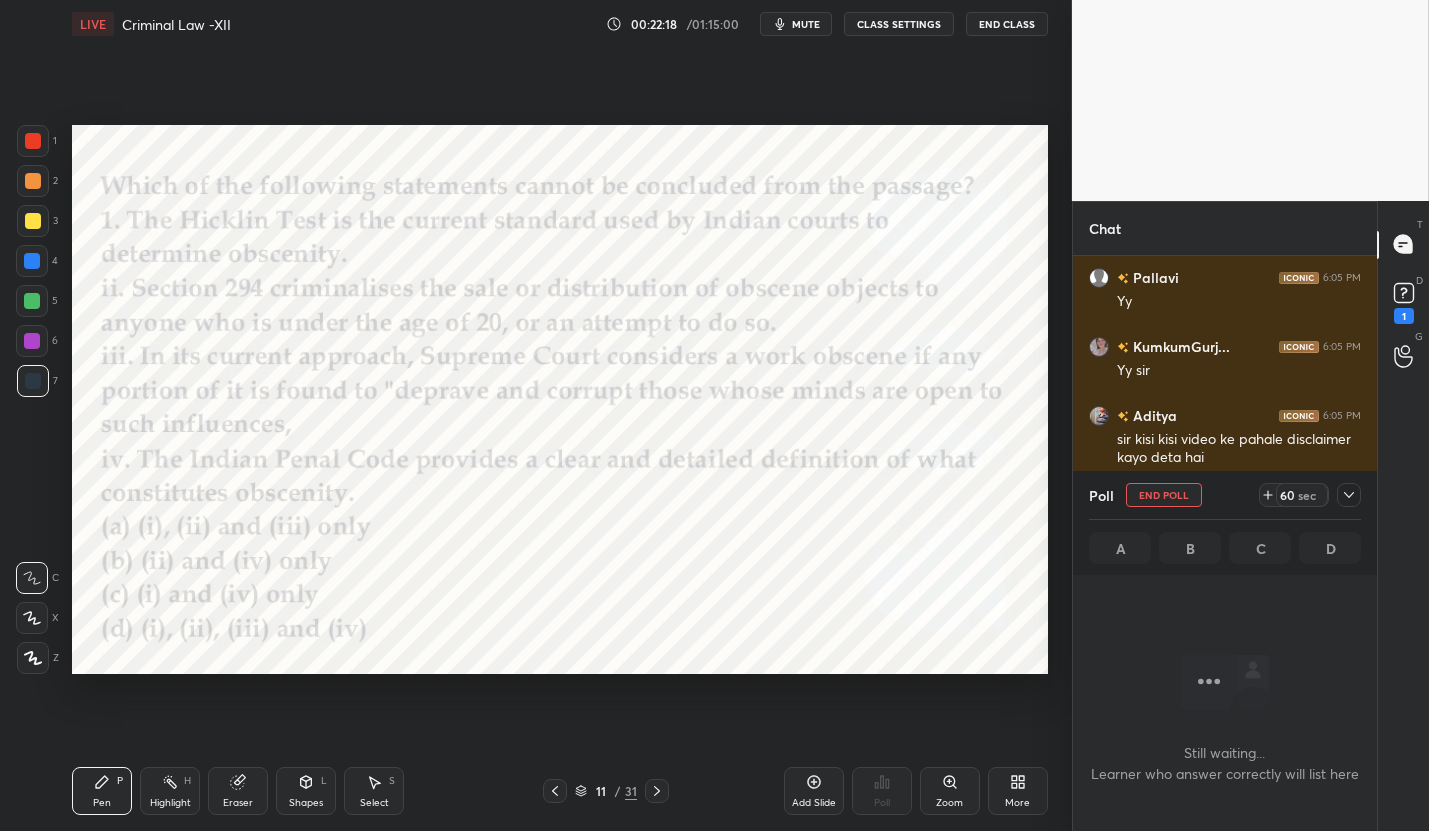scroll, scrollTop: 479, scrollLeft: 298, axis: both 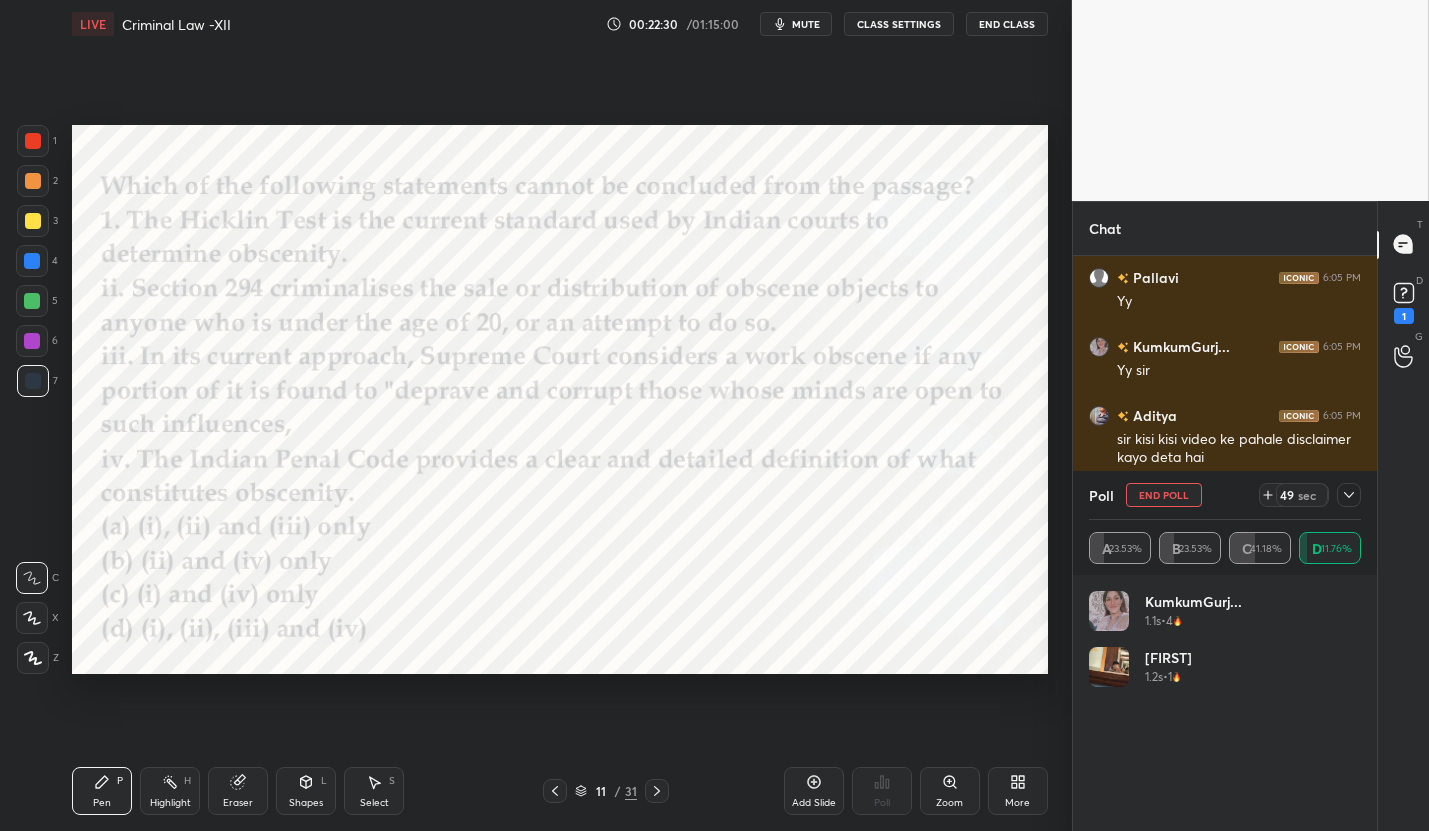 click 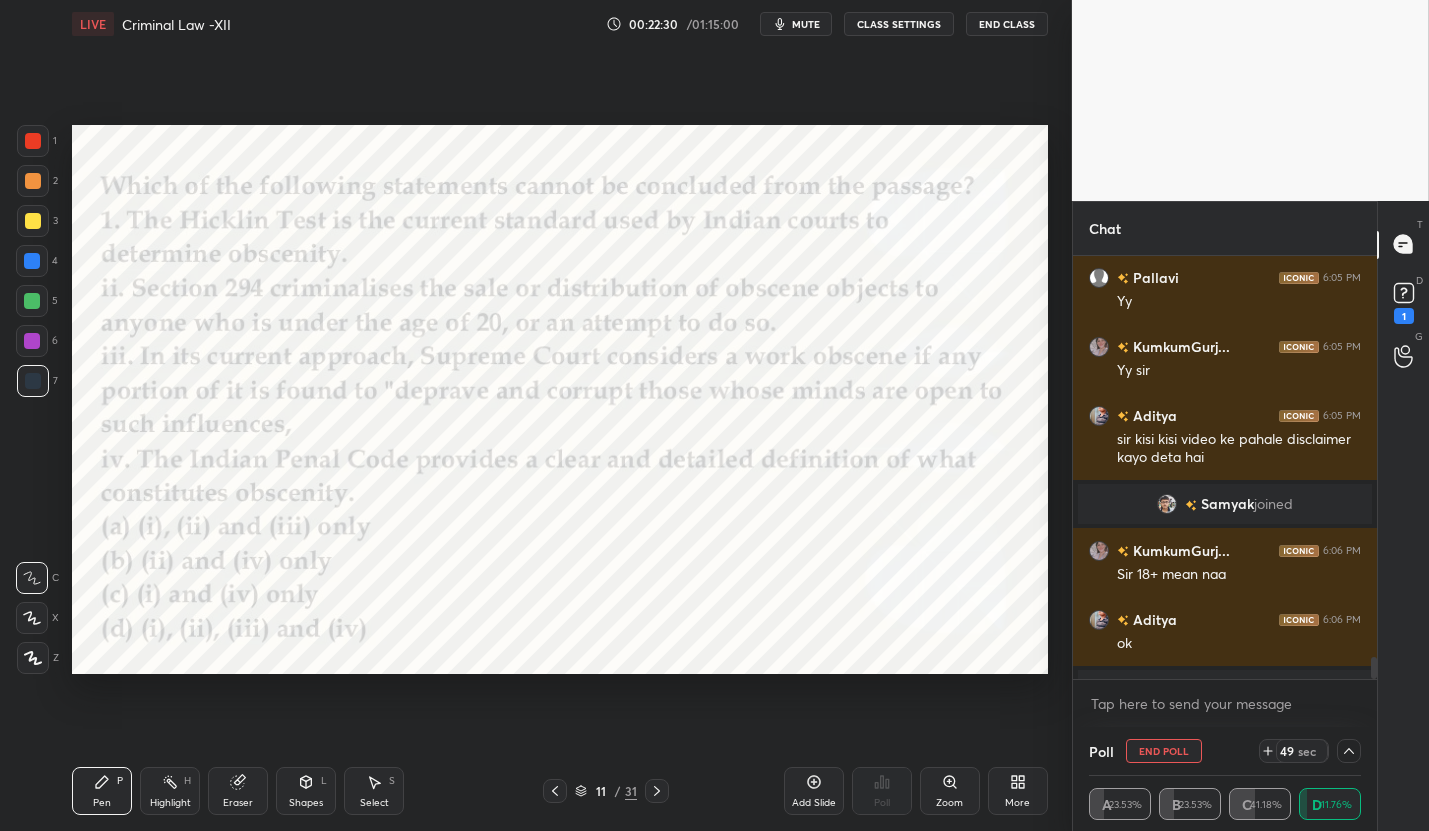 scroll, scrollTop: 6, scrollLeft: 6, axis: both 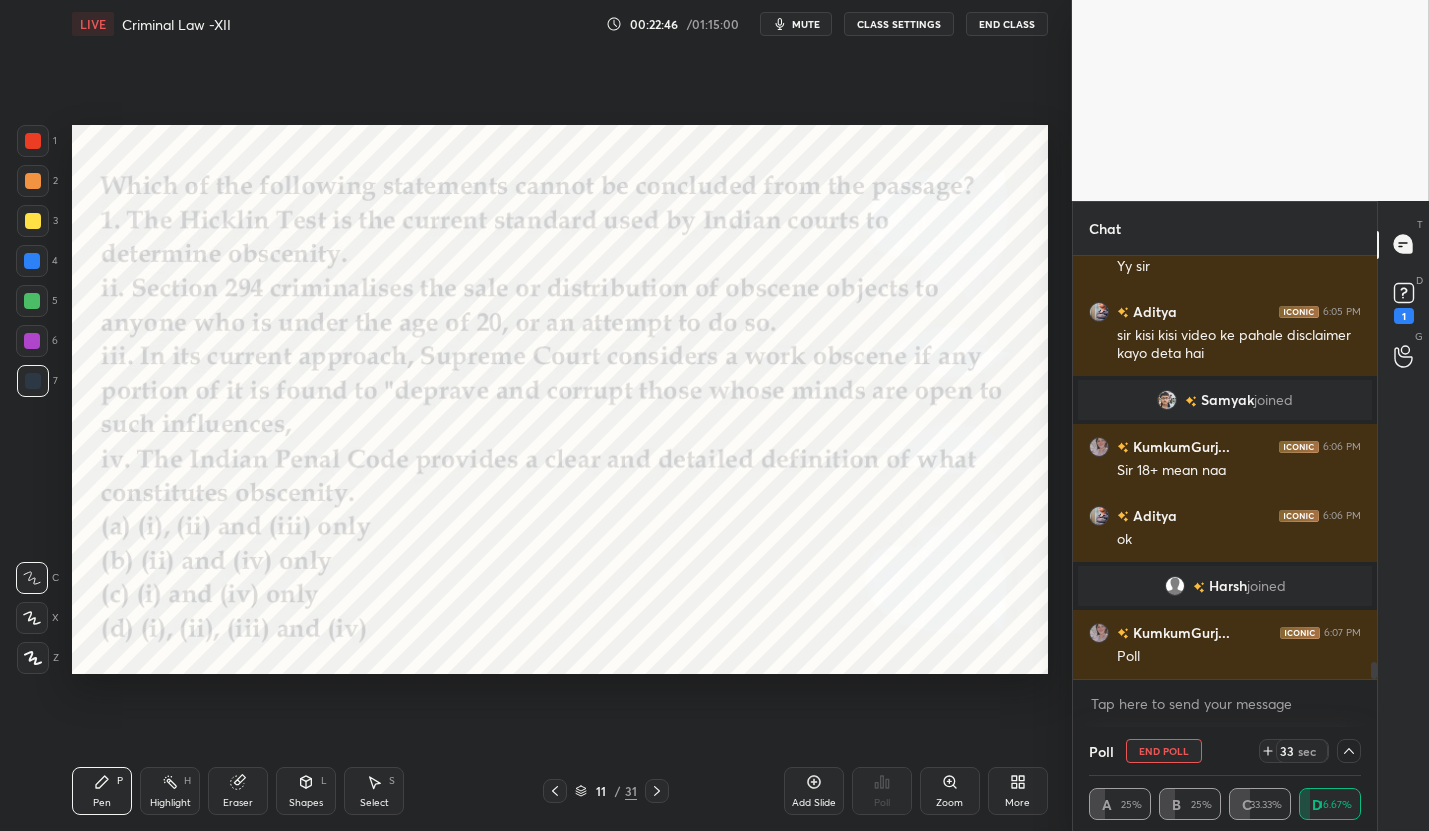 click 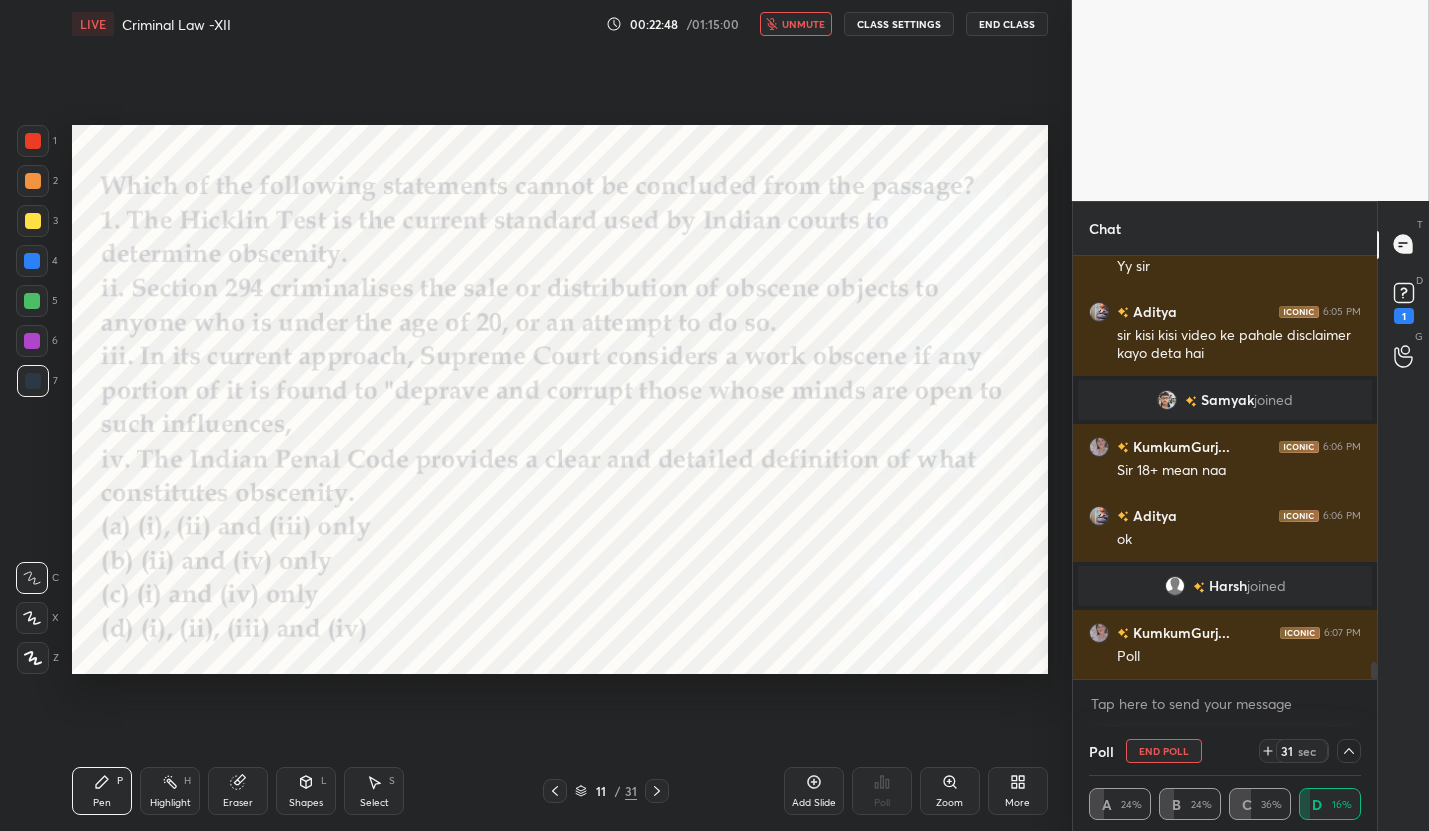 click on "Setting up your live class Poll for   secs No correct answer Start poll" at bounding box center [560, 399] 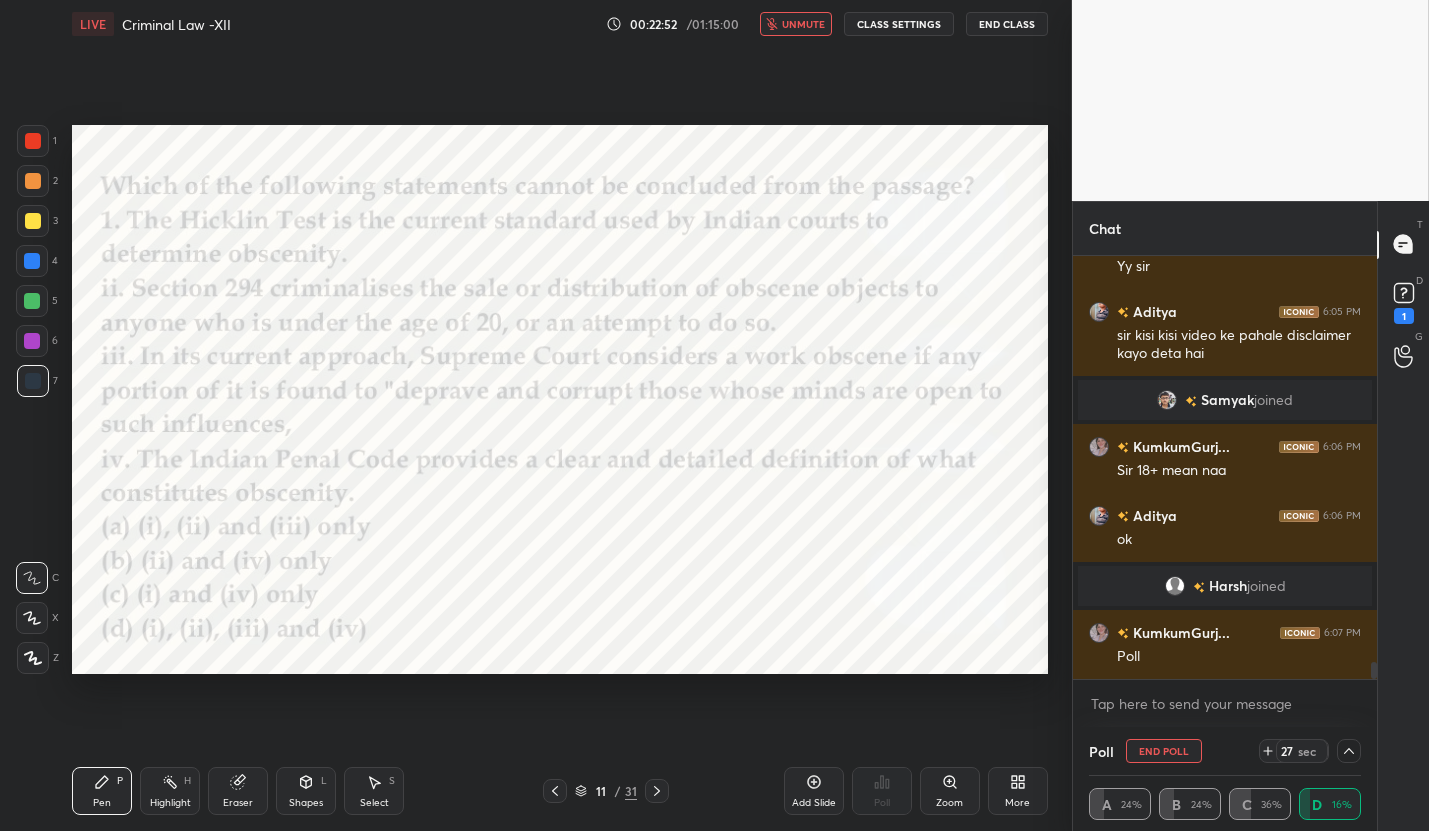 click 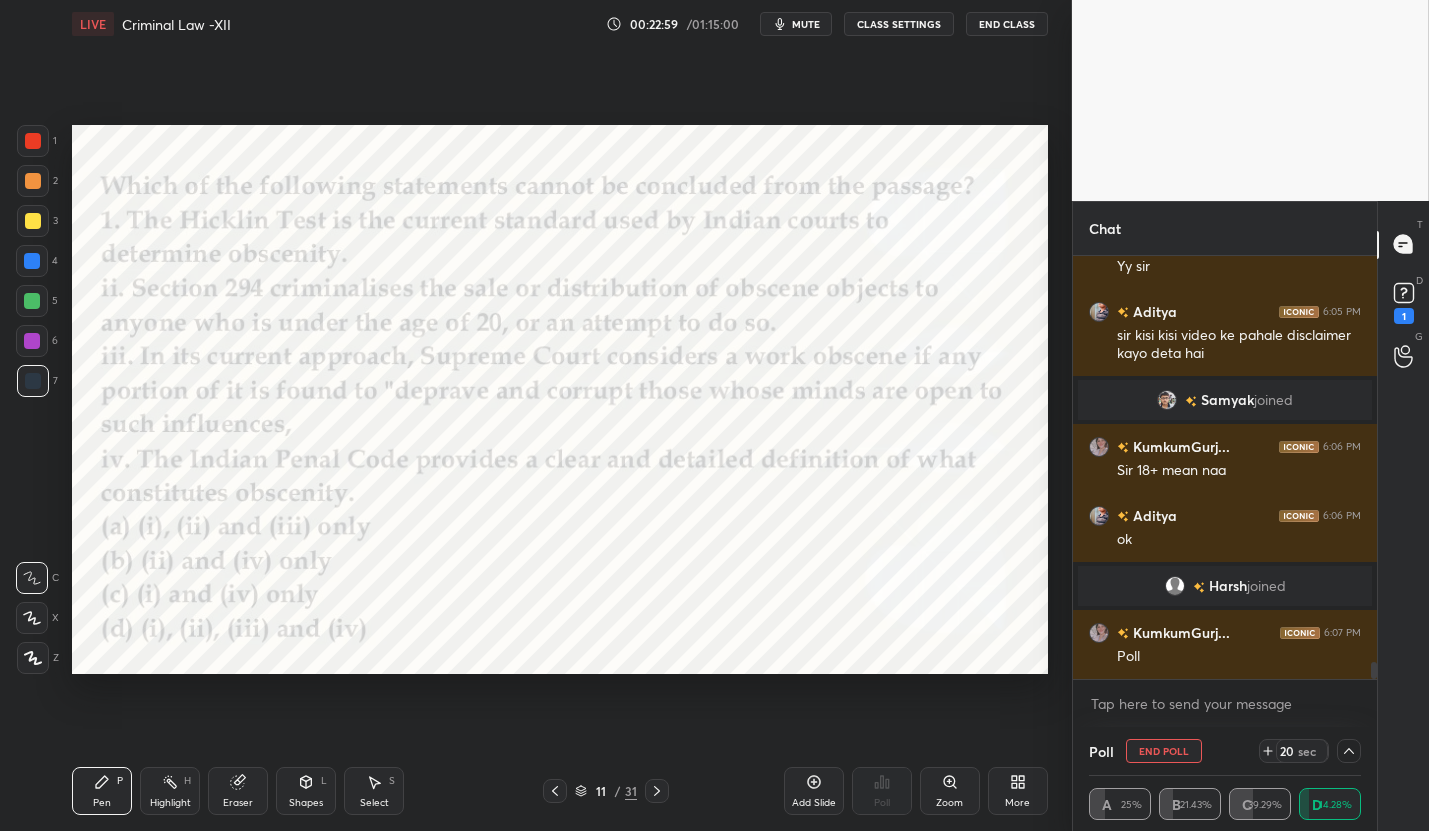 click on "mute" at bounding box center (806, 24) 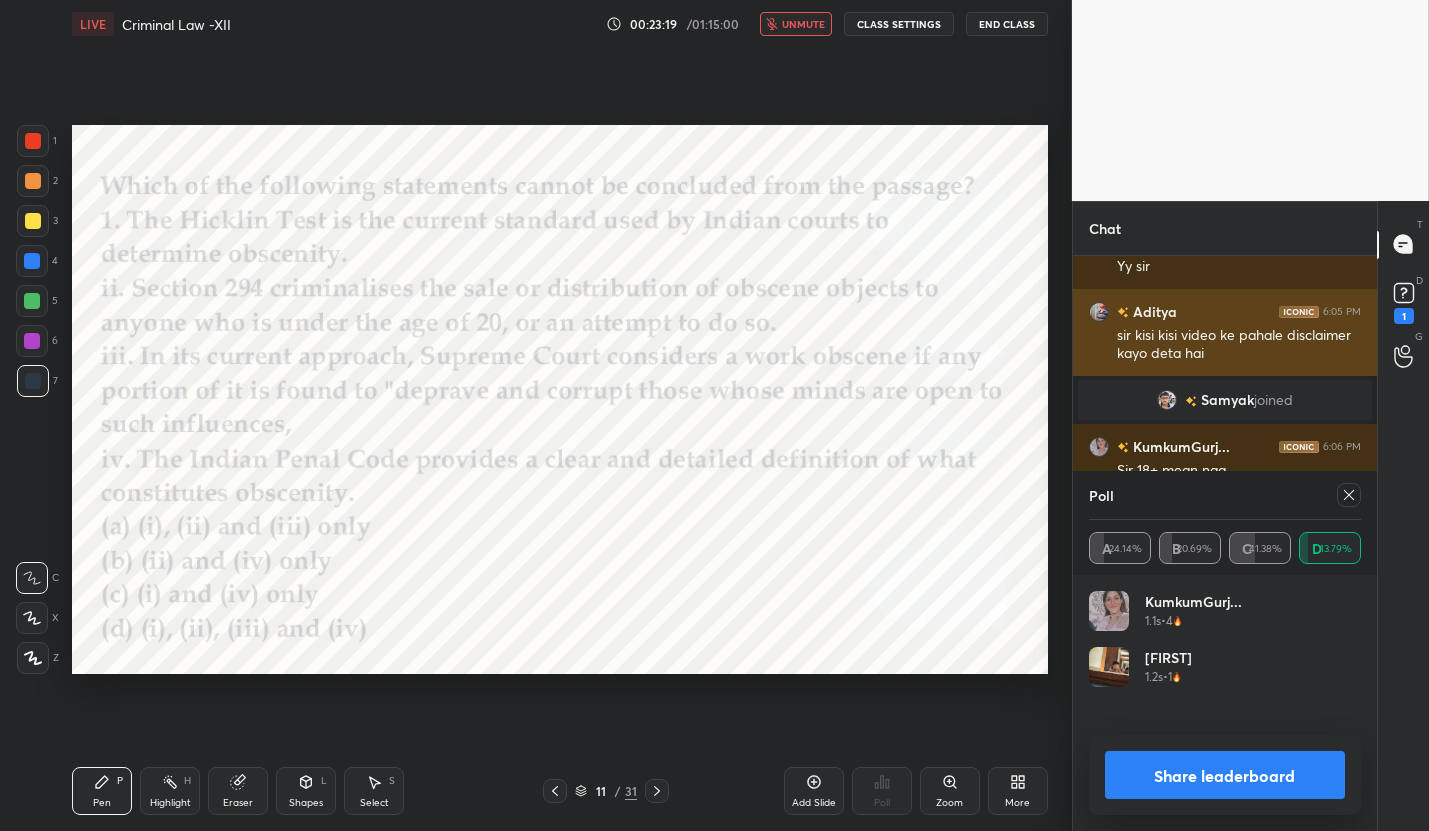 scroll, scrollTop: 6, scrollLeft: 6, axis: both 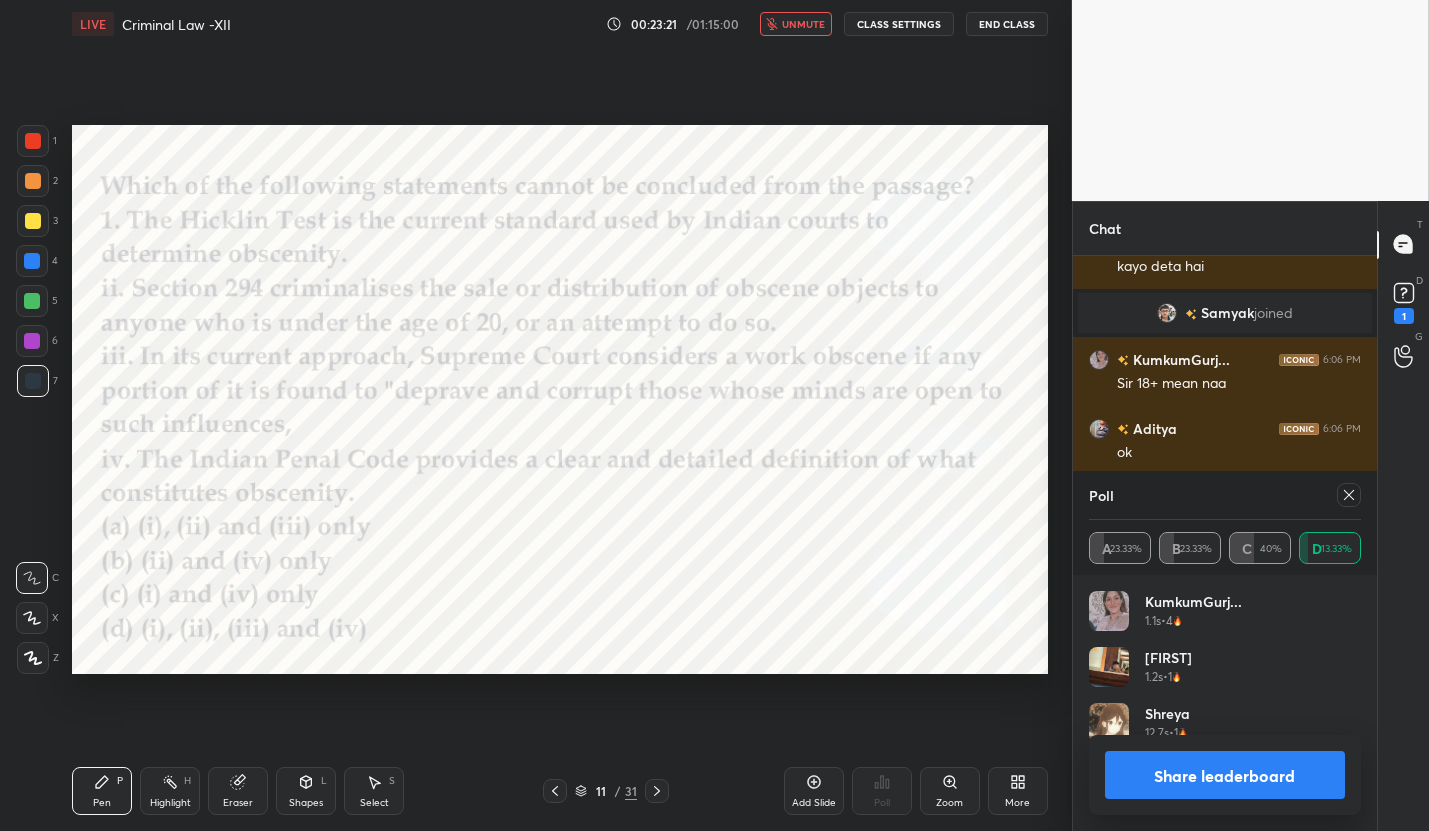 click on "unmute" at bounding box center [803, 24] 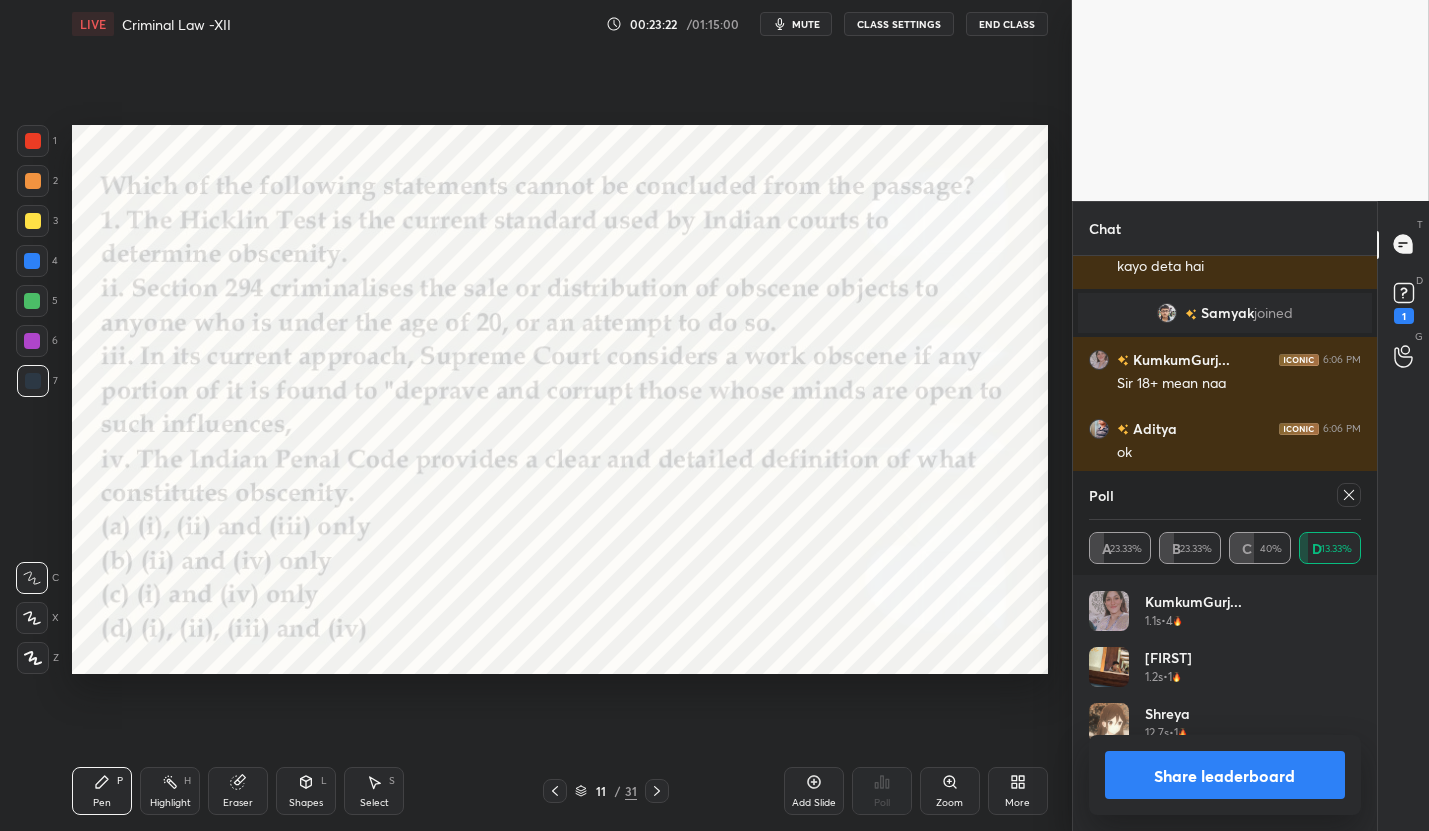 click 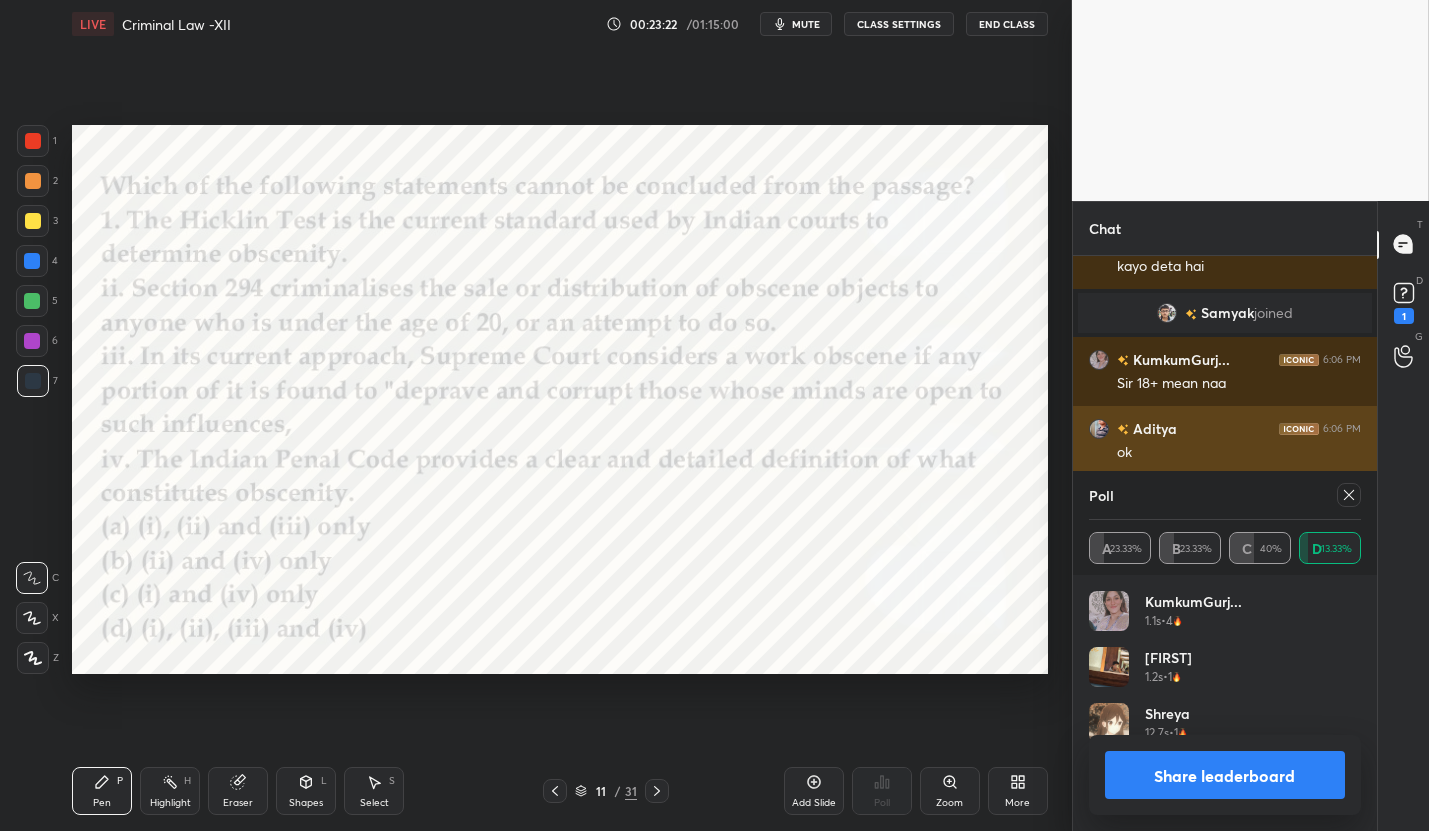 scroll, scrollTop: 88, scrollLeft: 266, axis: both 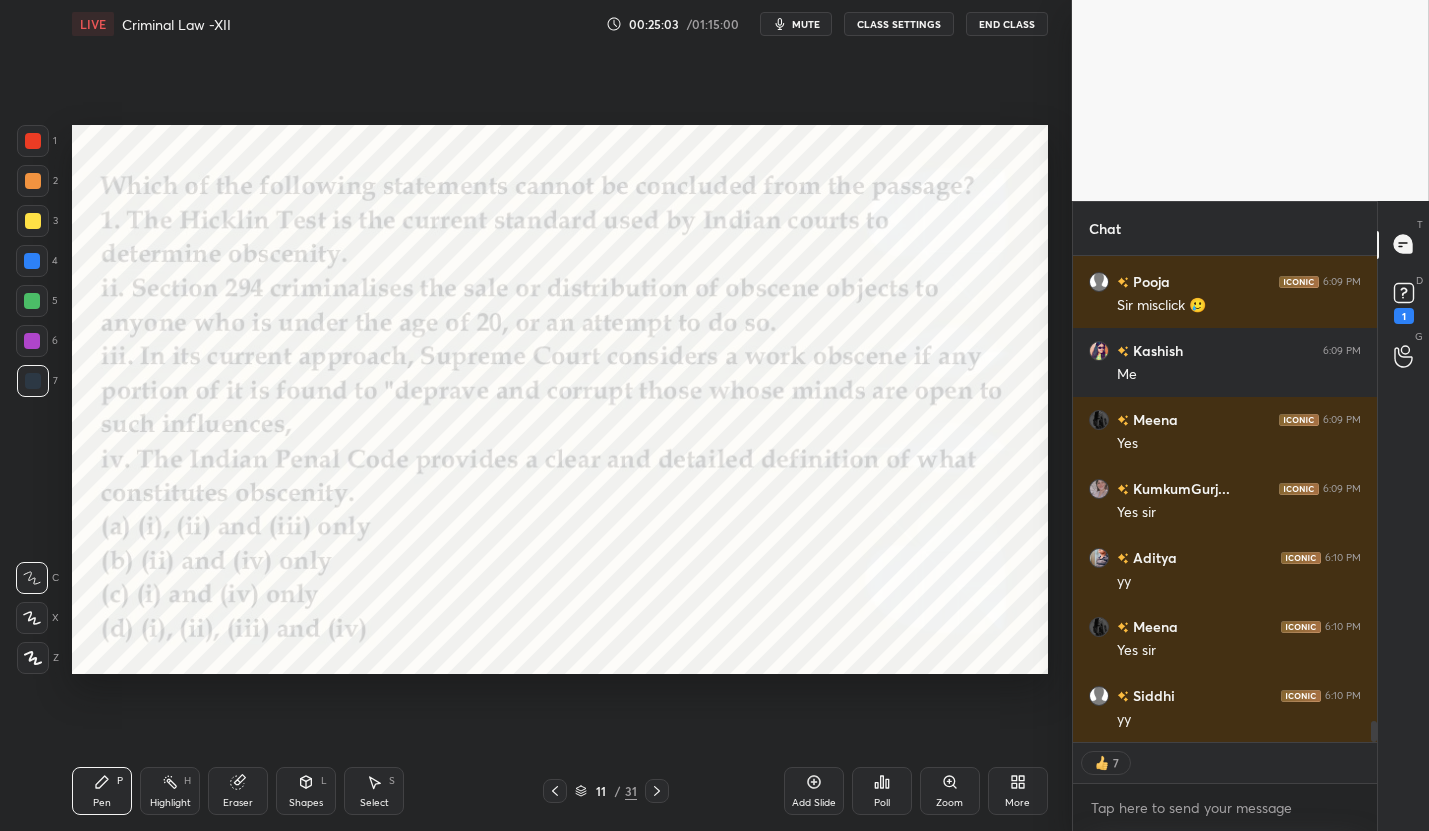 click 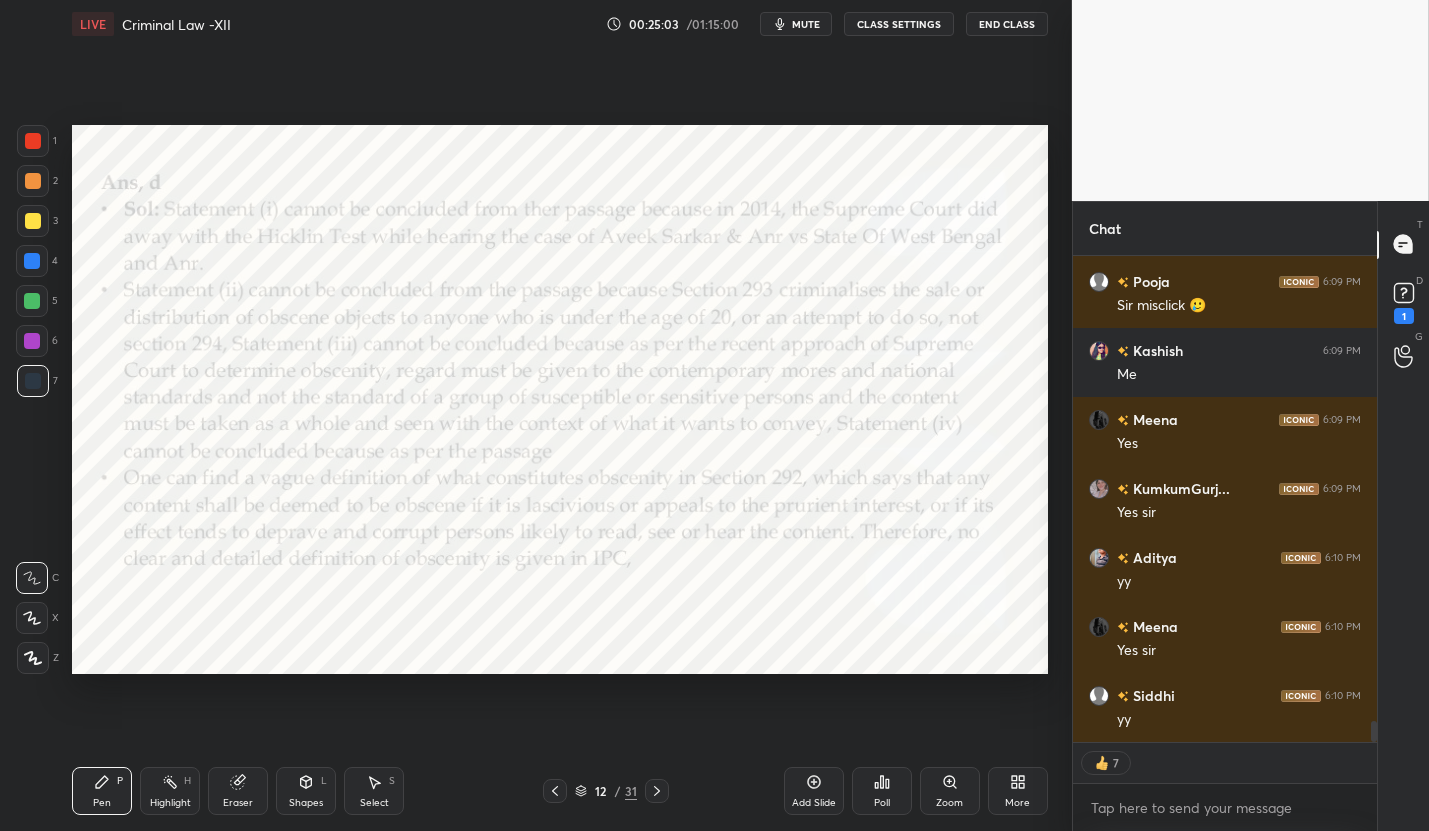 scroll, scrollTop: 10922, scrollLeft: 0, axis: vertical 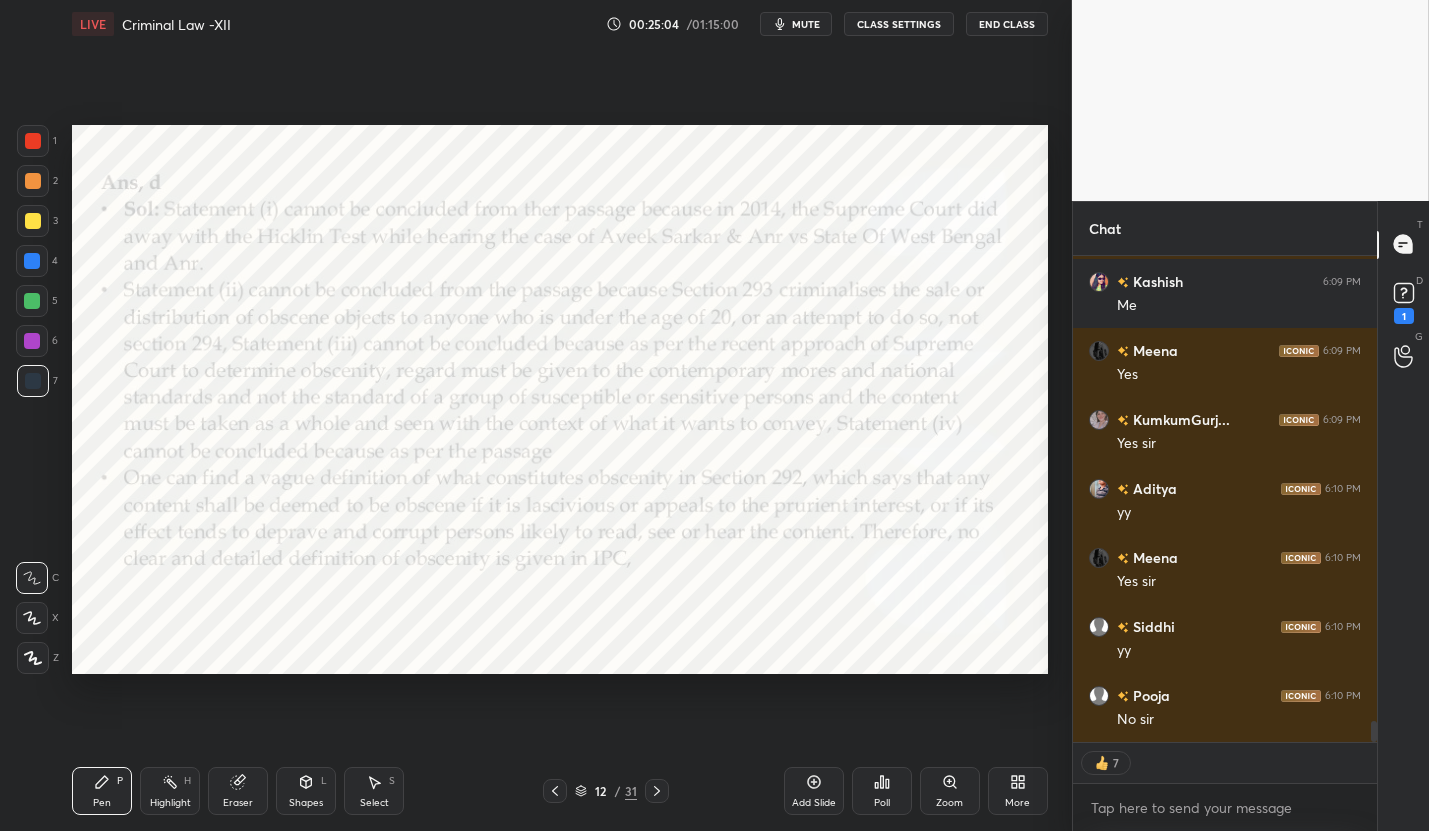 click 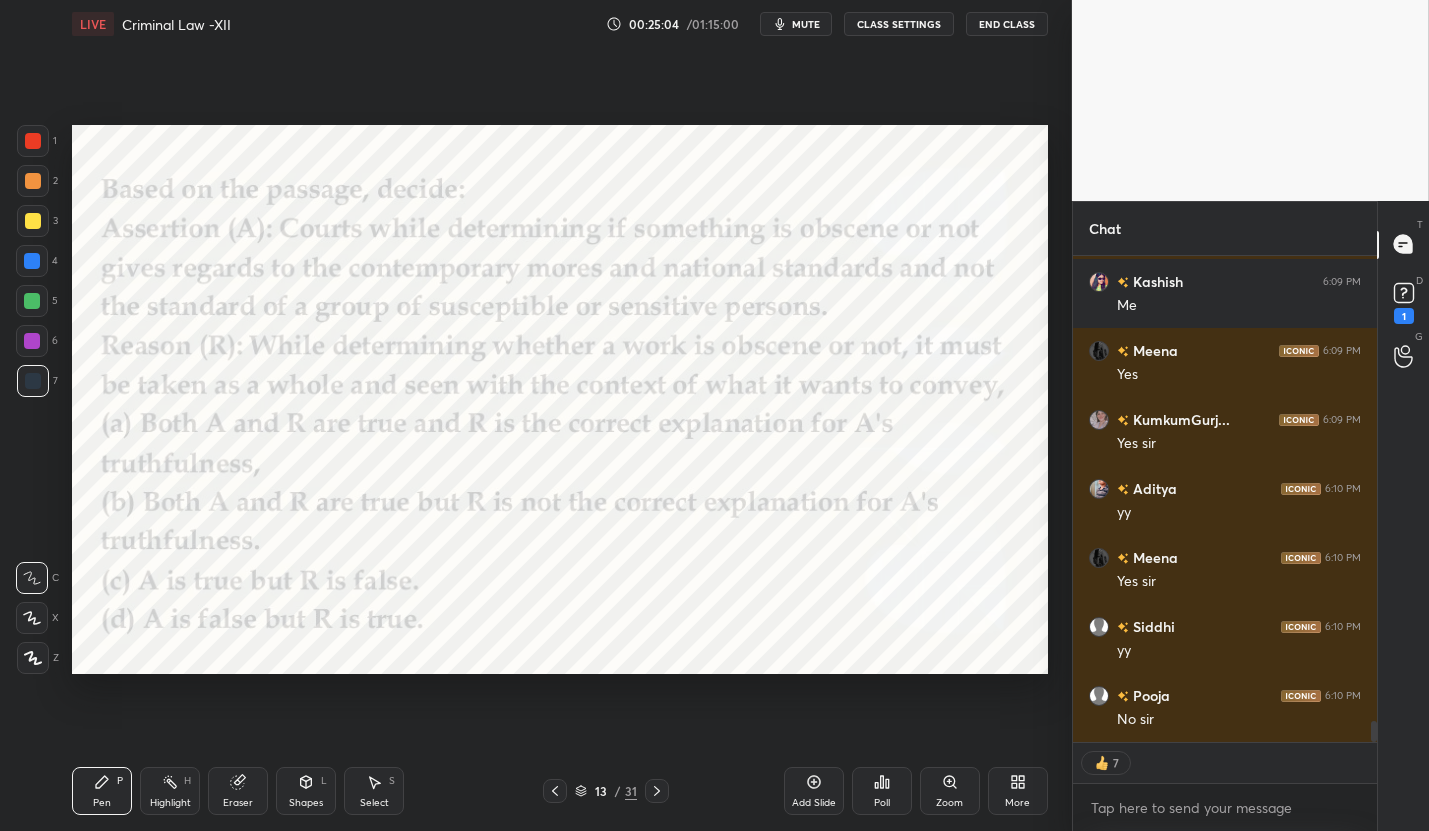 scroll, scrollTop: 7, scrollLeft: 6, axis: both 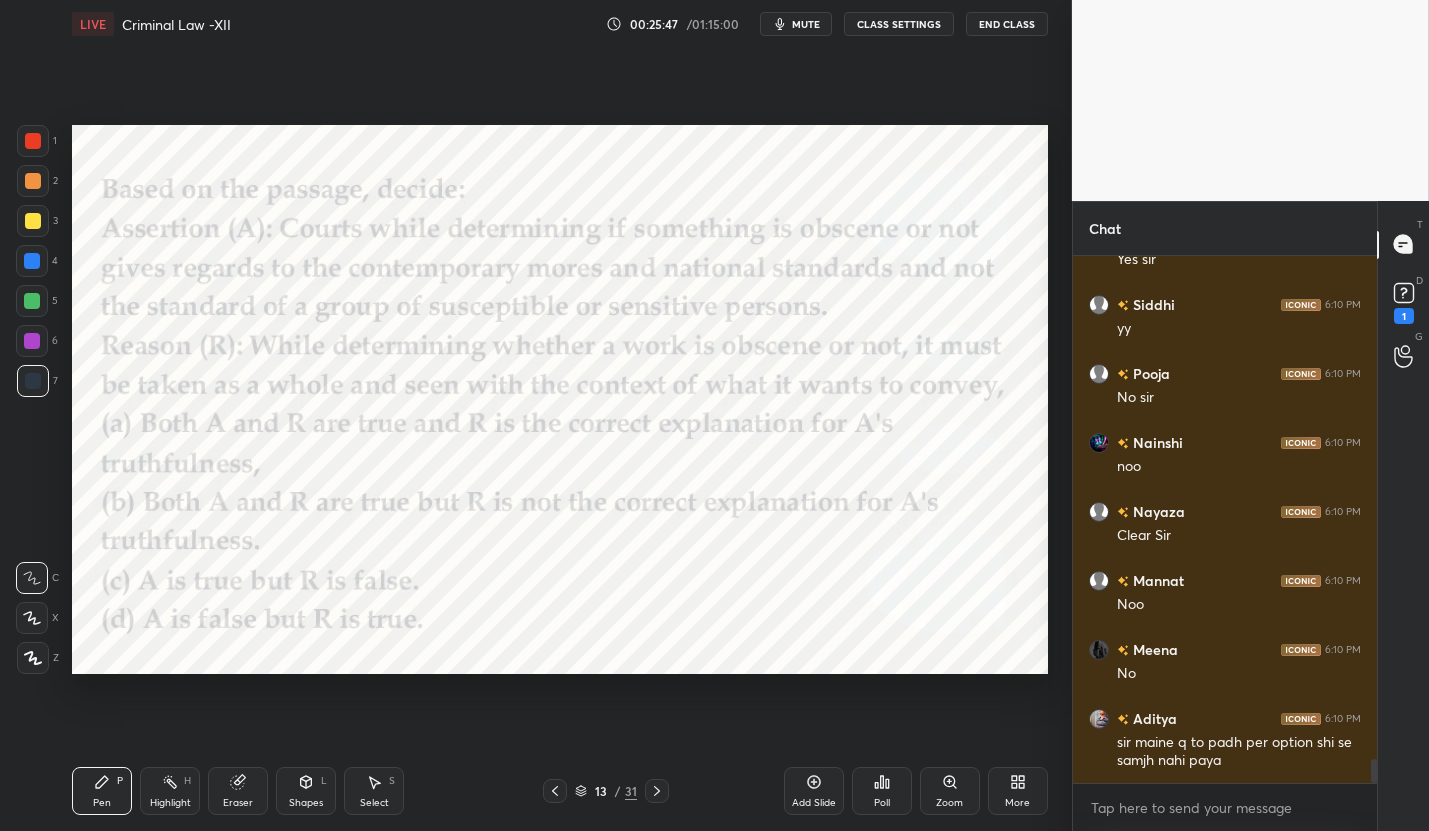 click on "Poll" at bounding box center [882, 791] 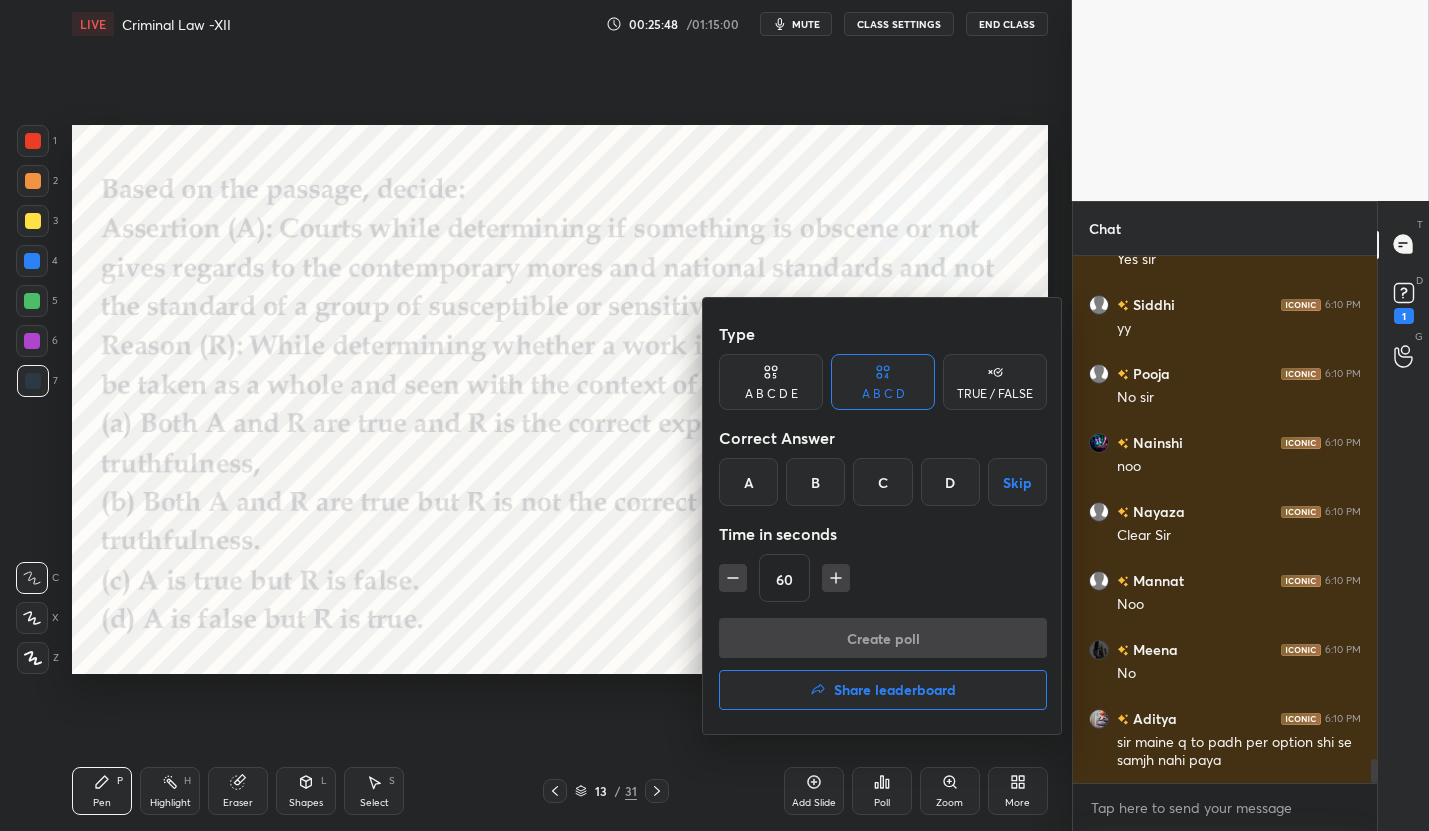 click on "B" at bounding box center [815, 482] 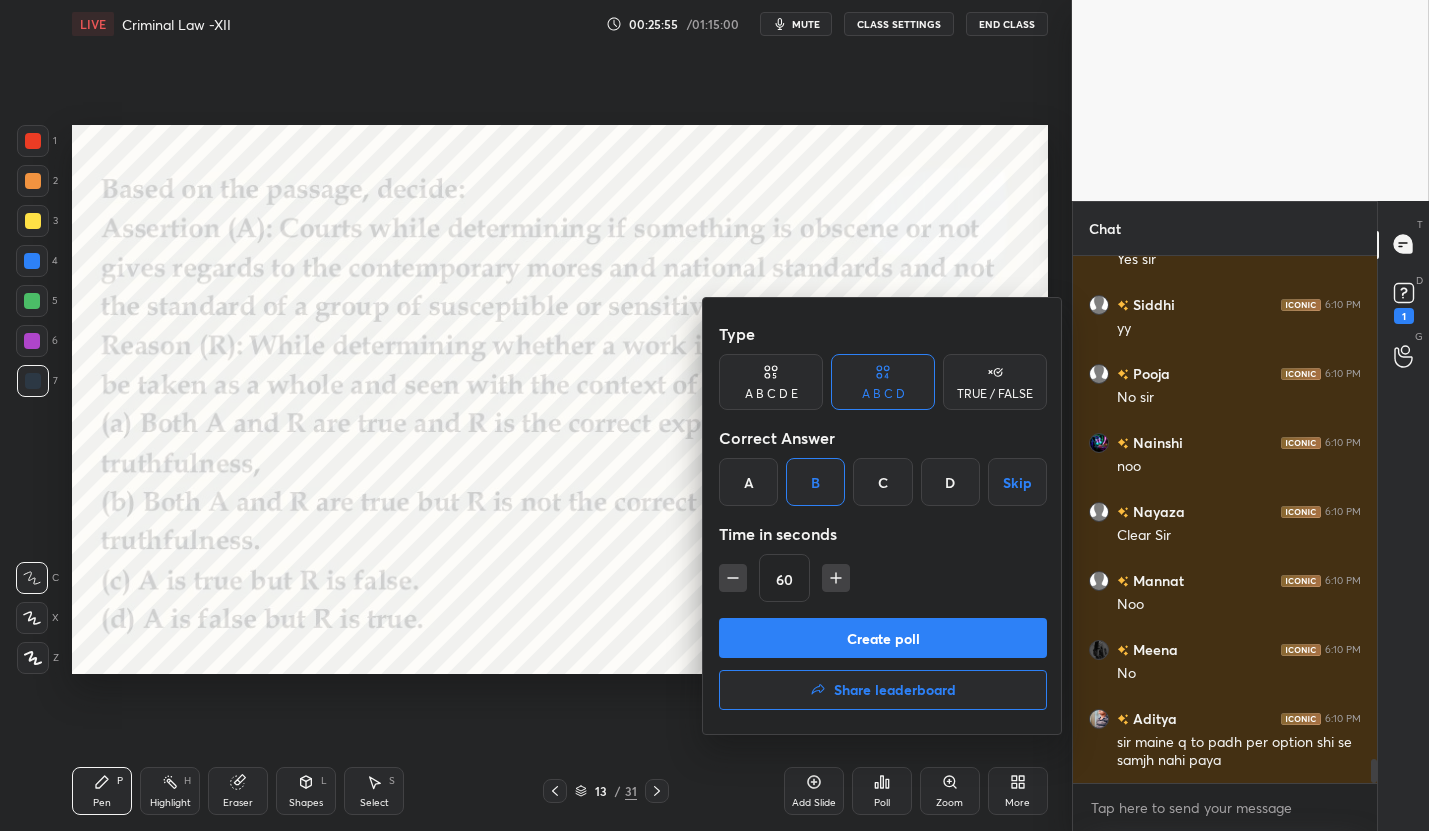 click on "Create poll Share leaderboard" at bounding box center (883, 668) 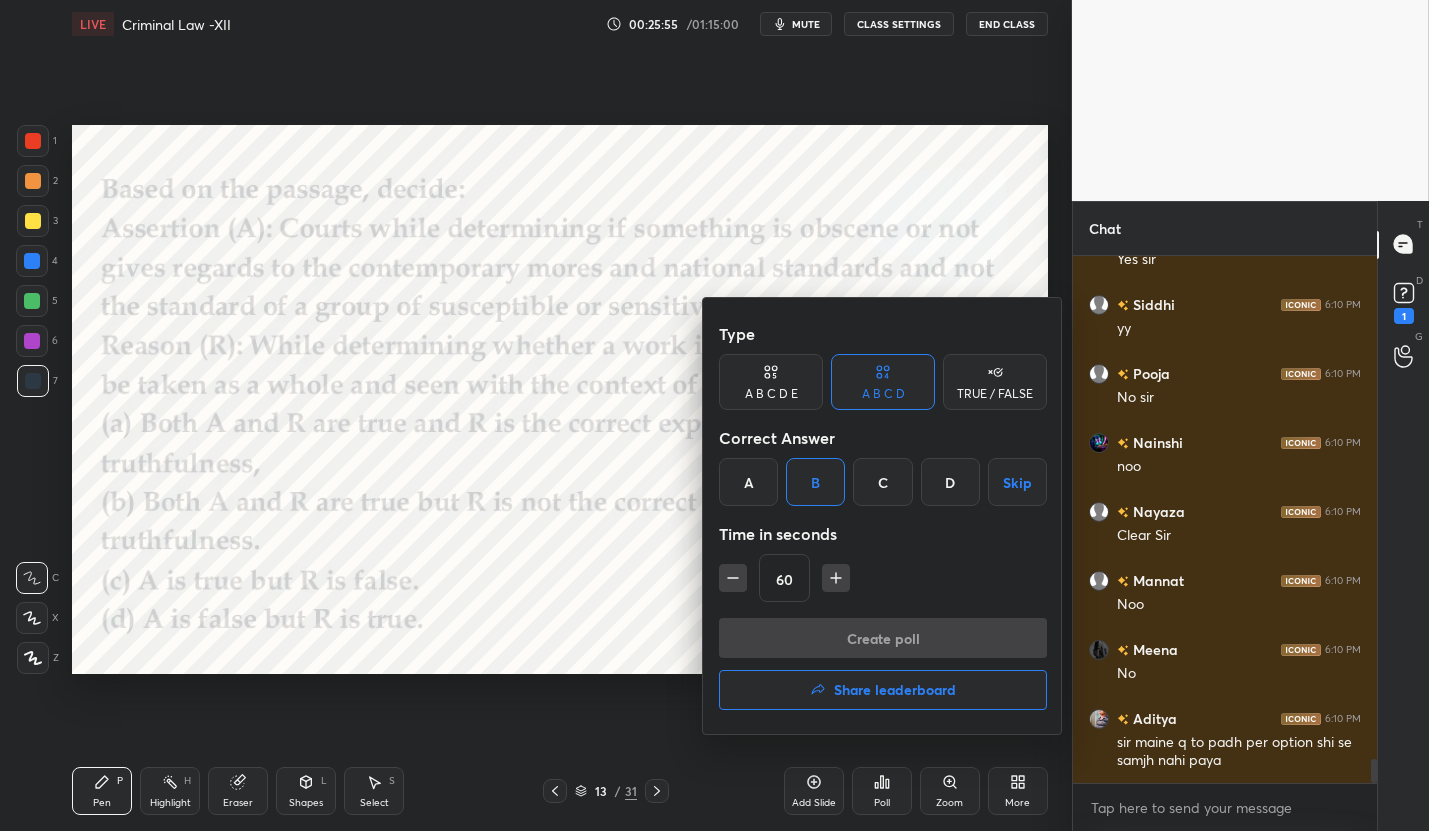 scroll, scrollTop: 488, scrollLeft: 298, axis: both 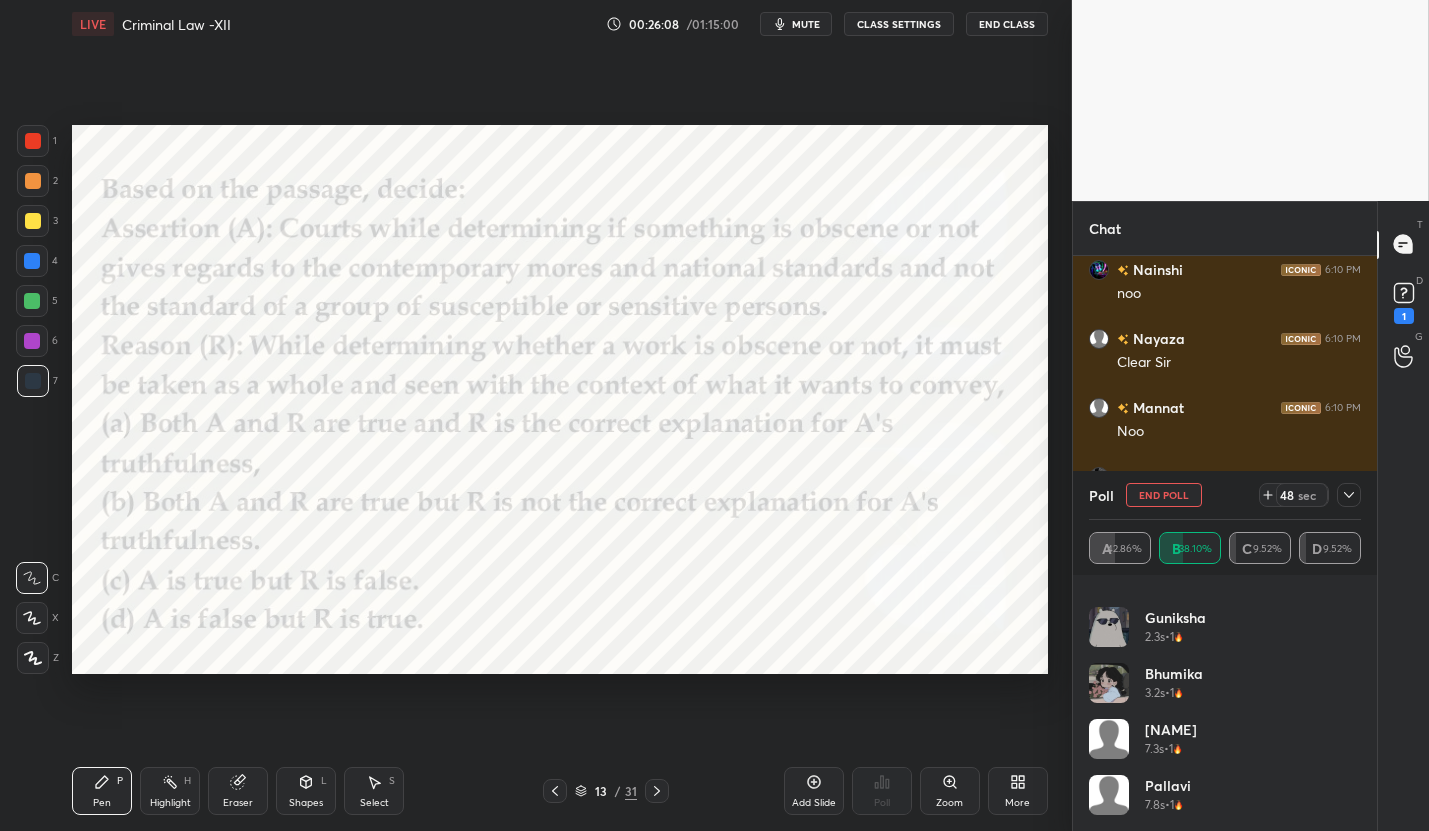 click 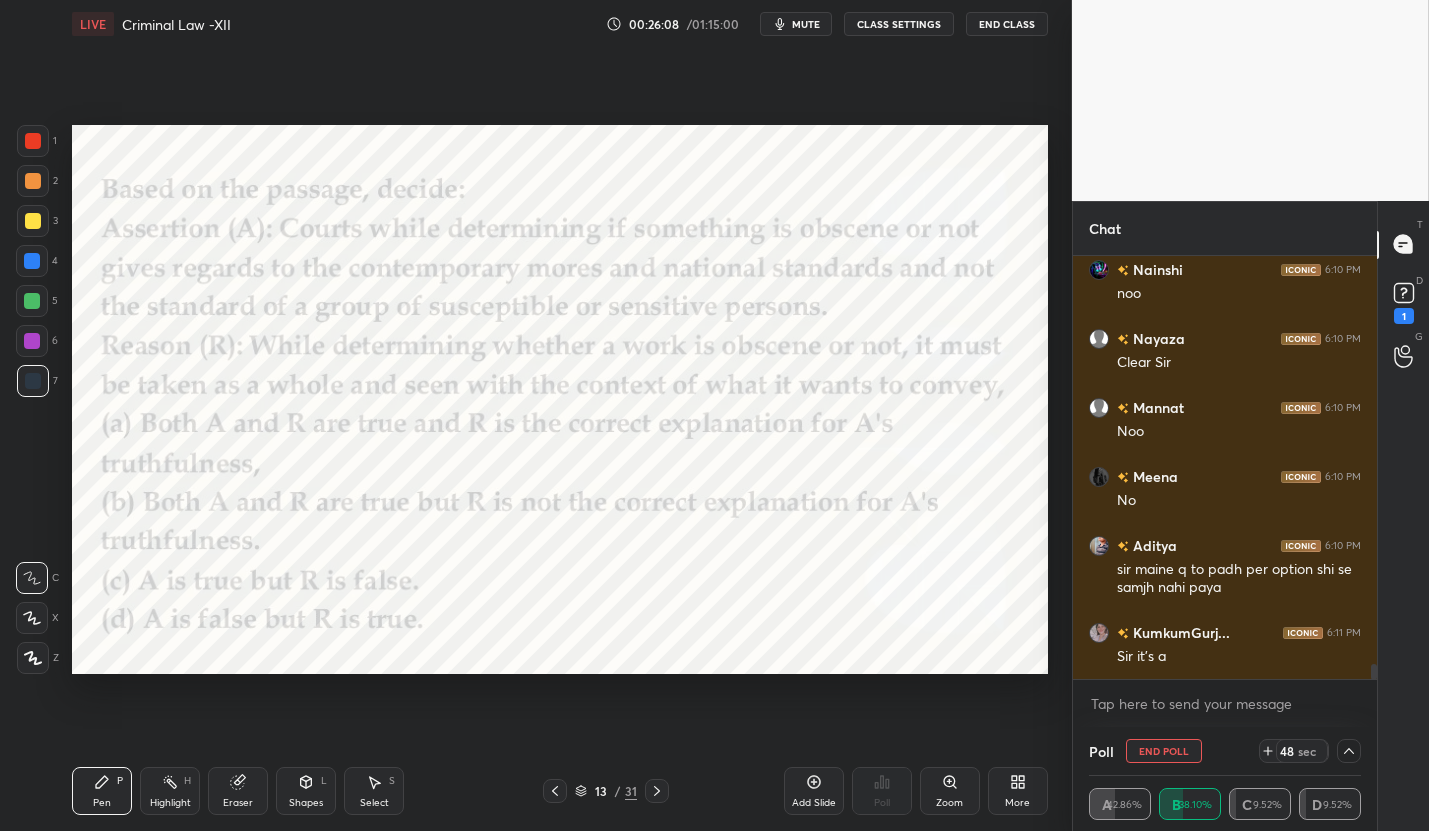 scroll, scrollTop: 0, scrollLeft: 0, axis: both 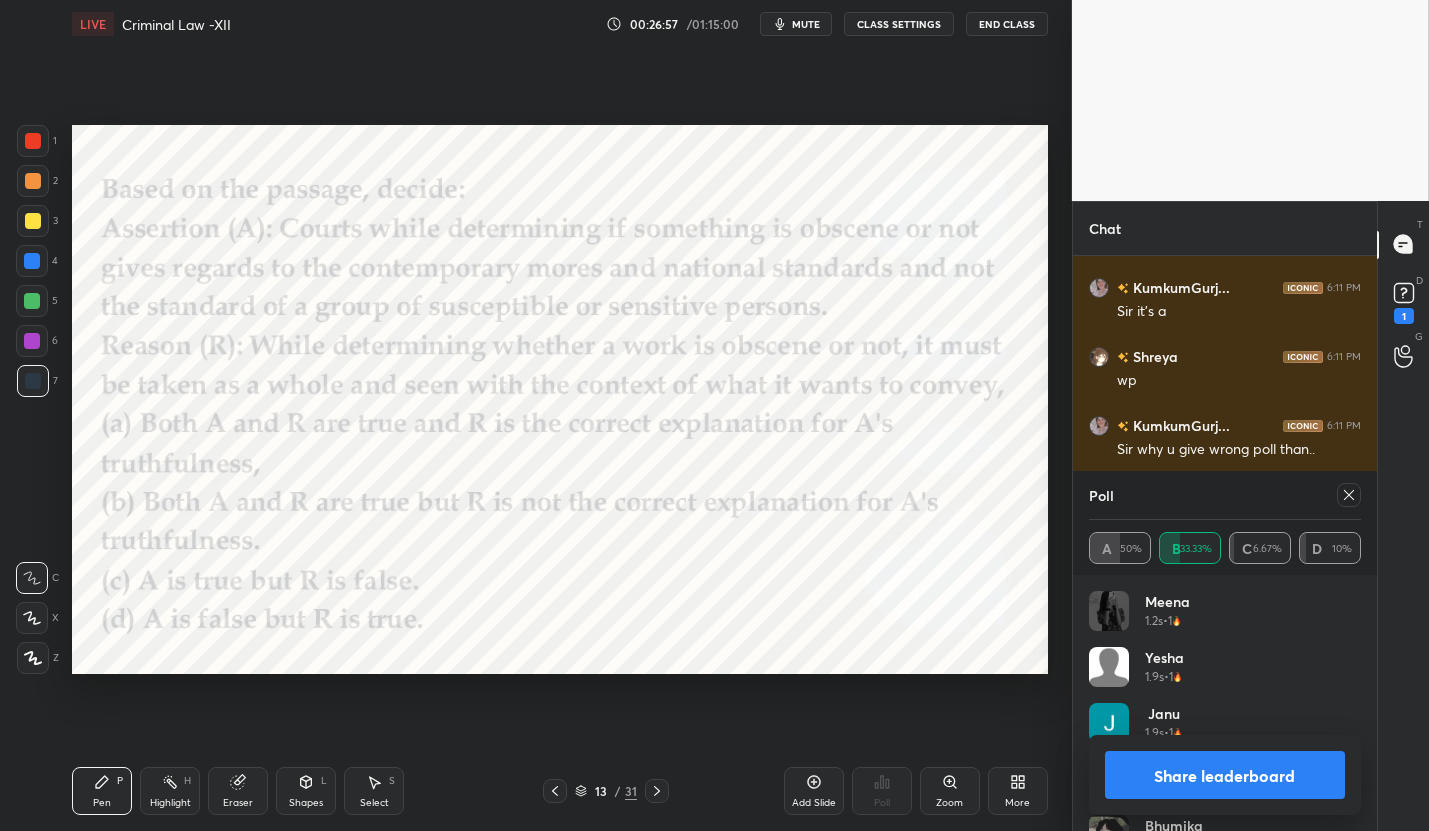 click 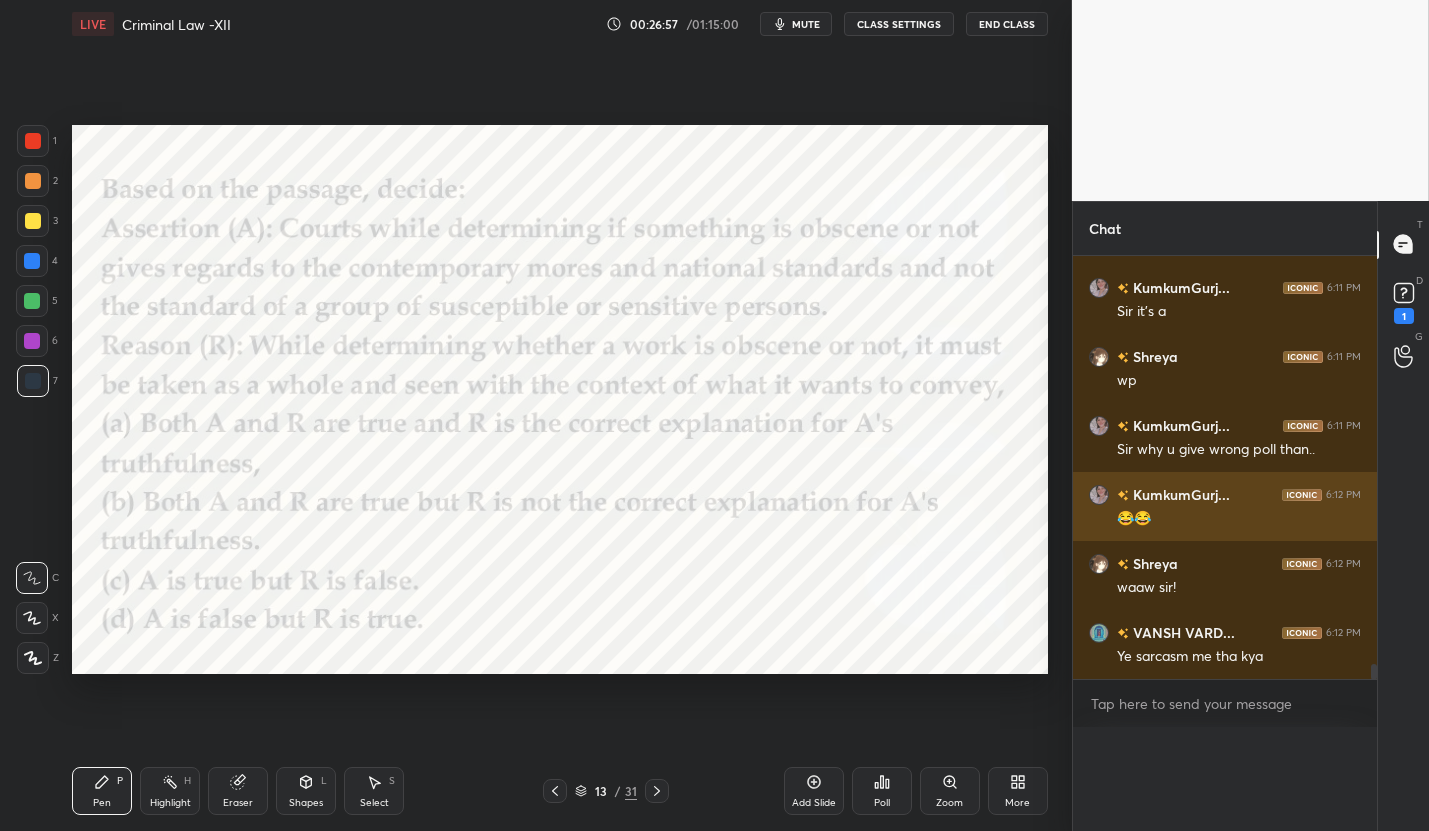 scroll, scrollTop: 88, scrollLeft: 266, axis: both 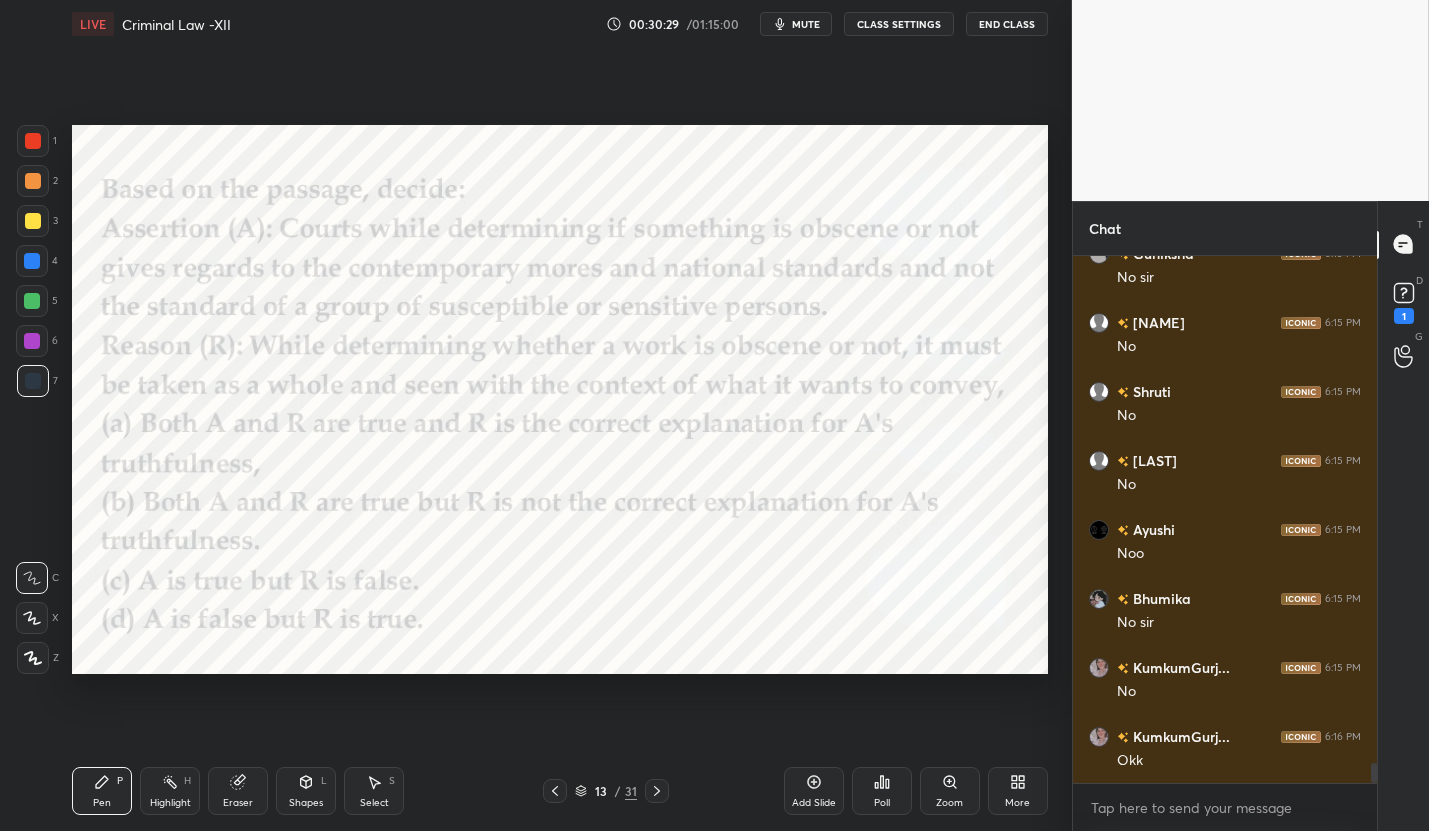 drag, startPoint x: 255, startPoint y: 799, endPoint x: 261, endPoint y: 786, distance: 14.3178215 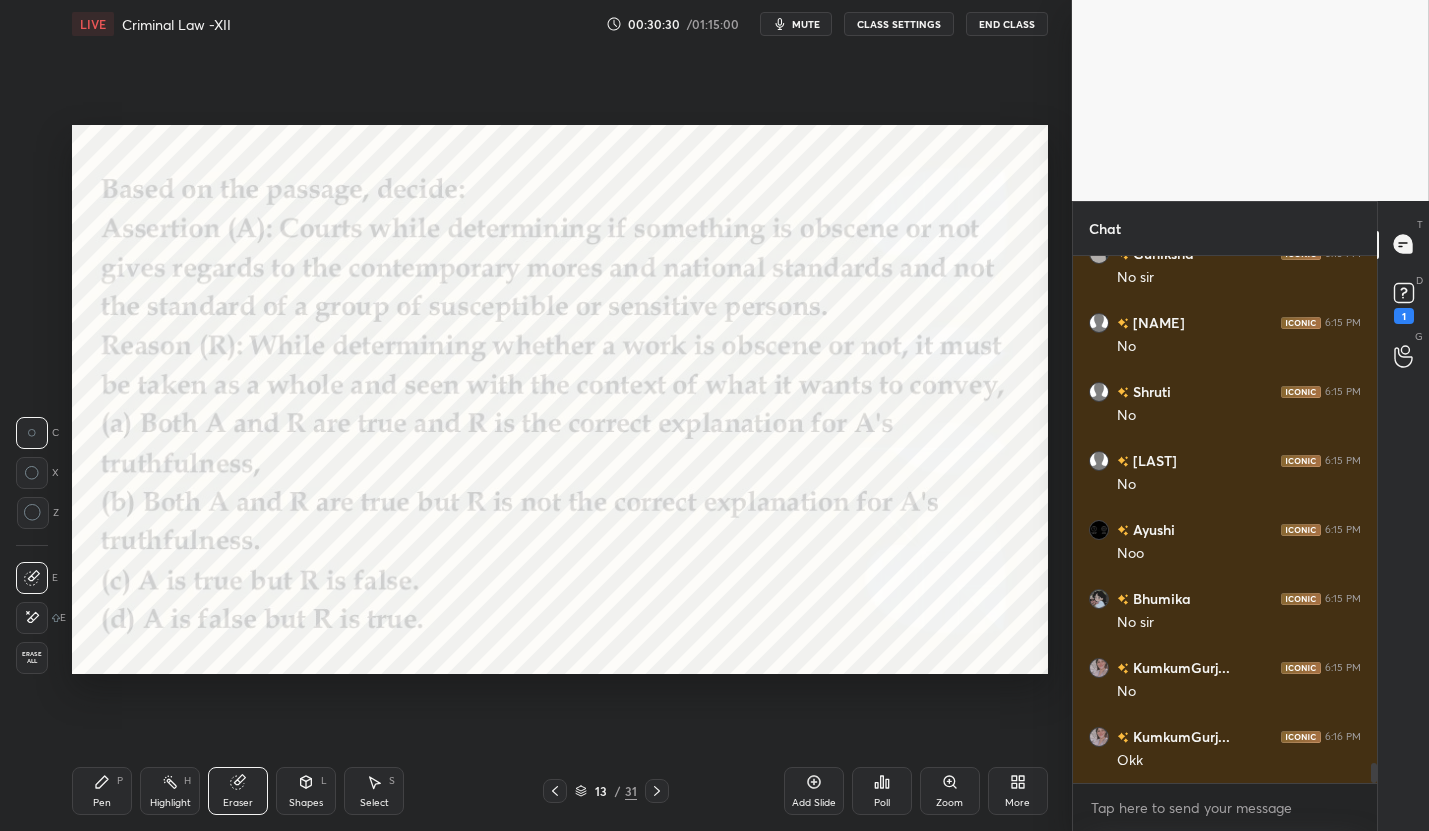 click on "Erase all" at bounding box center [32, 658] 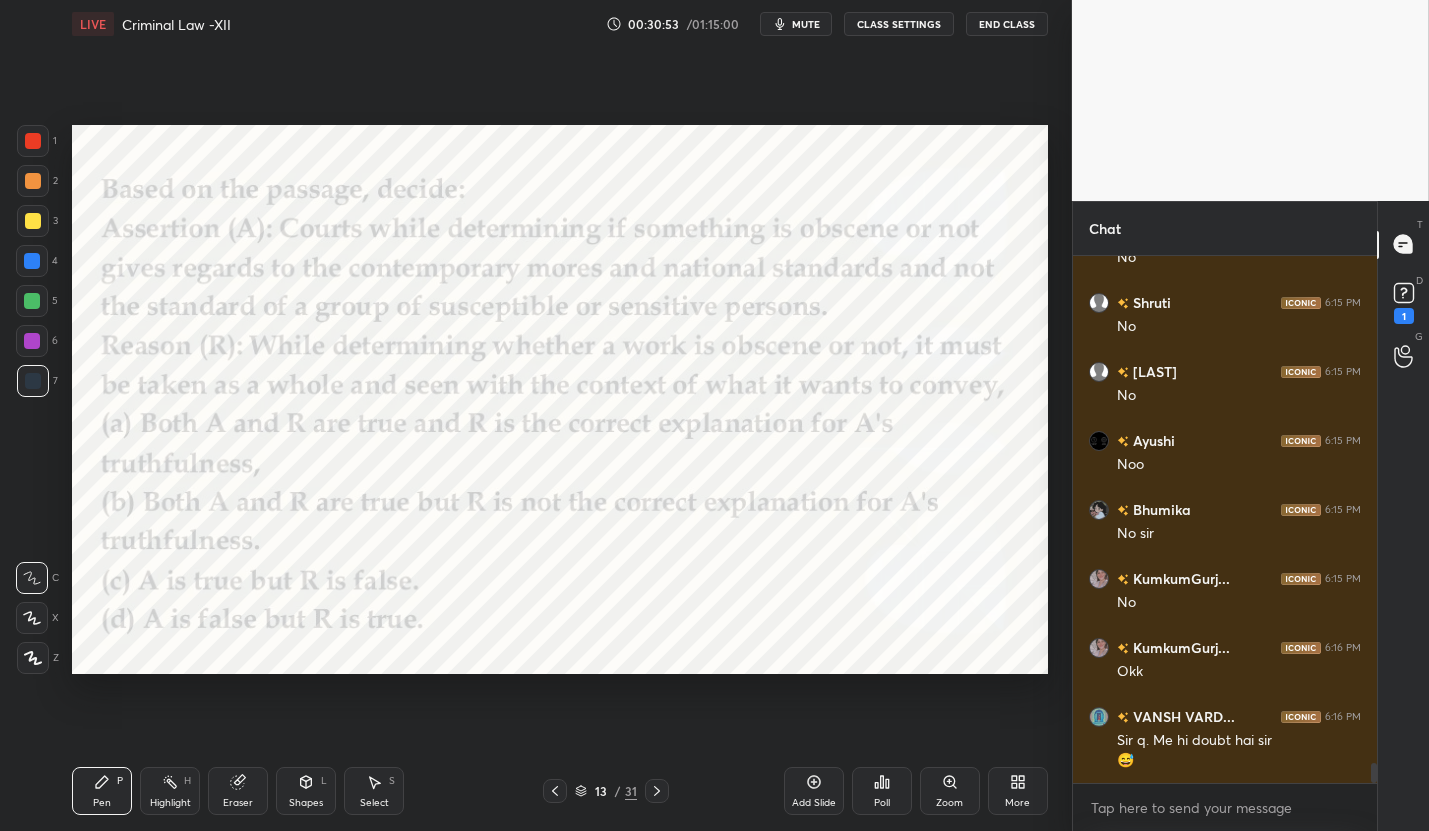 scroll, scrollTop: 13591, scrollLeft: 0, axis: vertical 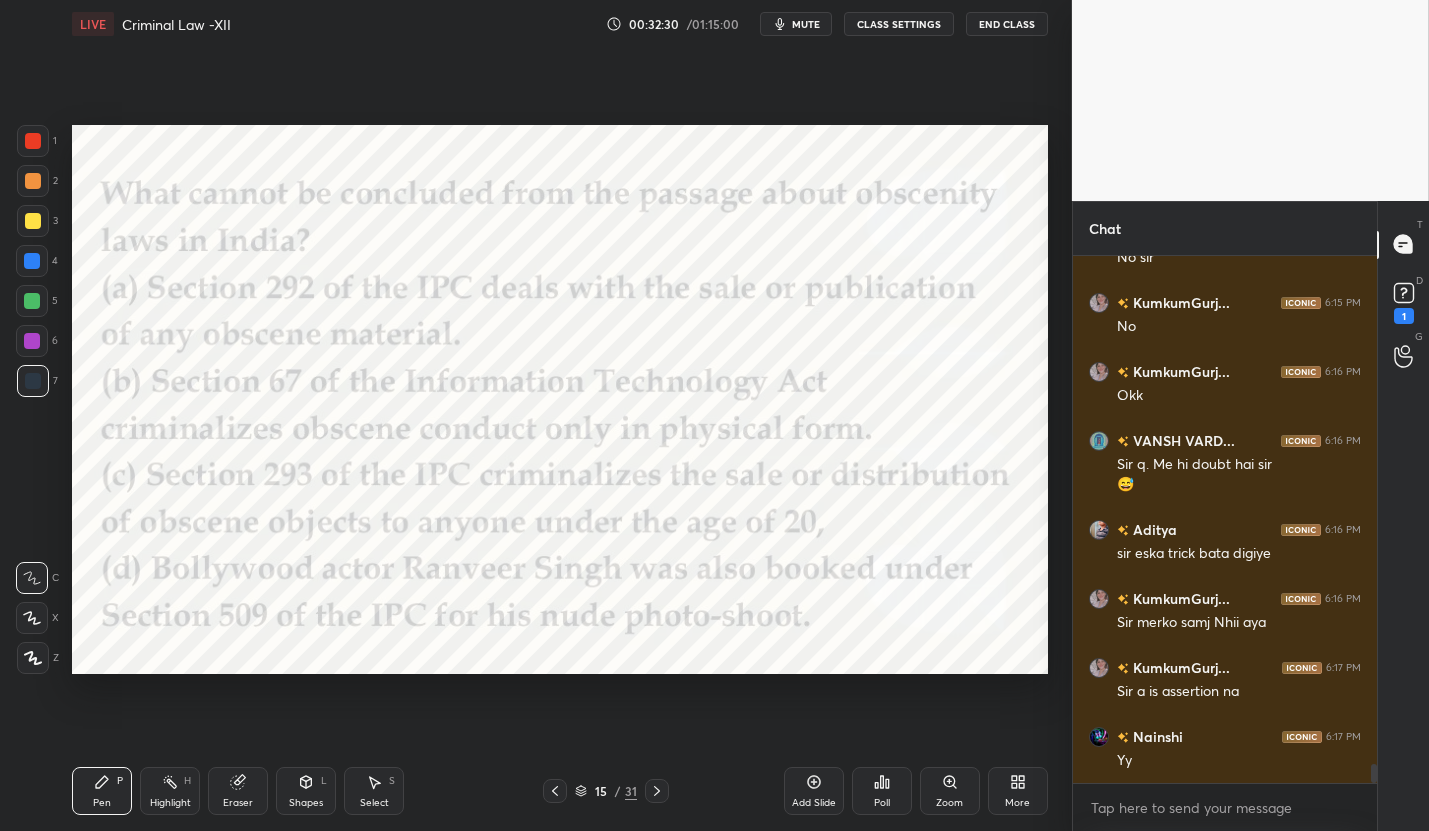 click on "Poll" at bounding box center [882, 791] 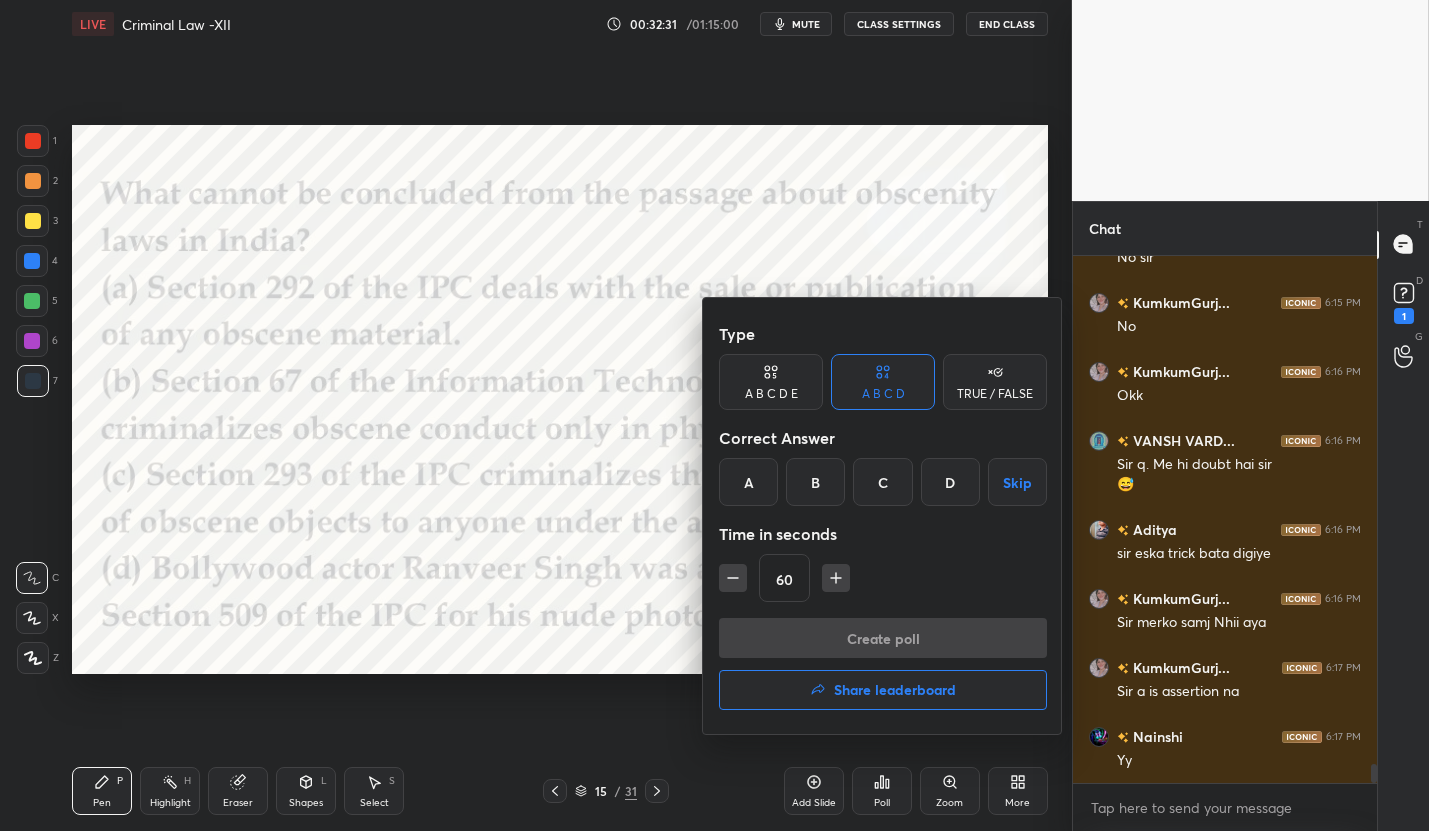click on "B" at bounding box center (815, 482) 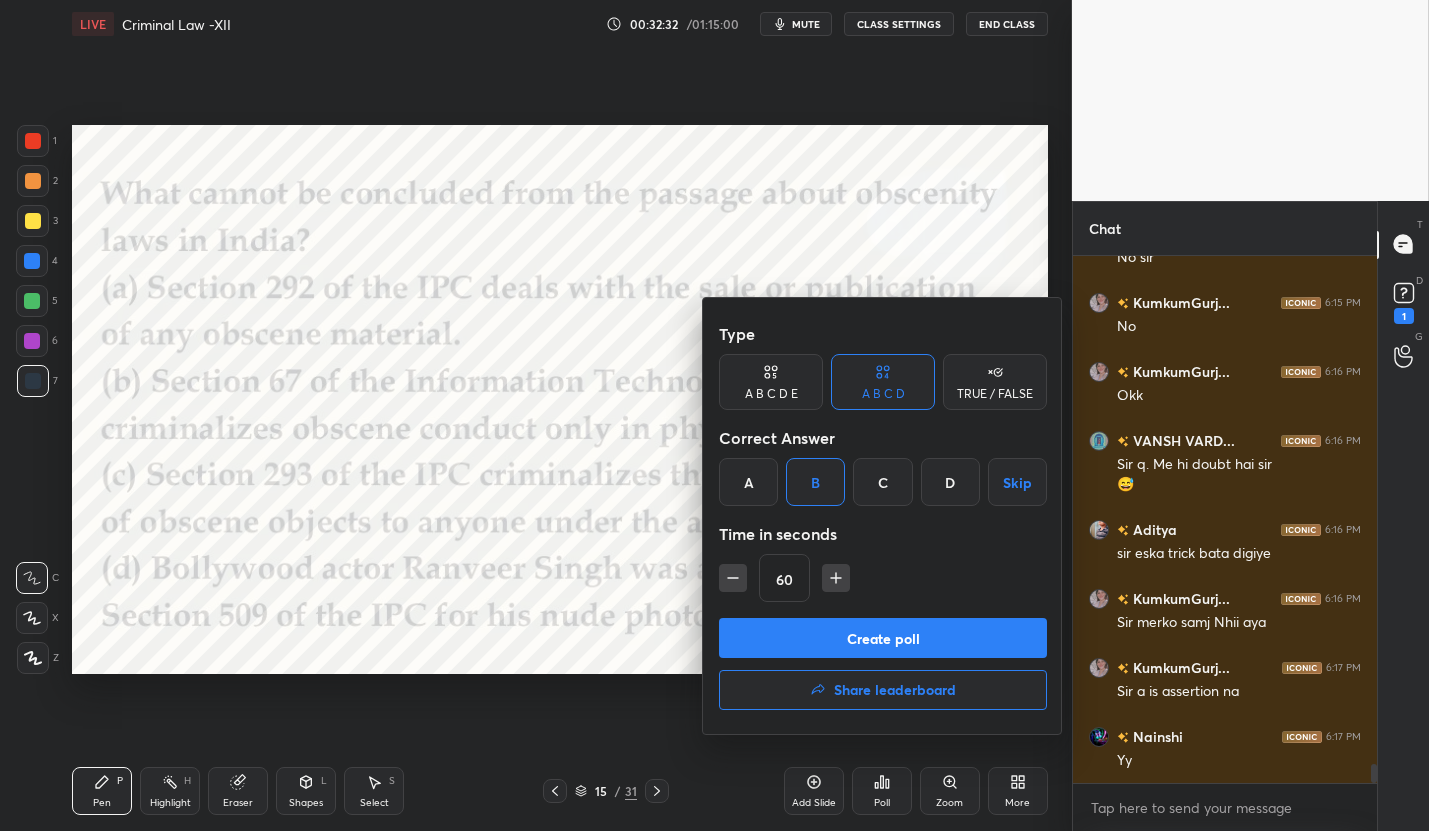 click on "Create poll" at bounding box center [883, 638] 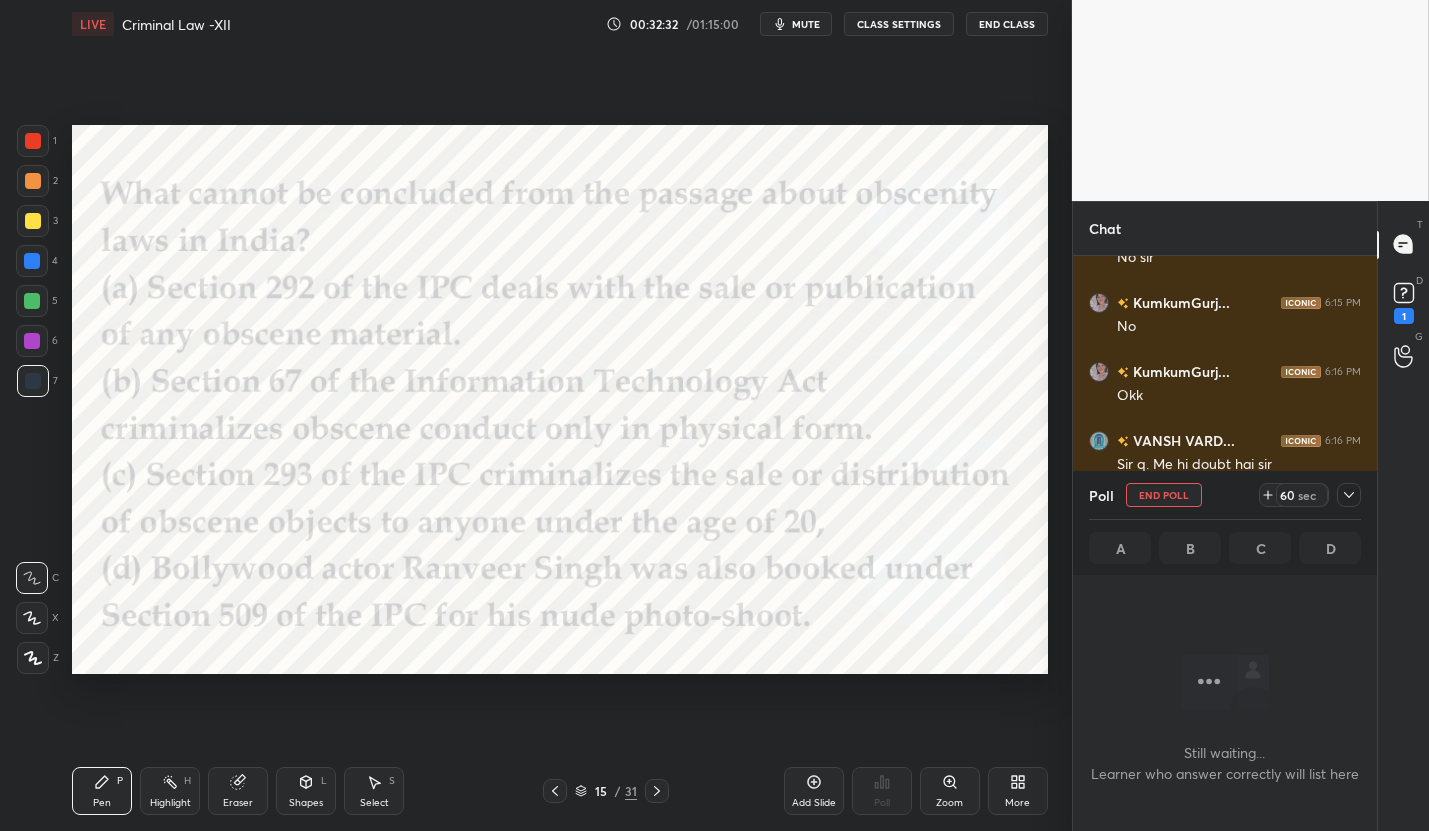 scroll, scrollTop: 434, scrollLeft: 298, axis: both 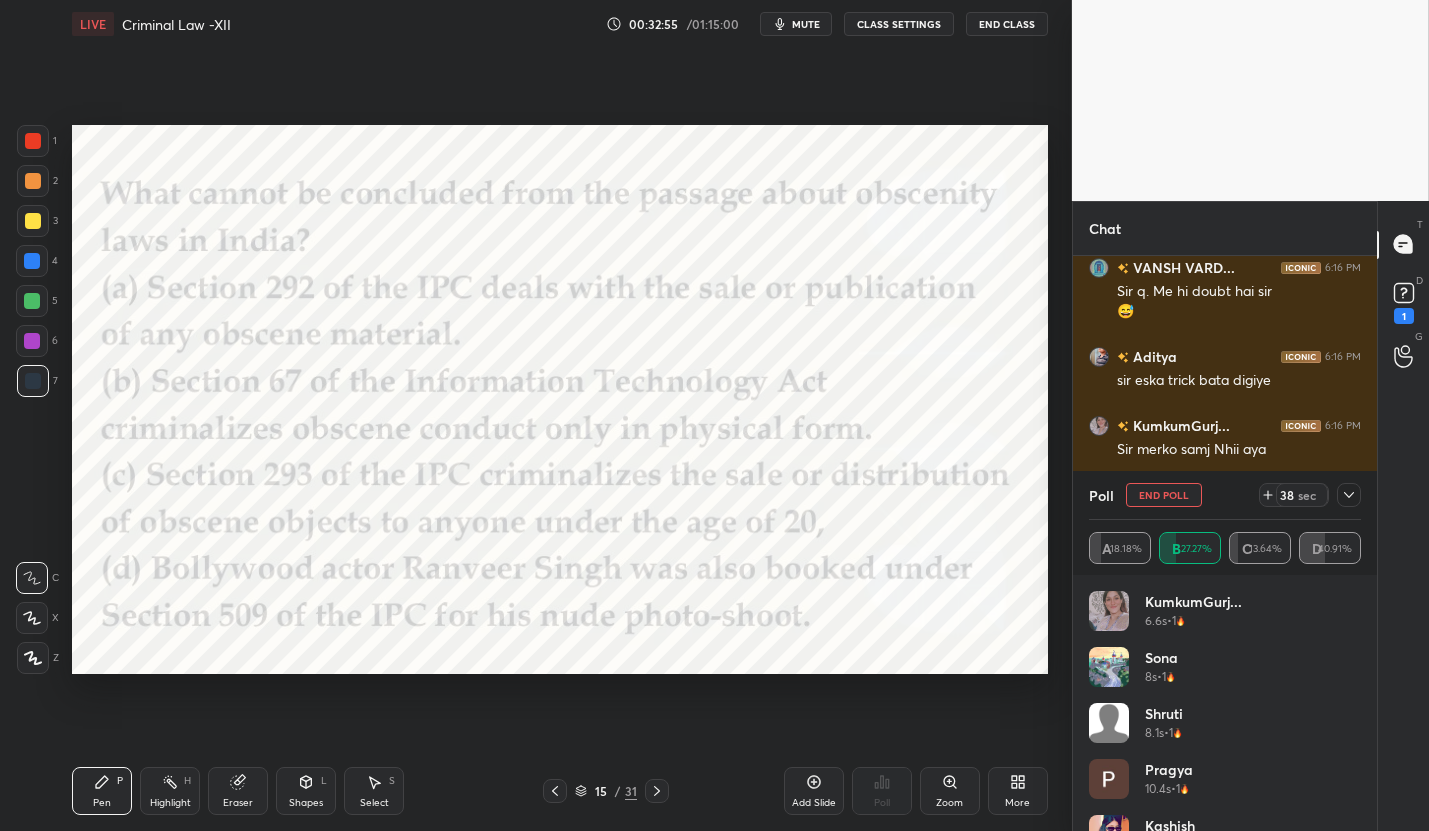 click 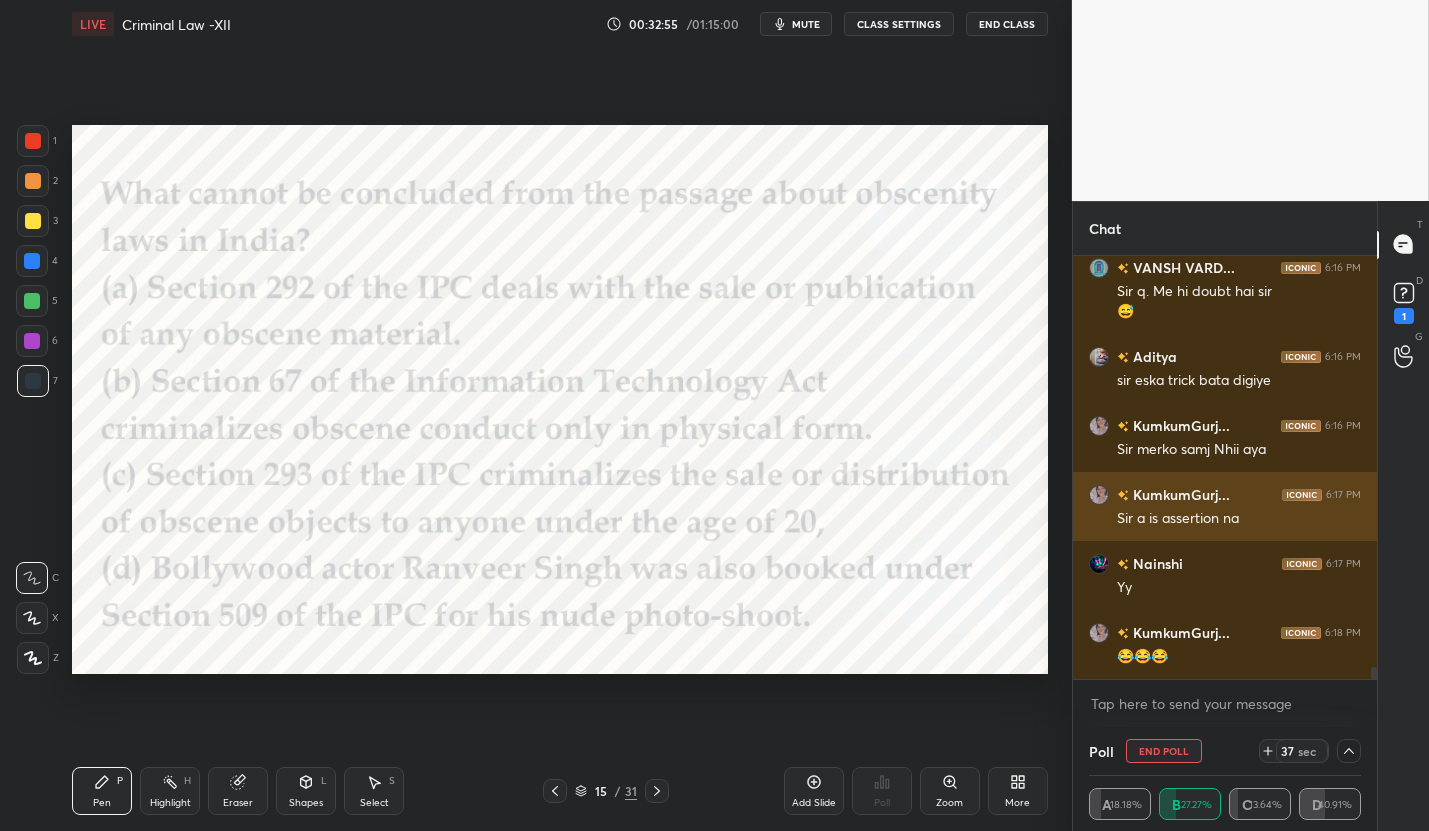 scroll, scrollTop: 0, scrollLeft: 0, axis: both 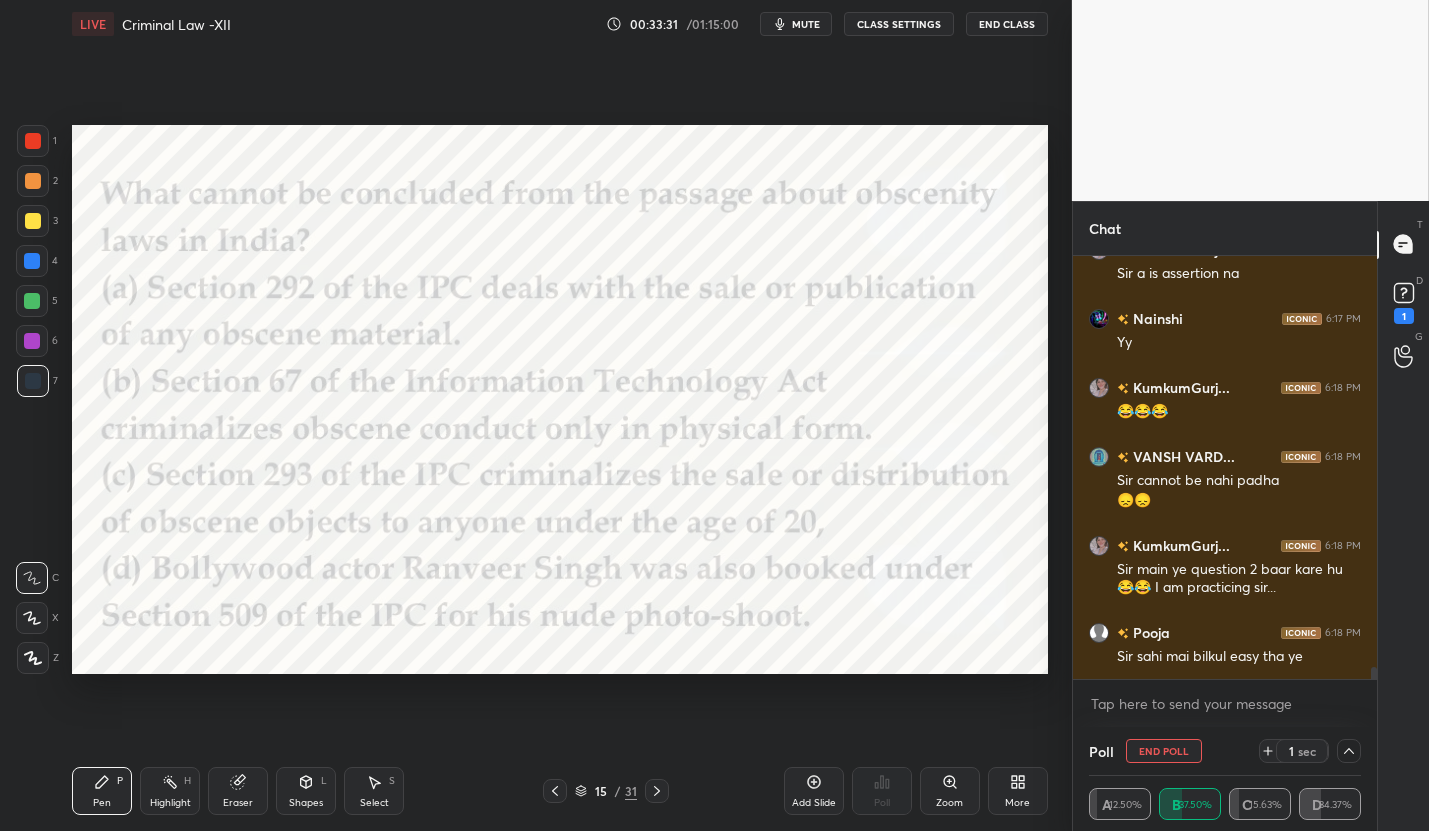 click 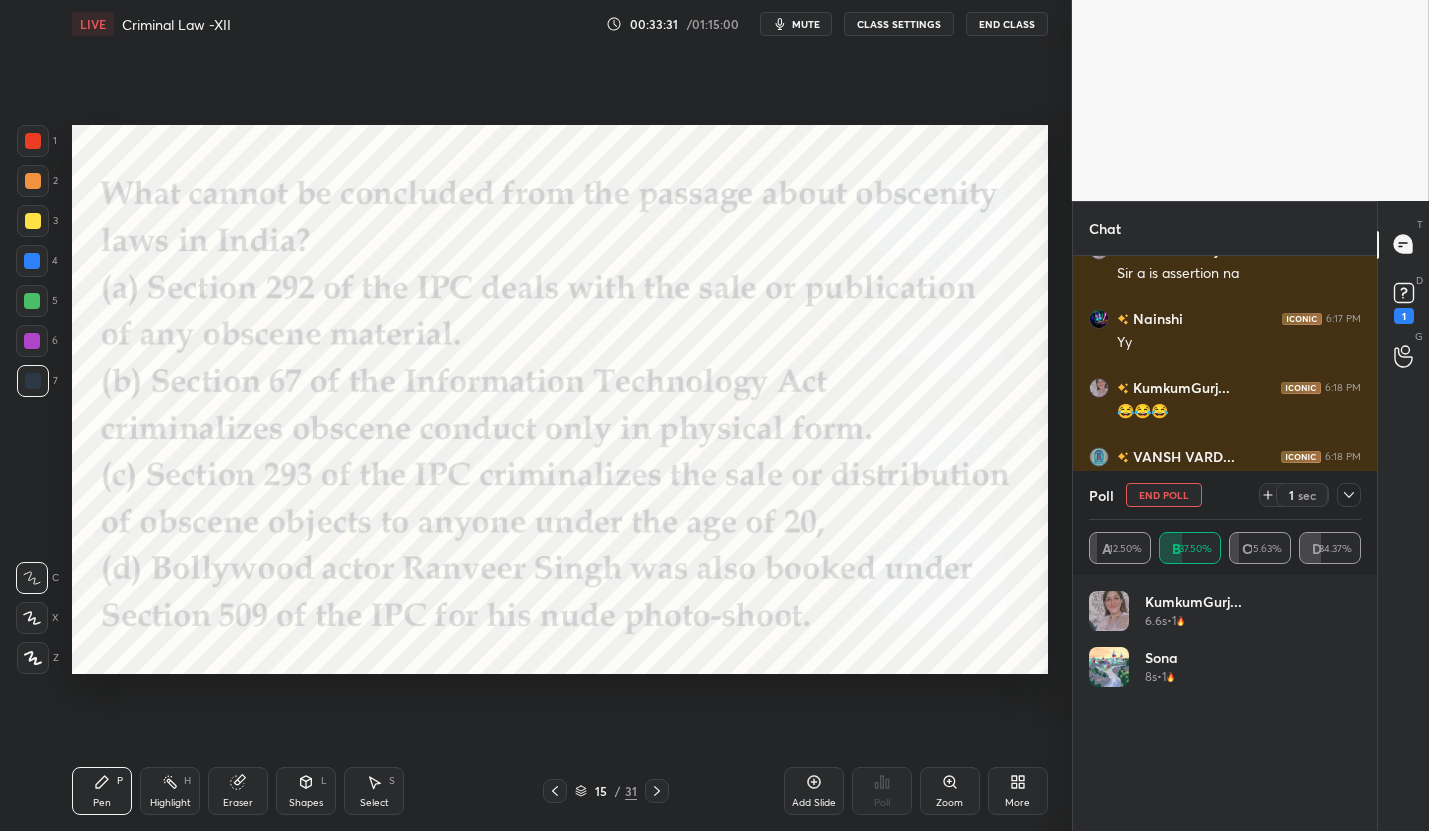 scroll, scrollTop: 6, scrollLeft: 6, axis: both 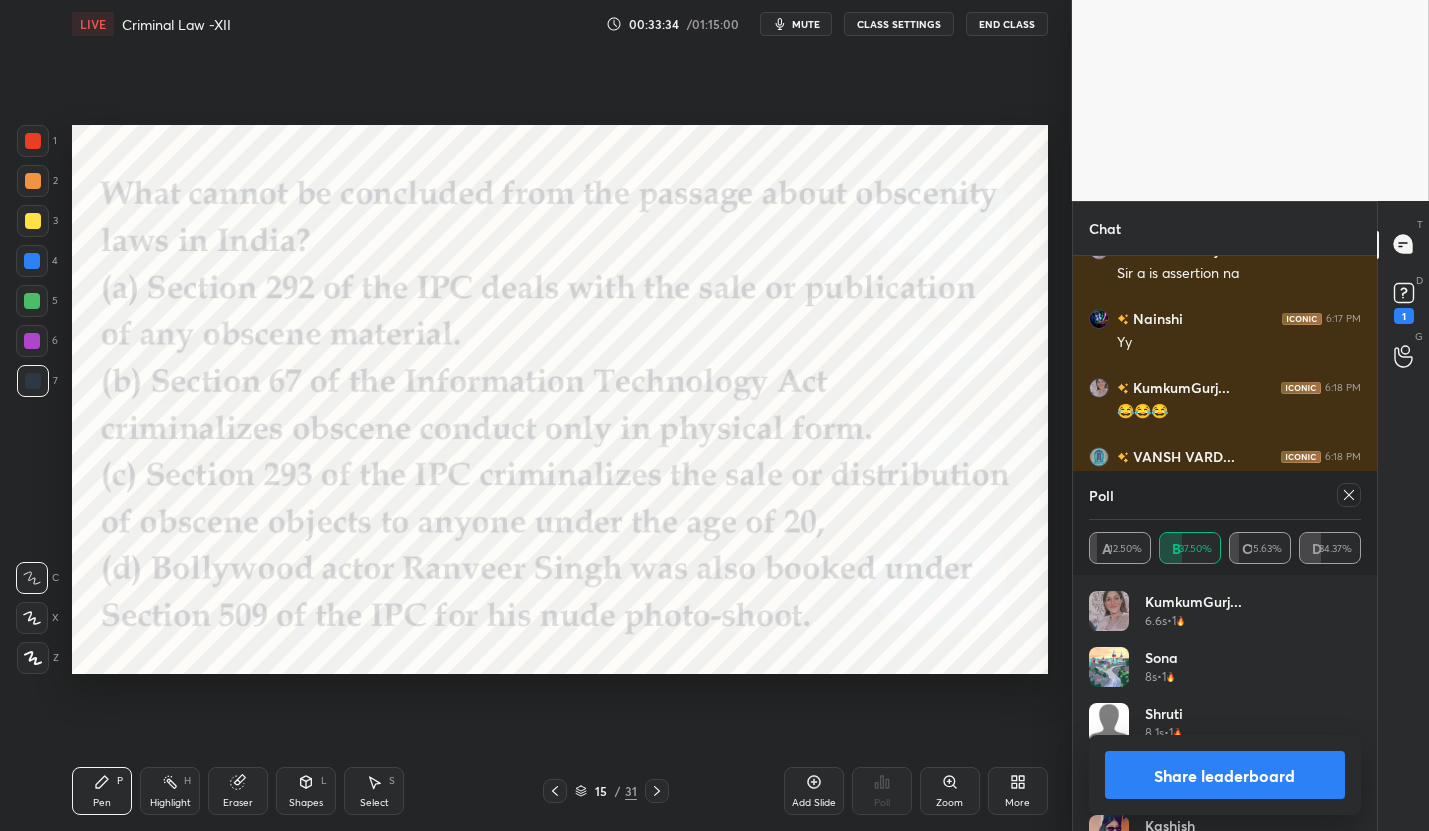 click 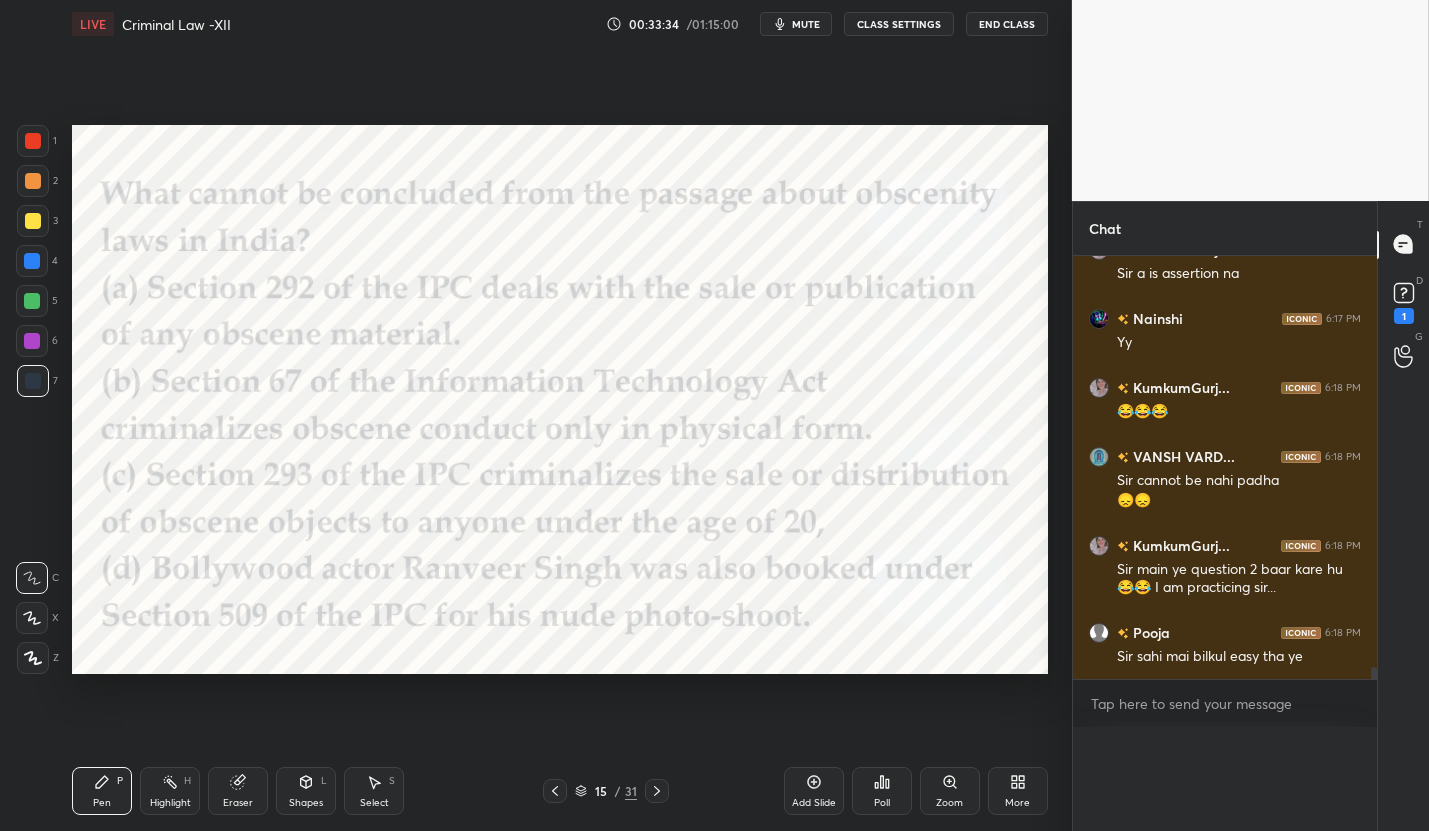 scroll, scrollTop: 0, scrollLeft: 0, axis: both 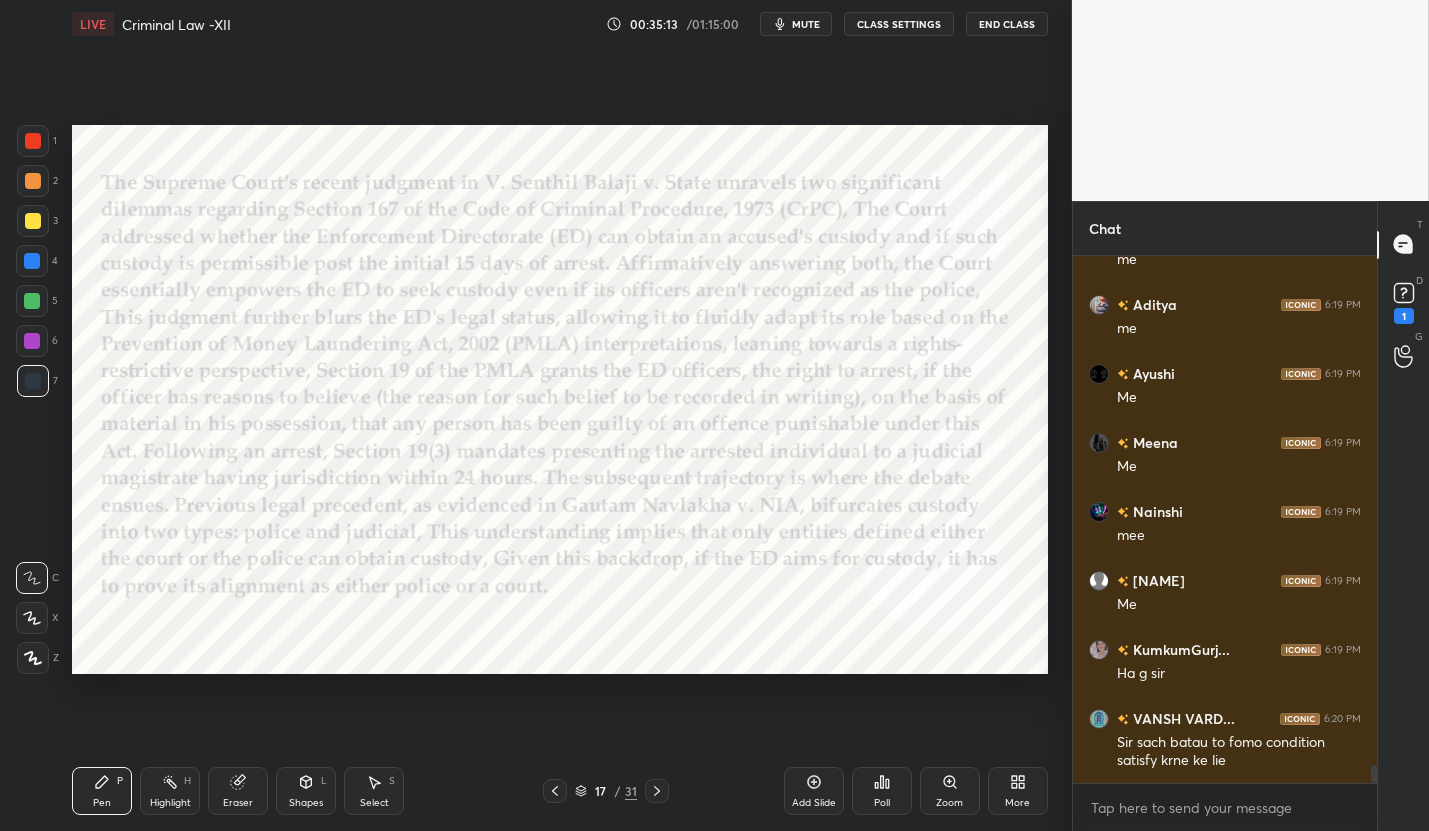 click on "LIVE Criminal Law -XII 00:35:13 /  01:15:00 mute CLASS SETTINGS End Class" at bounding box center (560, 24) 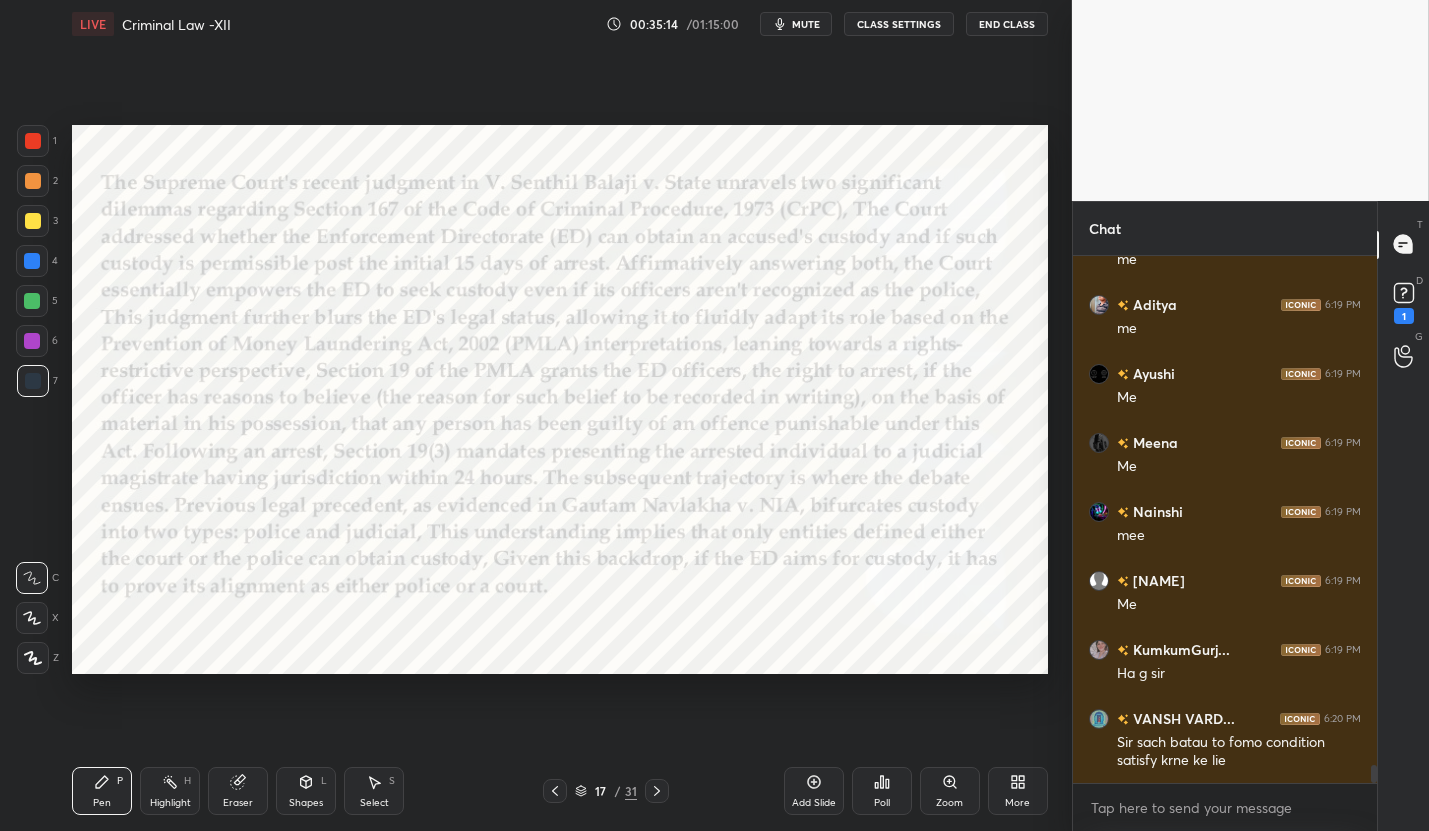 click on "mute" at bounding box center [796, 24] 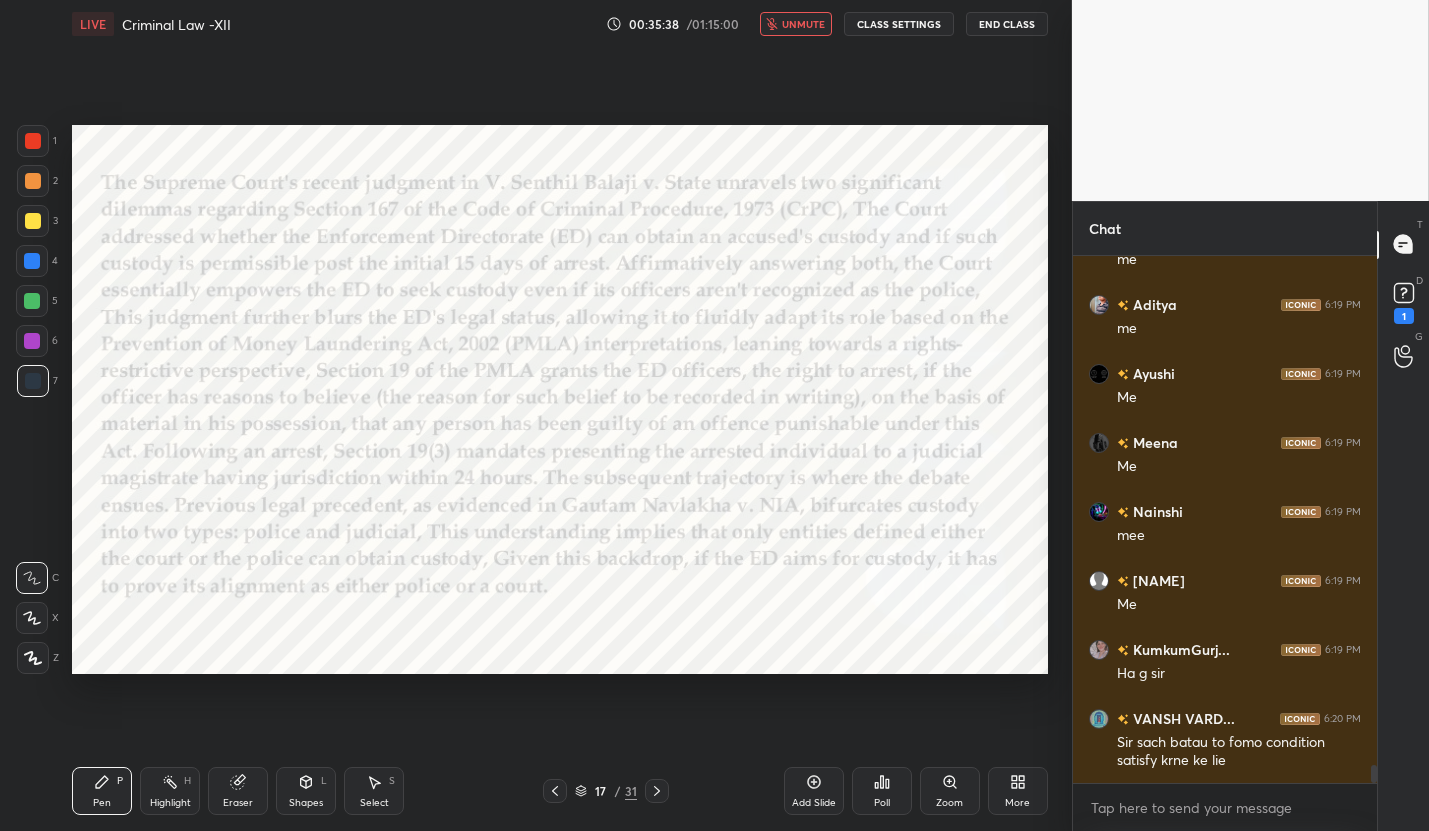 scroll, scrollTop: 15096, scrollLeft: 0, axis: vertical 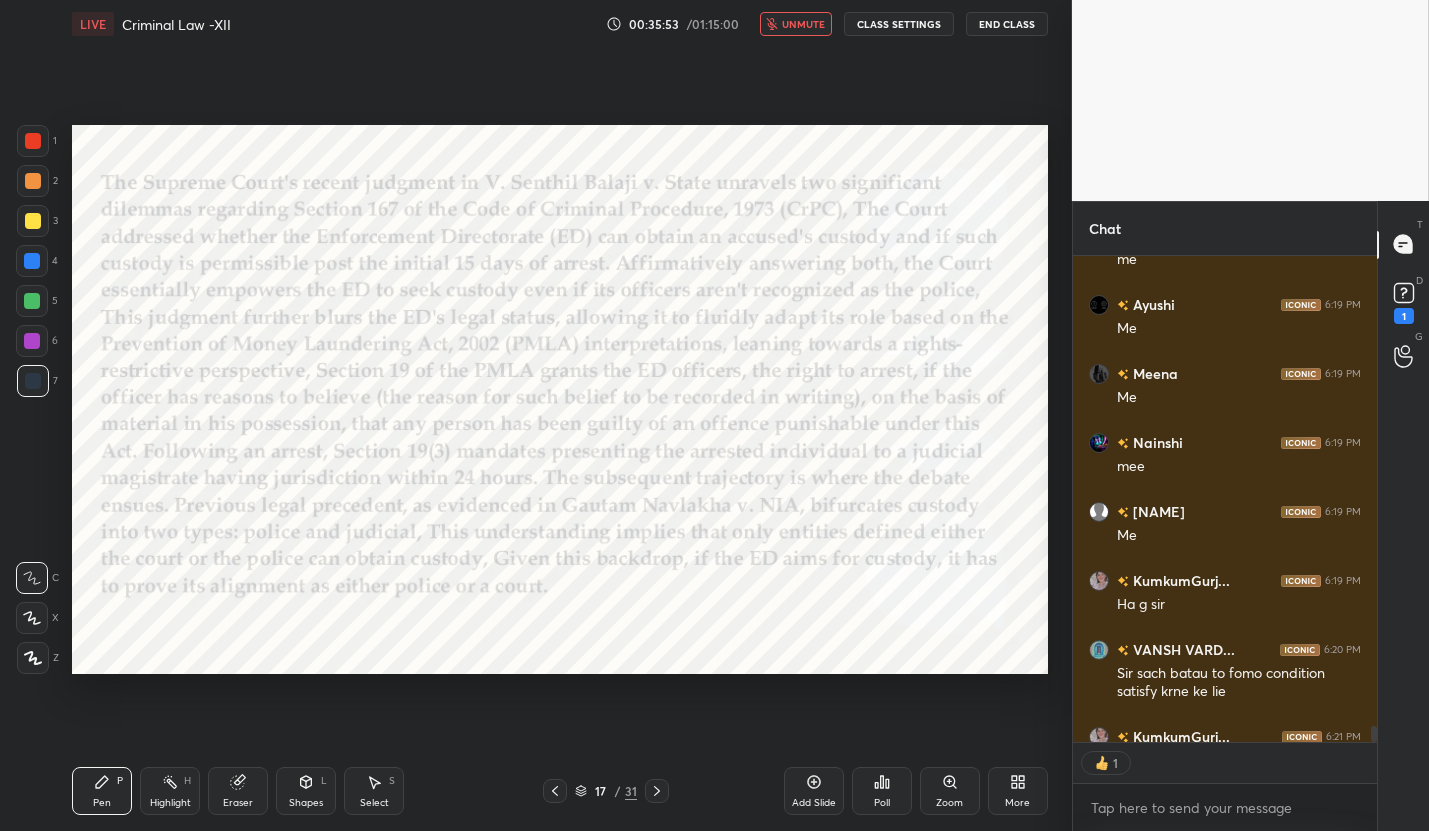 type on "x" 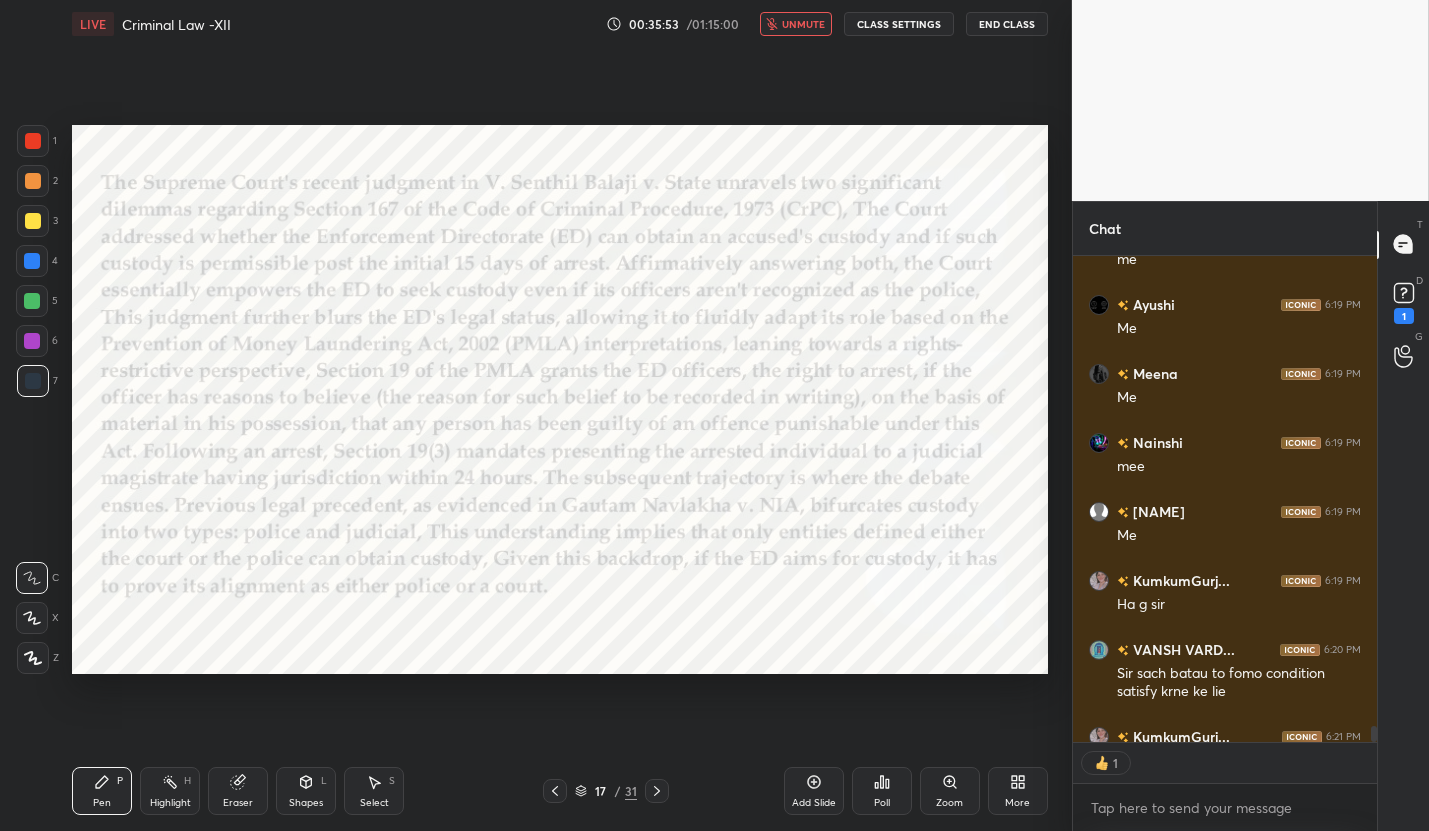 scroll, scrollTop: 7, scrollLeft: 6, axis: both 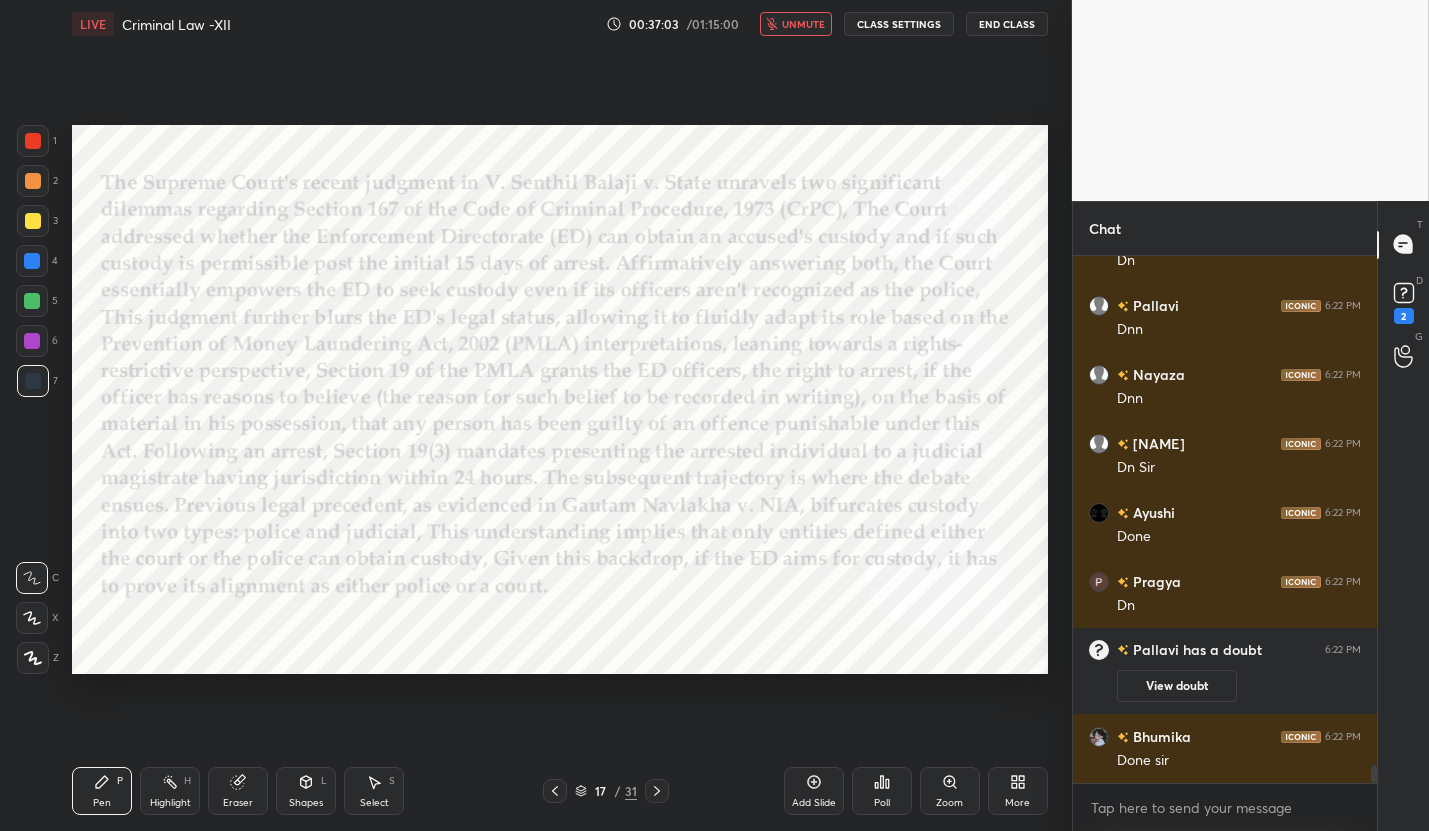 click on "unmute" at bounding box center [803, 24] 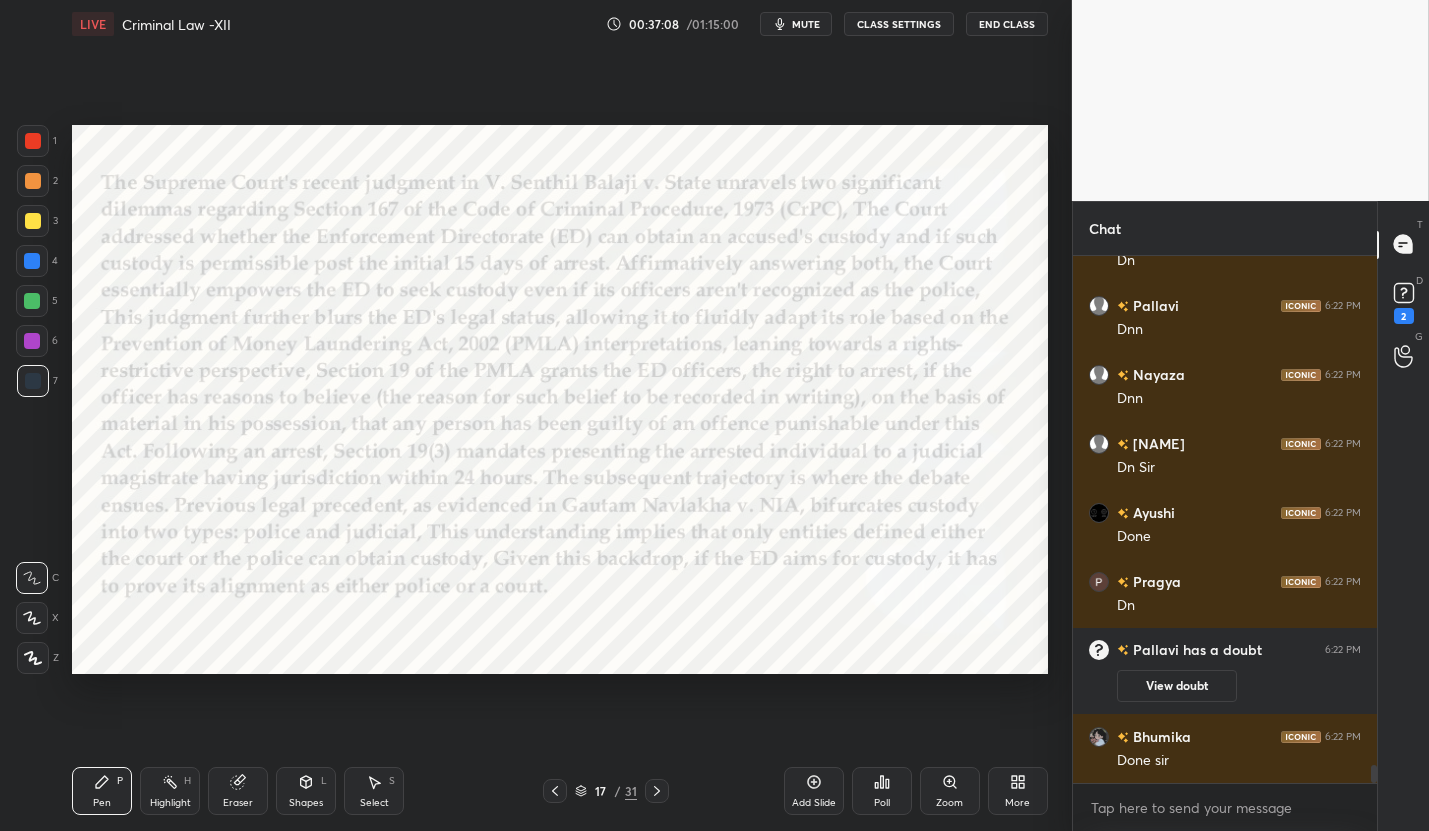 type 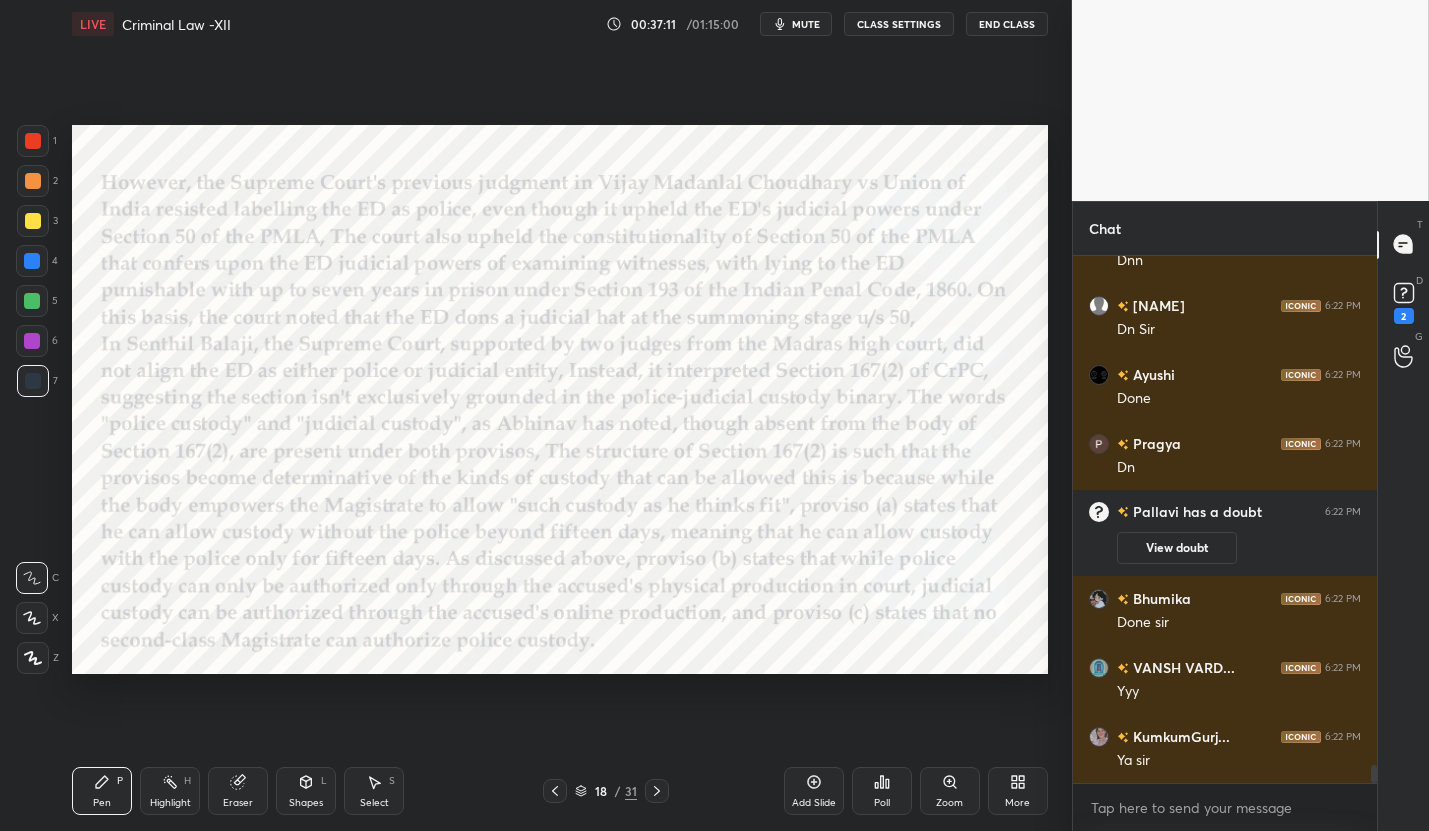 scroll, scrollTop: 14995, scrollLeft: 0, axis: vertical 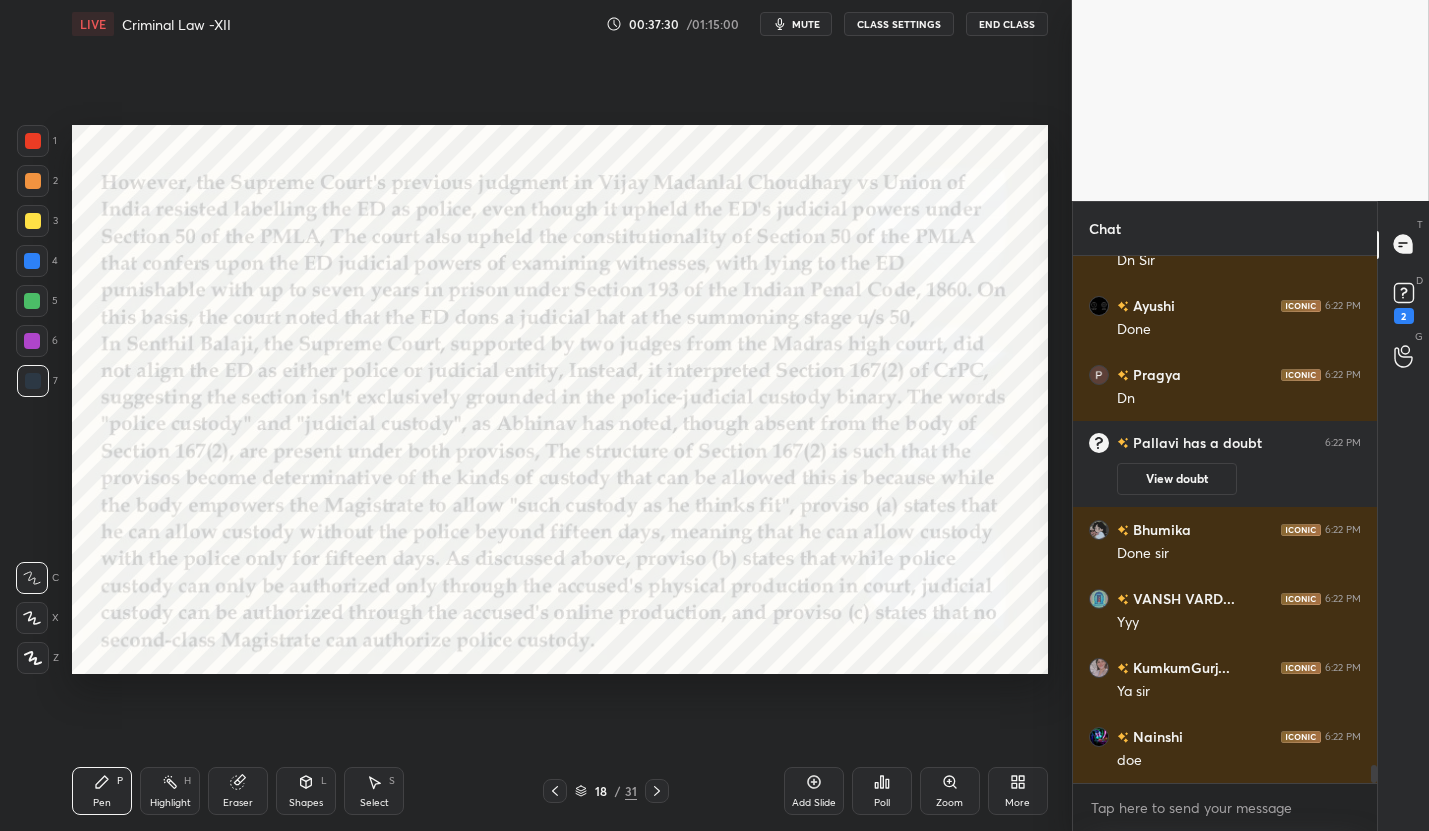 click on "mute" at bounding box center (806, 24) 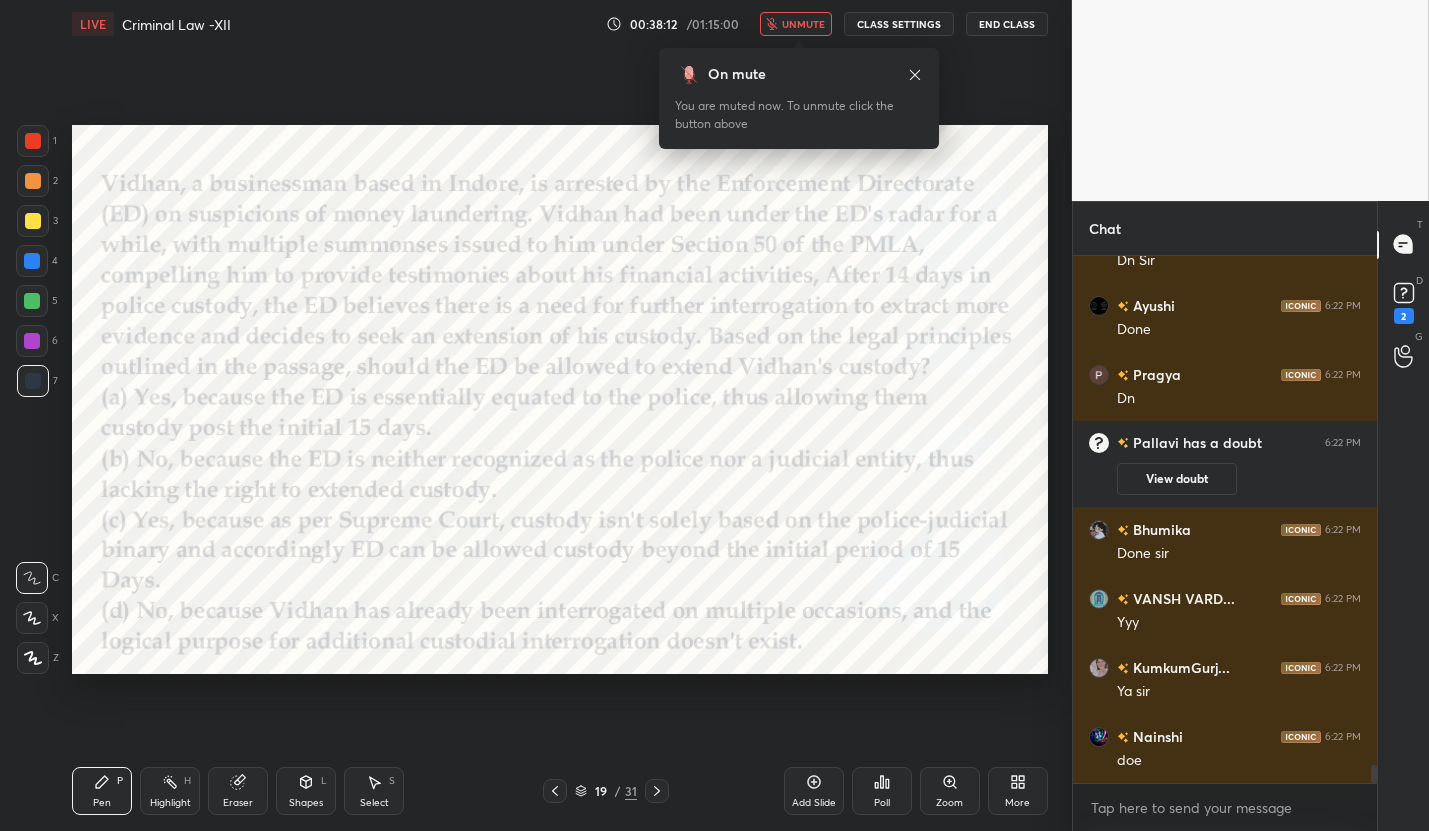 scroll, scrollTop: 15064, scrollLeft: 0, axis: vertical 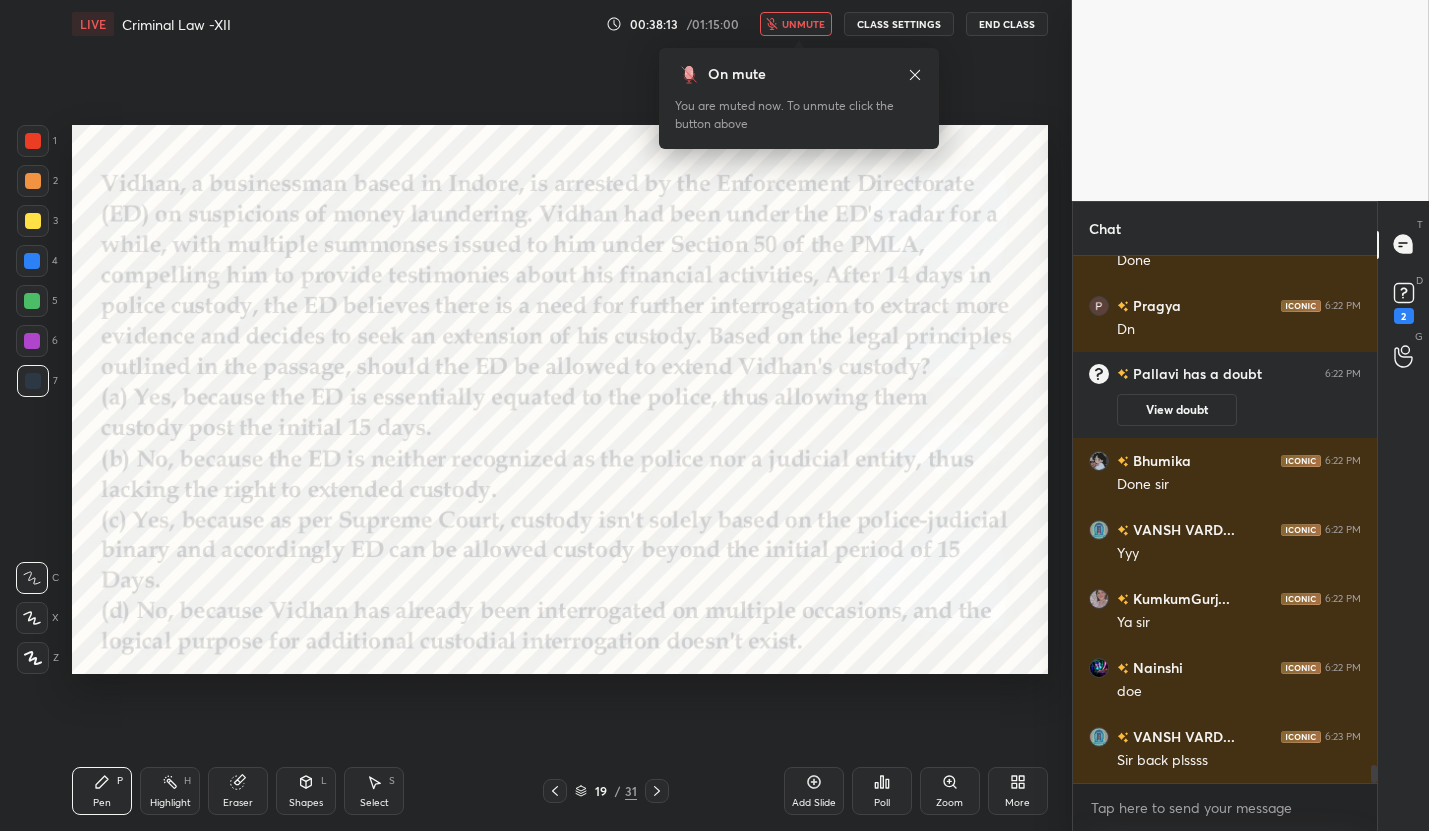 click on "unmute" at bounding box center [803, 24] 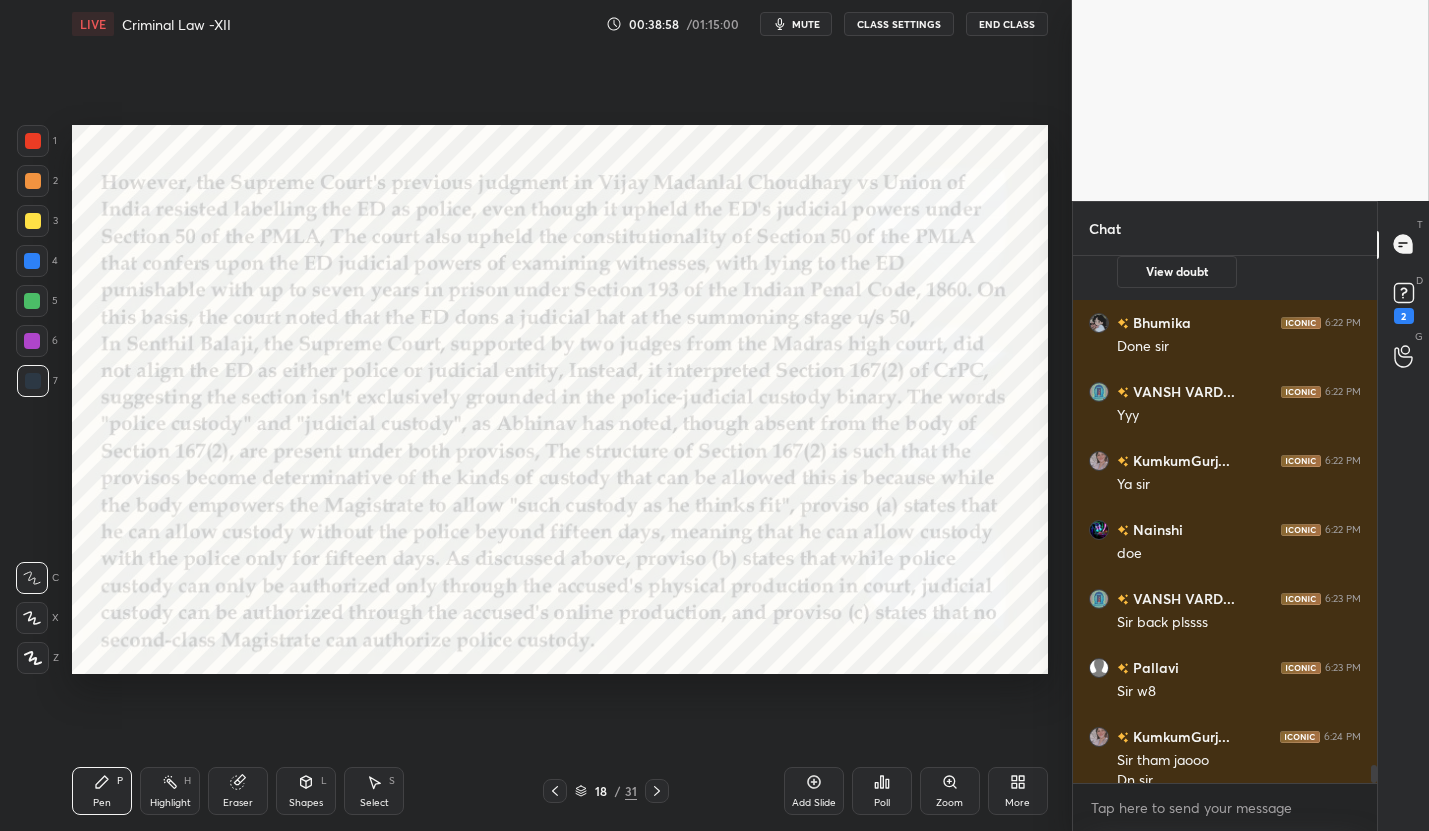 scroll, scrollTop: 15222, scrollLeft: 0, axis: vertical 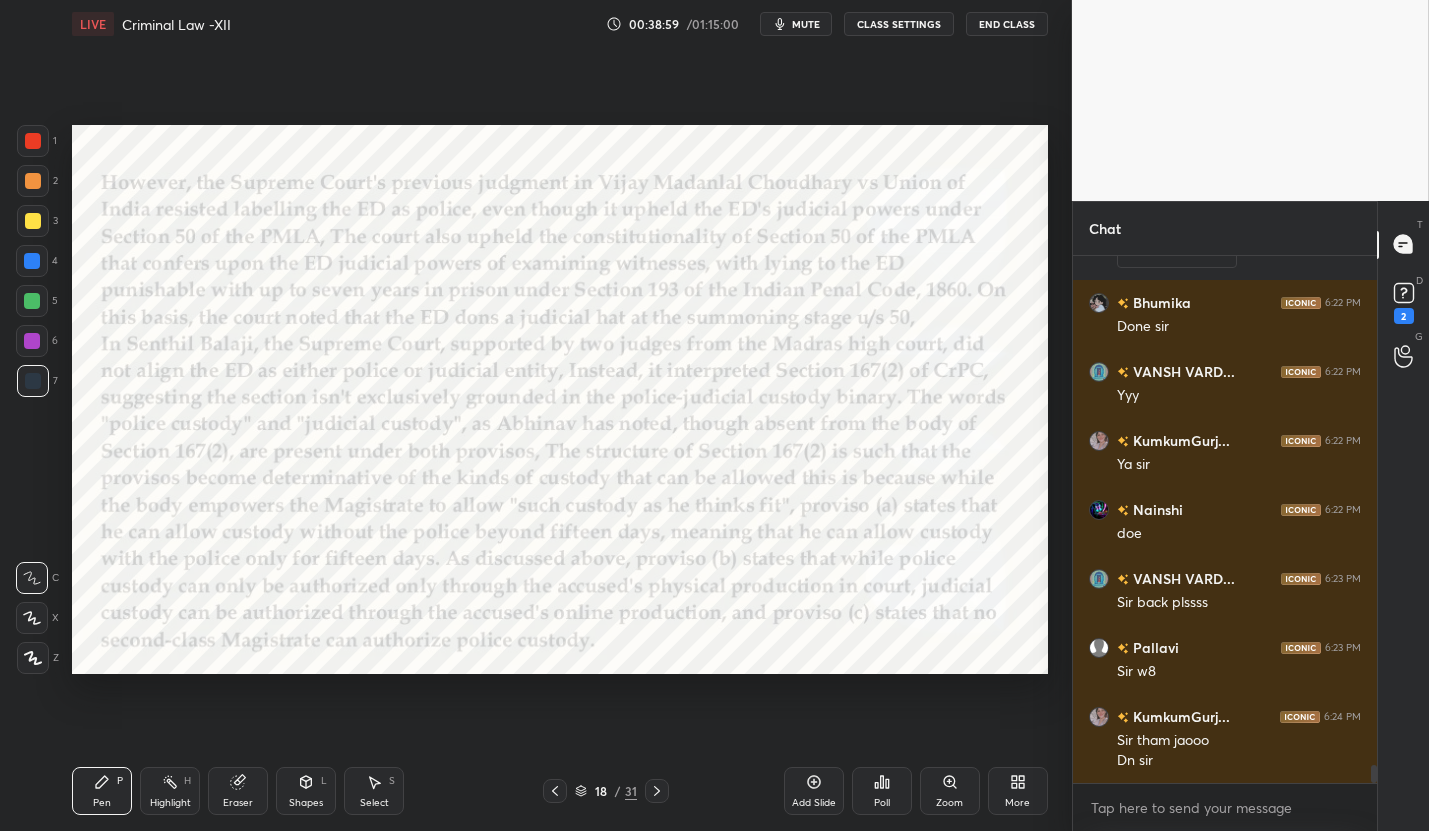 click on "mute" at bounding box center [806, 24] 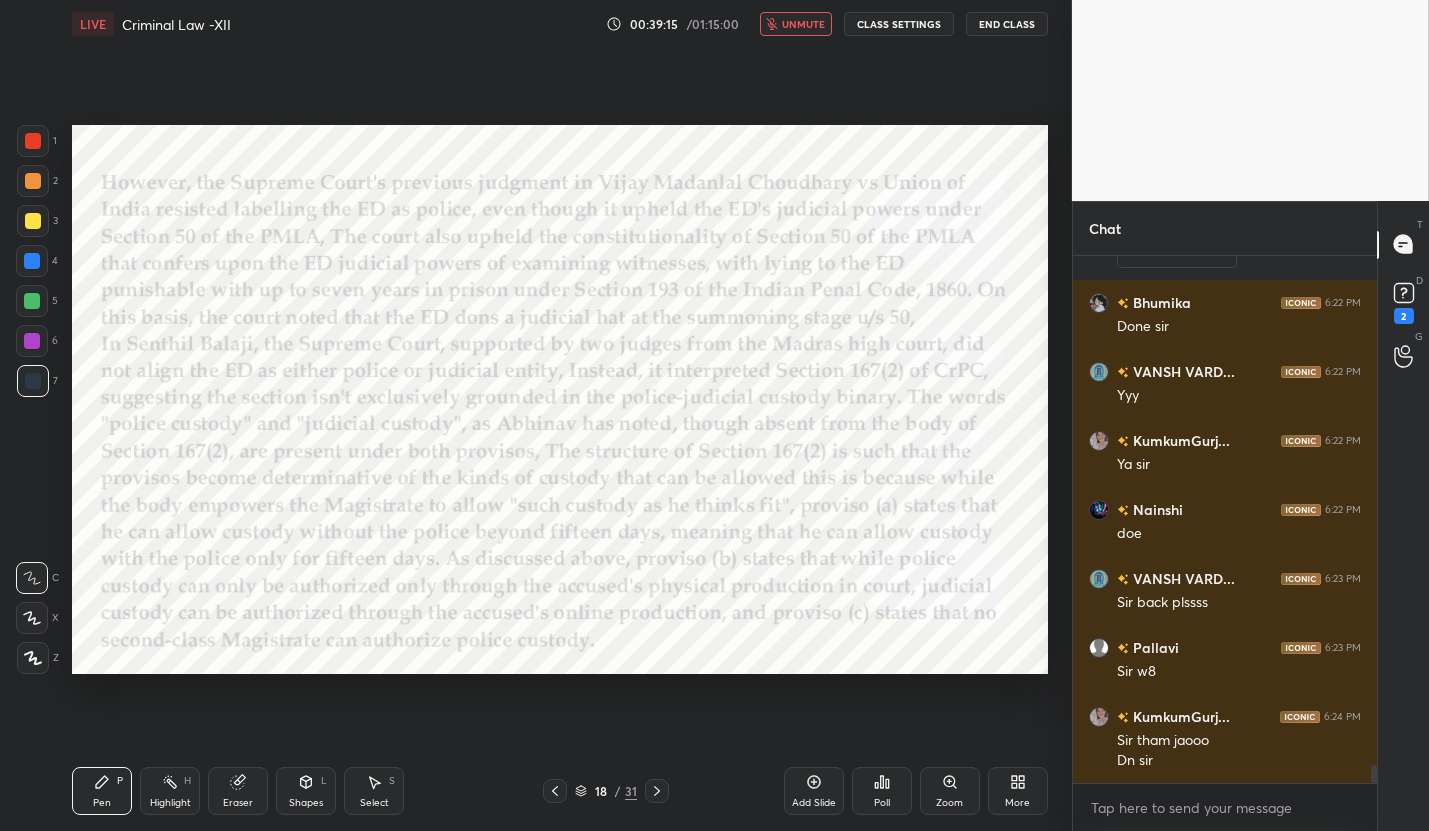 click on "unmute" at bounding box center (796, 24) 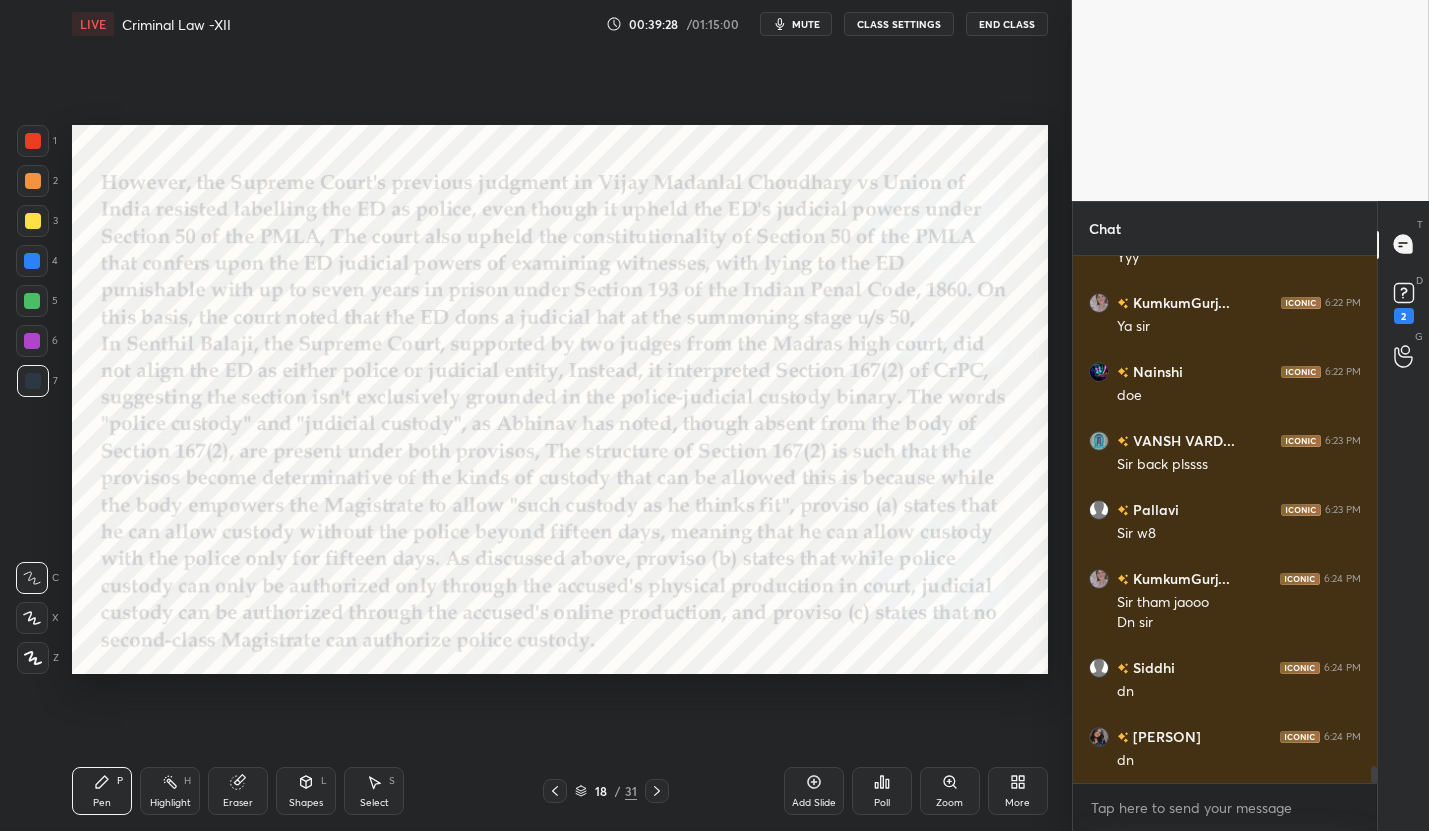 scroll, scrollTop: 15429, scrollLeft: 0, axis: vertical 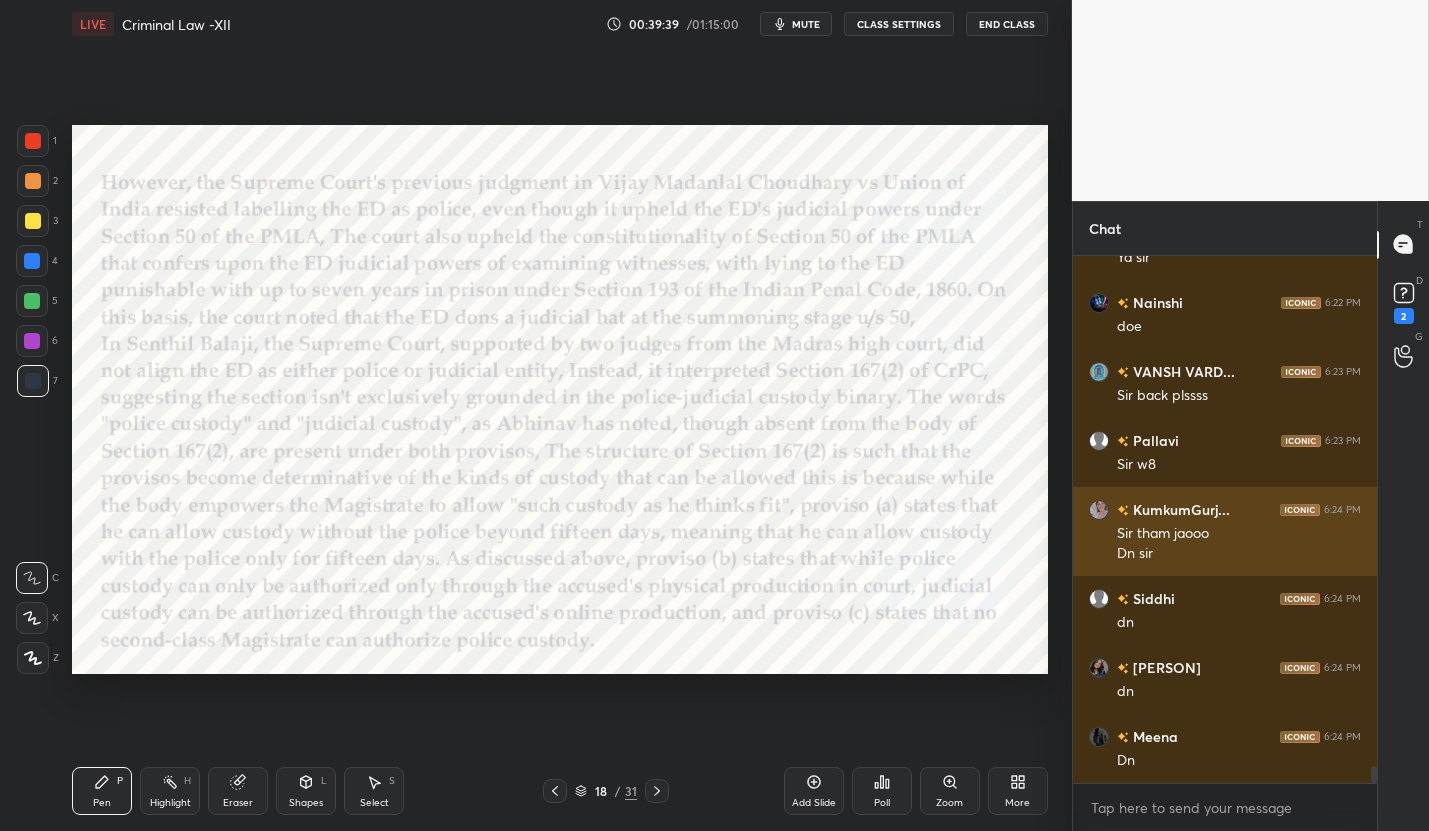 click at bounding box center [1099, 509] 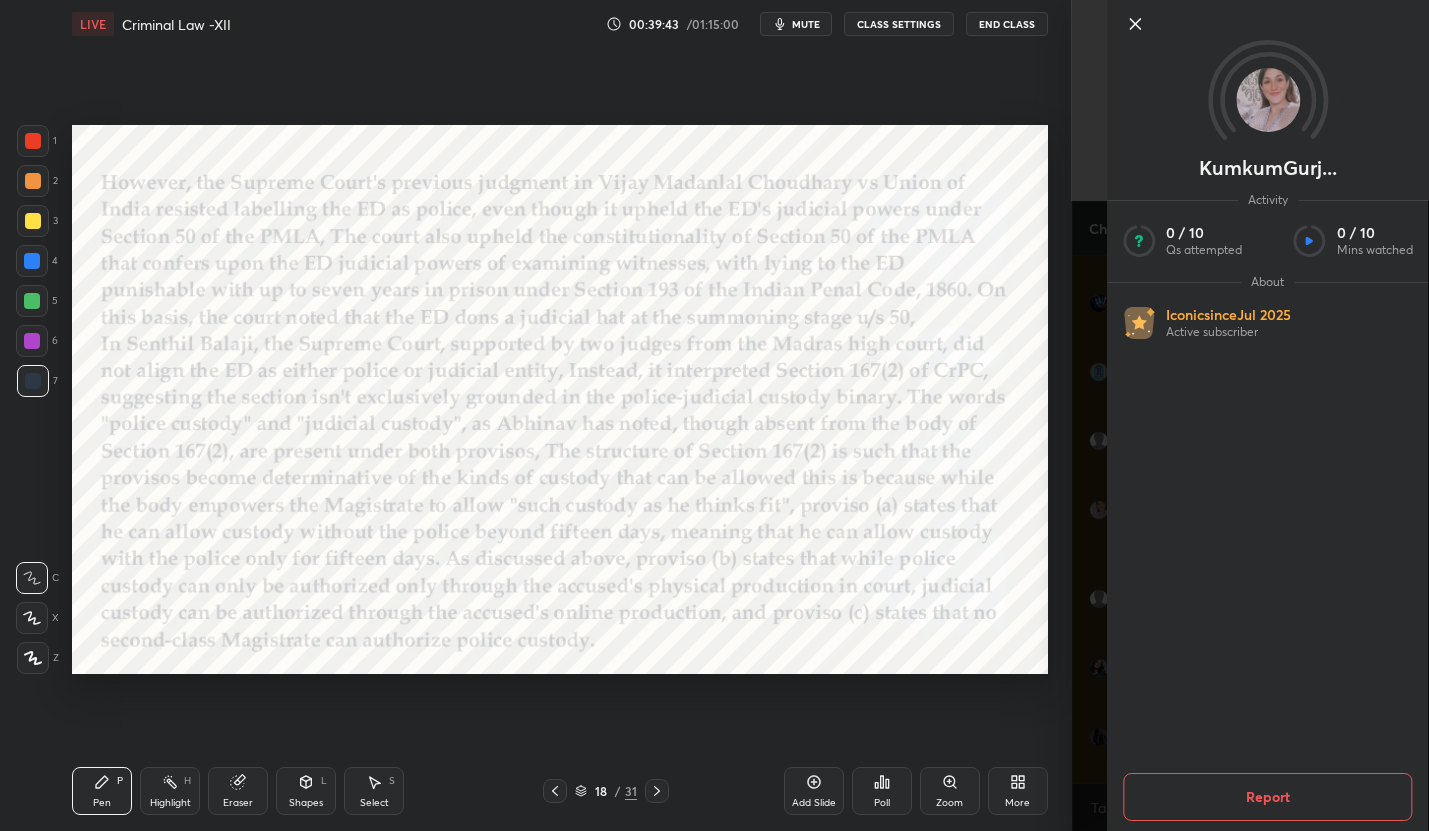 click 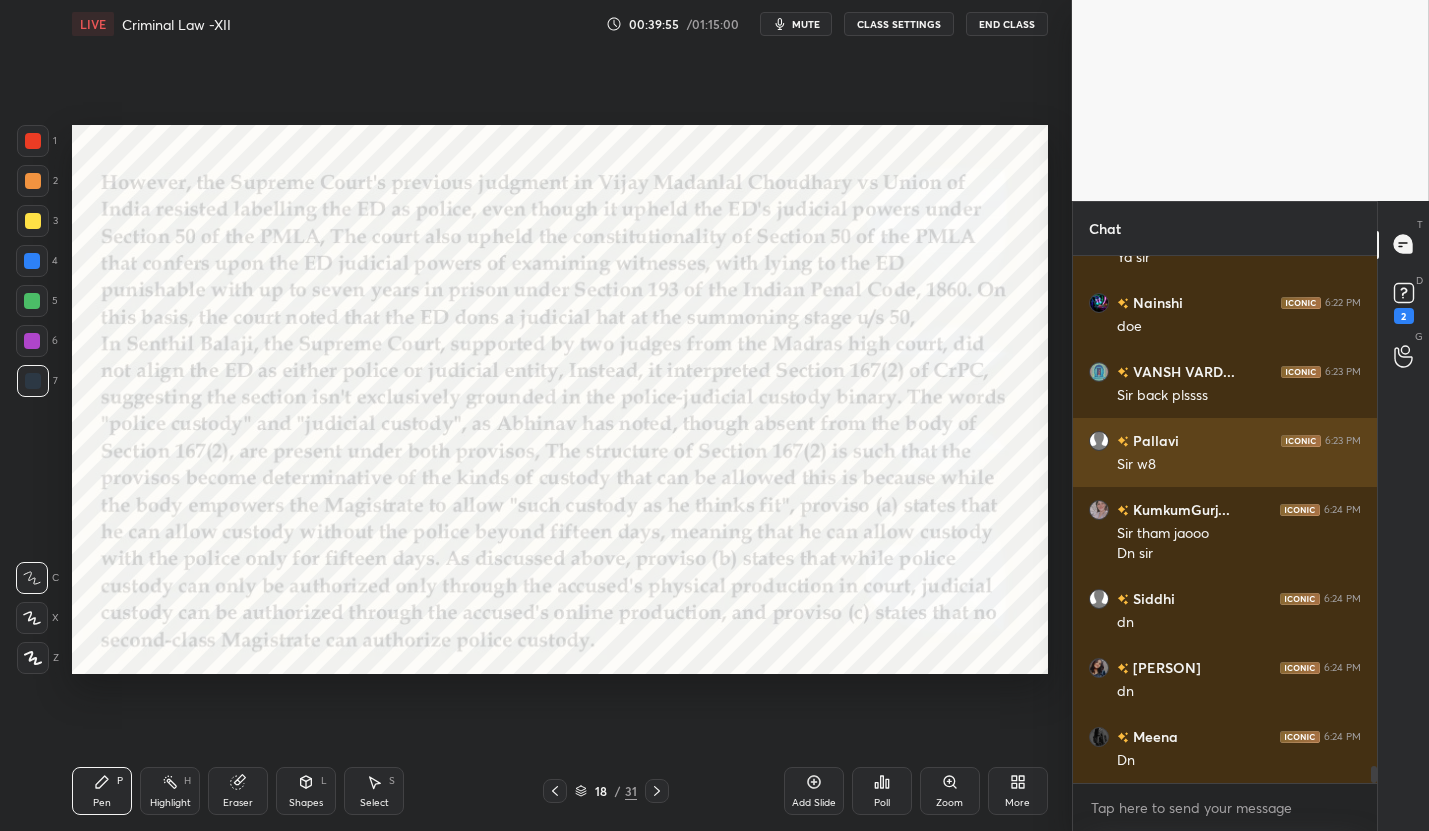 scroll, scrollTop: 480, scrollLeft: 298, axis: both 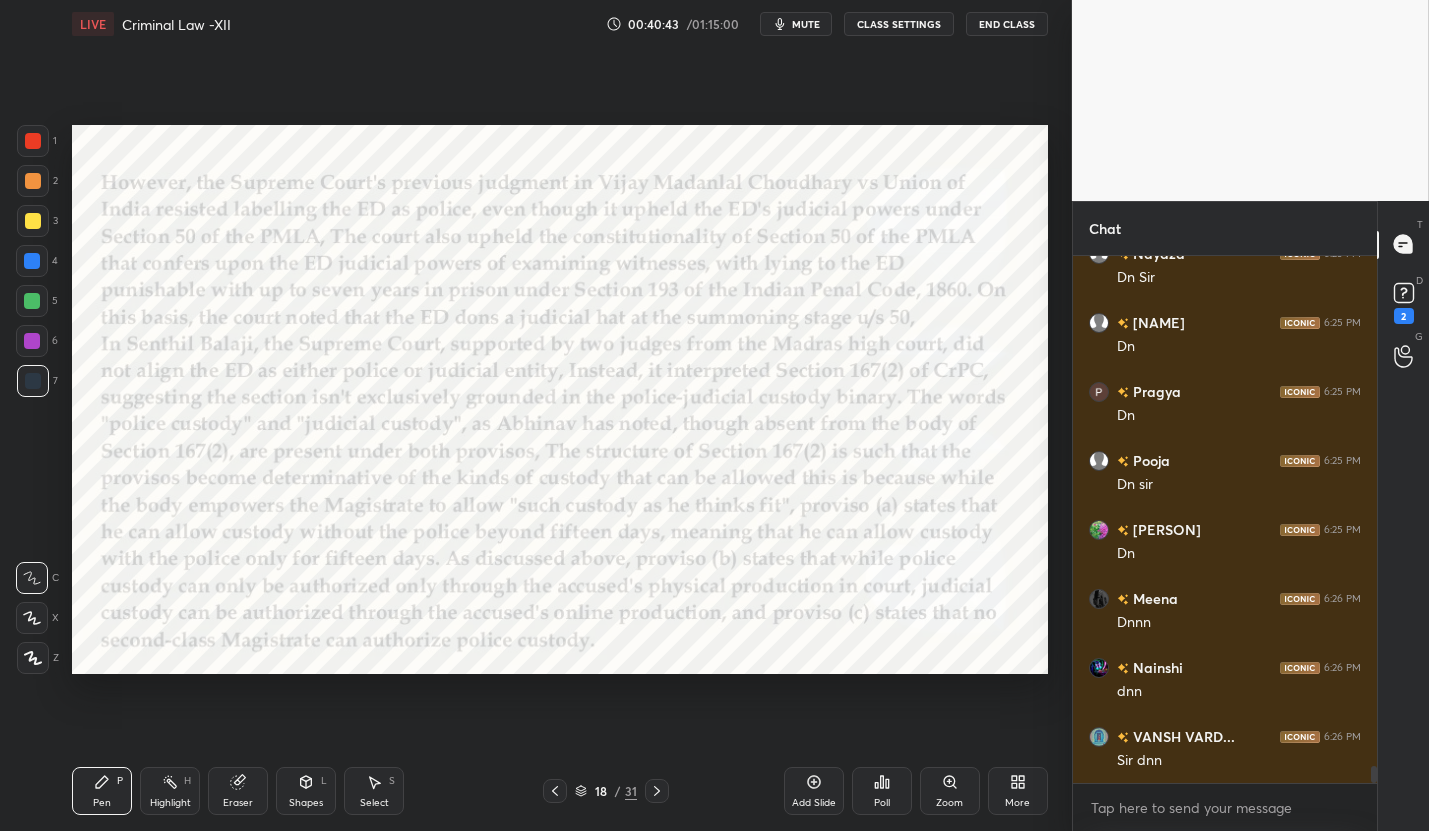 click 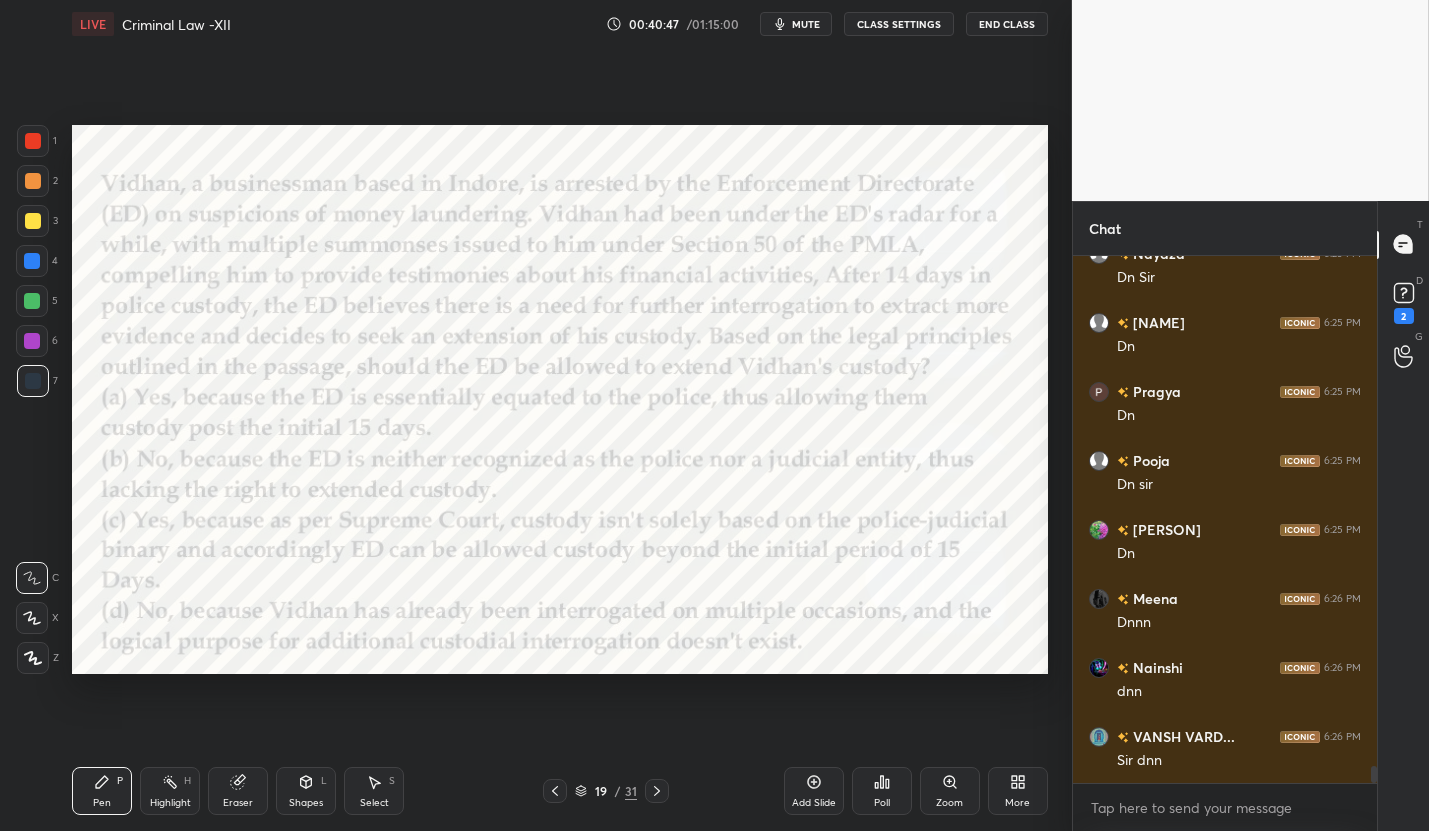 click on "Poll" at bounding box center (882, 791) 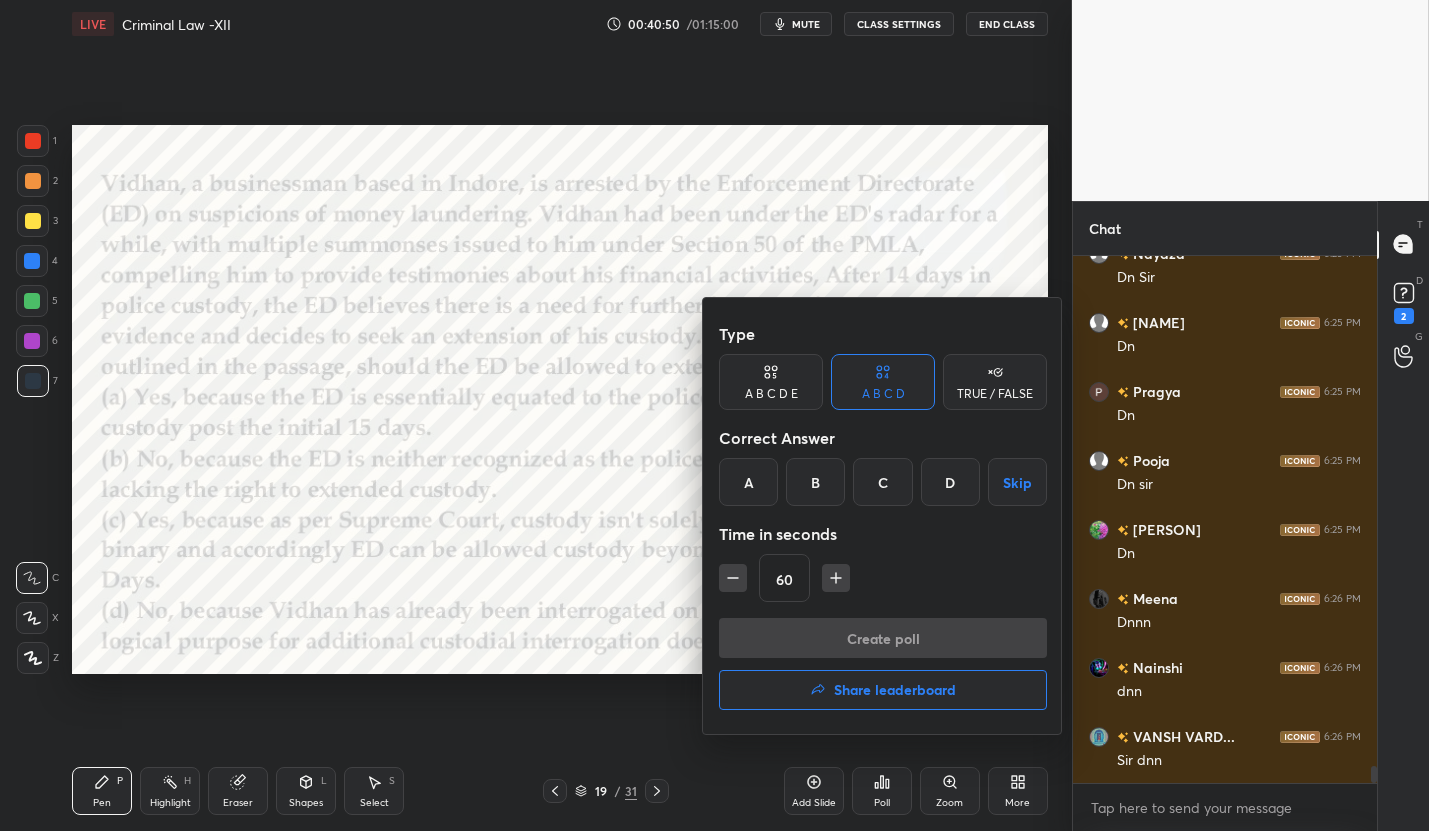 click on "C" at bounding box center [882, 482] 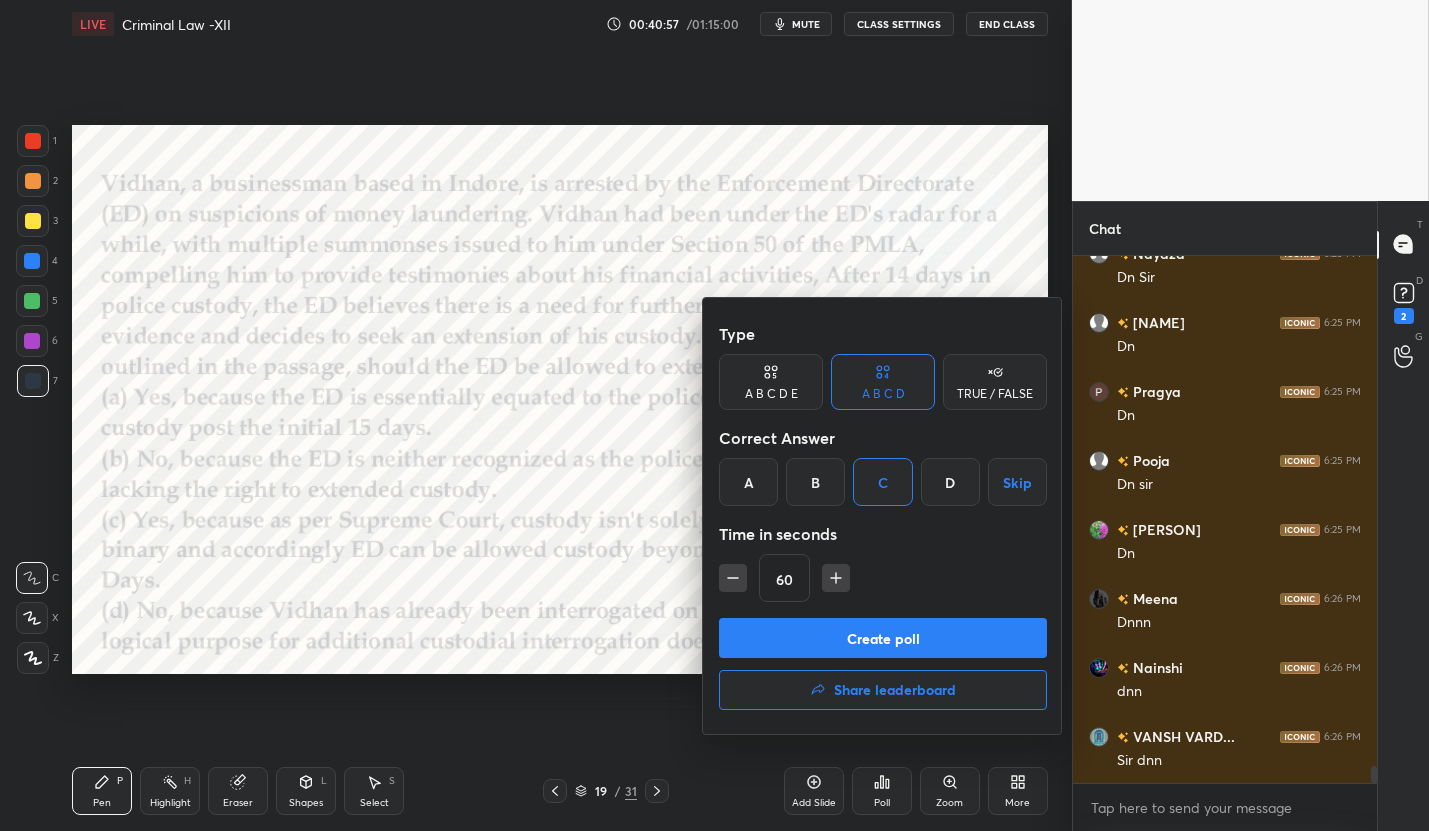 scroll, scrollTop: 16188, scrollLeft: 0, axis: vertical 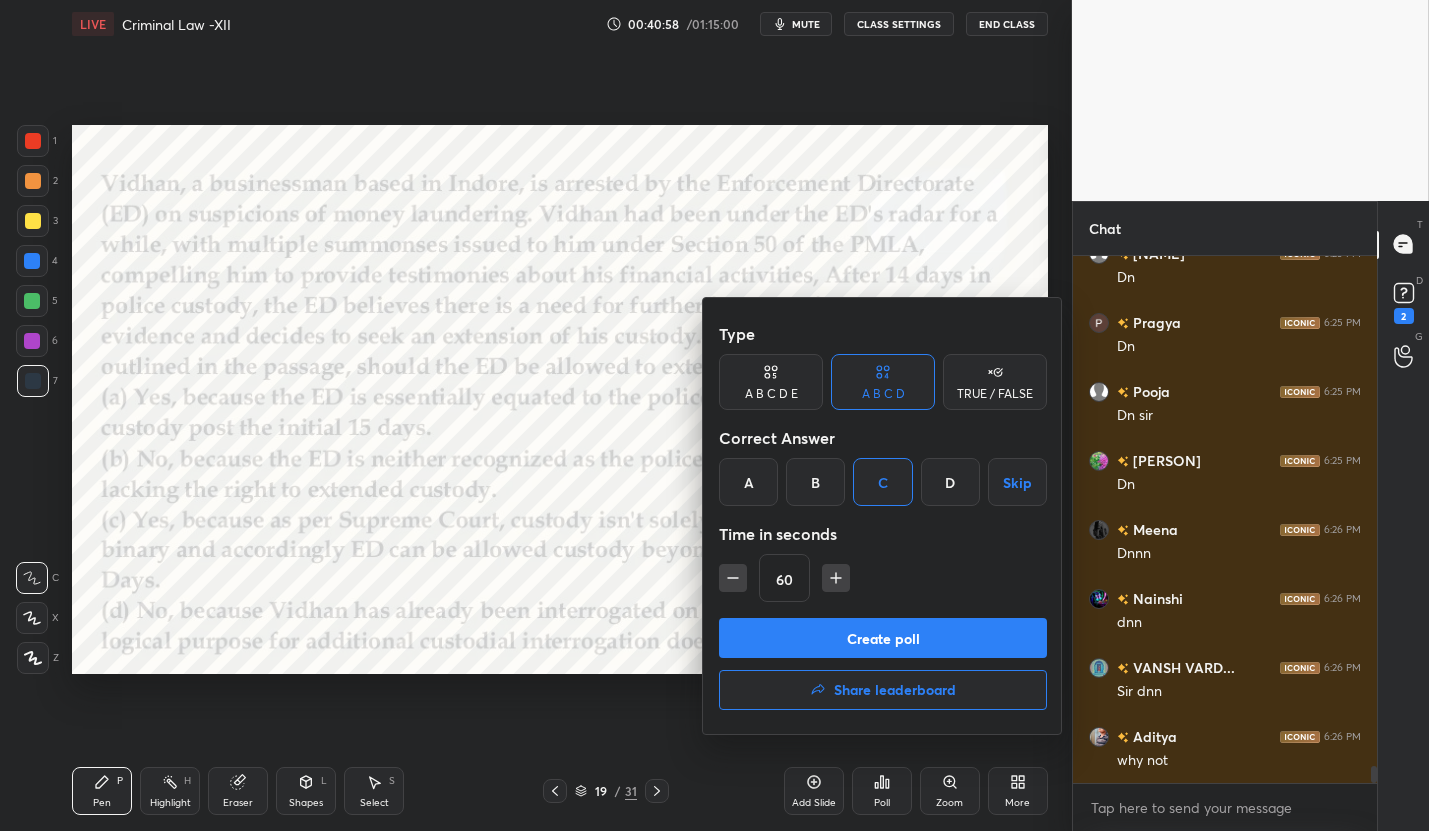 click on "Create poll" at bounding box center [883, 638] 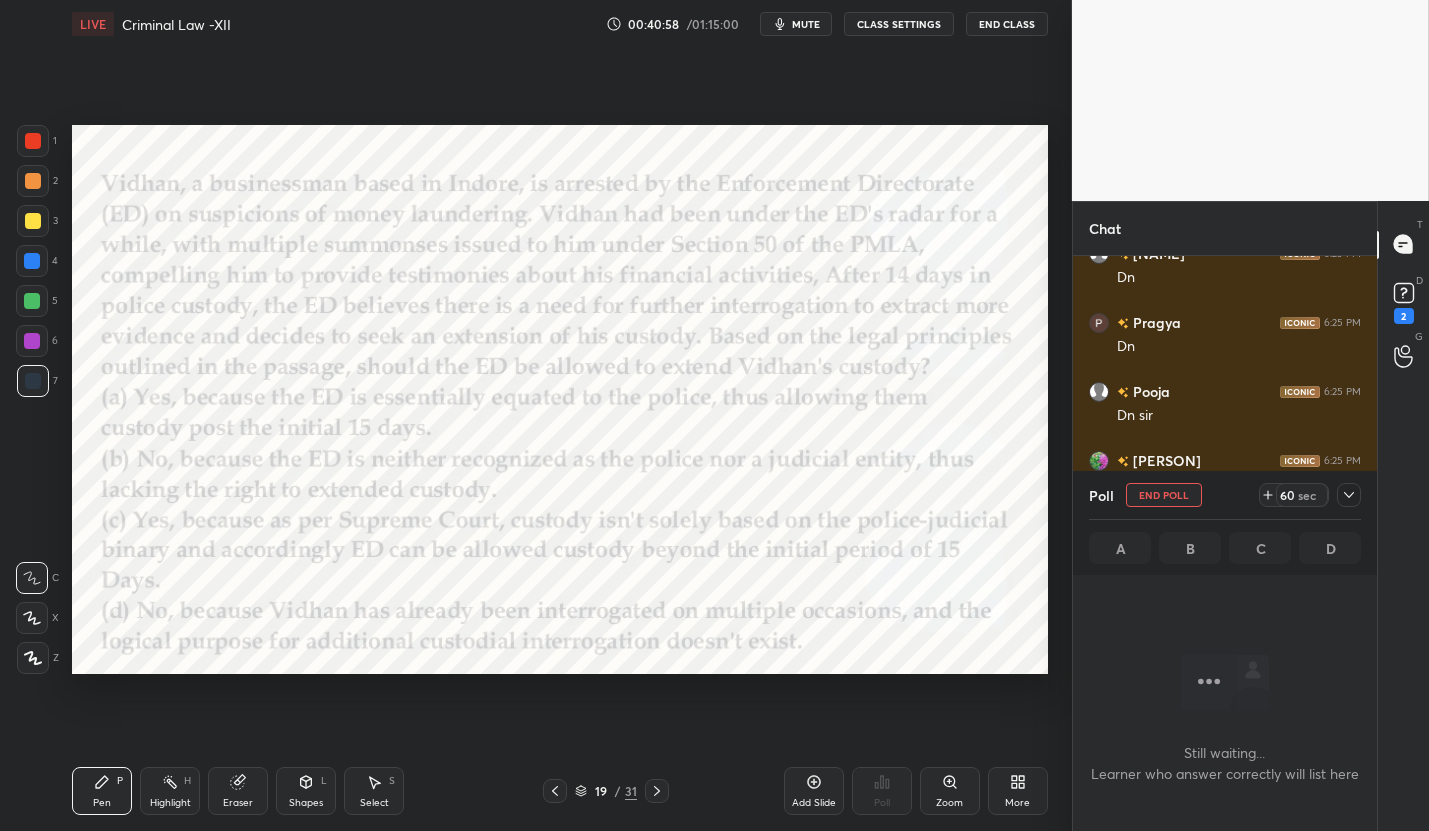 scroll, scrollTop: 423, scrollLeft: 298, axis: both 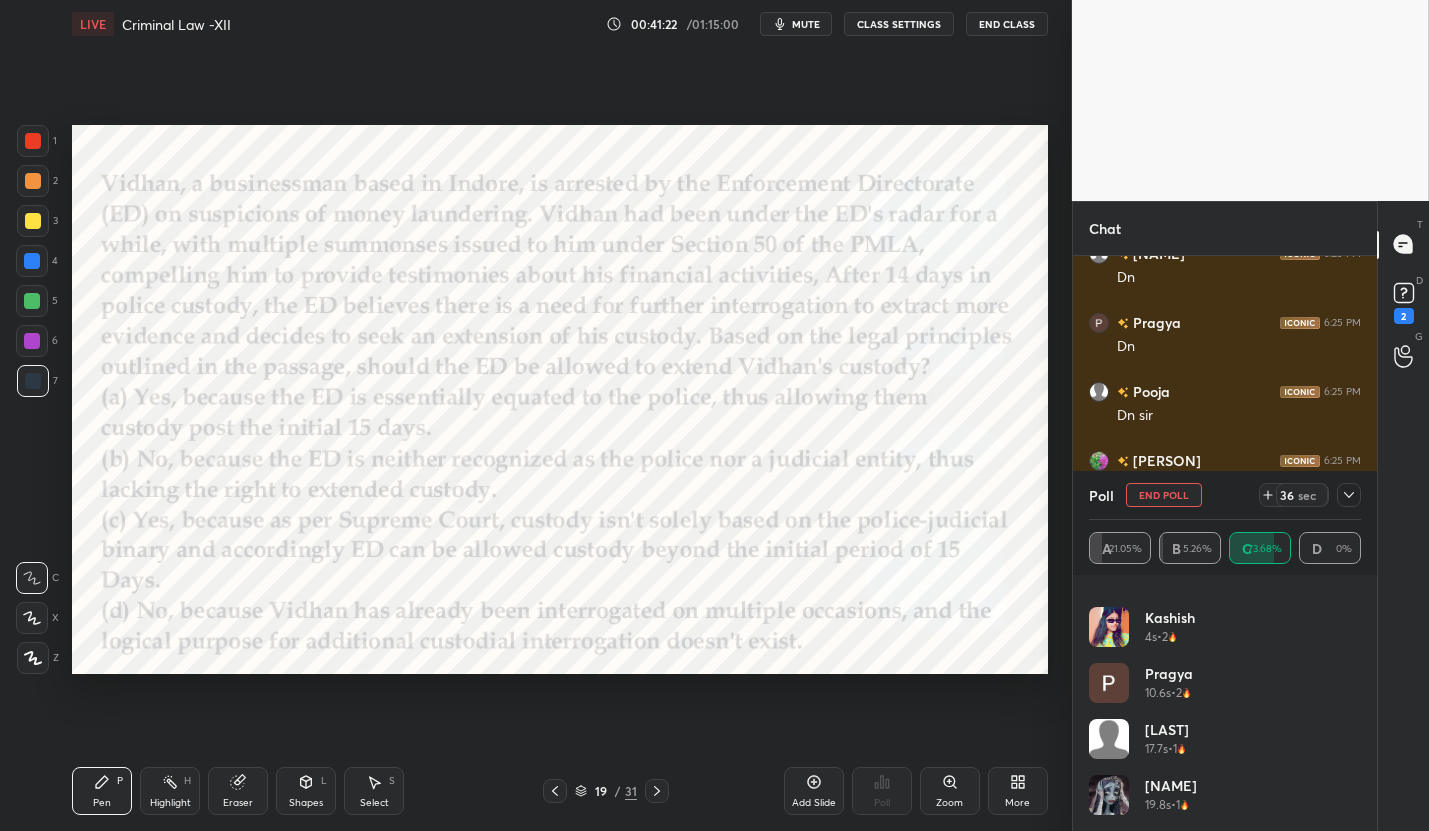 click 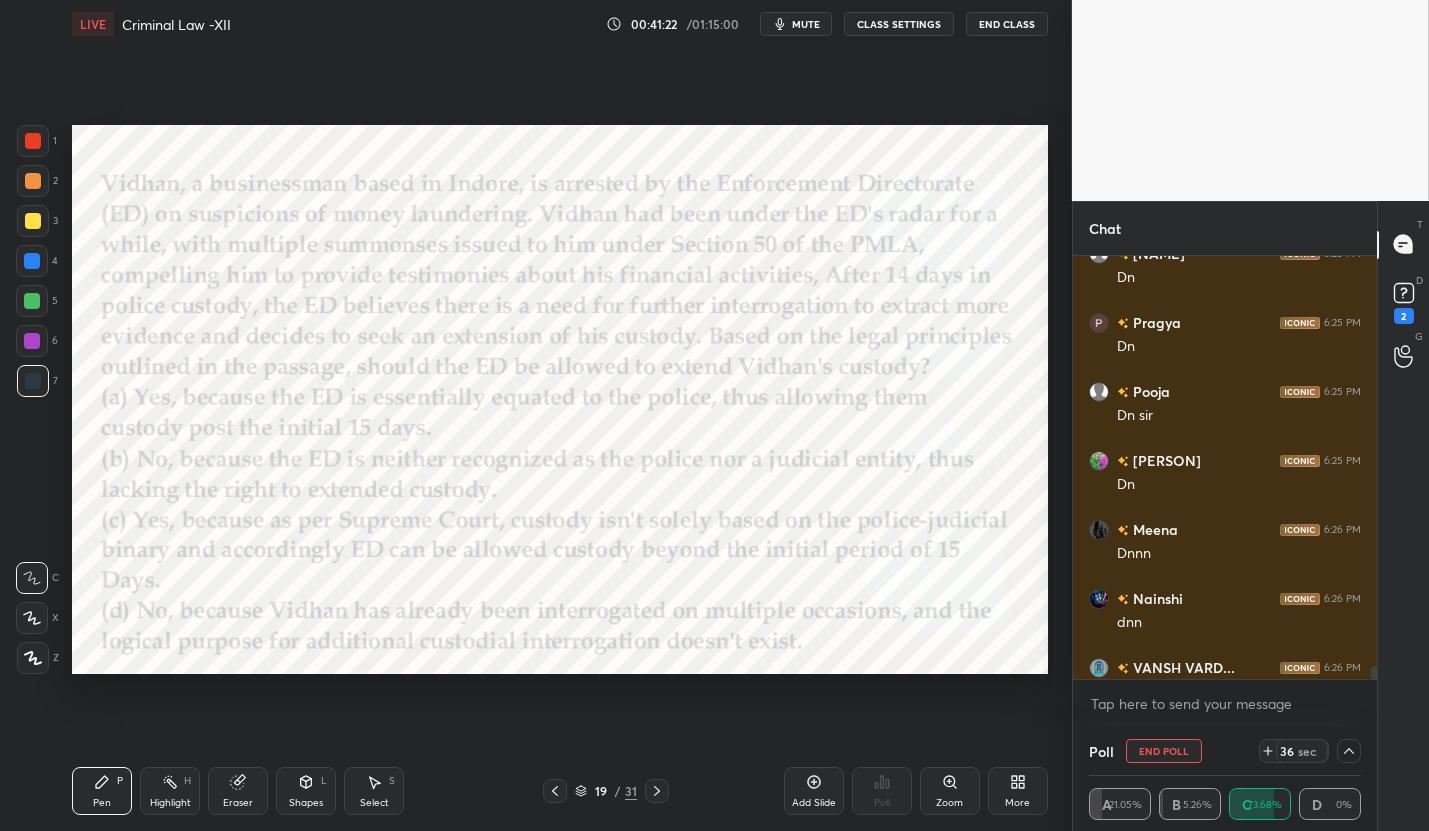 scroll, scrollTop: 0, scrollLeft: 0, axis: both 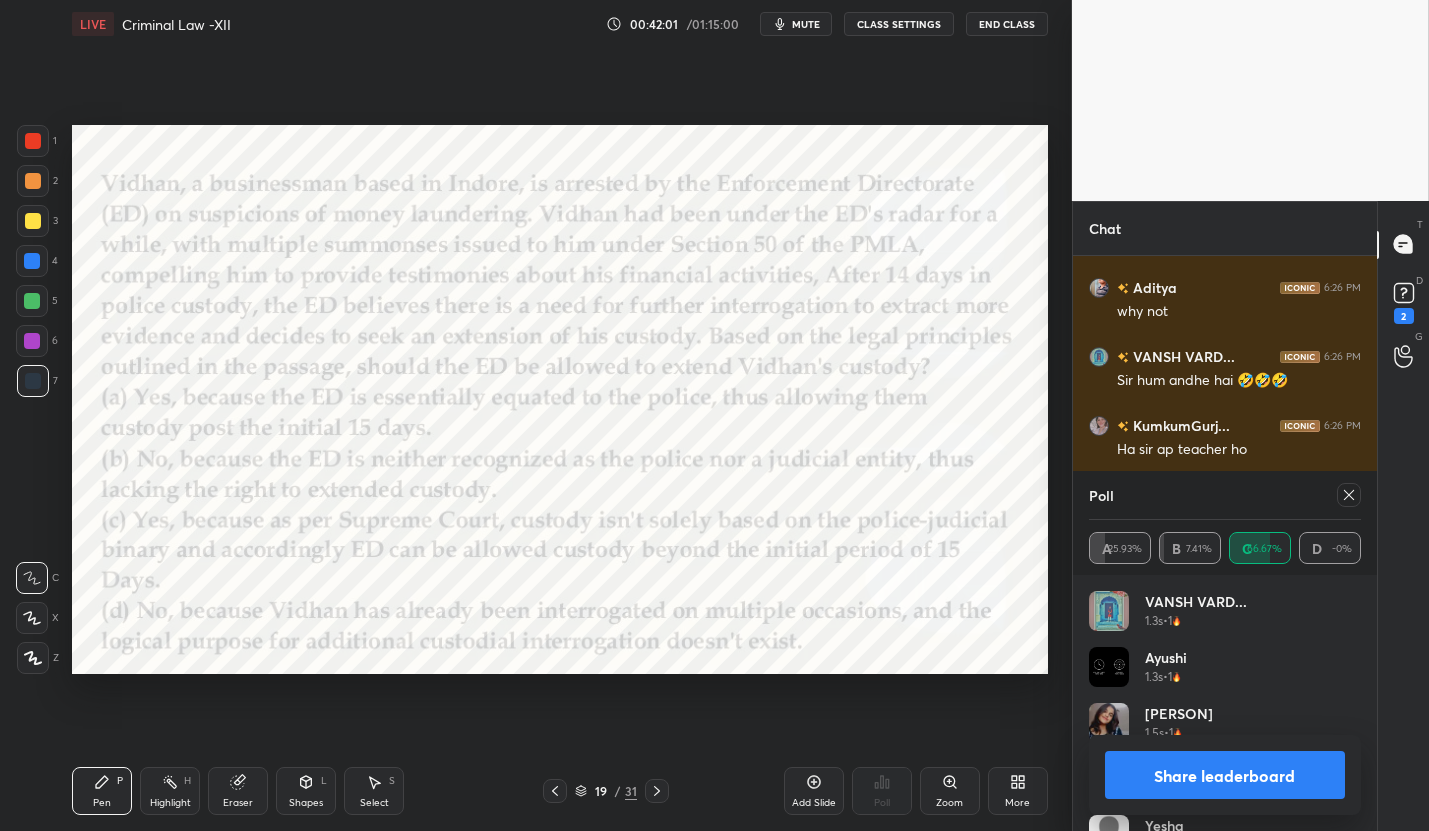 click 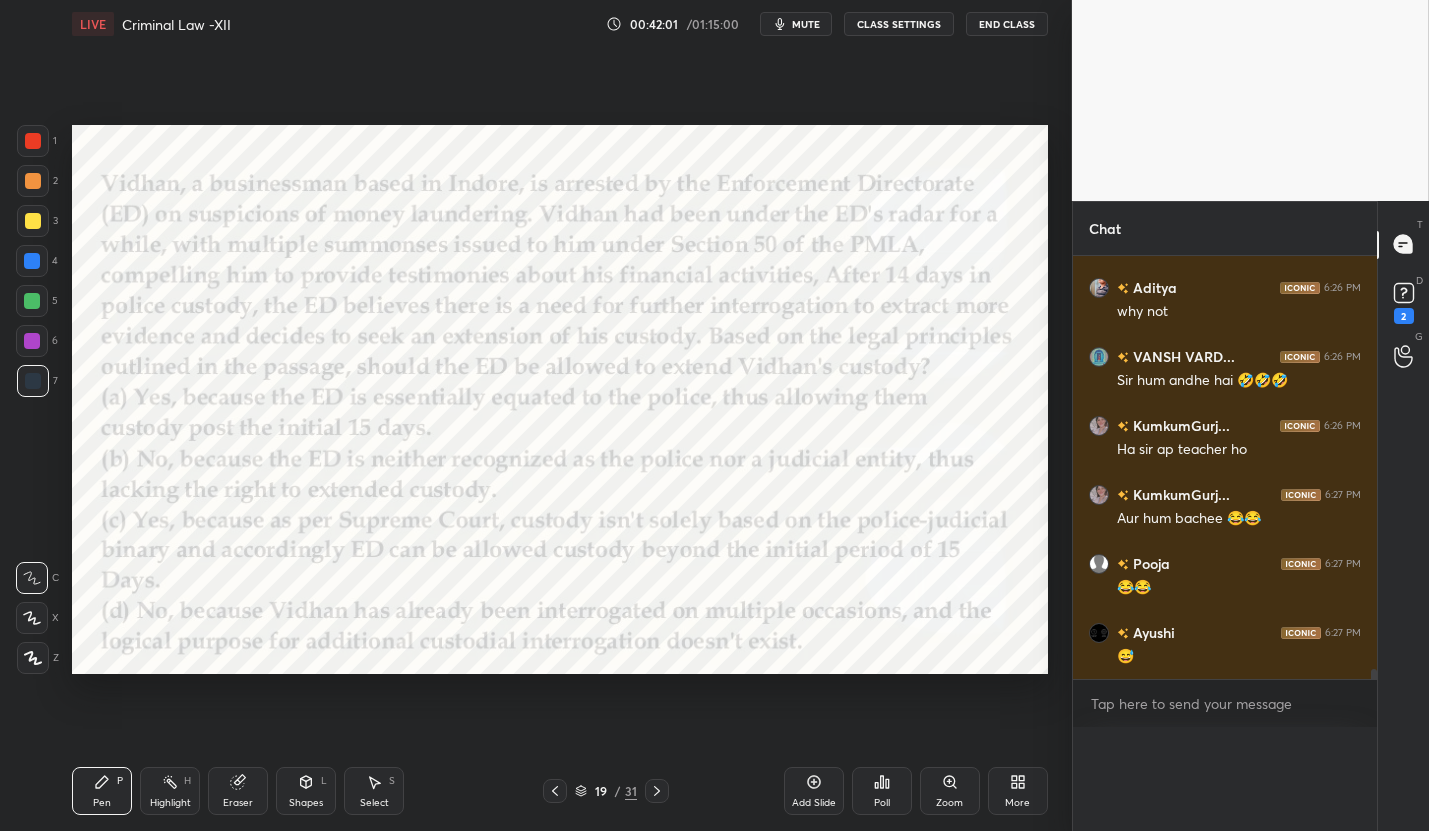 scroll, scrollTop: 0, scrollLeft: 0, axis: both 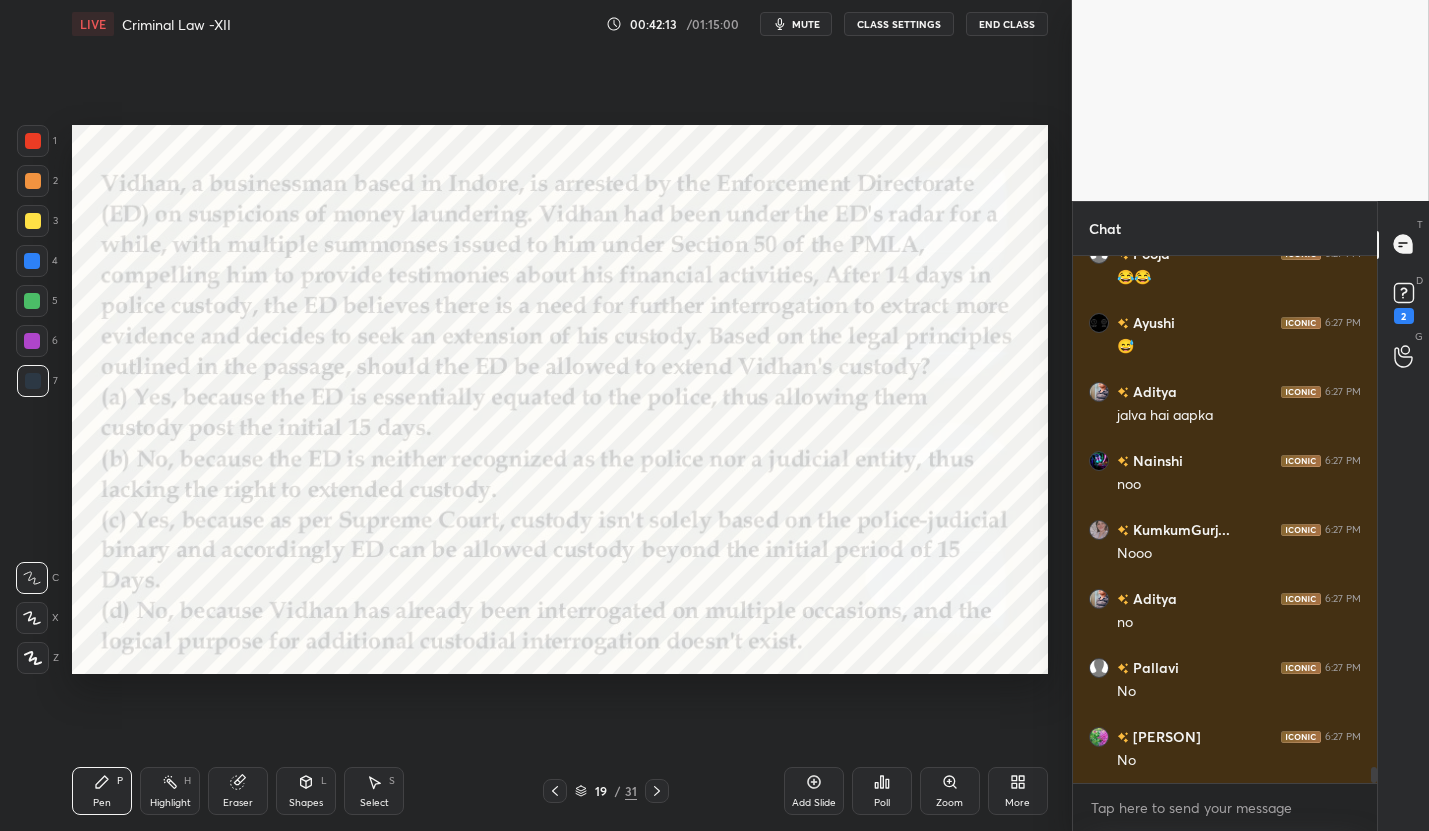 click 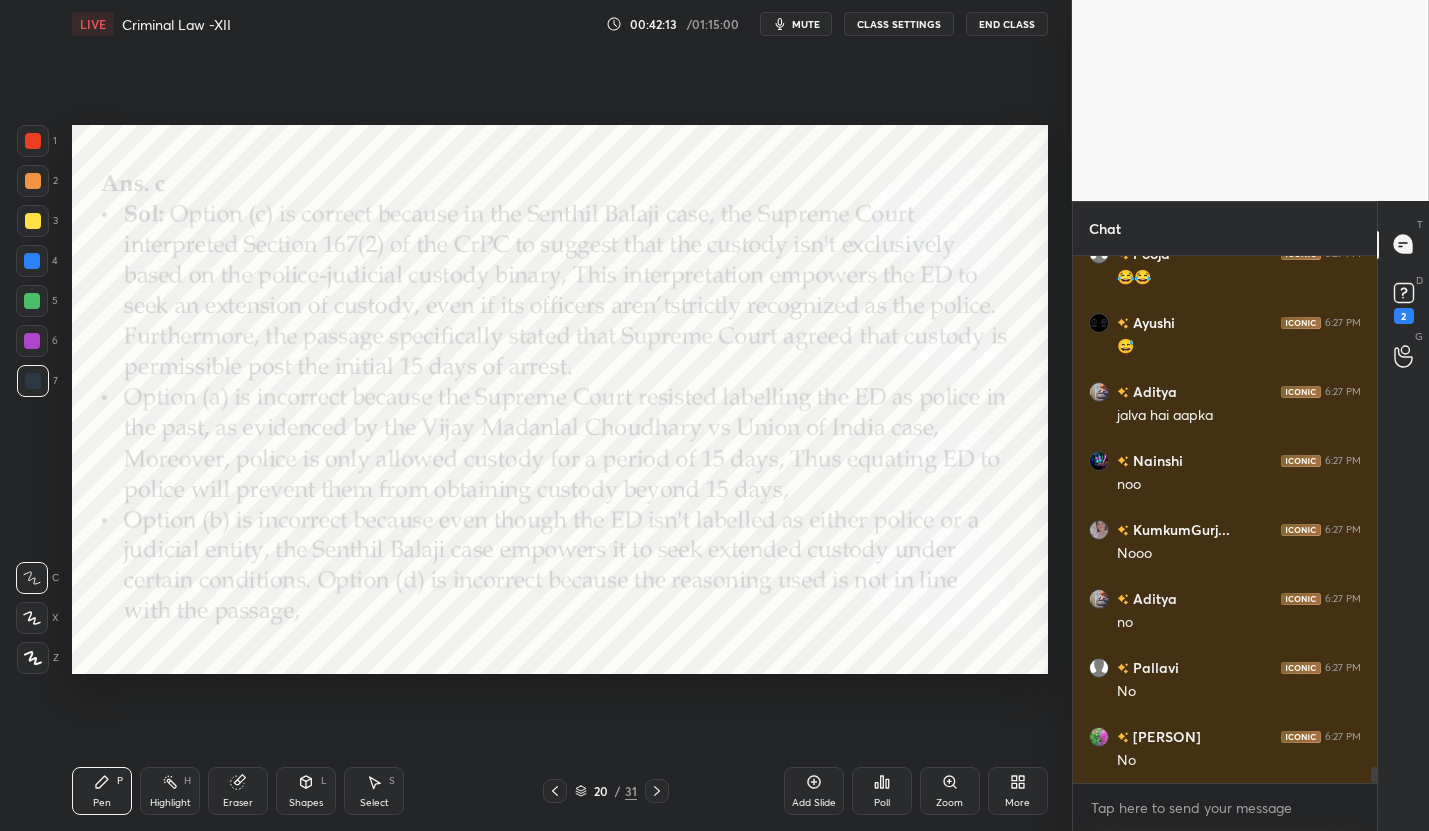 click 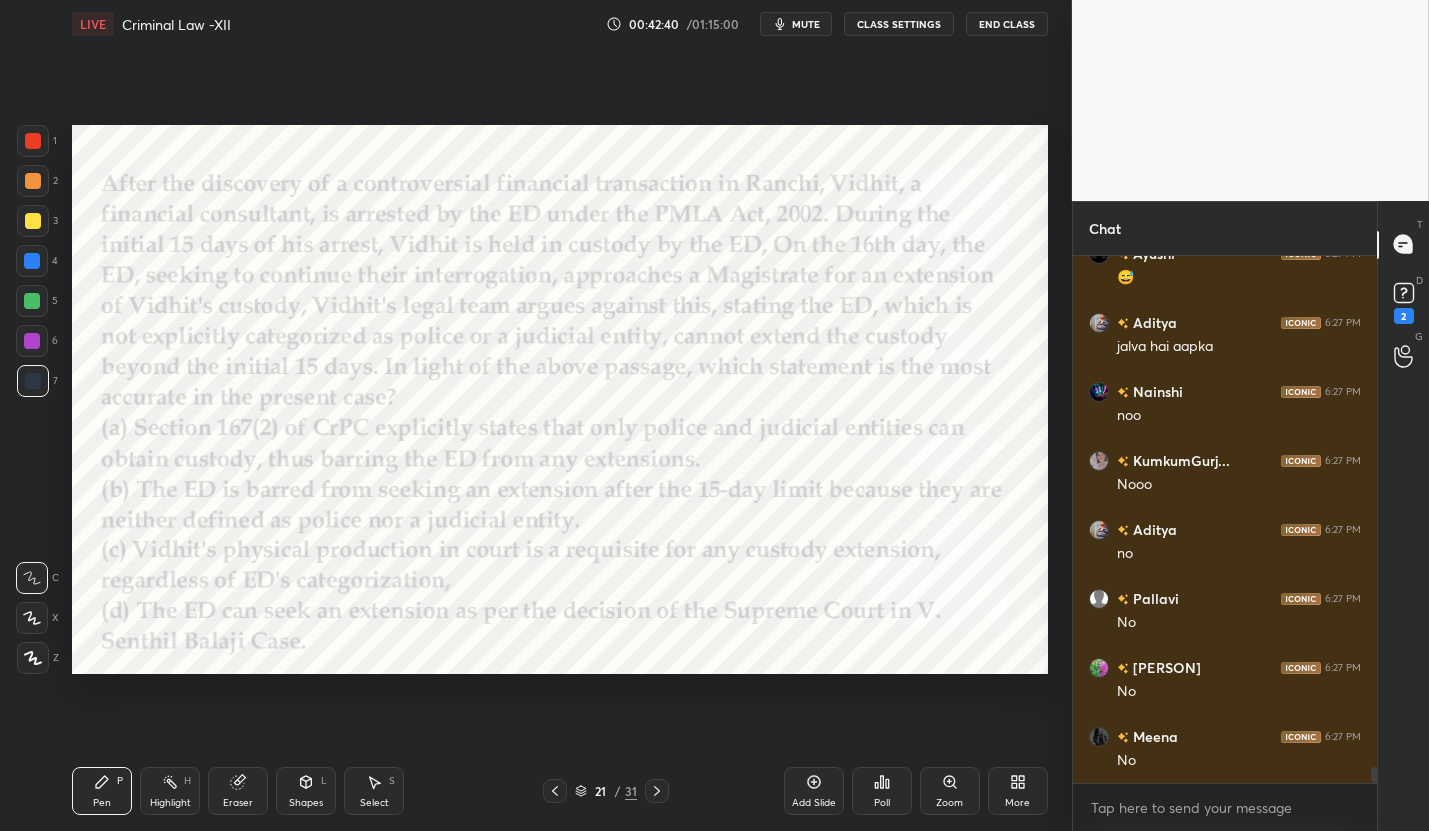 click 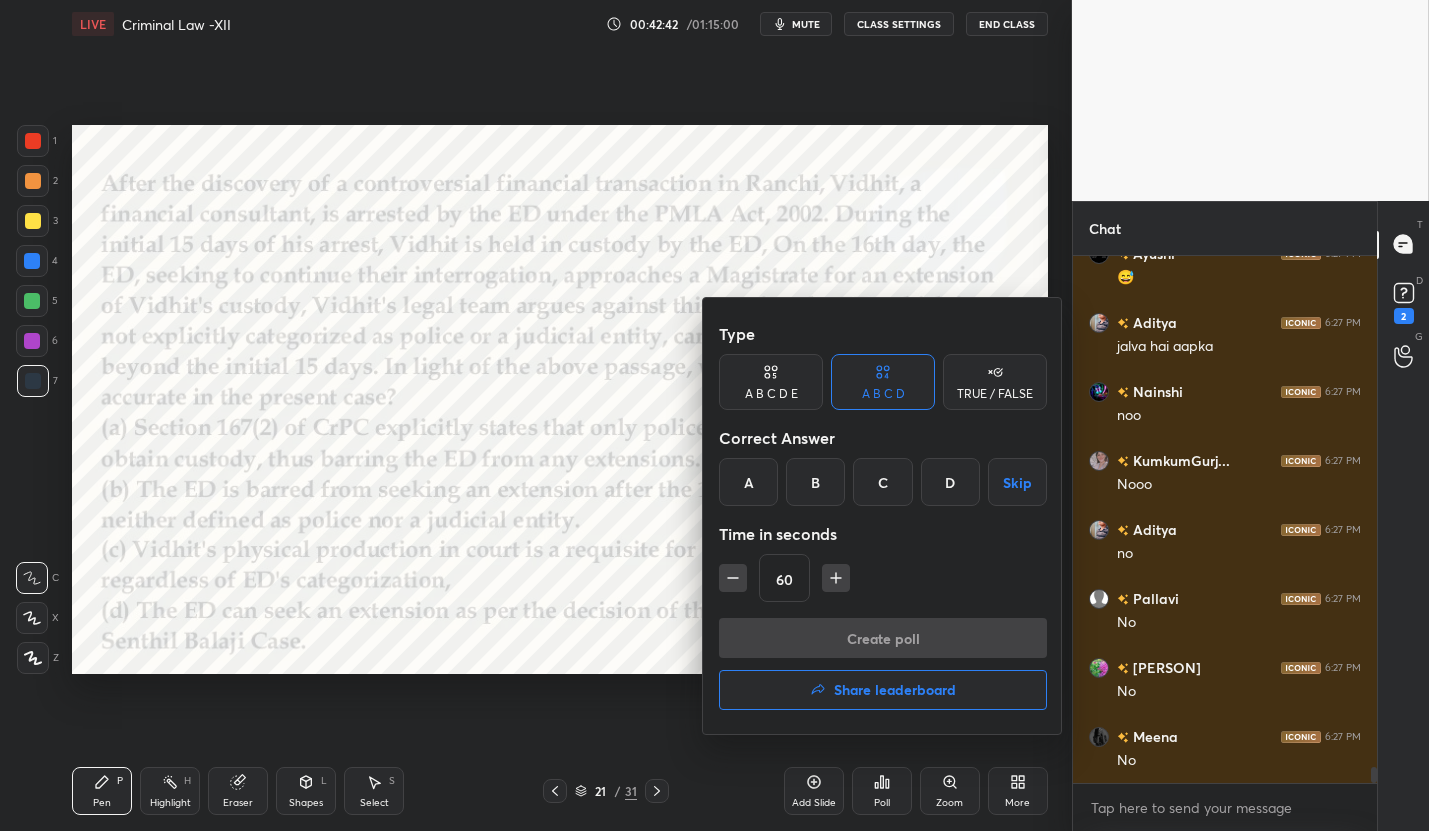 click on "D" at bounding box center [950, 482] 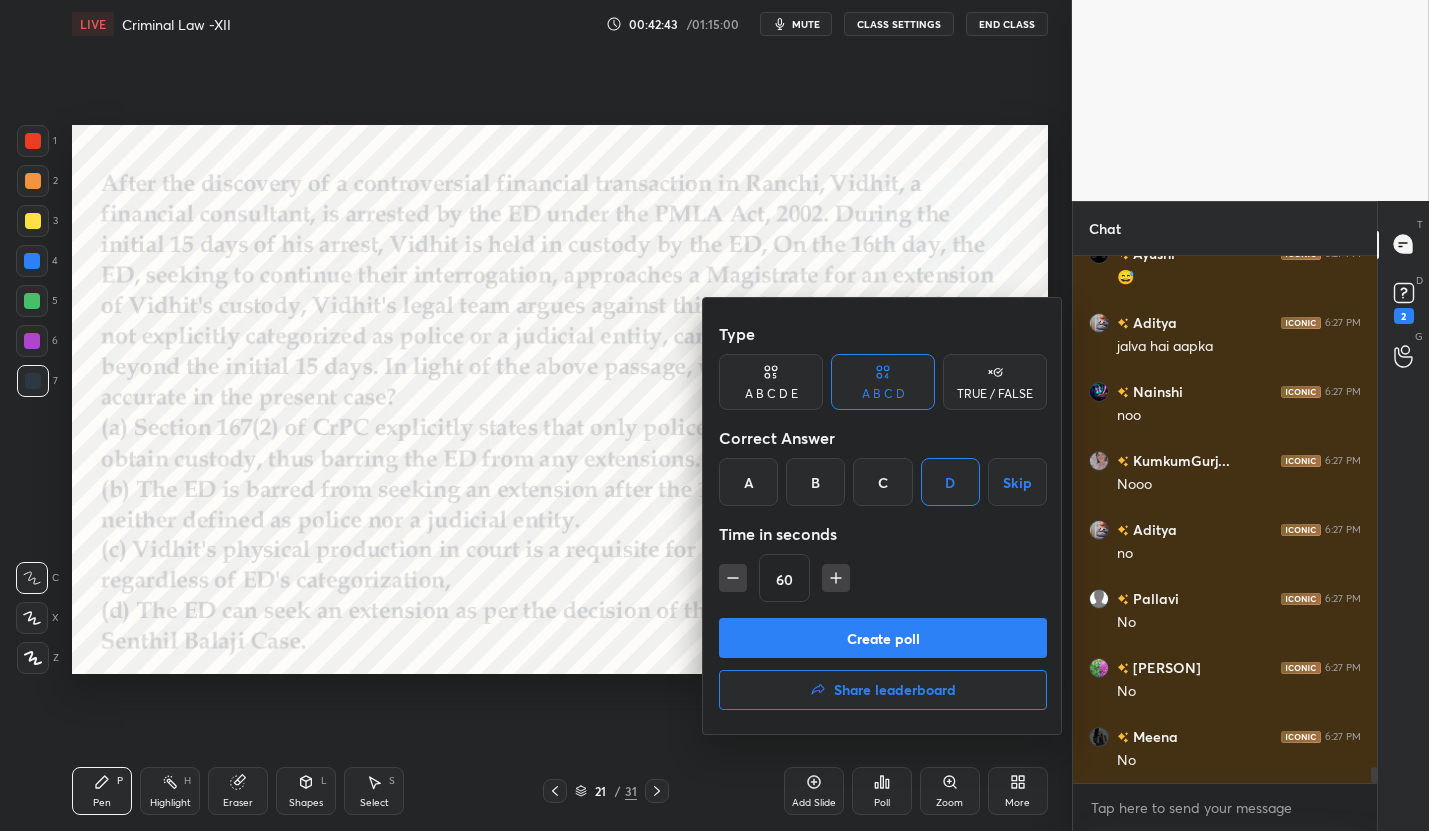 click on "Create poll" at bounding box center (883, 638) 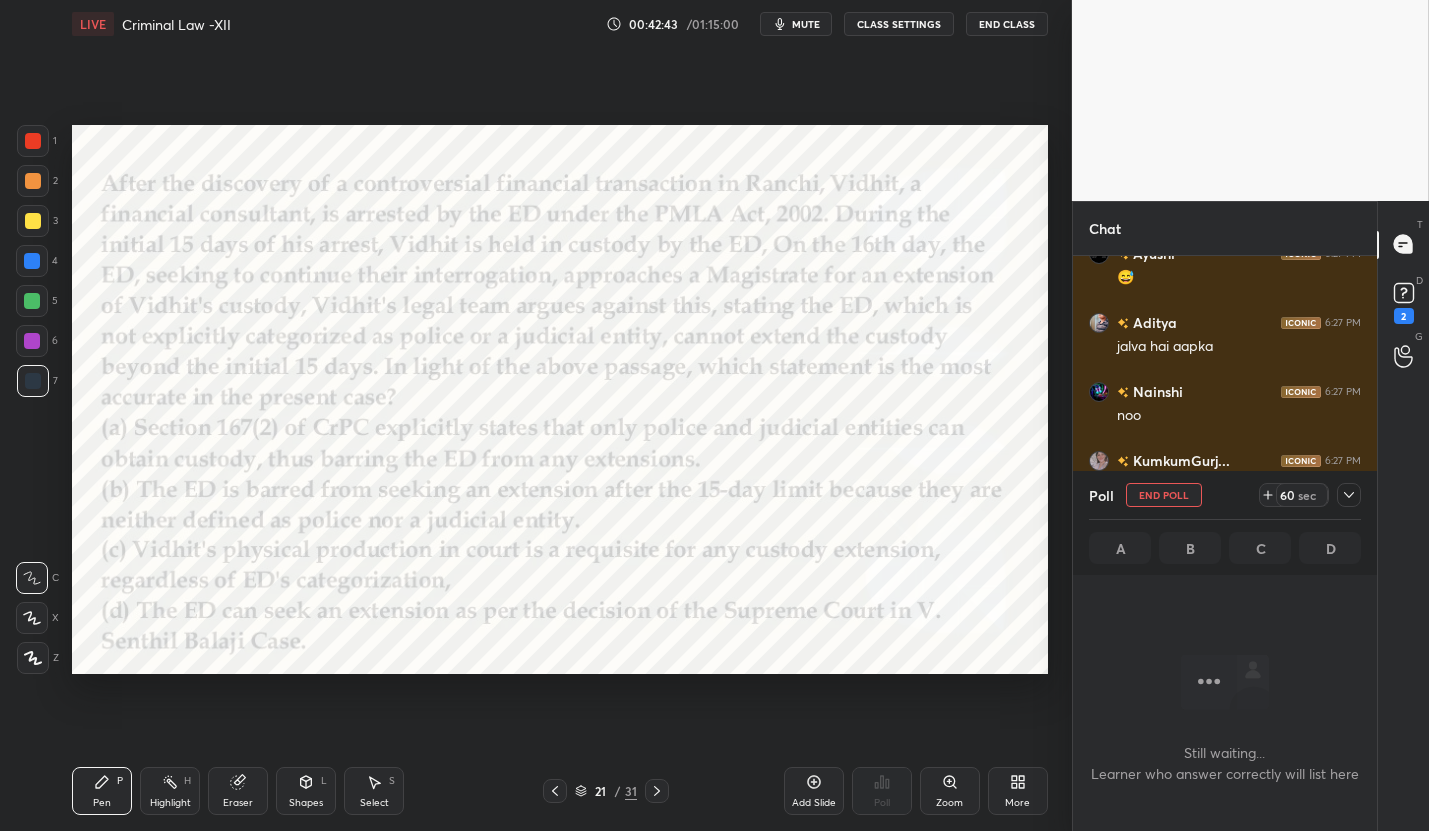 scroll, scrollTop: 427, scrollLeft: 298, axis: both 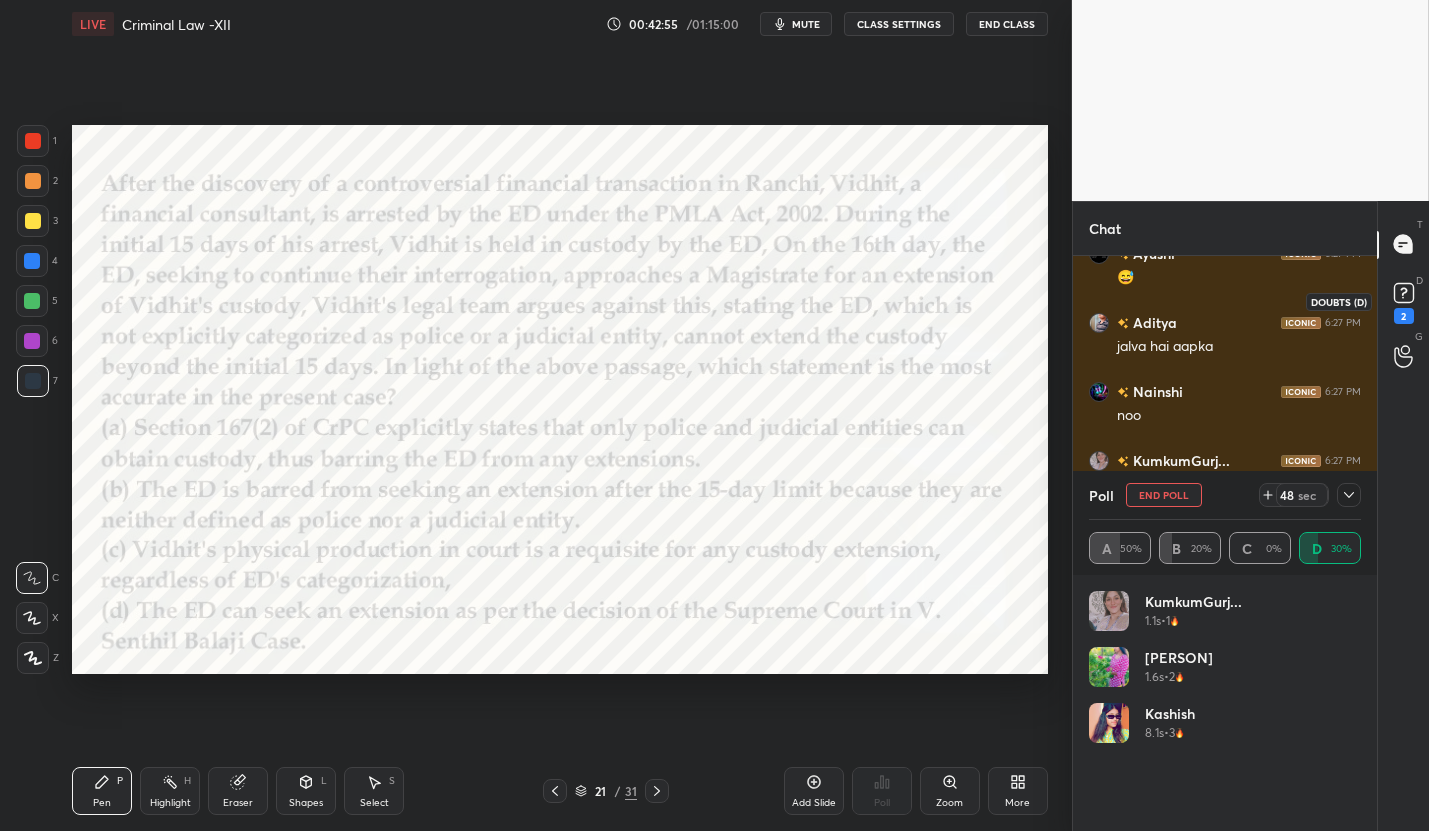 click 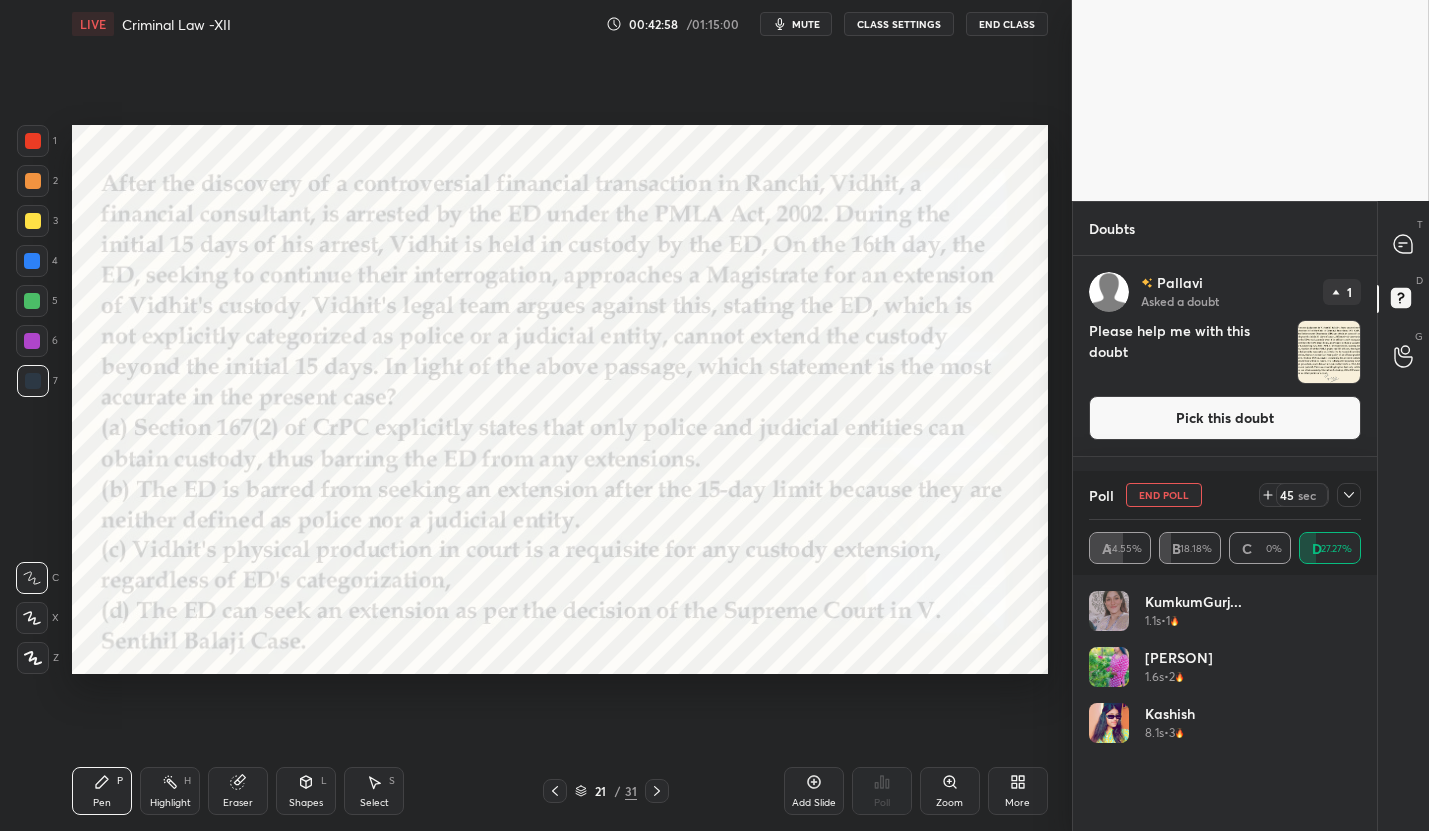 click at bounding box center [1349, 495] 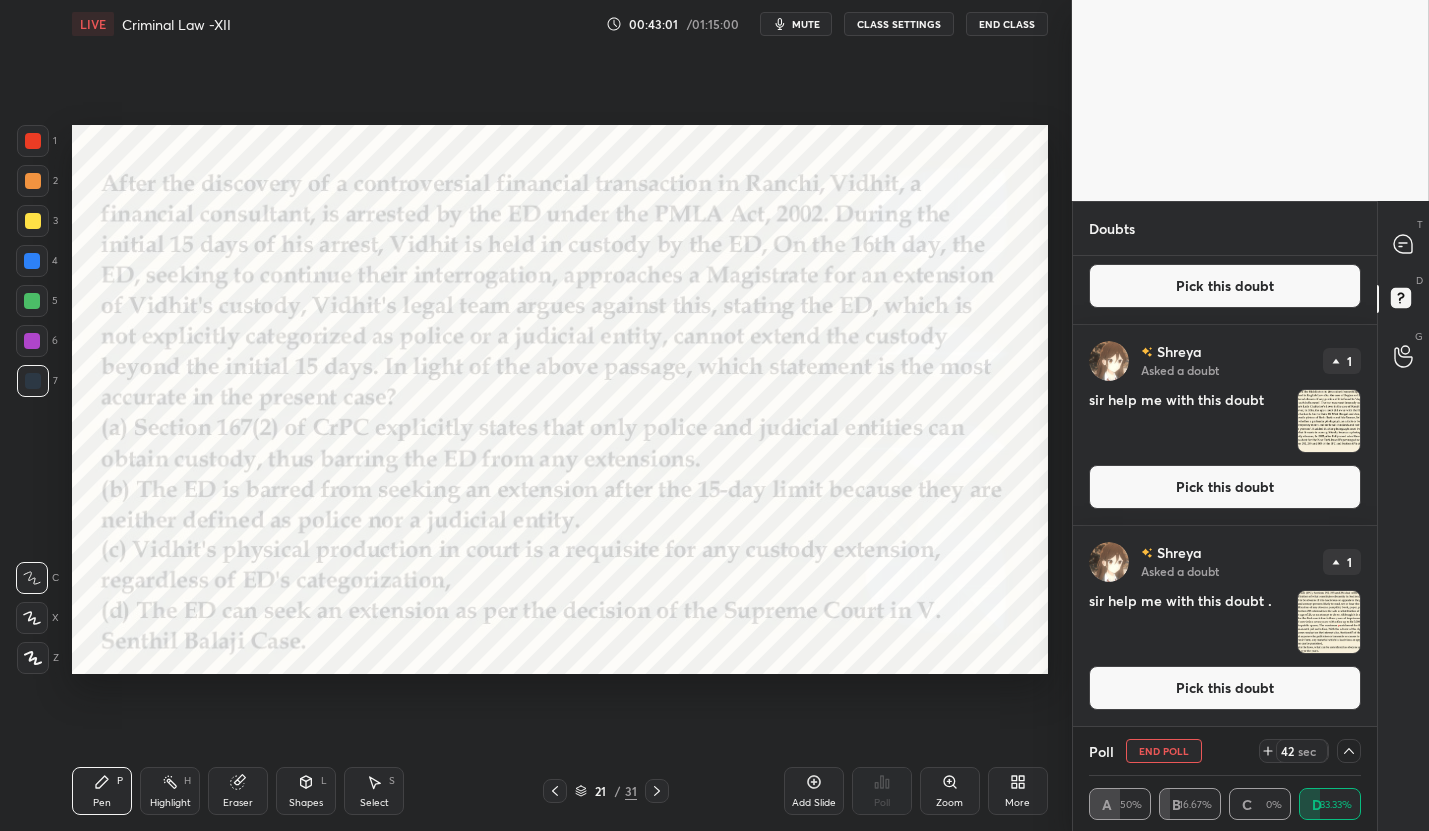 scroll, scrollTop: 0, scrollLeft: 0, axis: both 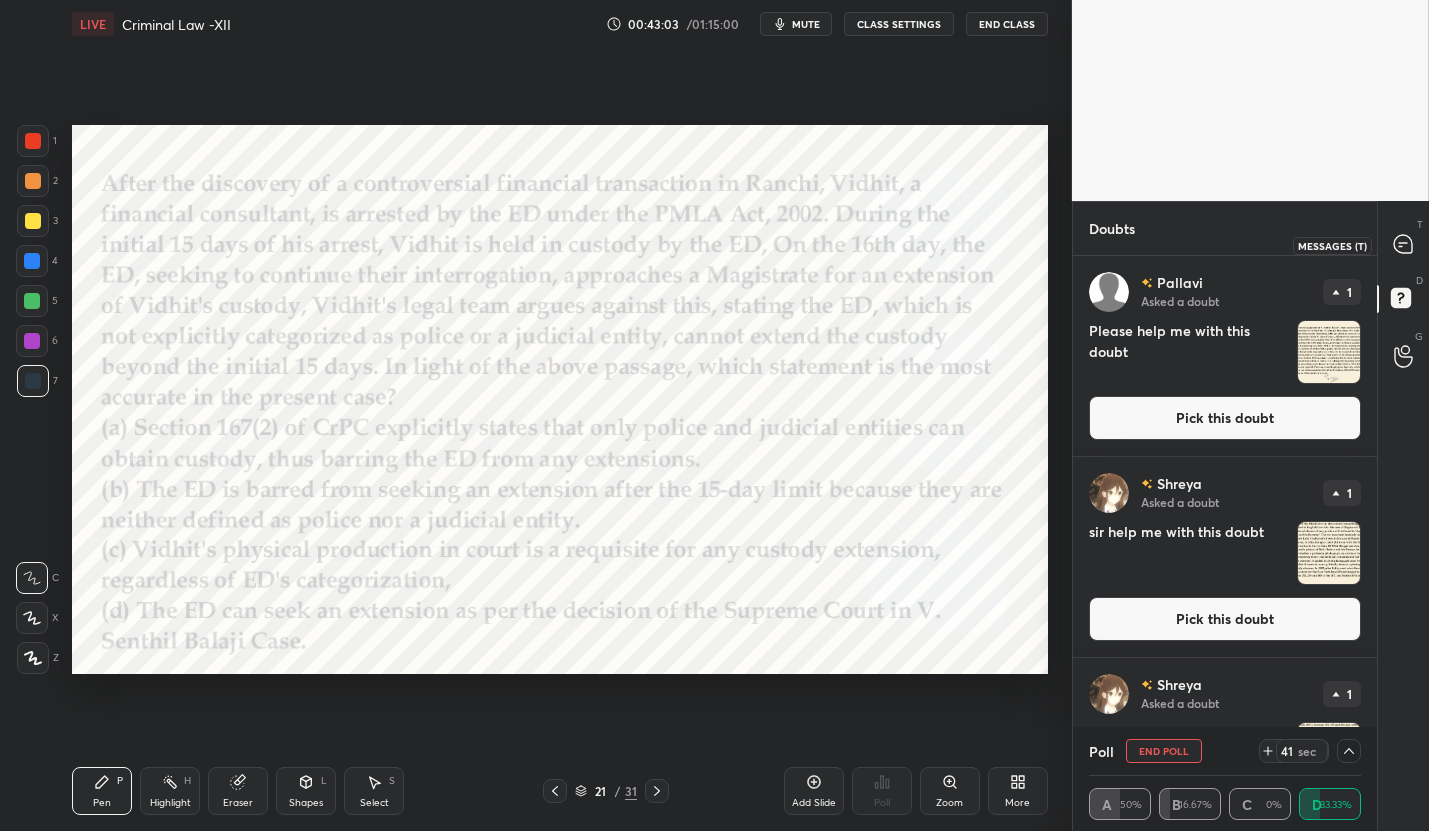click 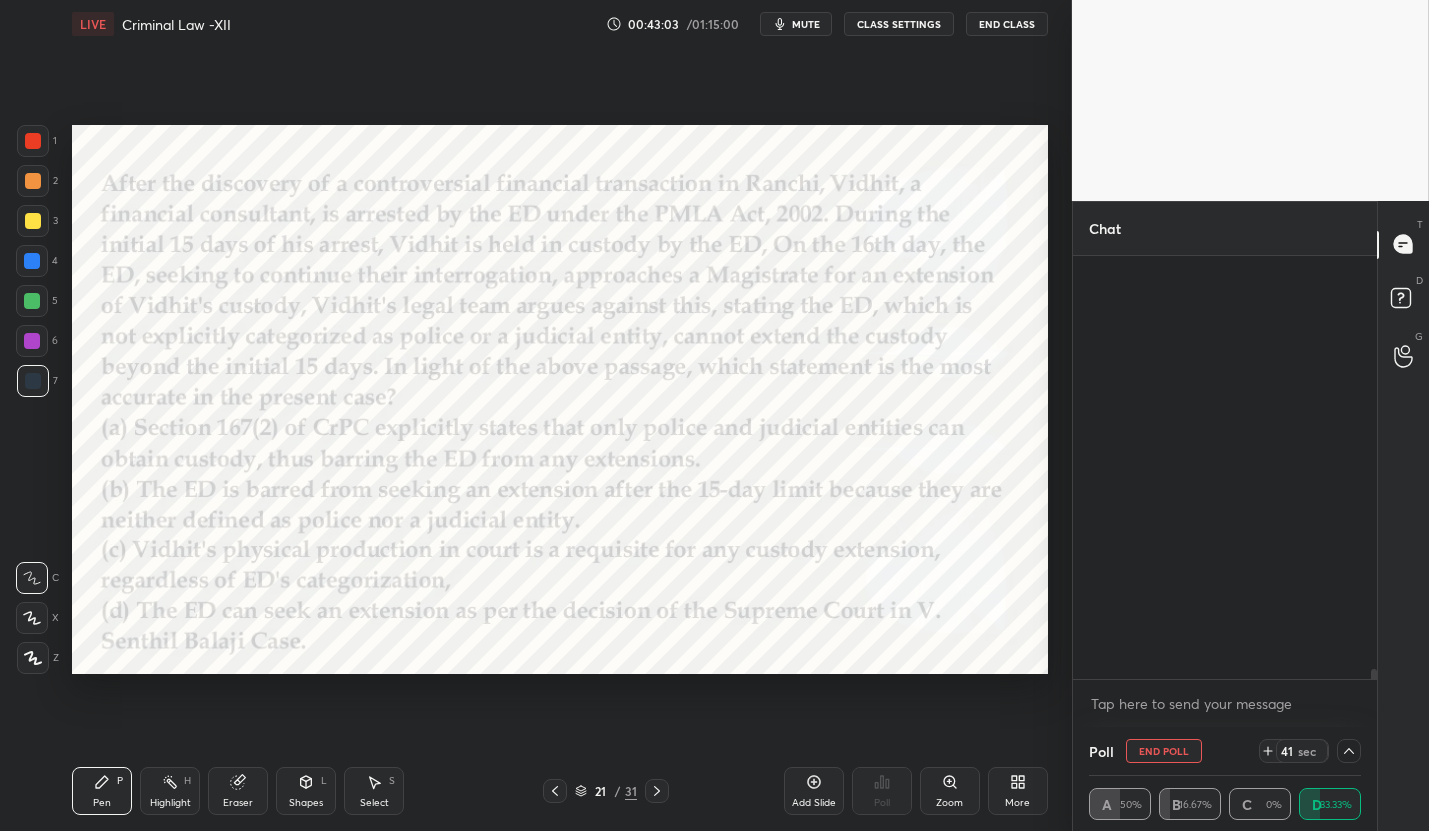 scroll, scrollTop: 17472, scrollLeft: 0, axis: vertical 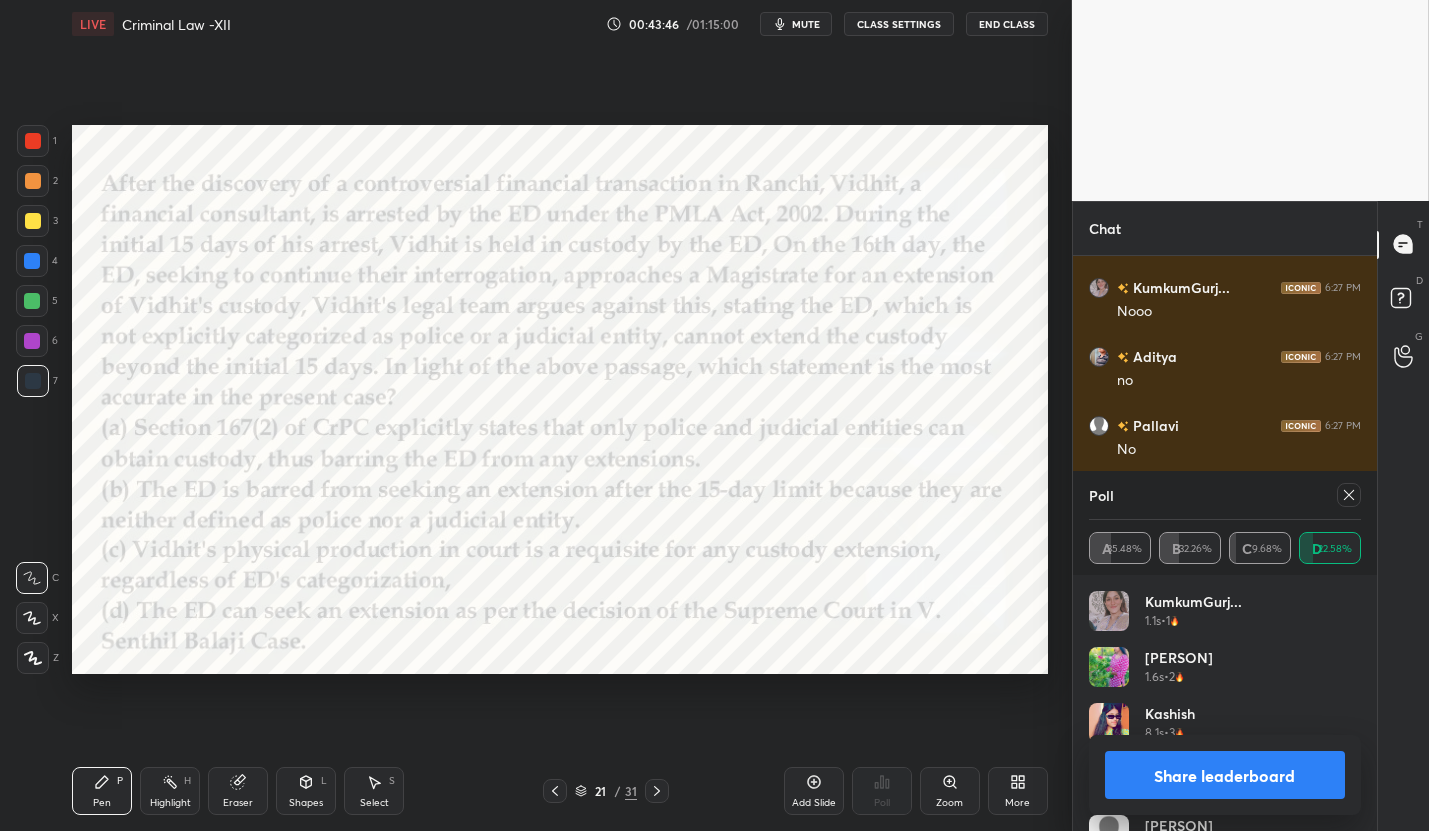 click 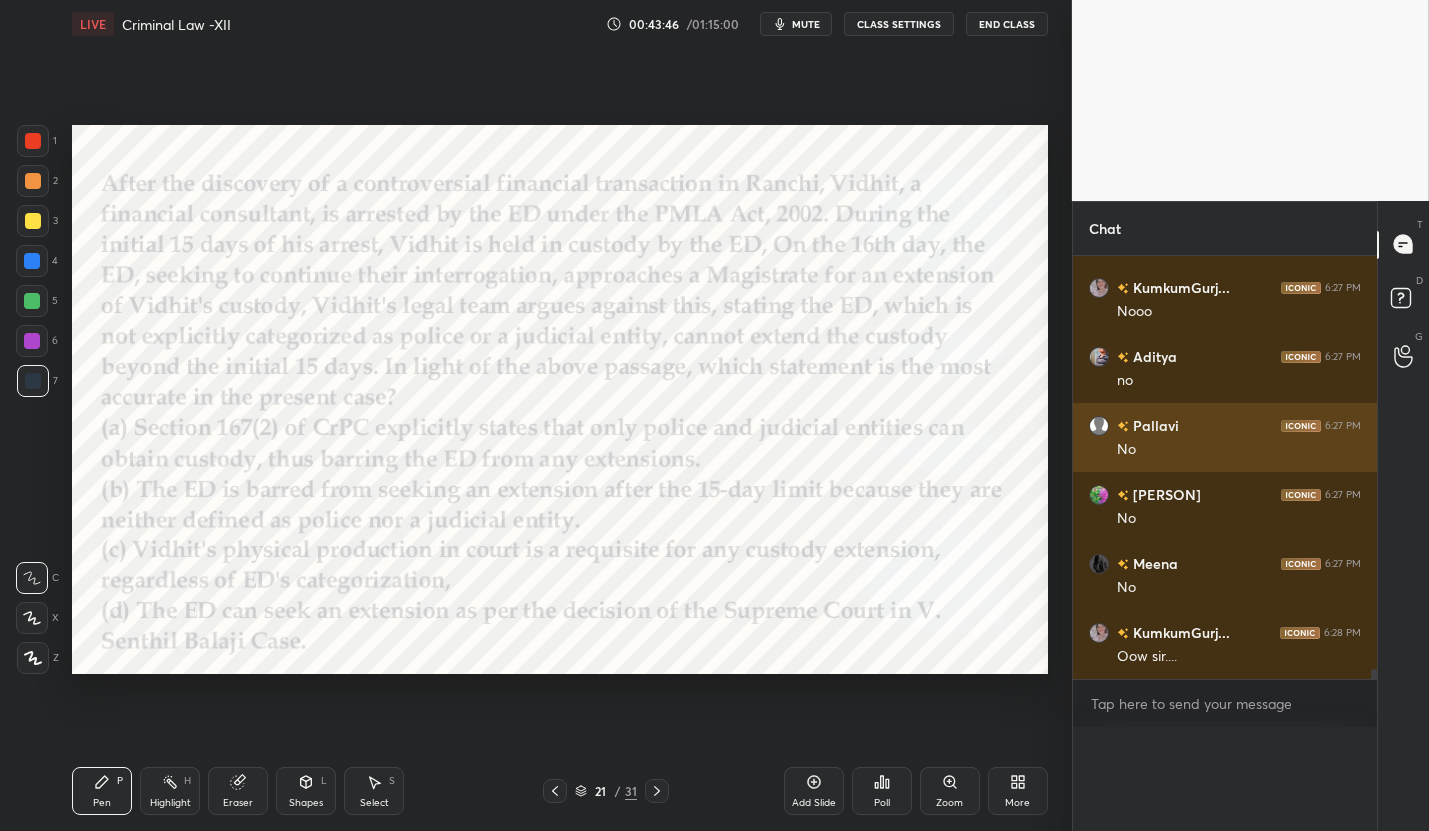 scroll, scrollTop: 1, scrollLeft: 6, axis: both 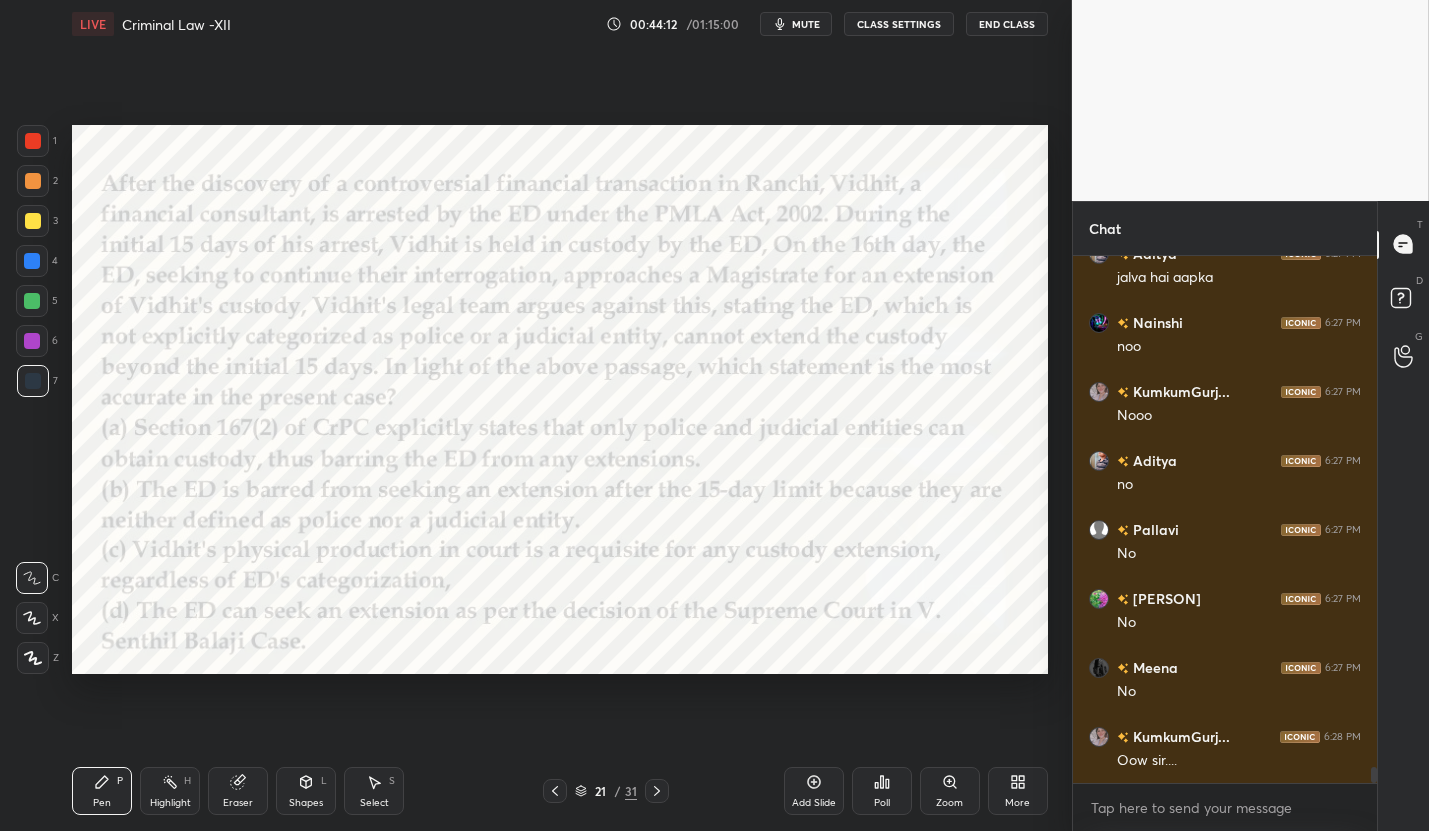 click 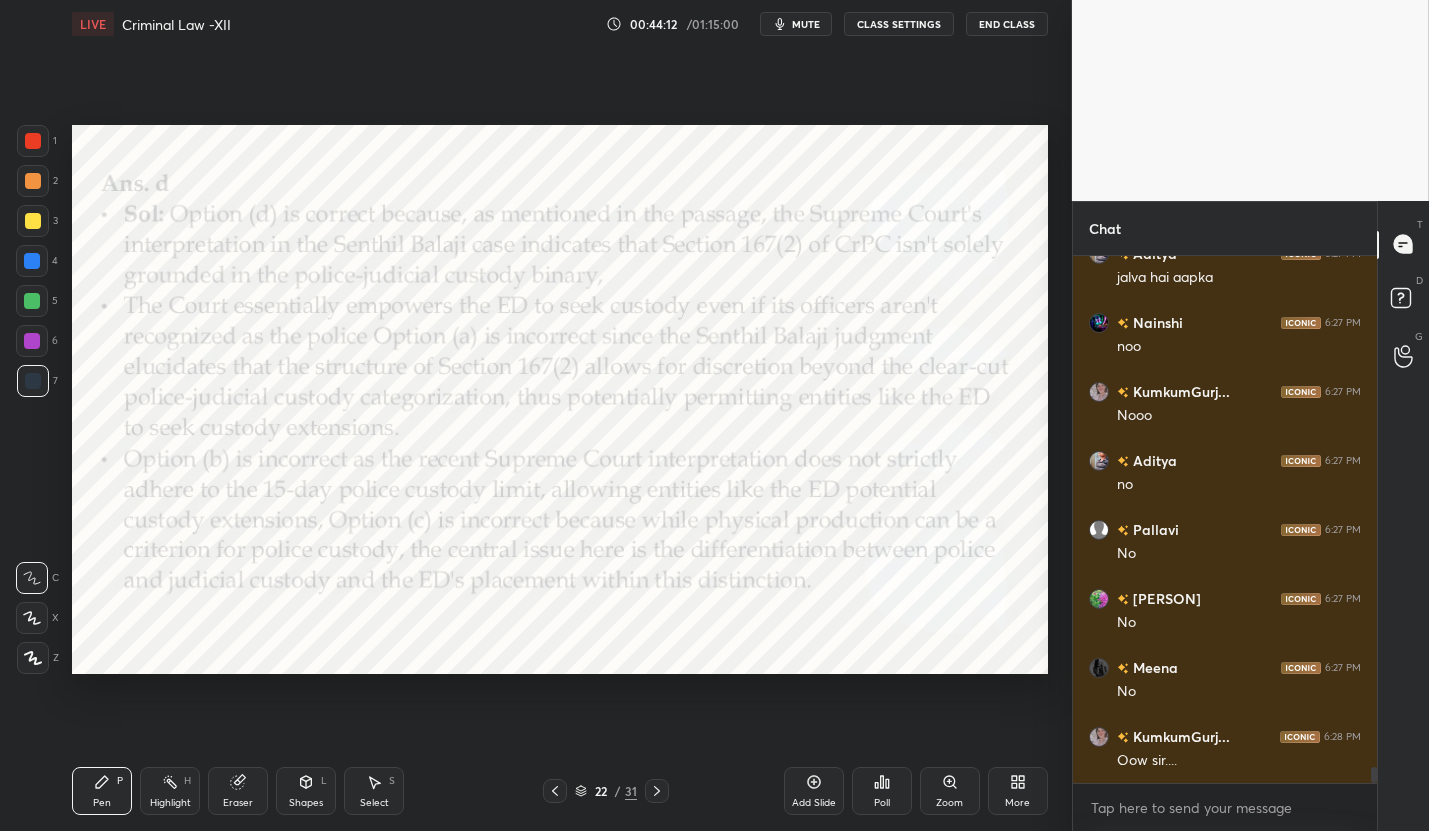 click 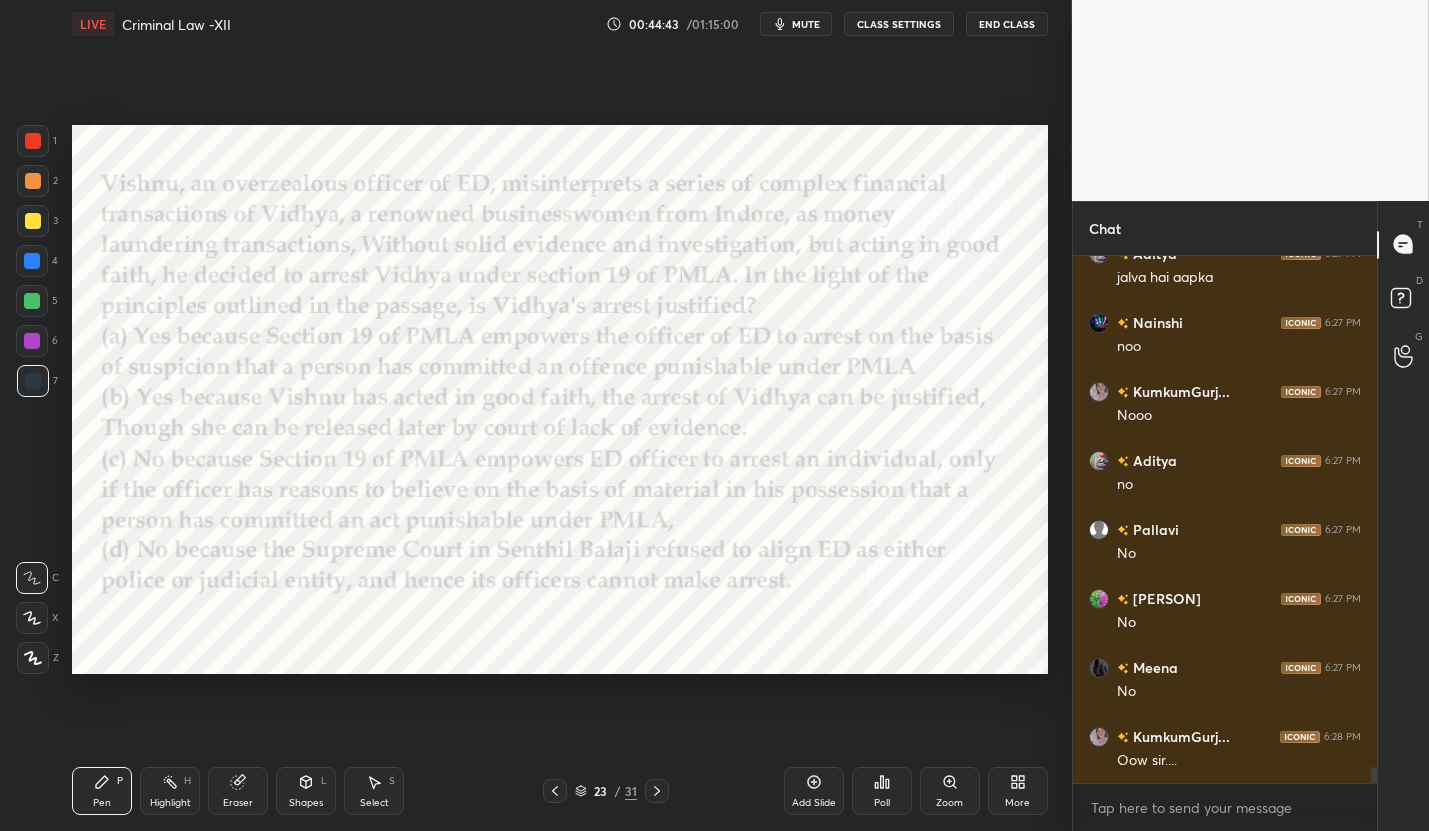 click on "Poll" at bounding box center [882, 791] 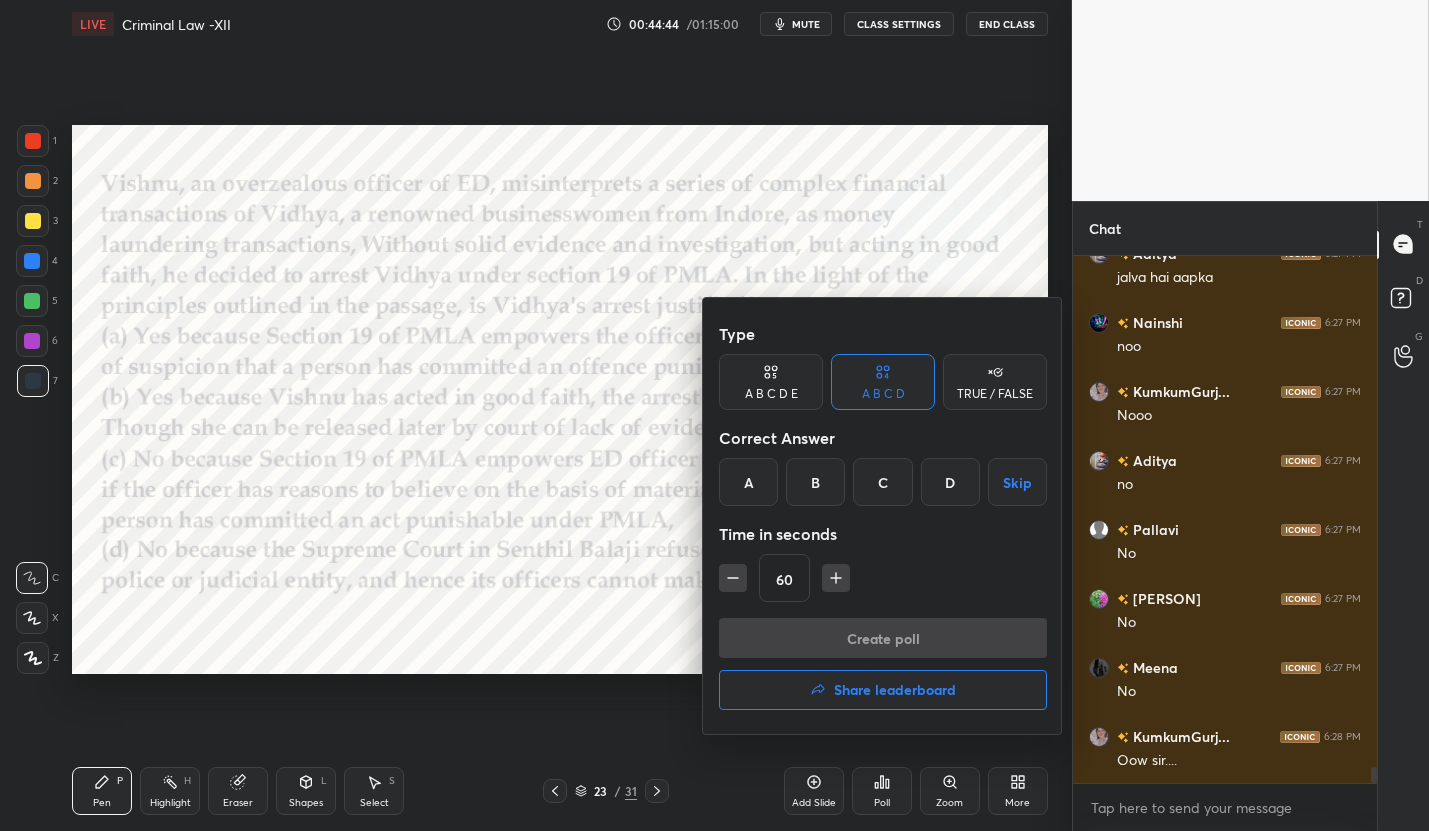 click on "C" at bounding box center [882, 482] 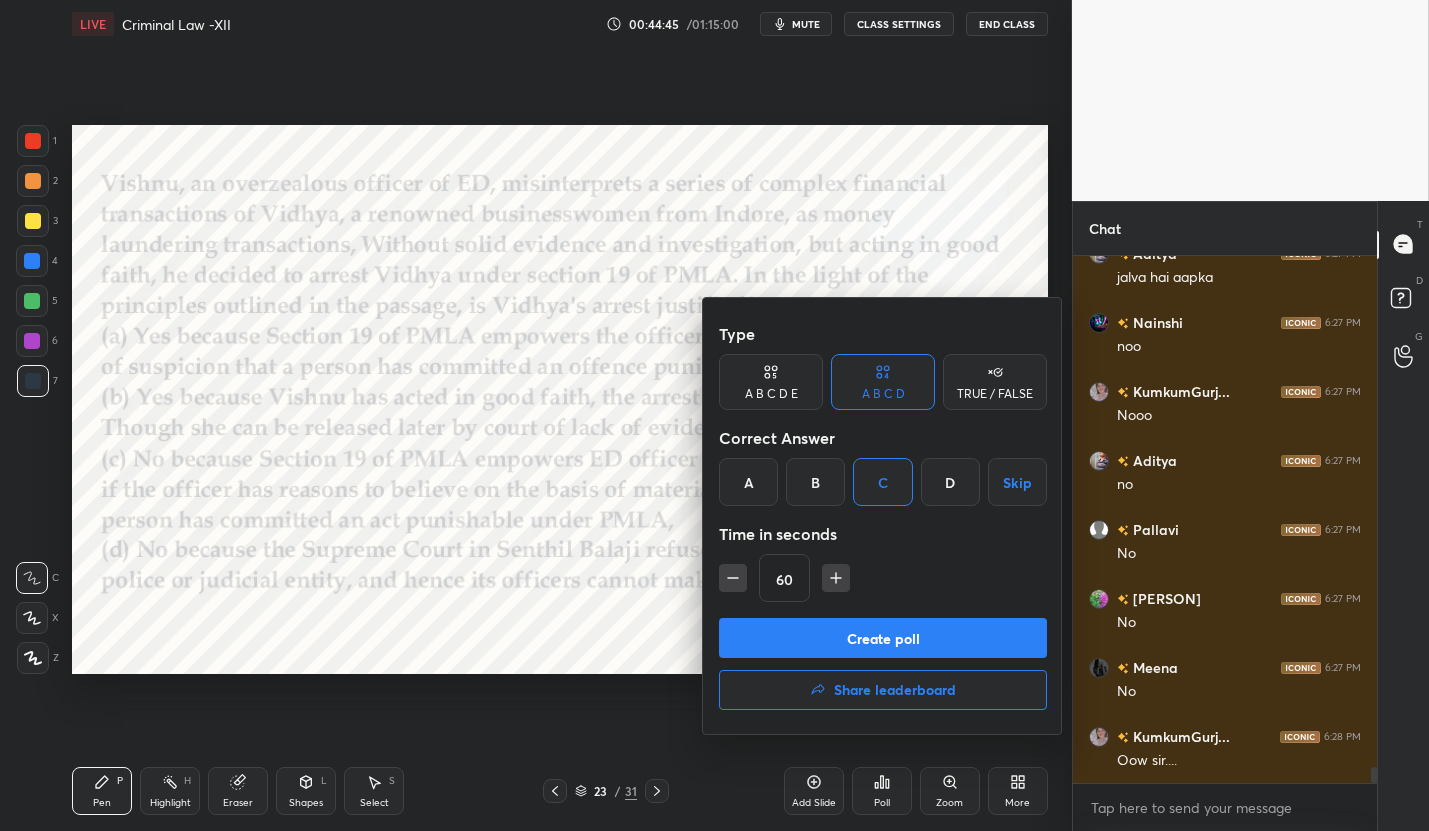 click on "Create poll" at bounding box center [883, 638] 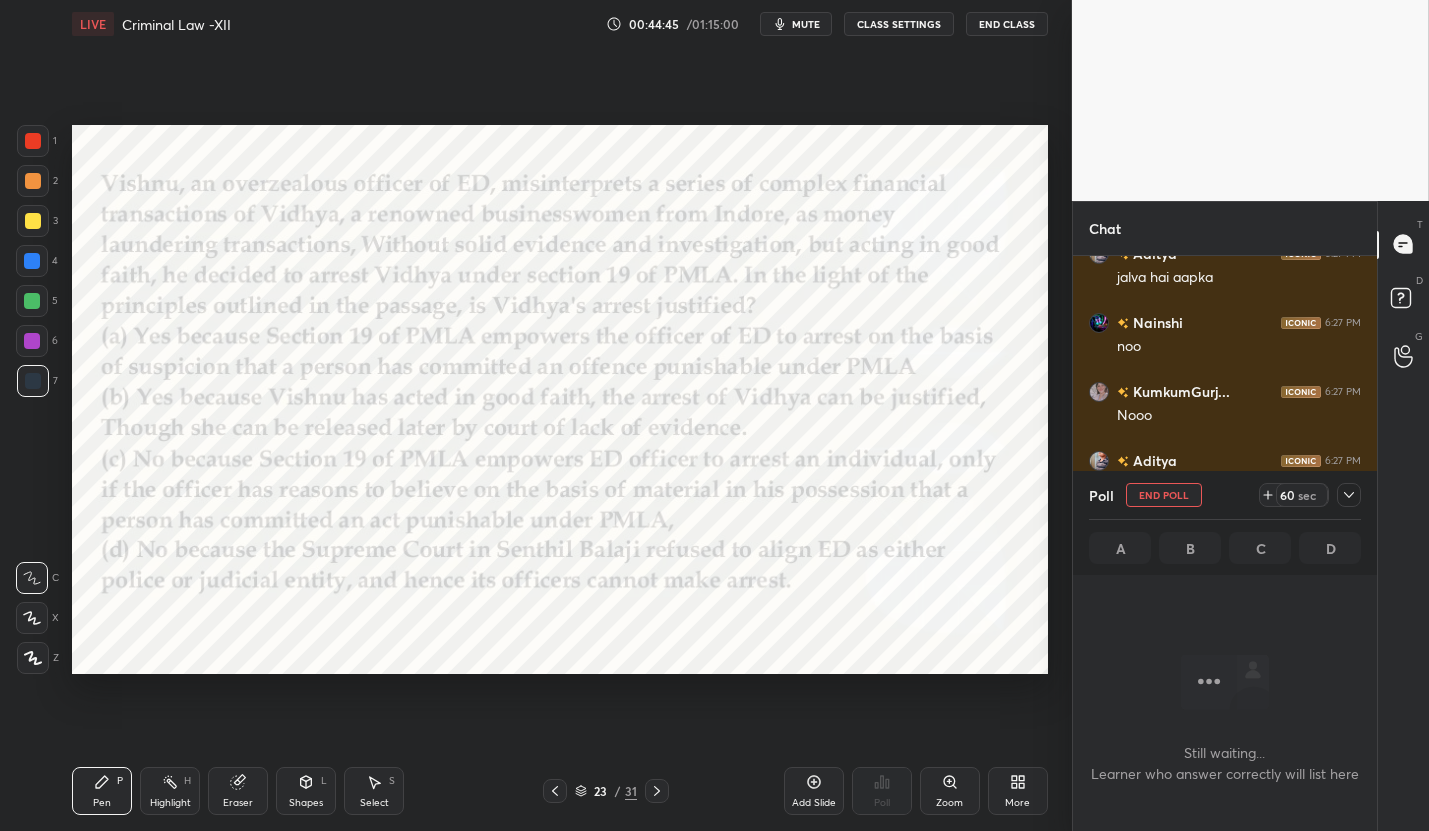 scroll, scrollTop: 427, scrollLeft: 298, axis: both 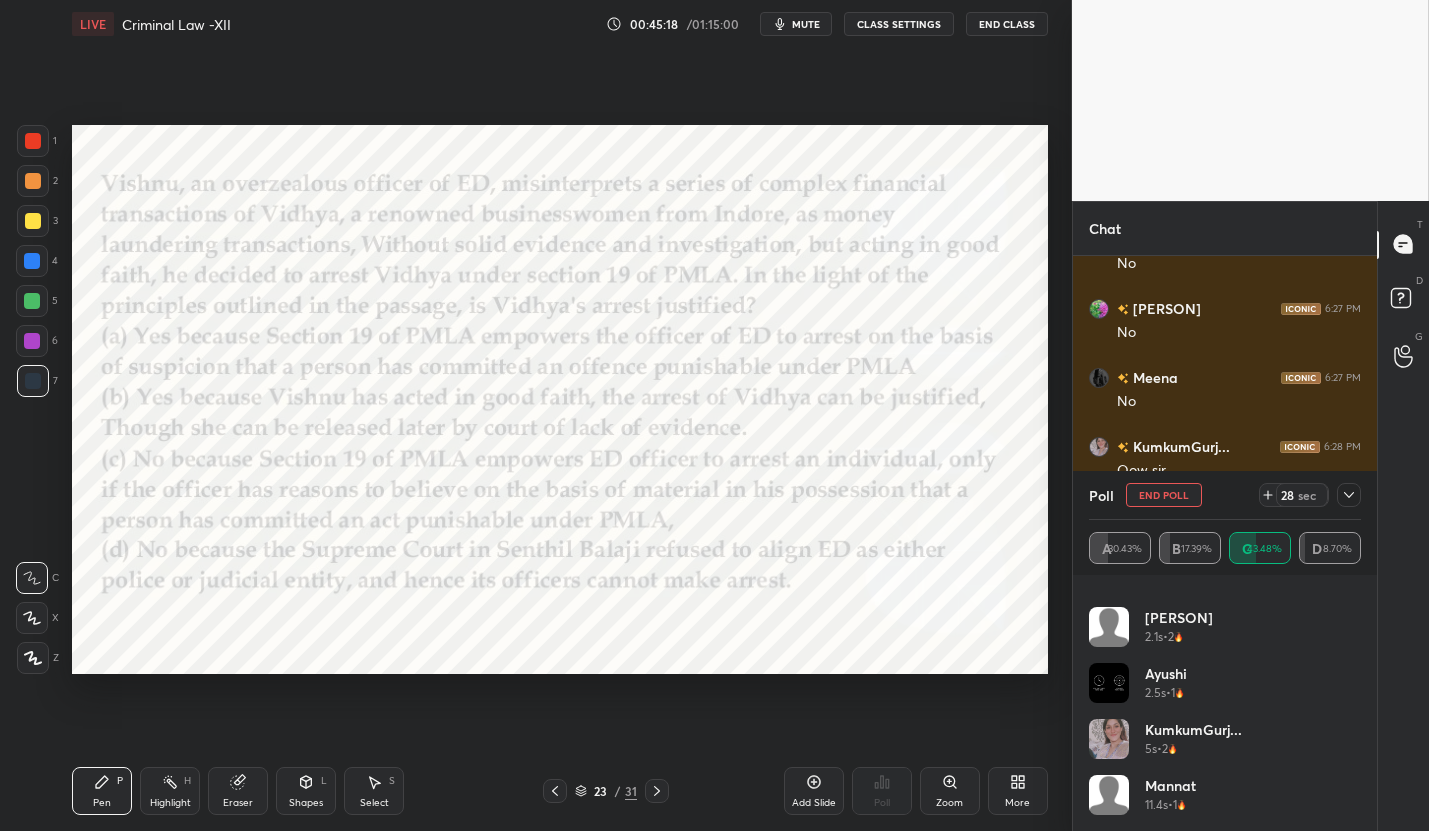 click 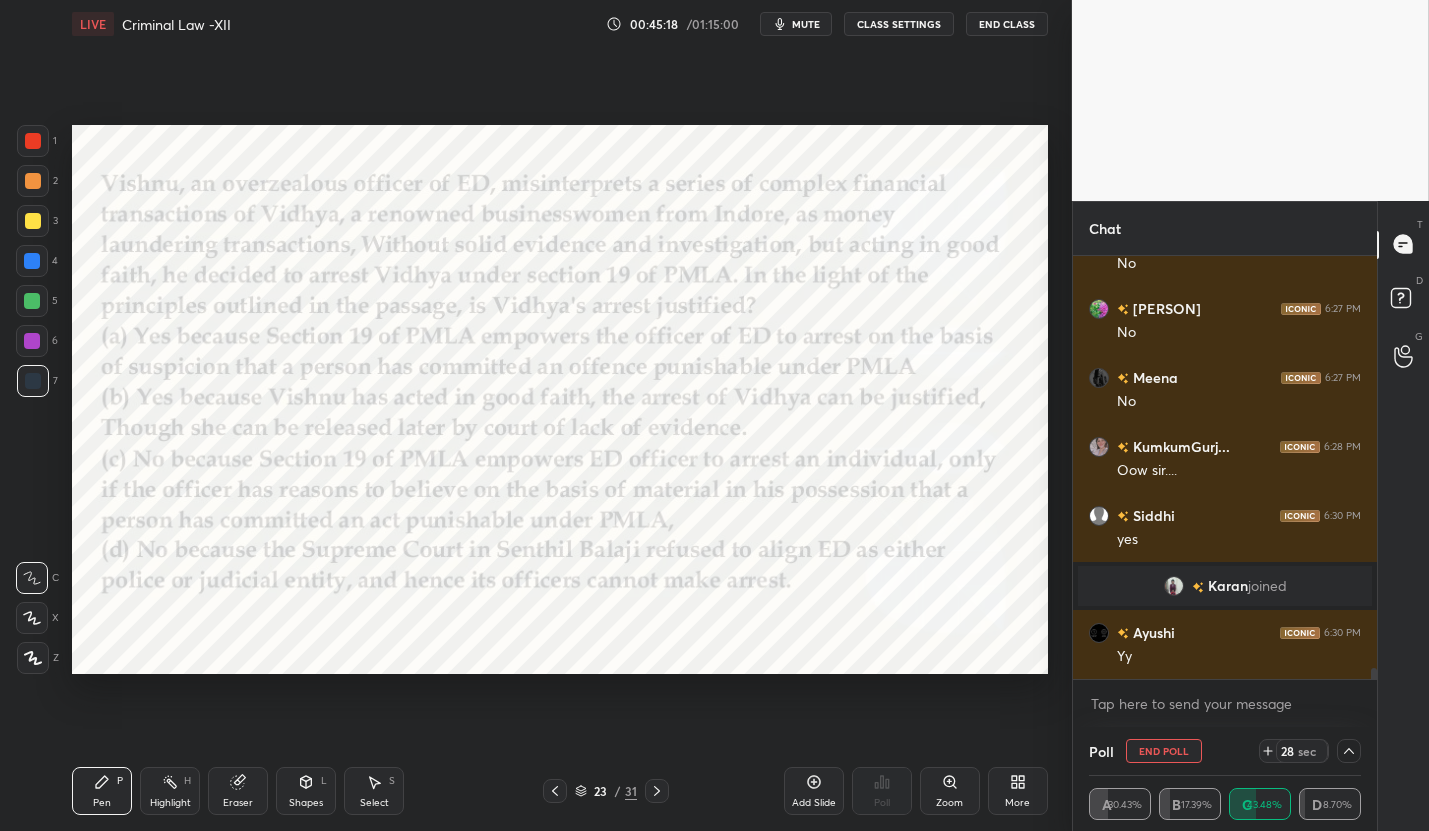 scroll, scrollTop: 0, scrollLeft: 0, axis: both 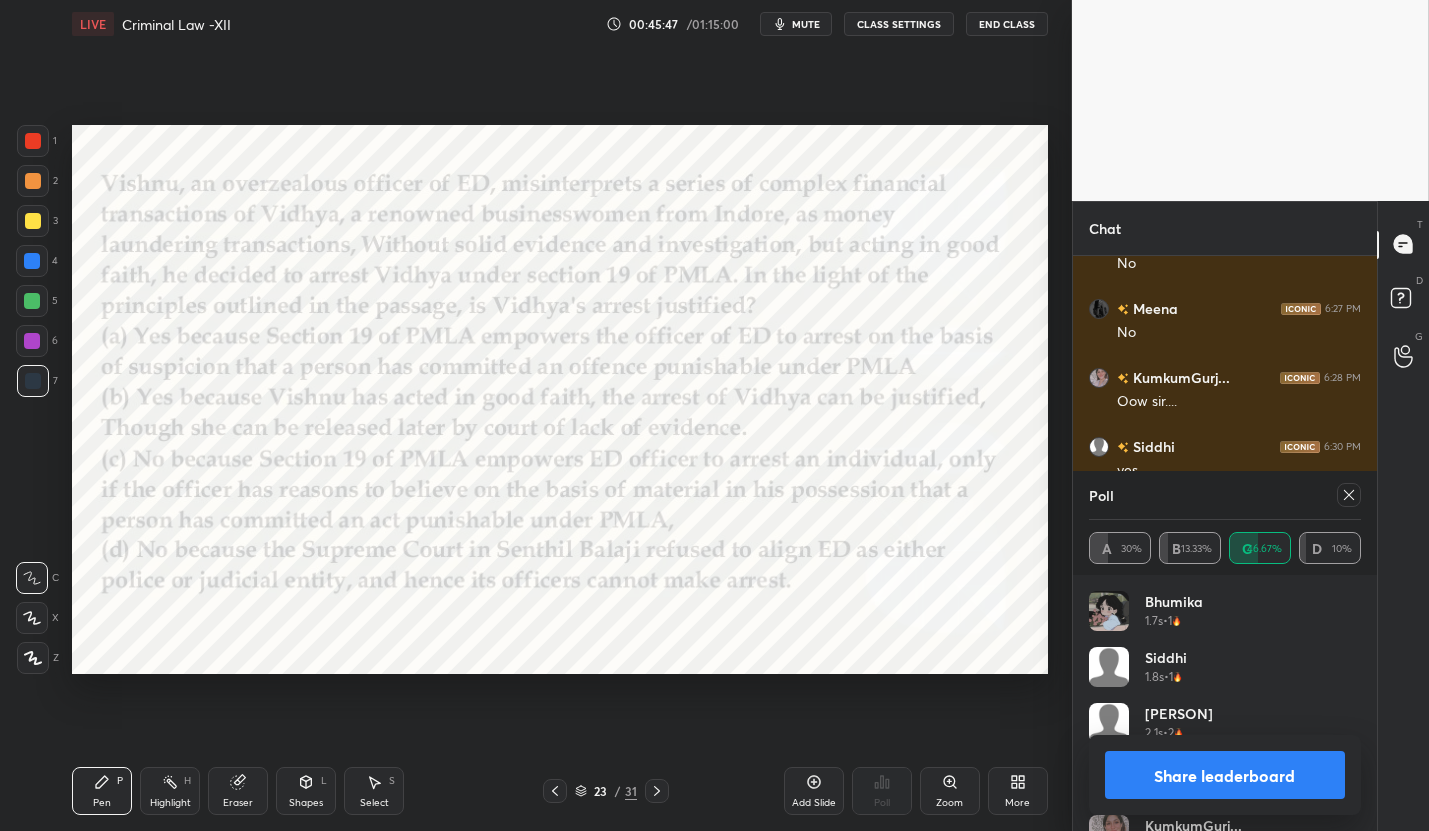 drag, startPoint x: 1363, startPoint y: 499, endPoint x: 1343, endPoint y: 501, distance: 20.09975 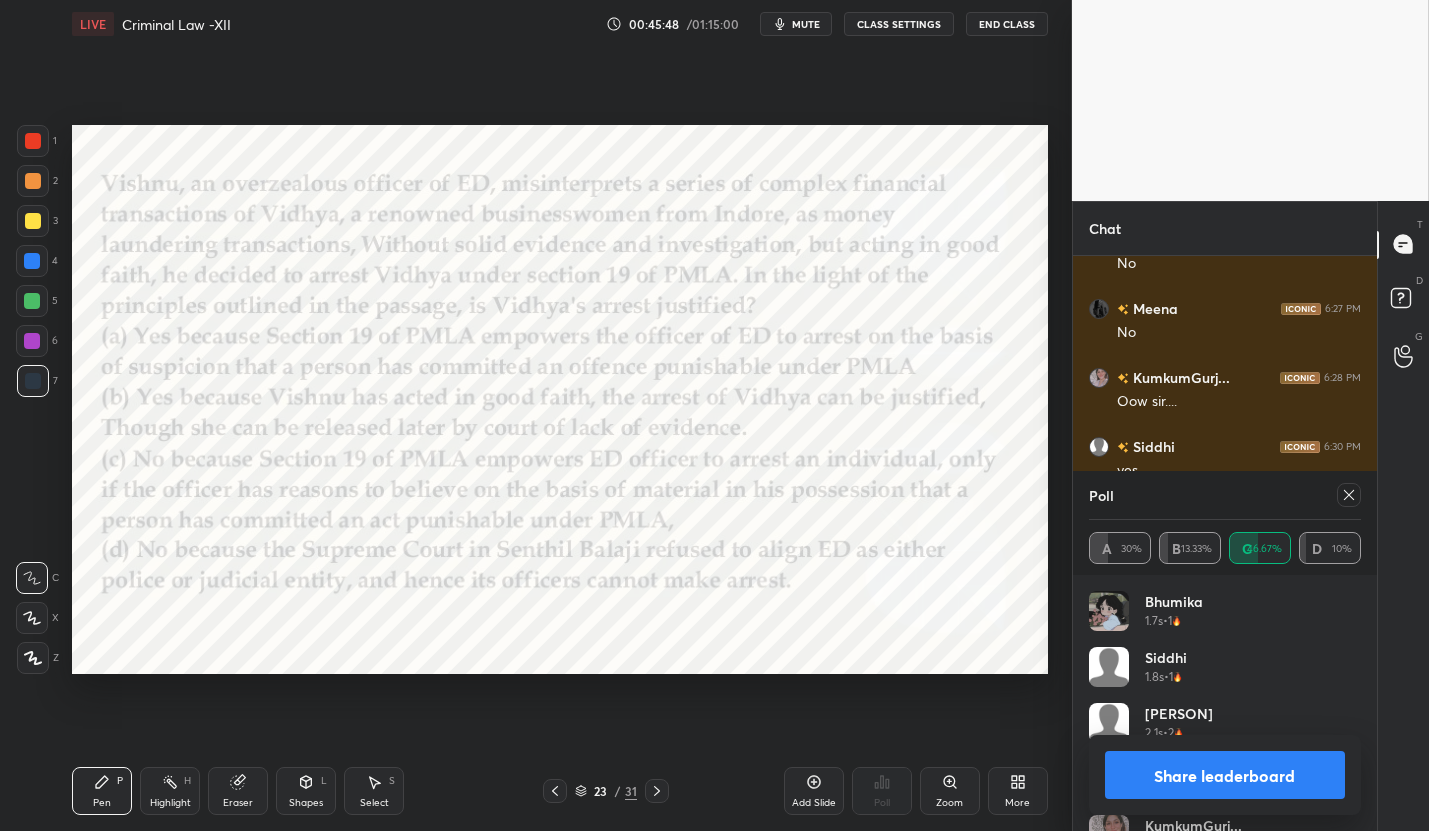 click 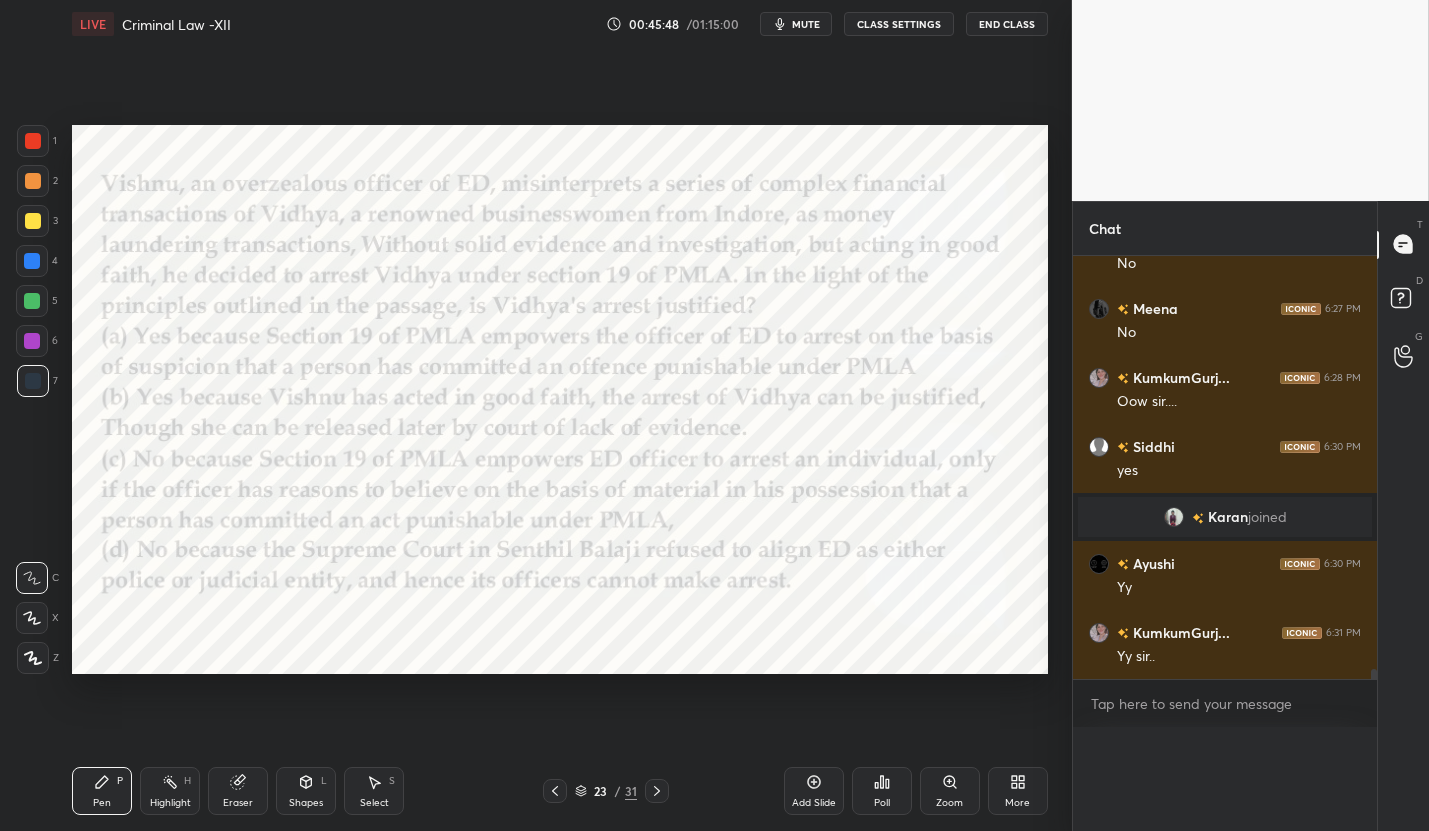 scroll, scrollTop: 0, scrollLeft: 0, axis: both 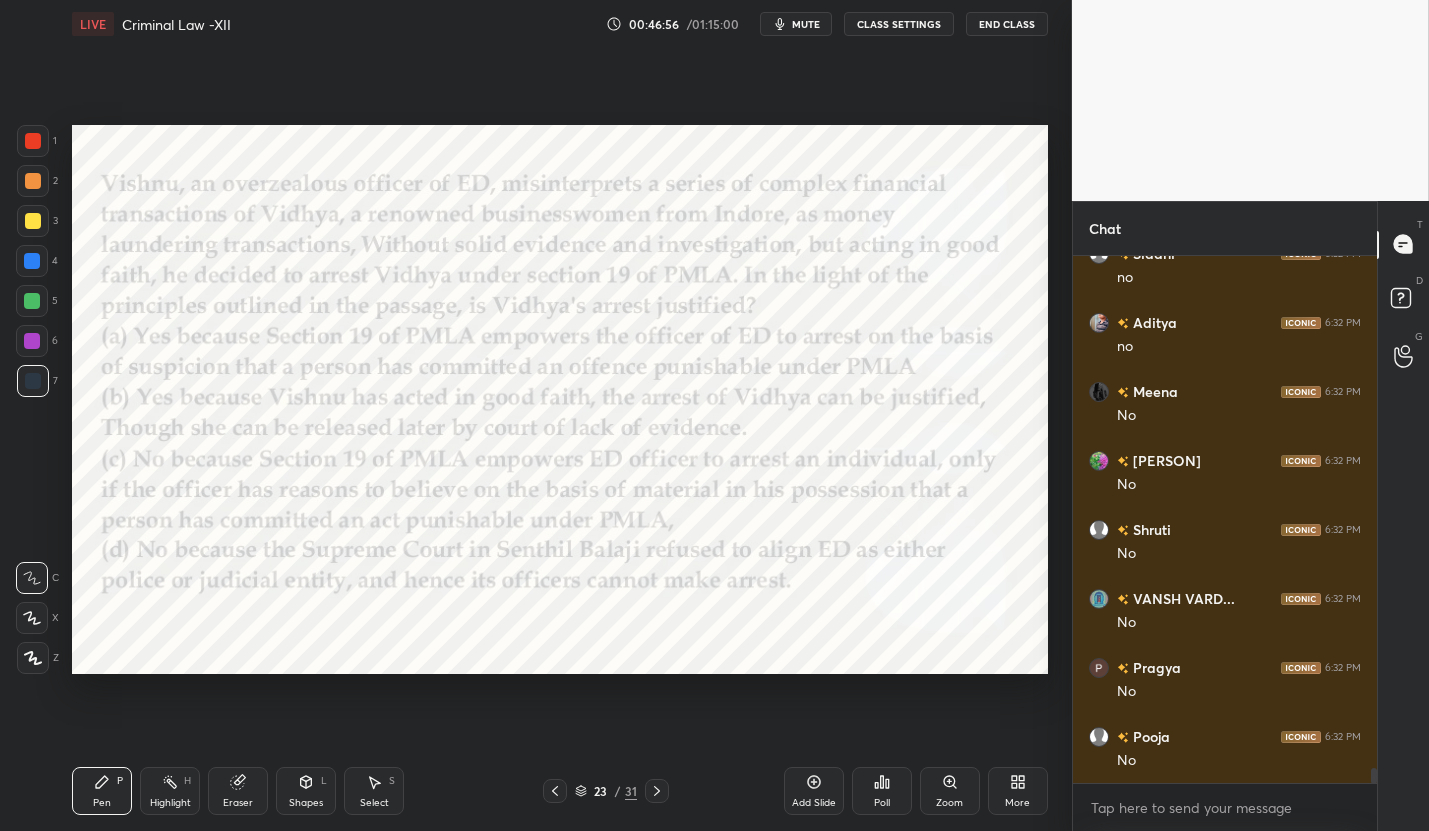 click at bounding box center [33, 141] 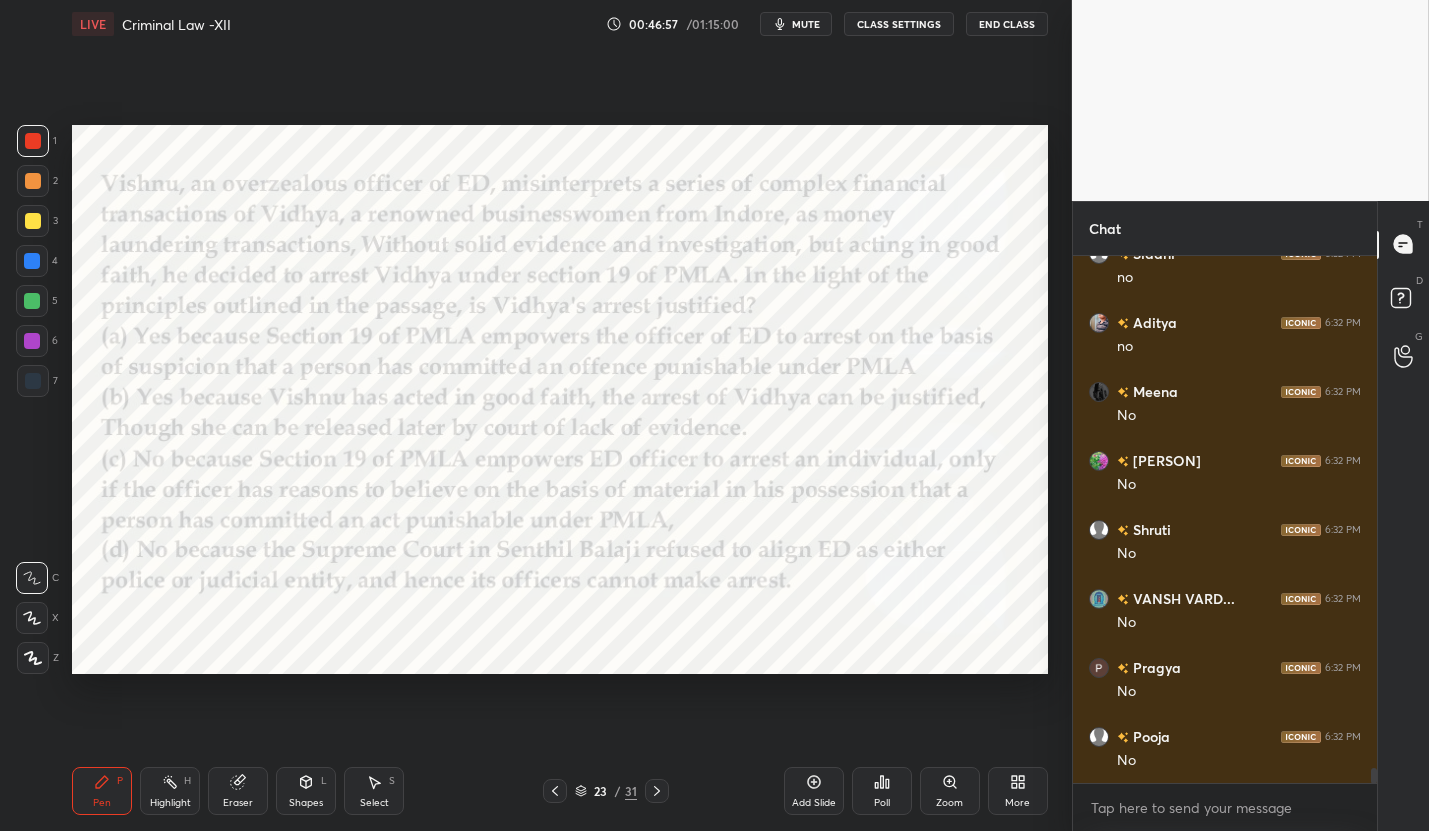 click at bounding box center (32, 618) 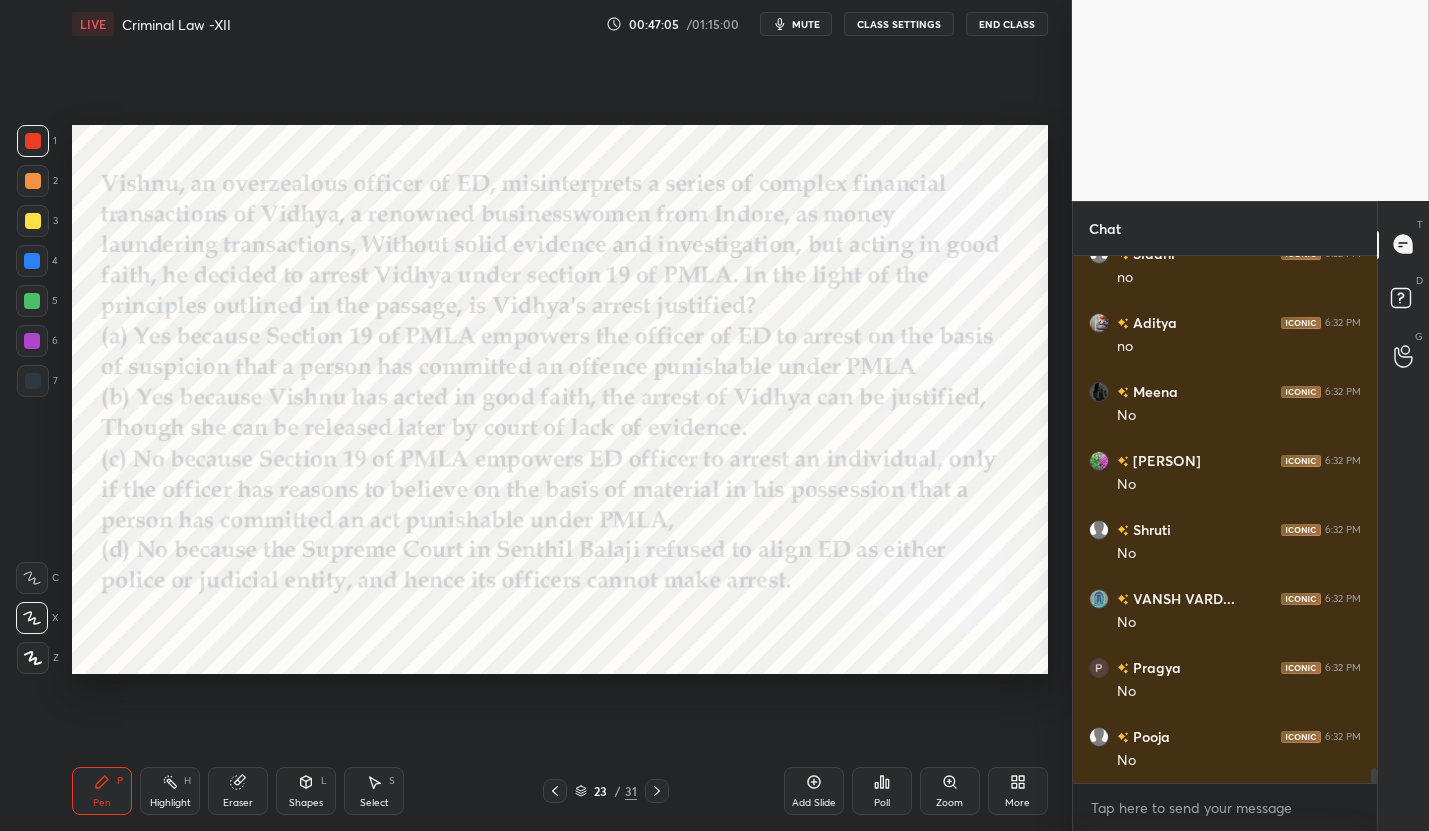 scroll, scrollTop: 481, scrollLeft: 298, axis: both 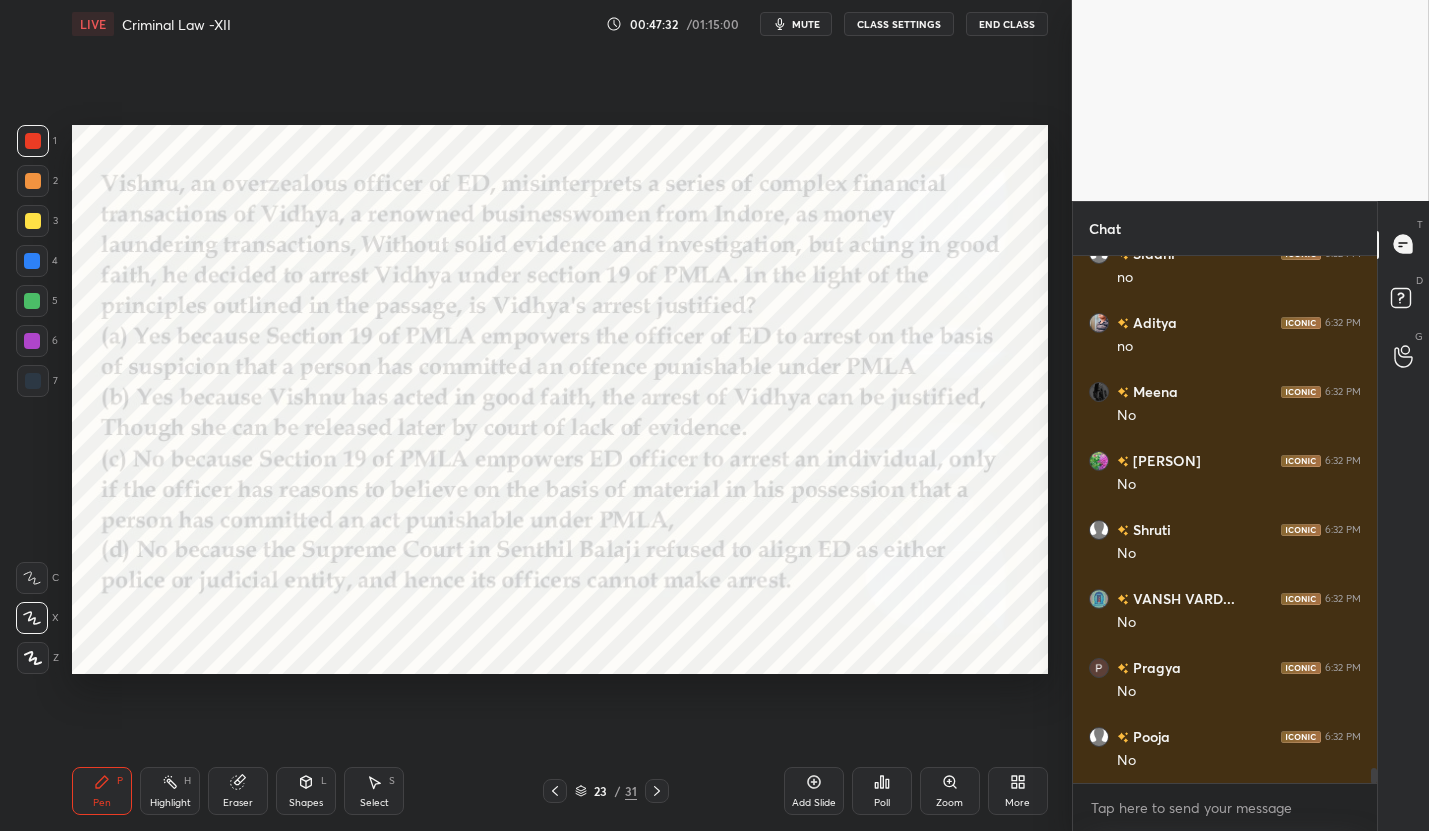 click on "Setting up your live class Poll for   secs No correct answer Start poll" at bounding box center [560, 399] 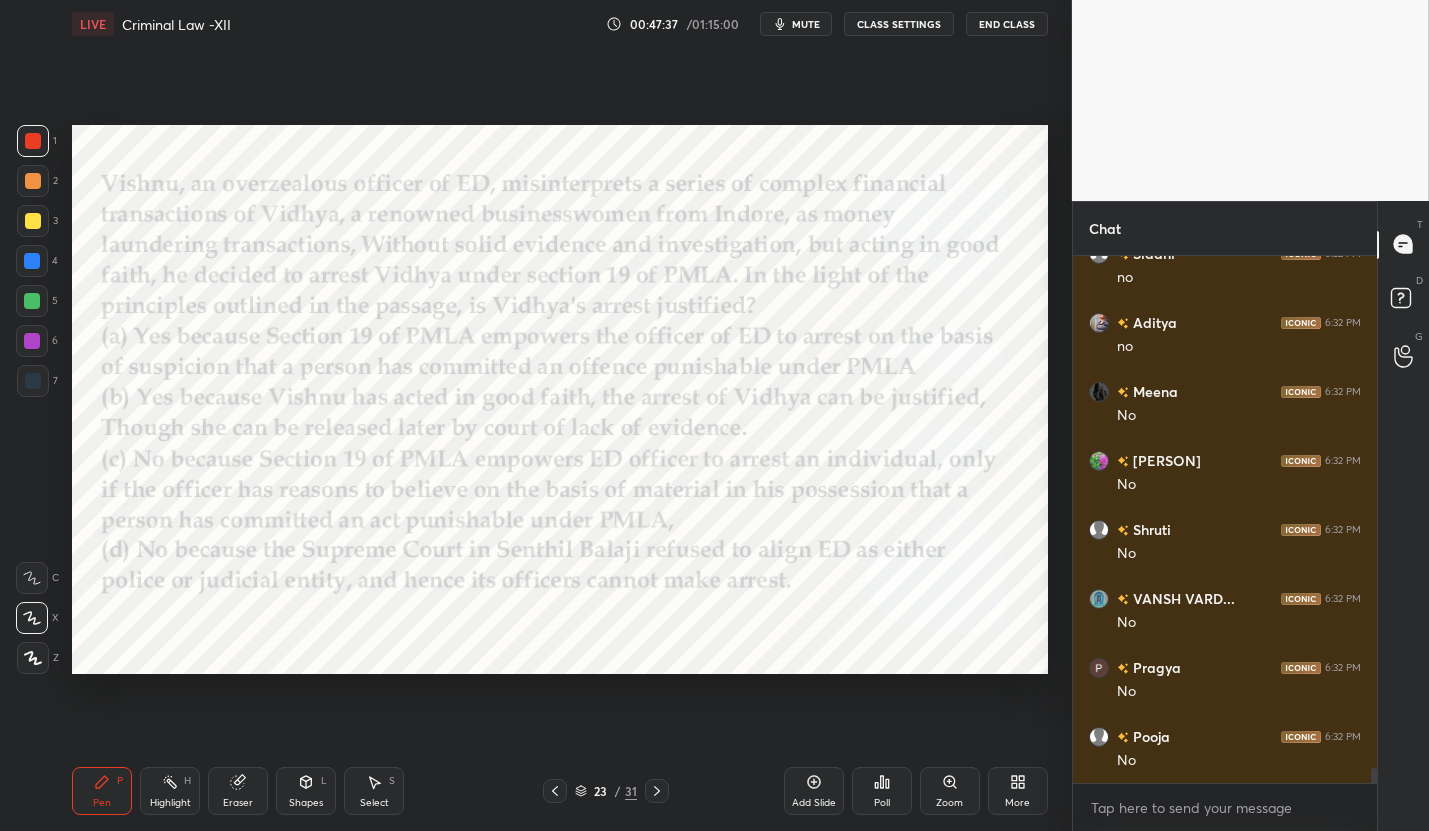 scroll, scrollTop: 17479, scrollLeft: 0, axis: vertical 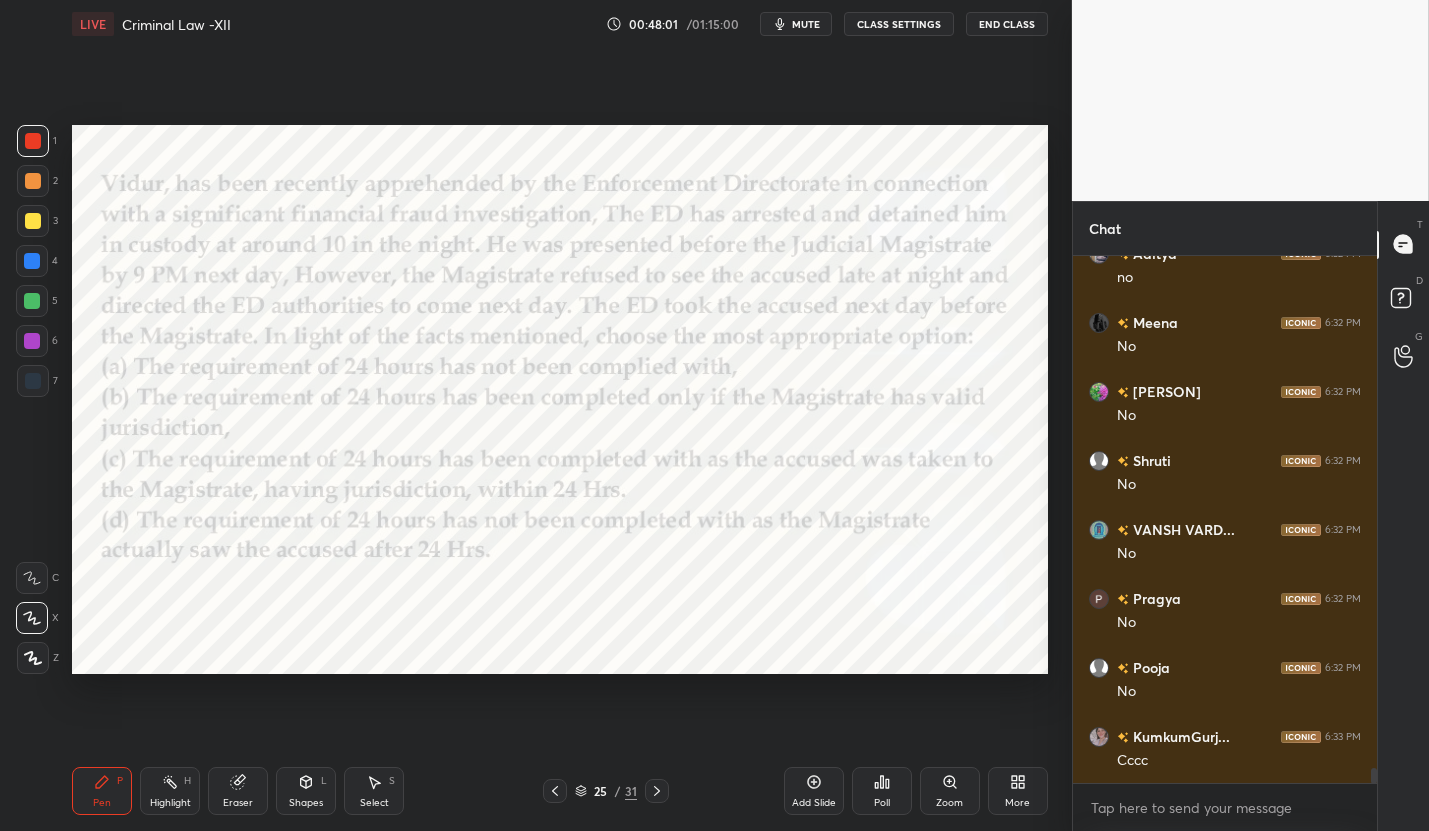 click on "Poll" at bounding box center [882, 791] 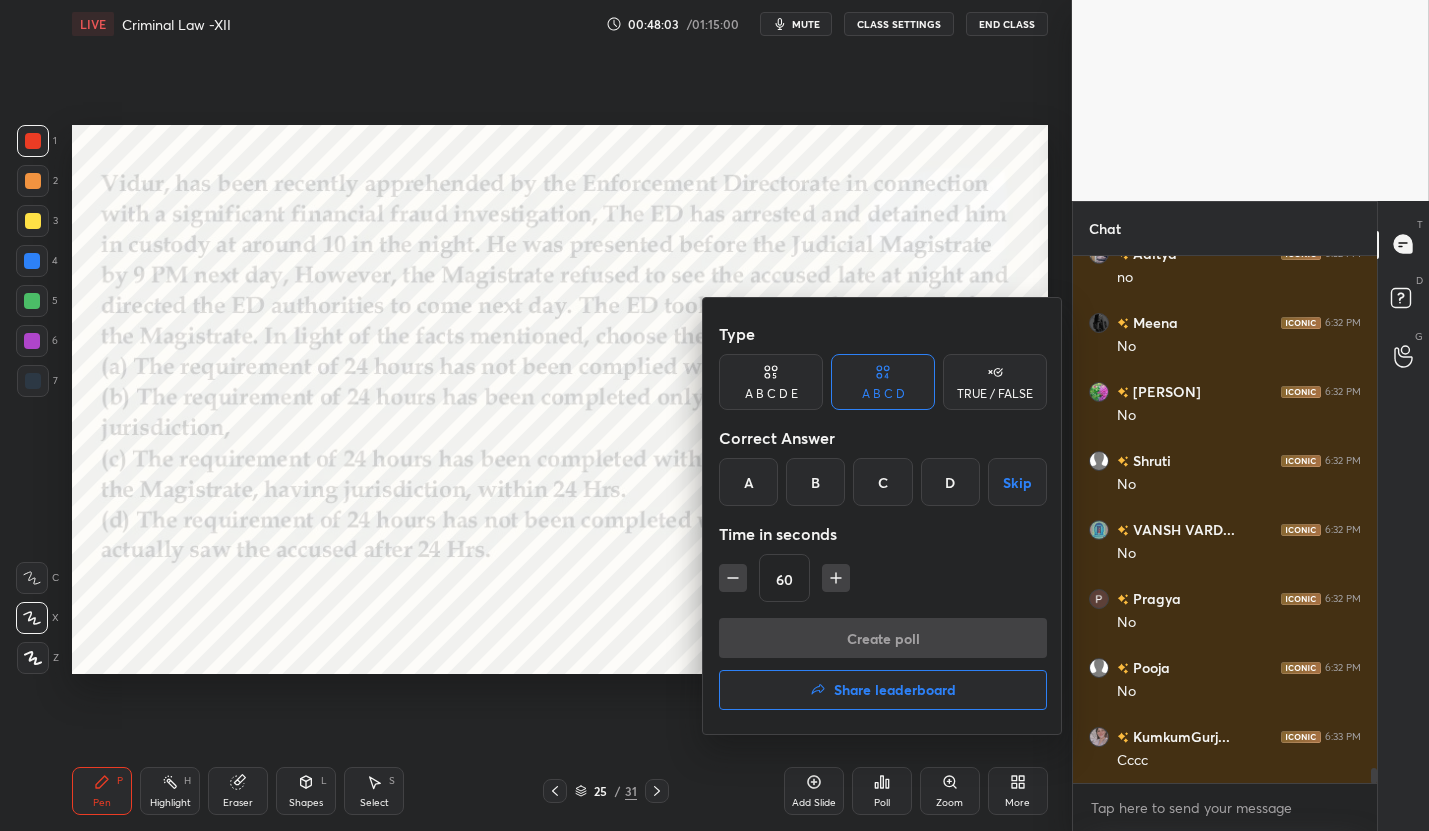 drag, startPoint x: 813, startPoint y: 497, endPoint x: 812, endPoint y: 534, distance: 37.01351 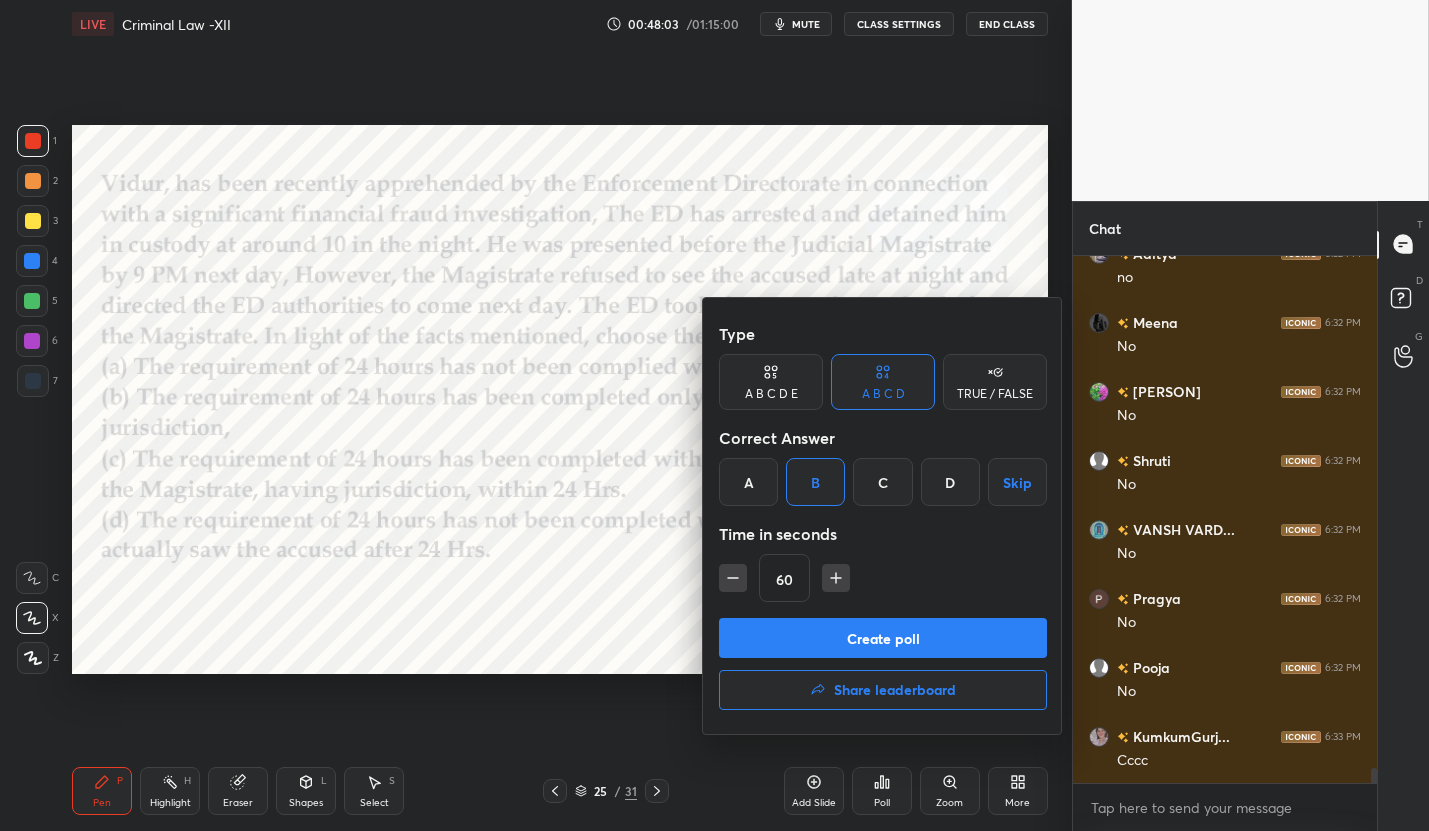 click on "Create poll" at bounding box center (883, 638) 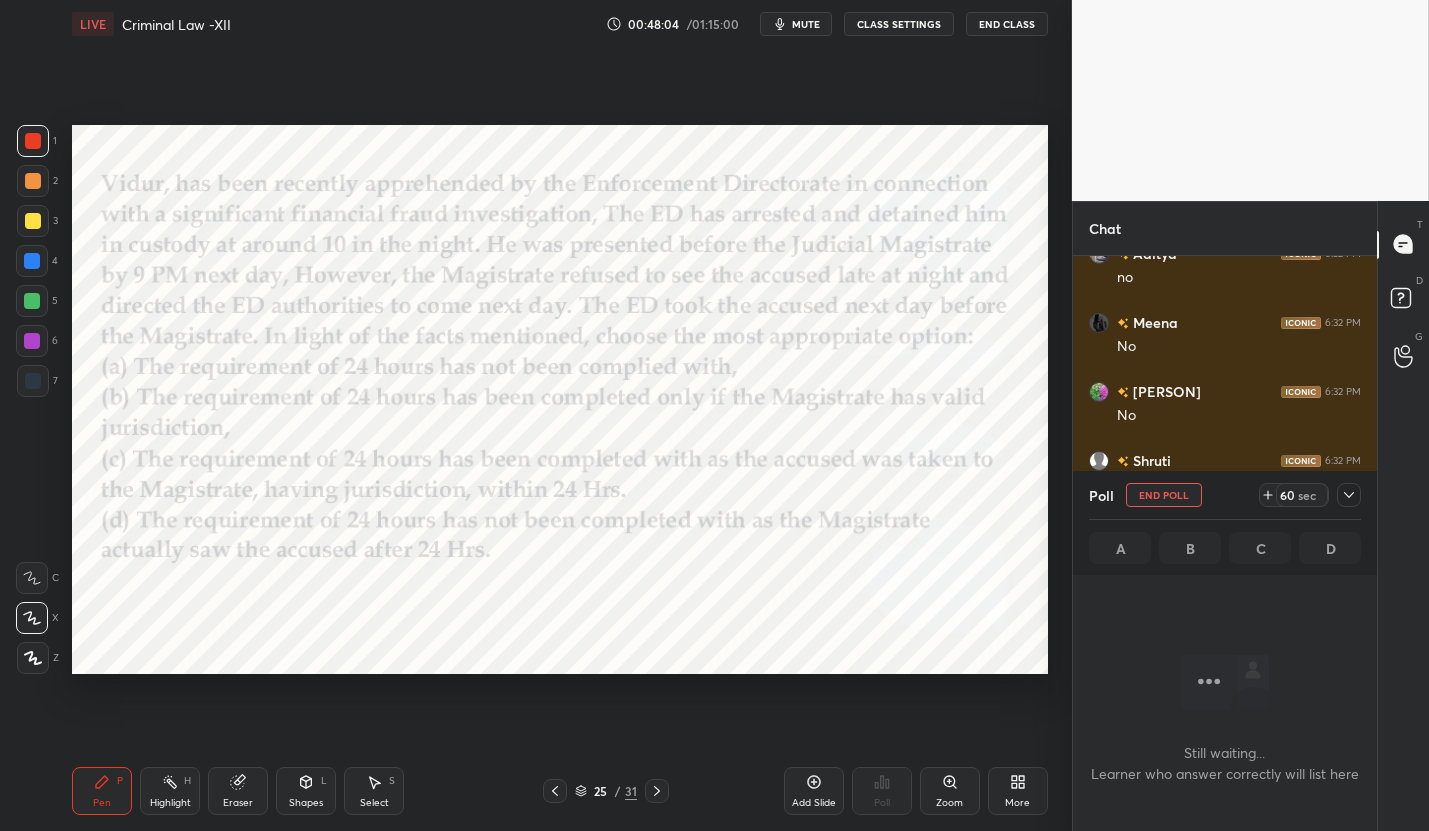 scroll, scrollTop: 488, scrollLeft: 298, axis: both 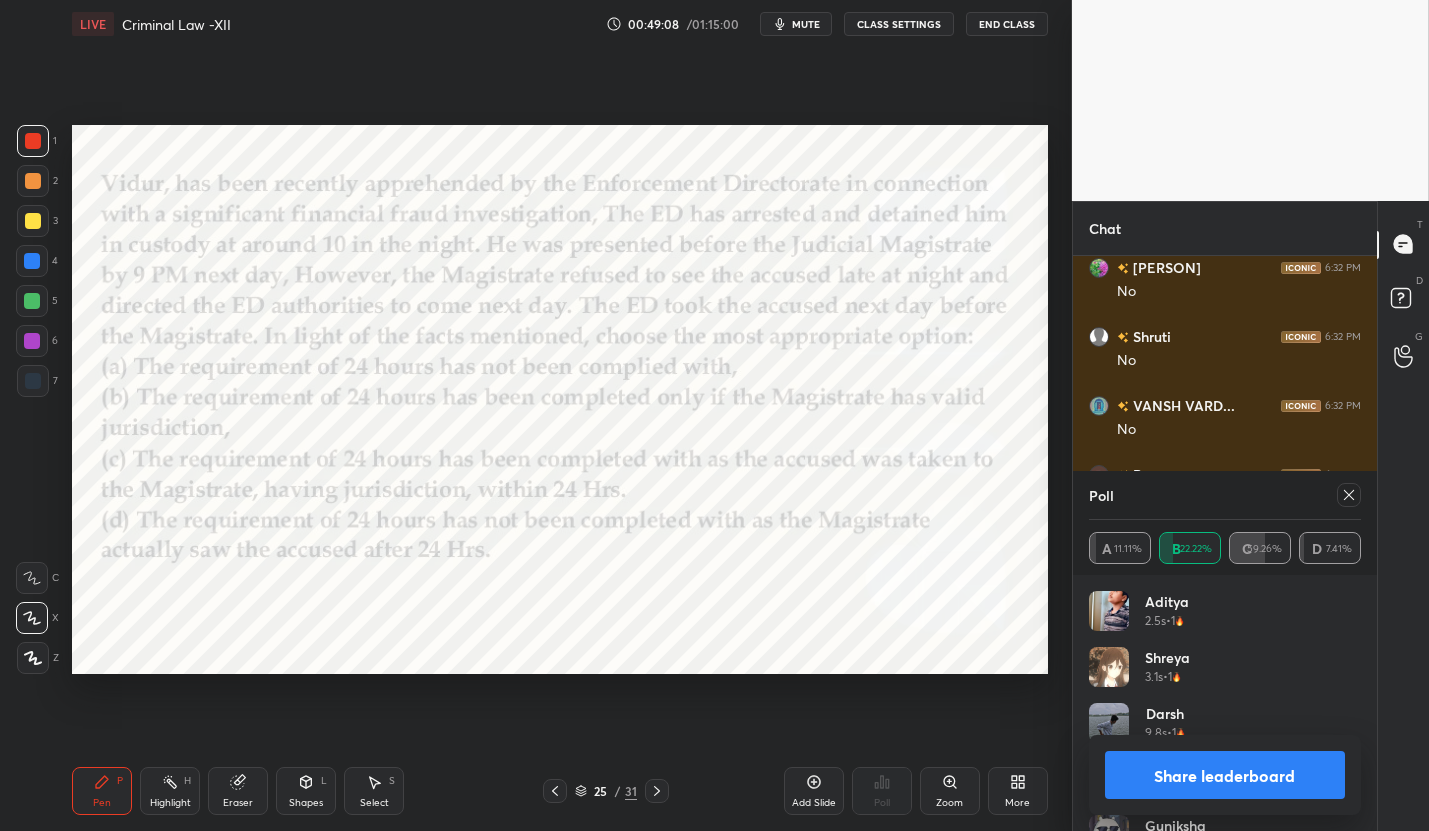 click 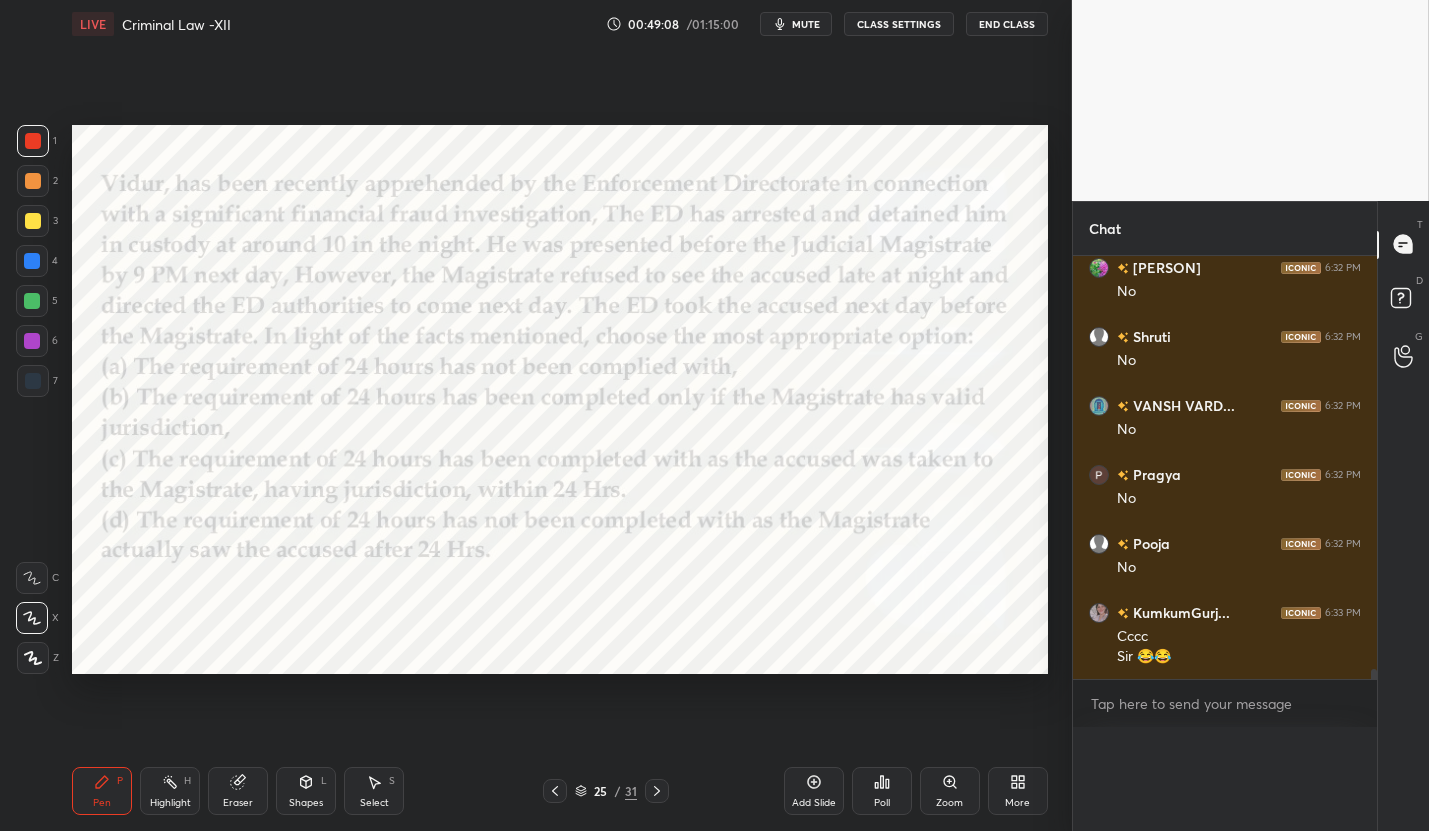 scroll, scrollTop: 0, scrollLeft: 0, axis: both 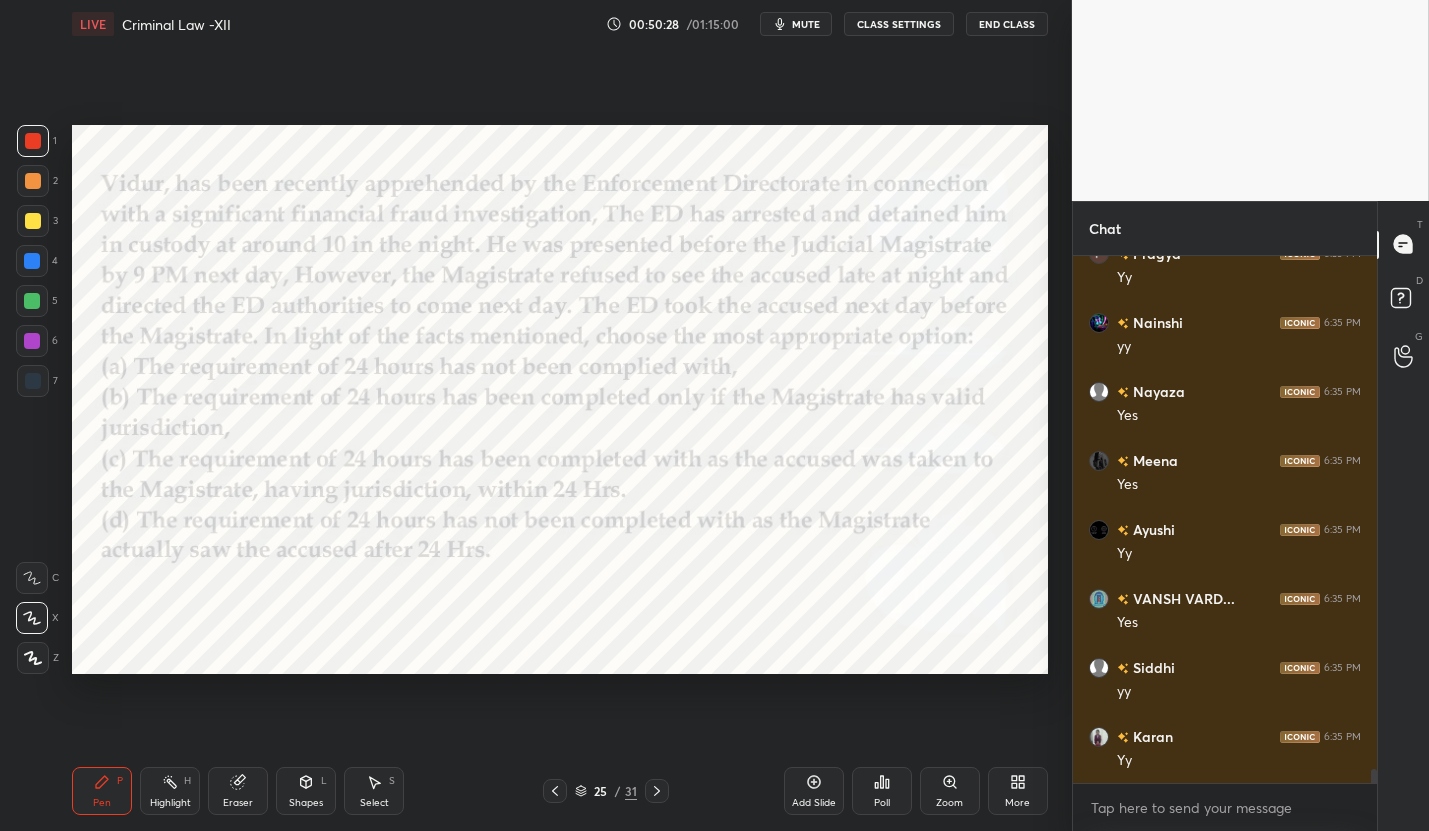 click on "Eraser" at bounding box center (238, 791) 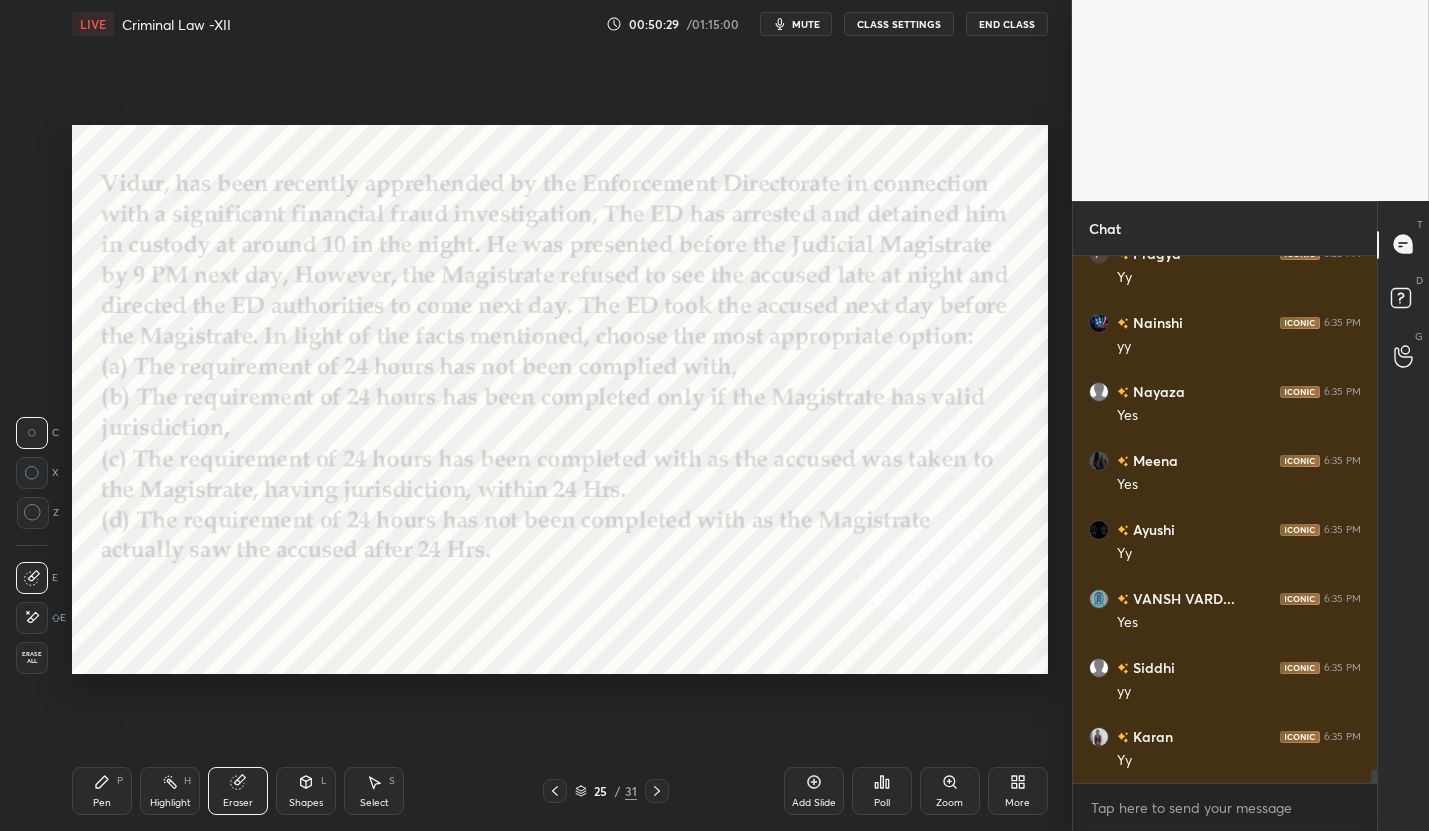 click on "Erase all" at bounding box center [32, 658] 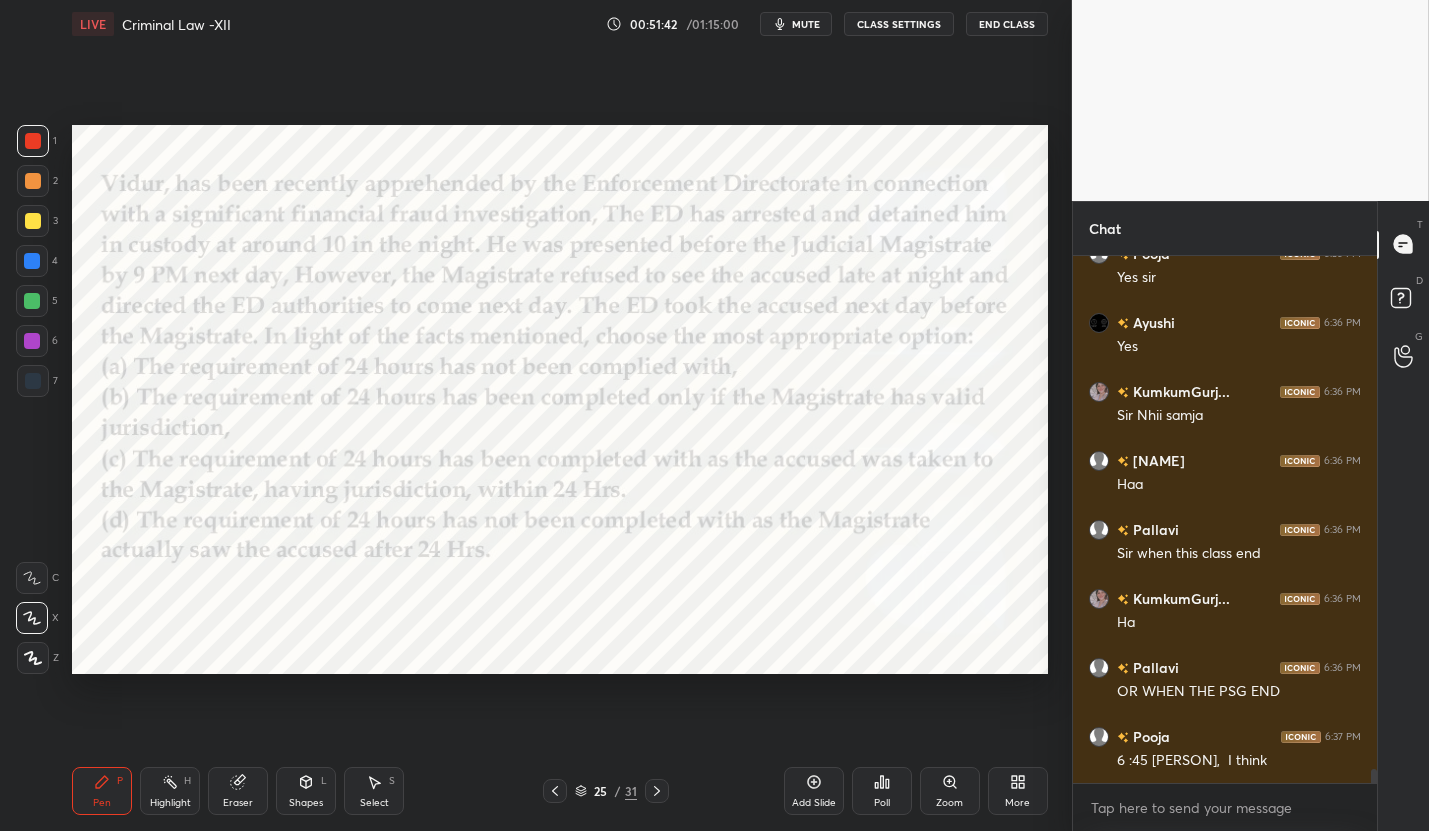 scroll, scrollTop: 19885, scrollLeft: 0, axis: vertical 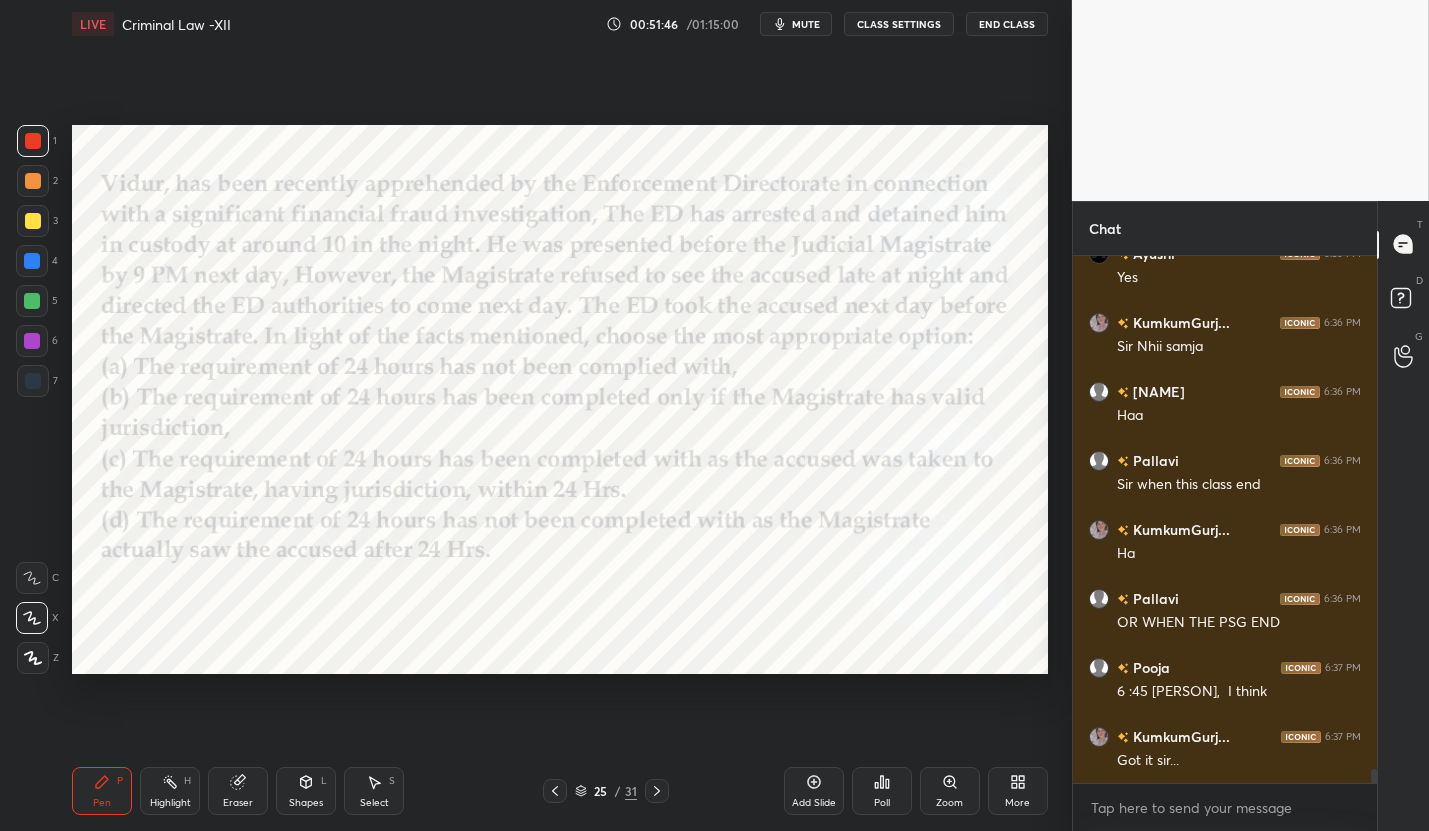 drag, startPoint x: 246, startPoint y: 784, endPoint x: 135, endPoint y: 745, distance: 117.65203 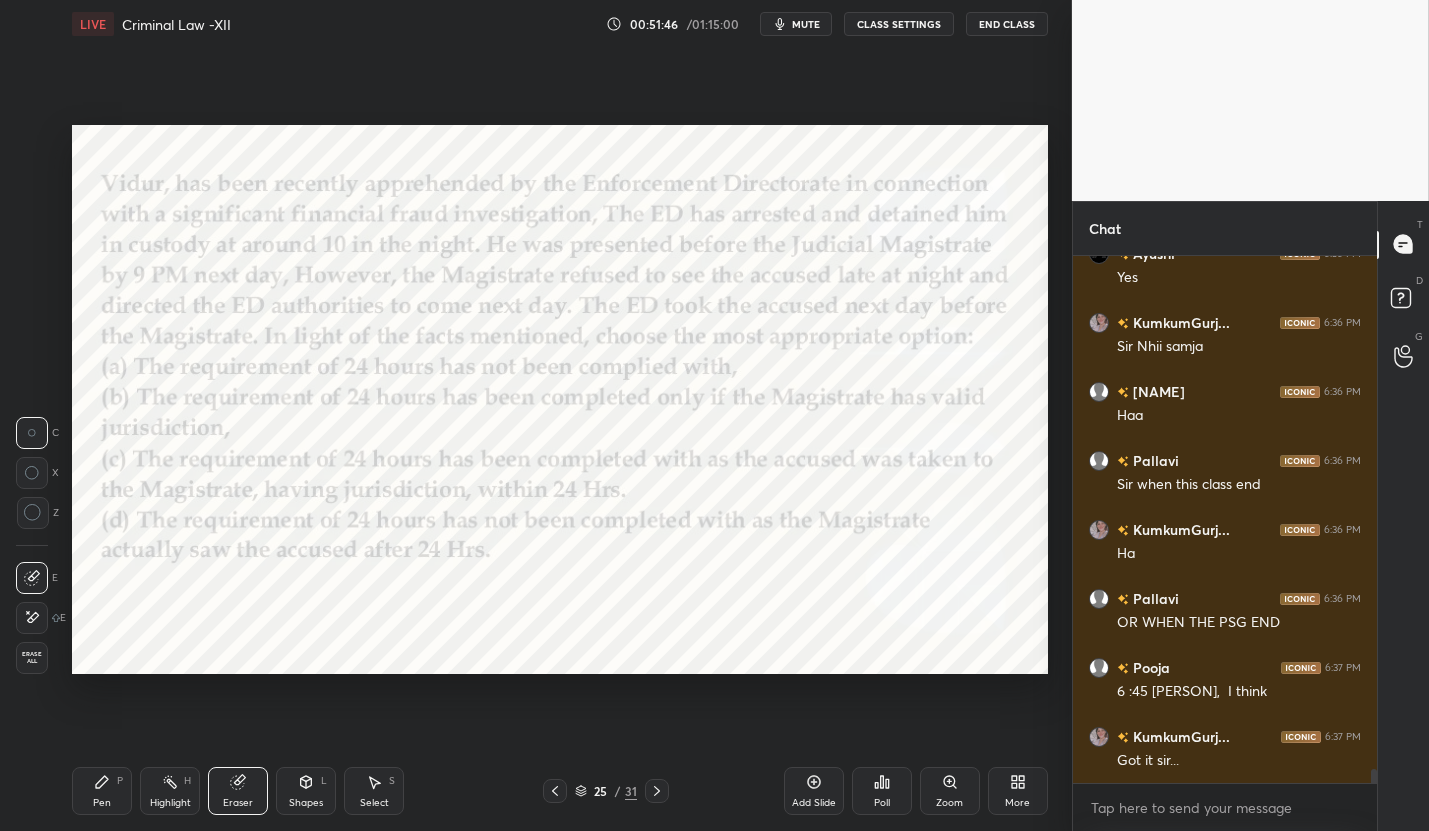 click on "Erase all" at bounding box center [32, 658] 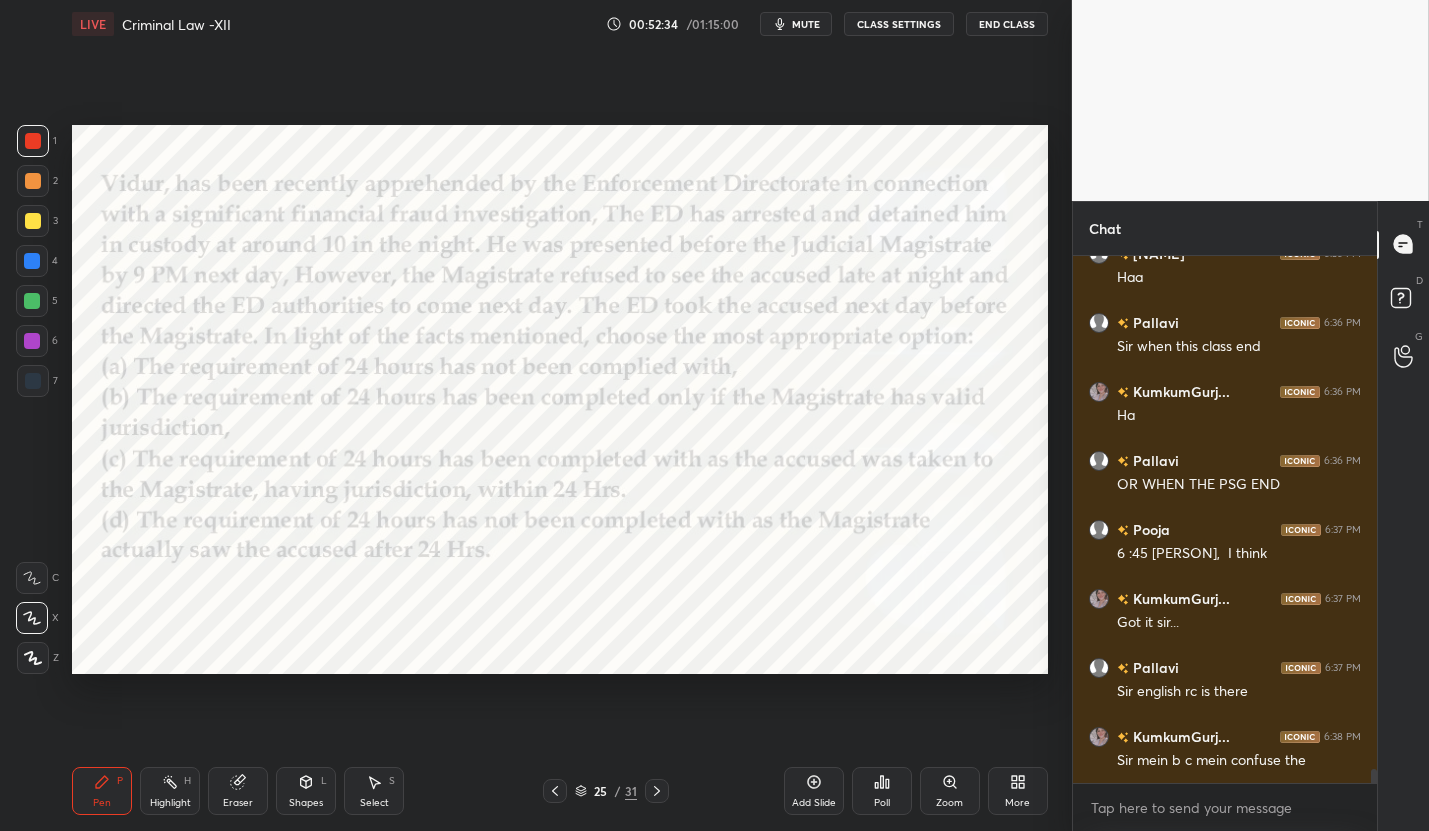scroll, scrollTop: 20043, scrollLeft: 0, axis: vertical 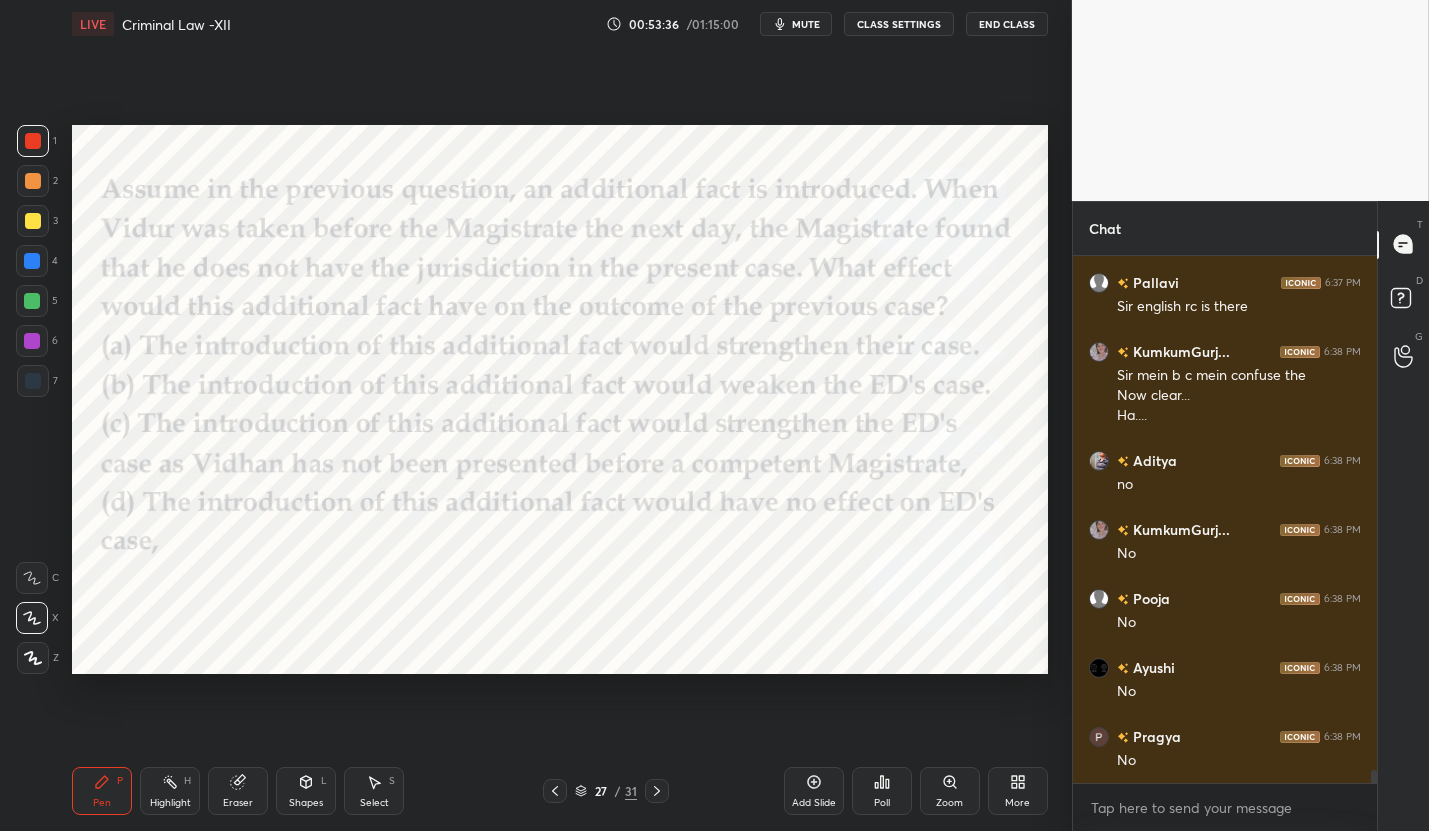 click on "Poll" at bounding box center (882, 791) 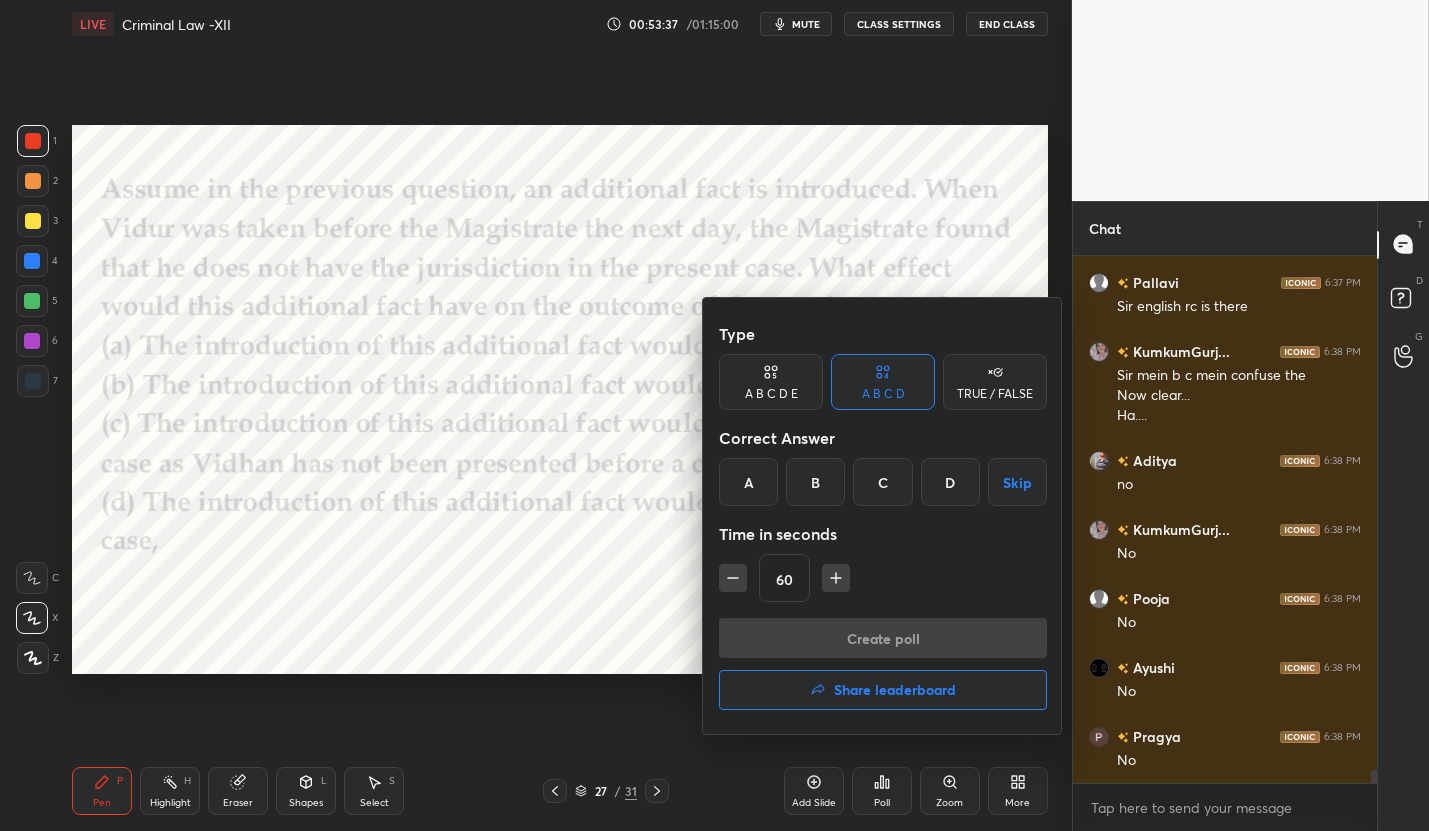 click on "B" at bounding box center [815, 482] 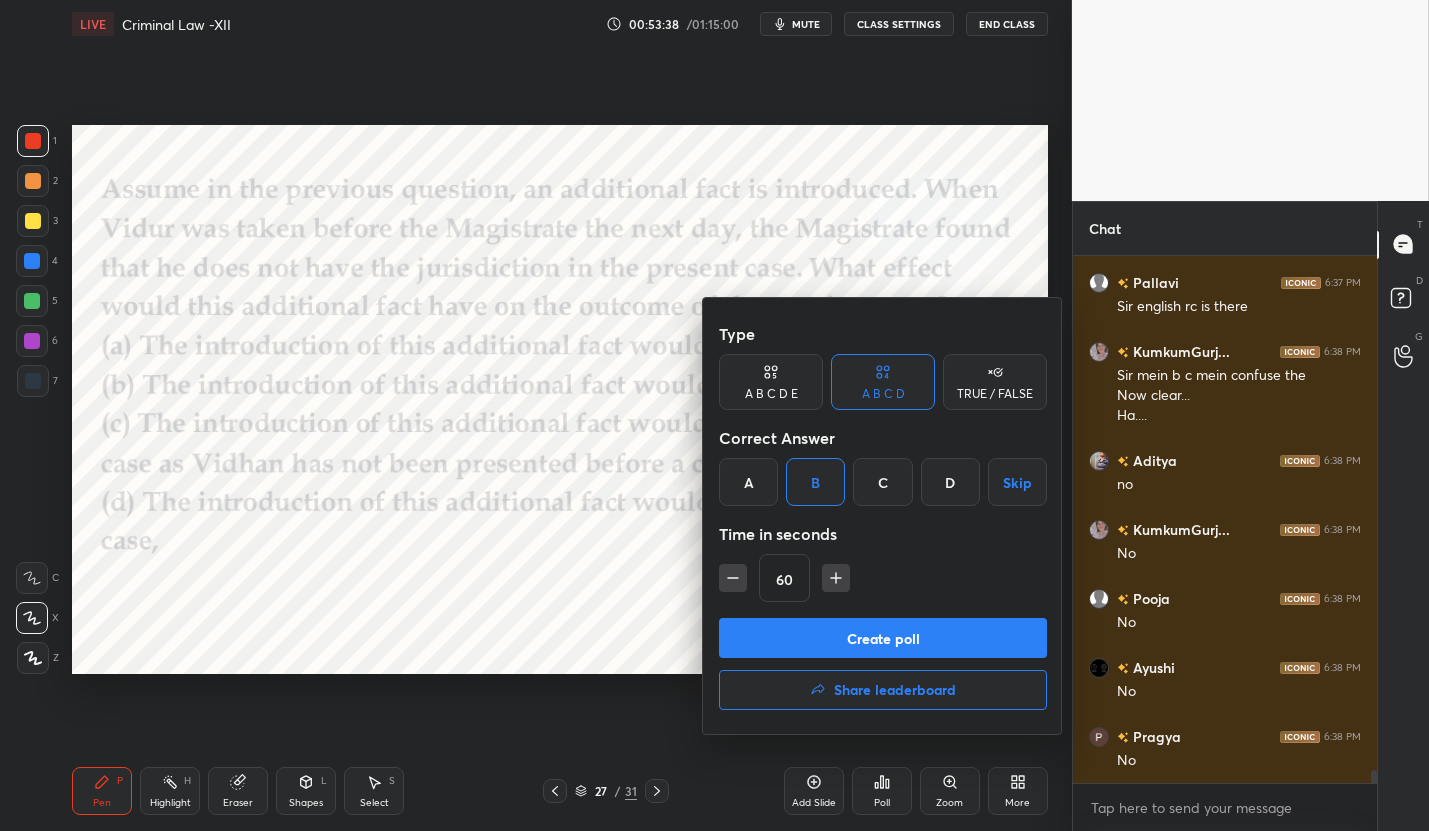 click on "Create poll" at bounding box center [883, 638] 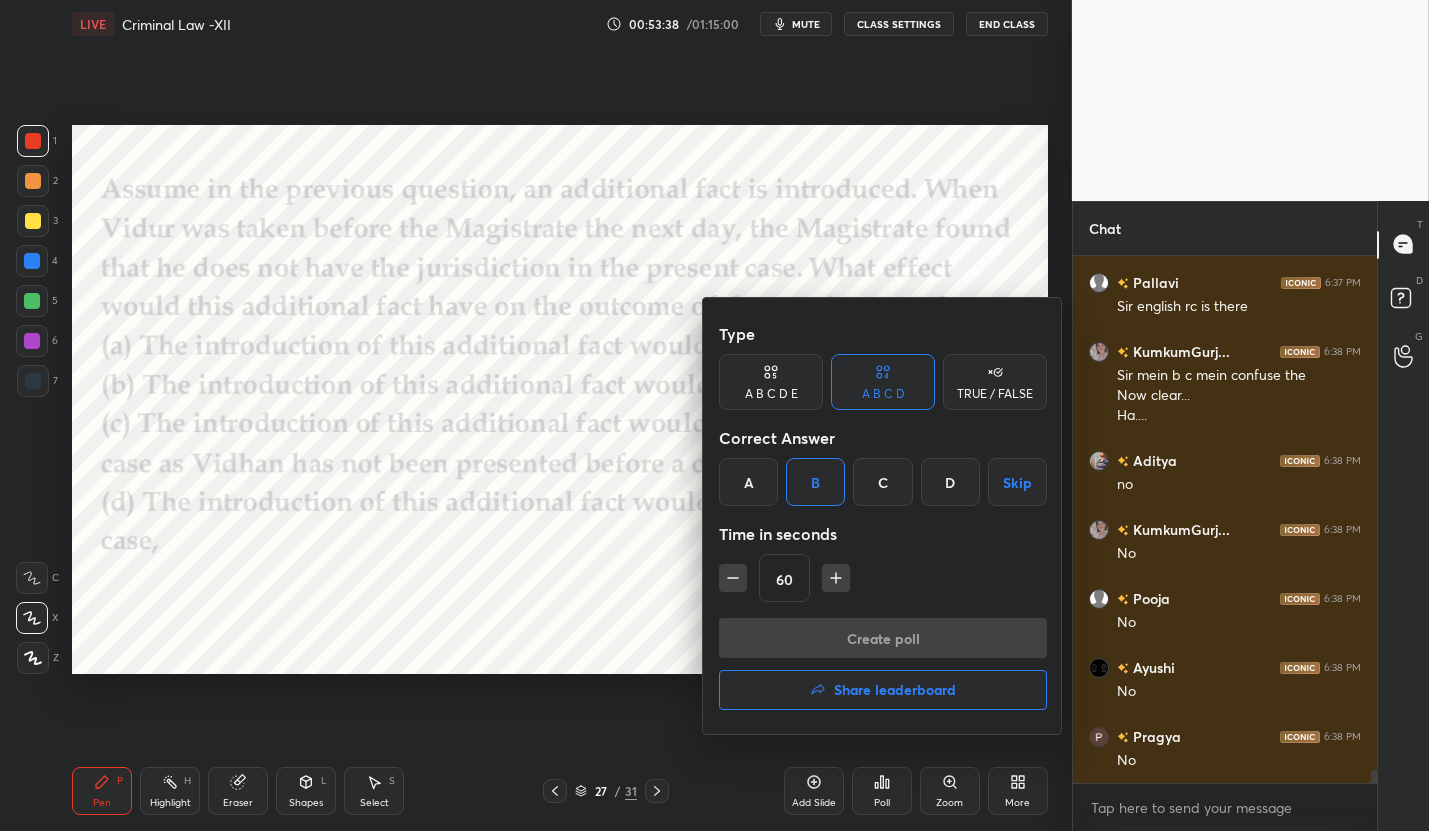 scroll, scrollTop: 479, scrollLeft: 298, axis: both 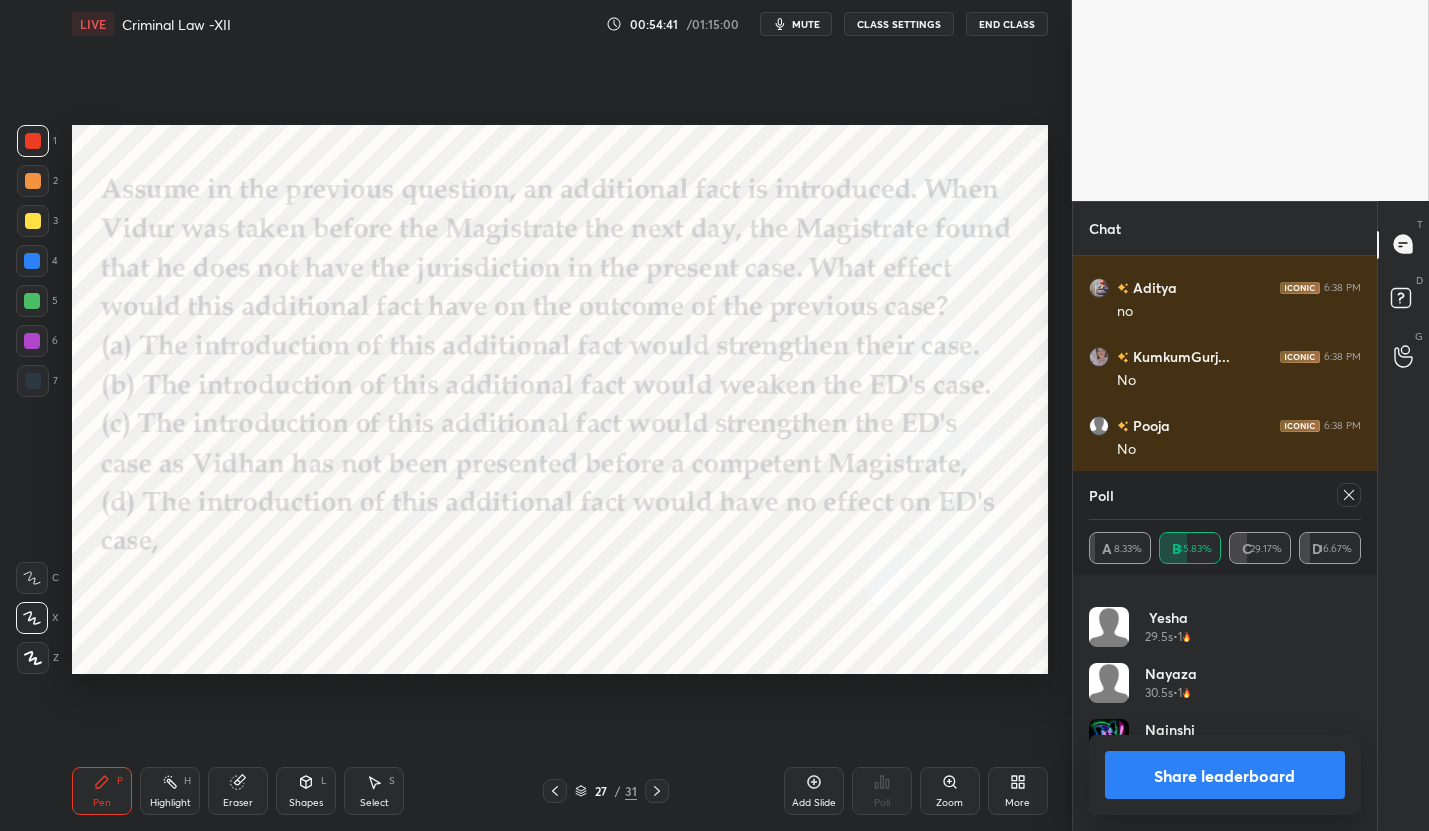 click at bounding box center [1349, 495] 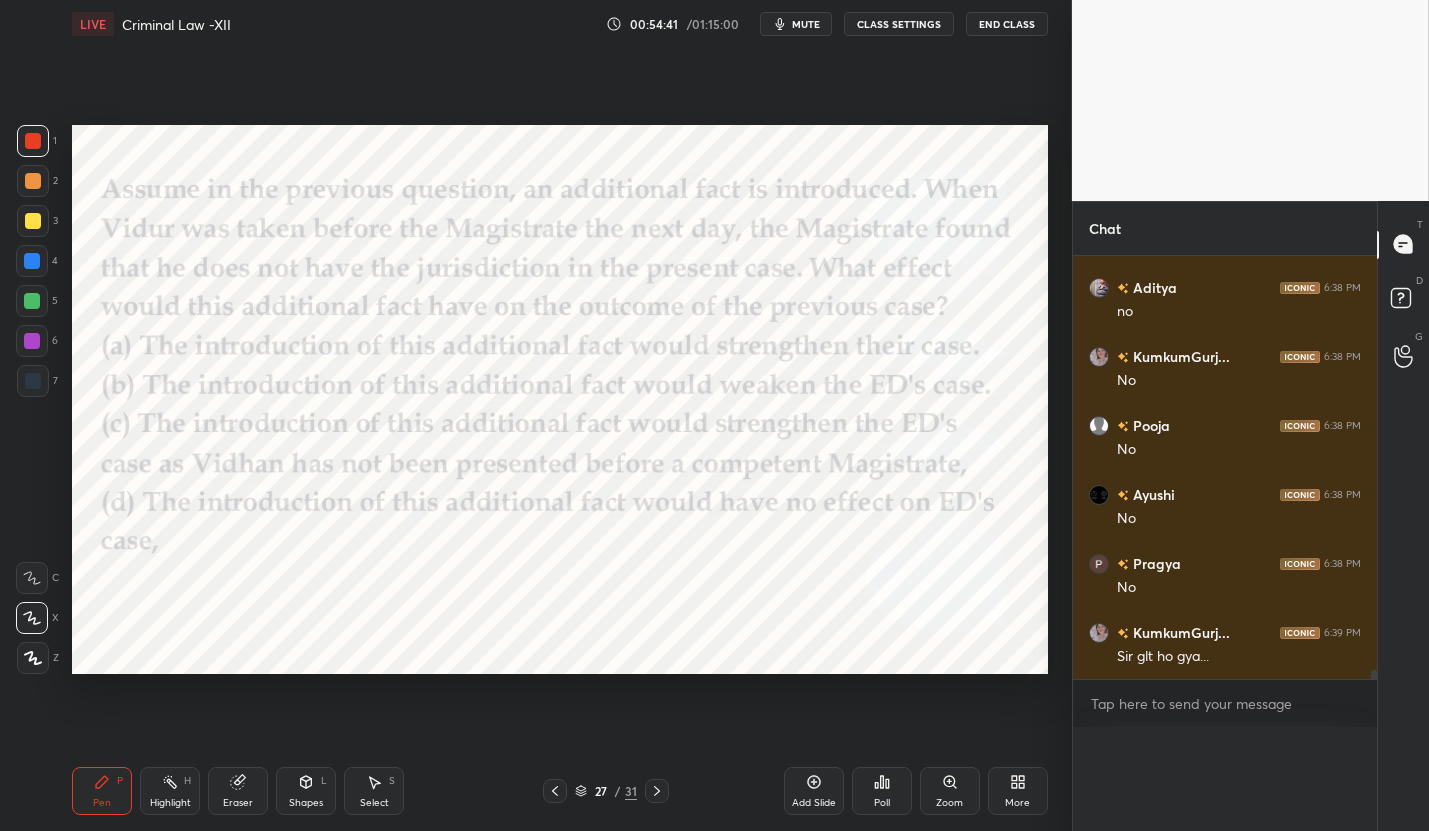 scroll, scrollTop: 1, scrollLeft: 6, axis: both 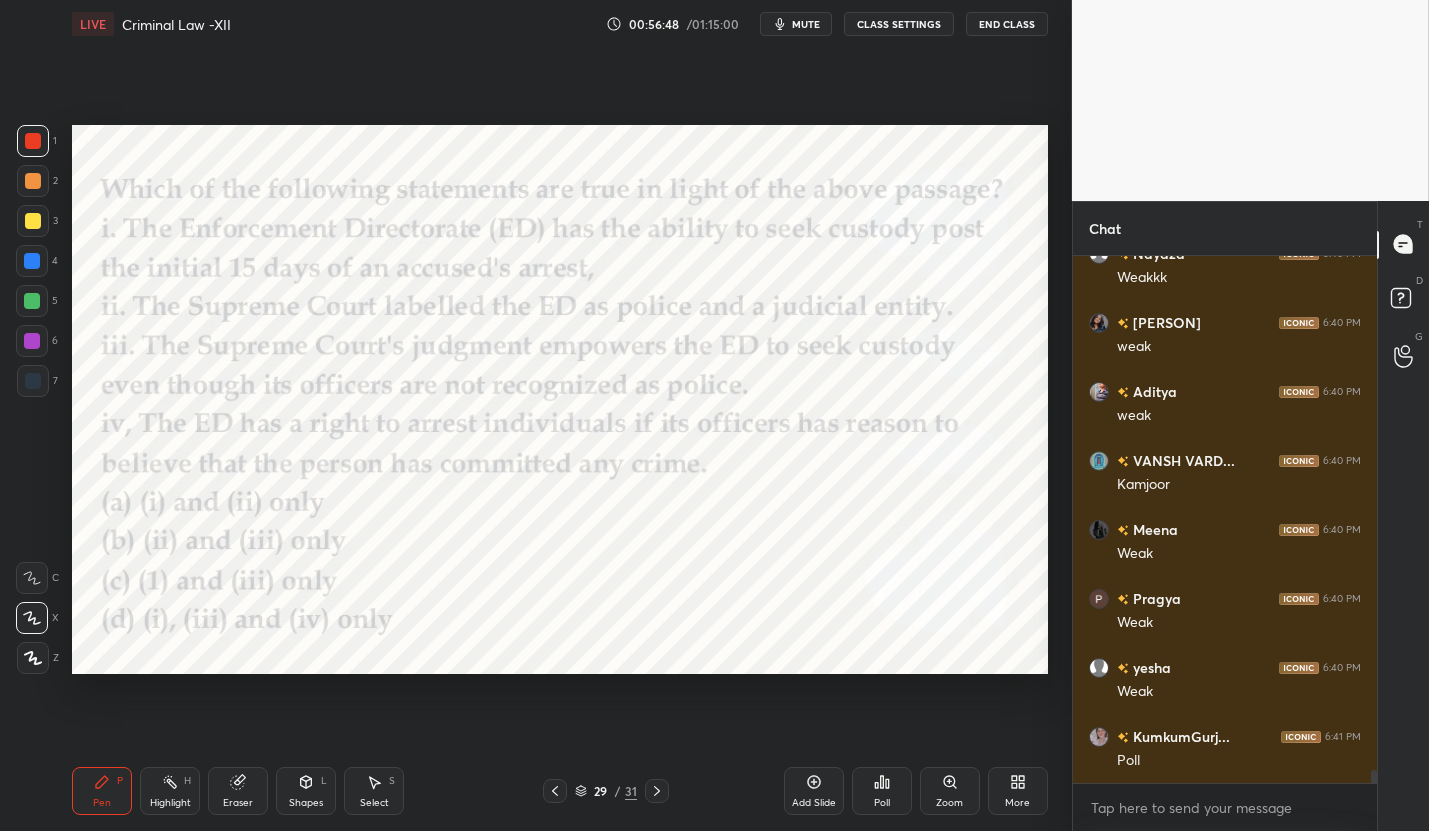 click on "Poll" at bounding box center [882, 791] 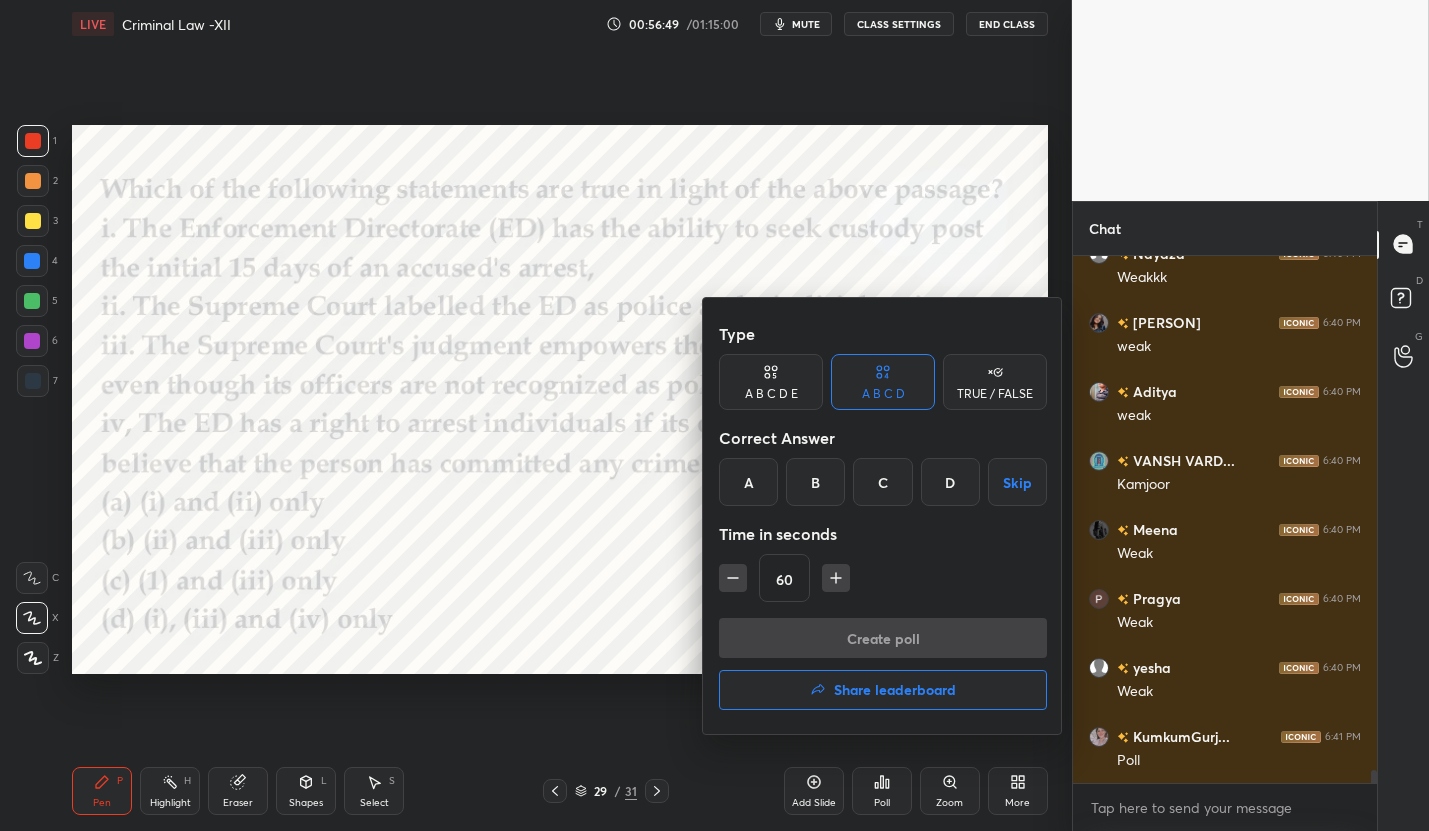 click on "C" at bounding box center [882, 482] 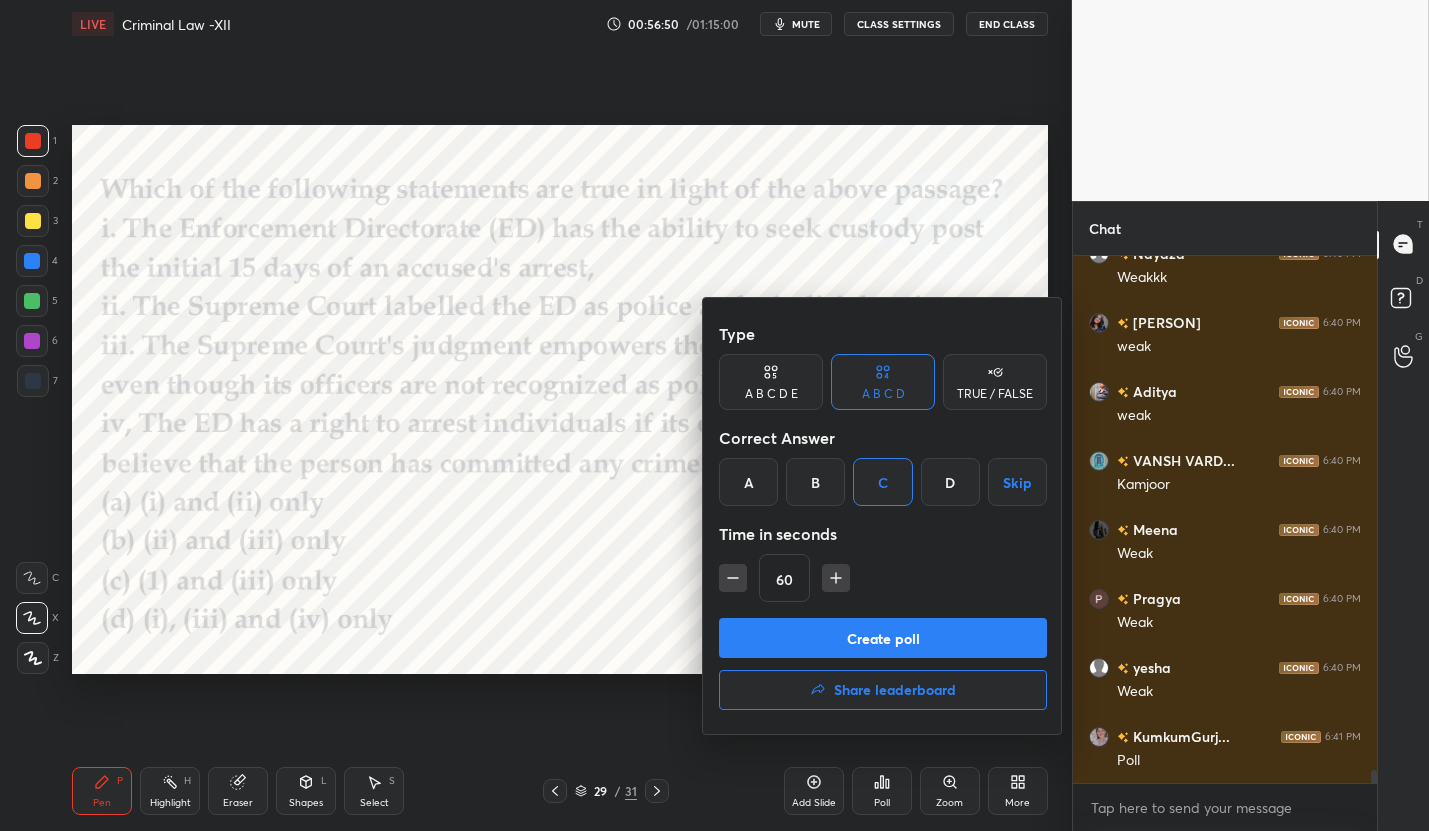click on "Create poll" at bounding box center [883, 638] 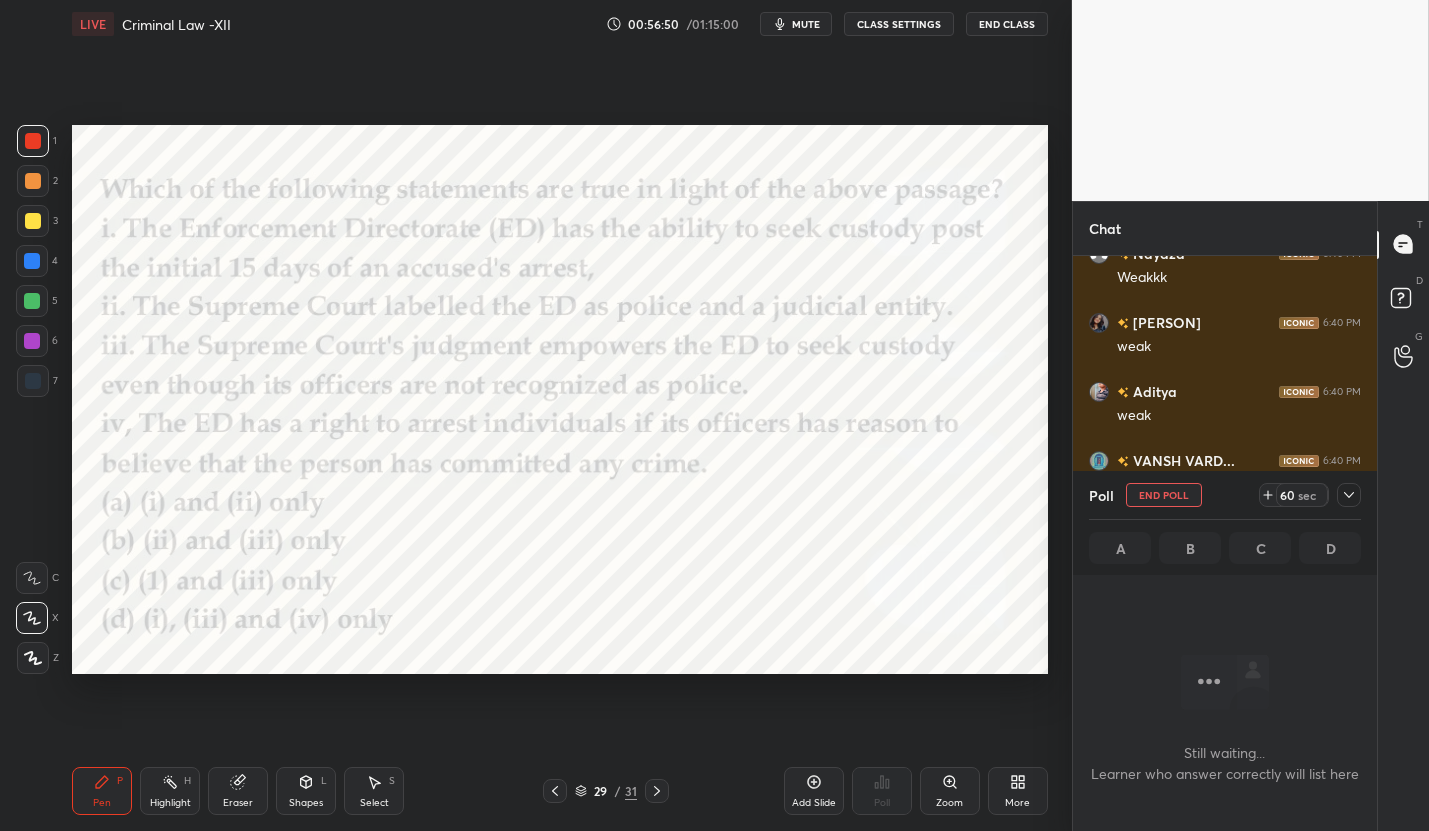 scroll, scrollTop: 422, scrollLeft: 298, axis: both 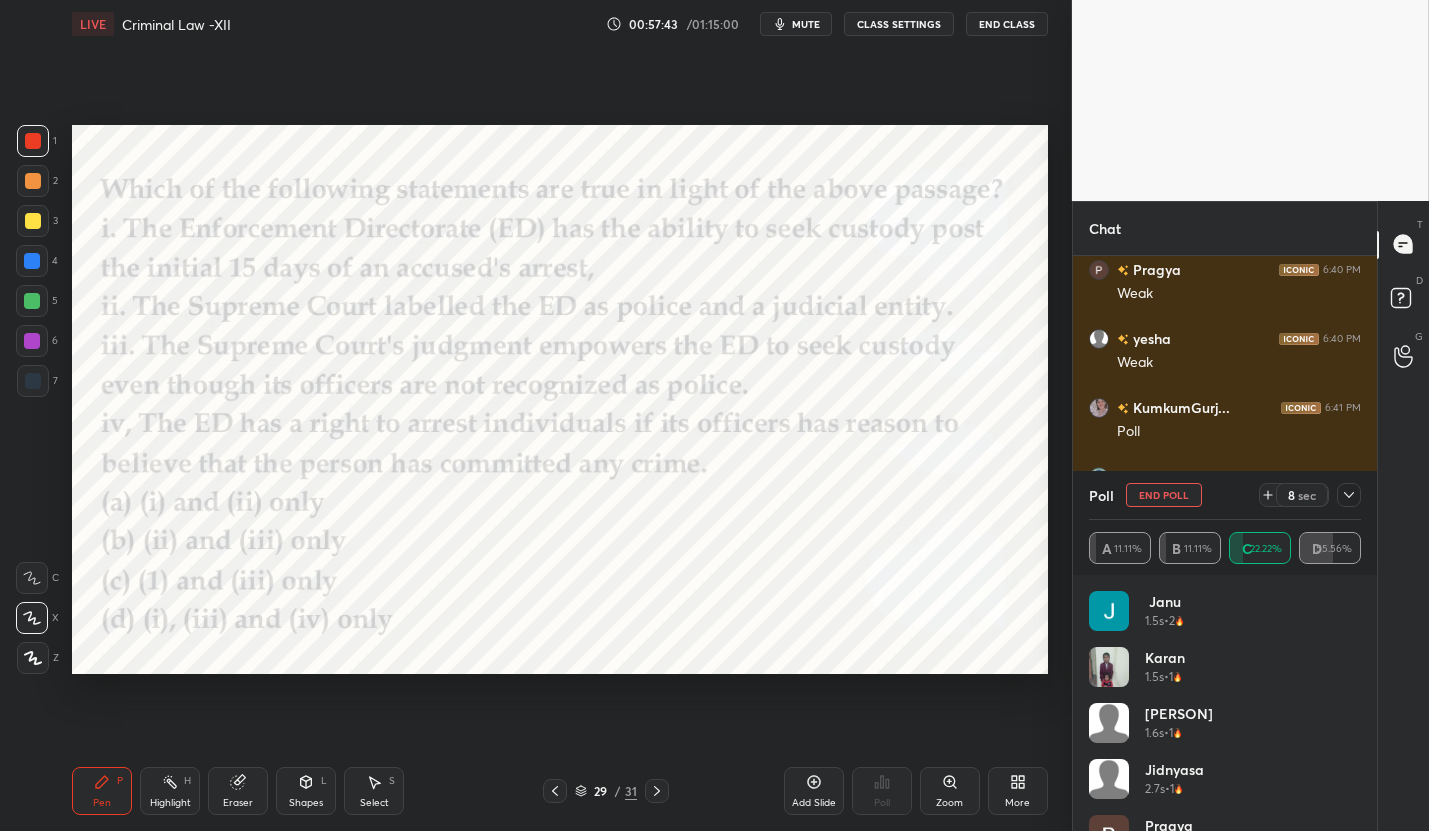 click at bounding box center [1349, 495] 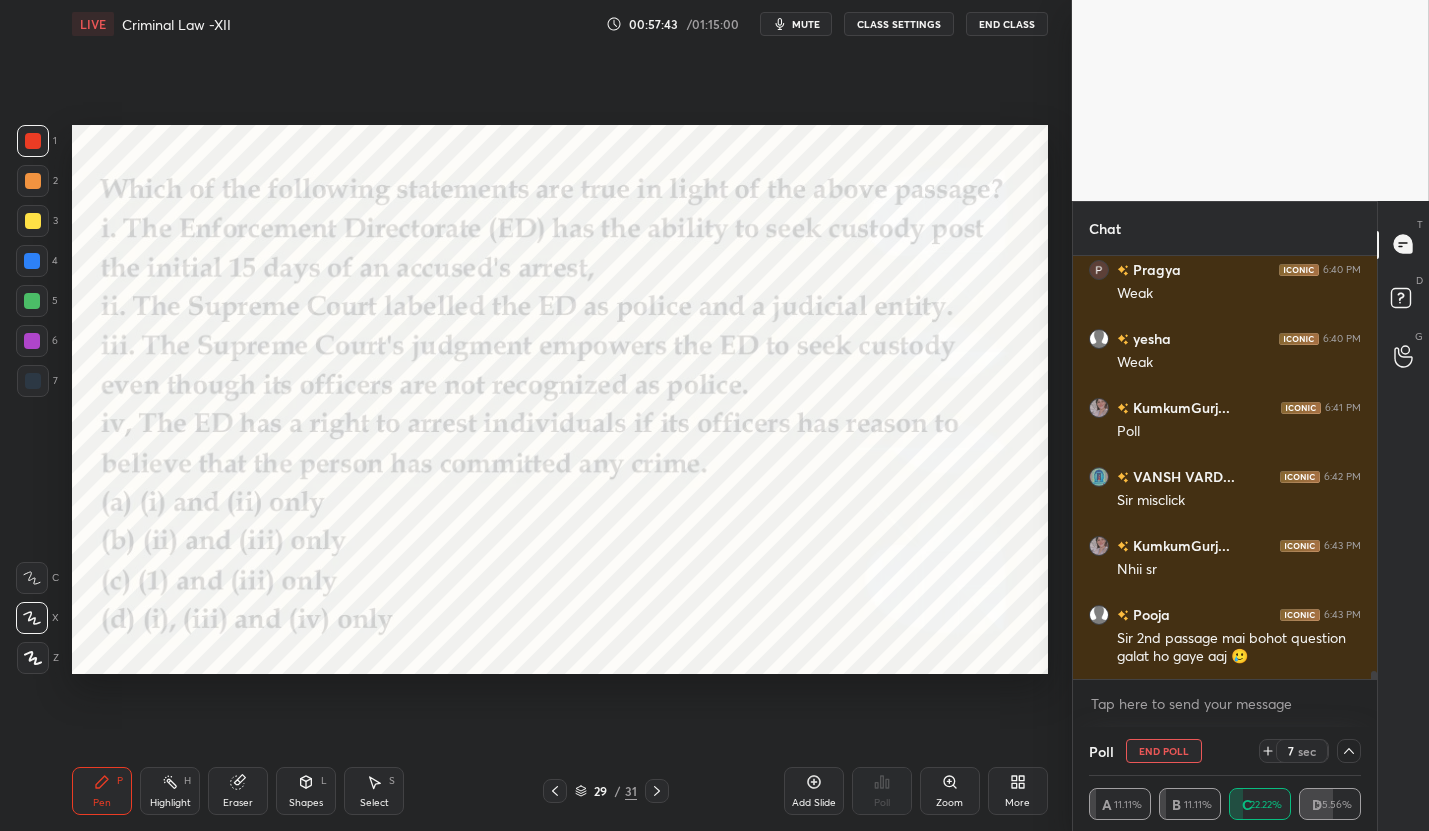 scroll, scrollTop: 0, scrollLeft: 0, axis: both 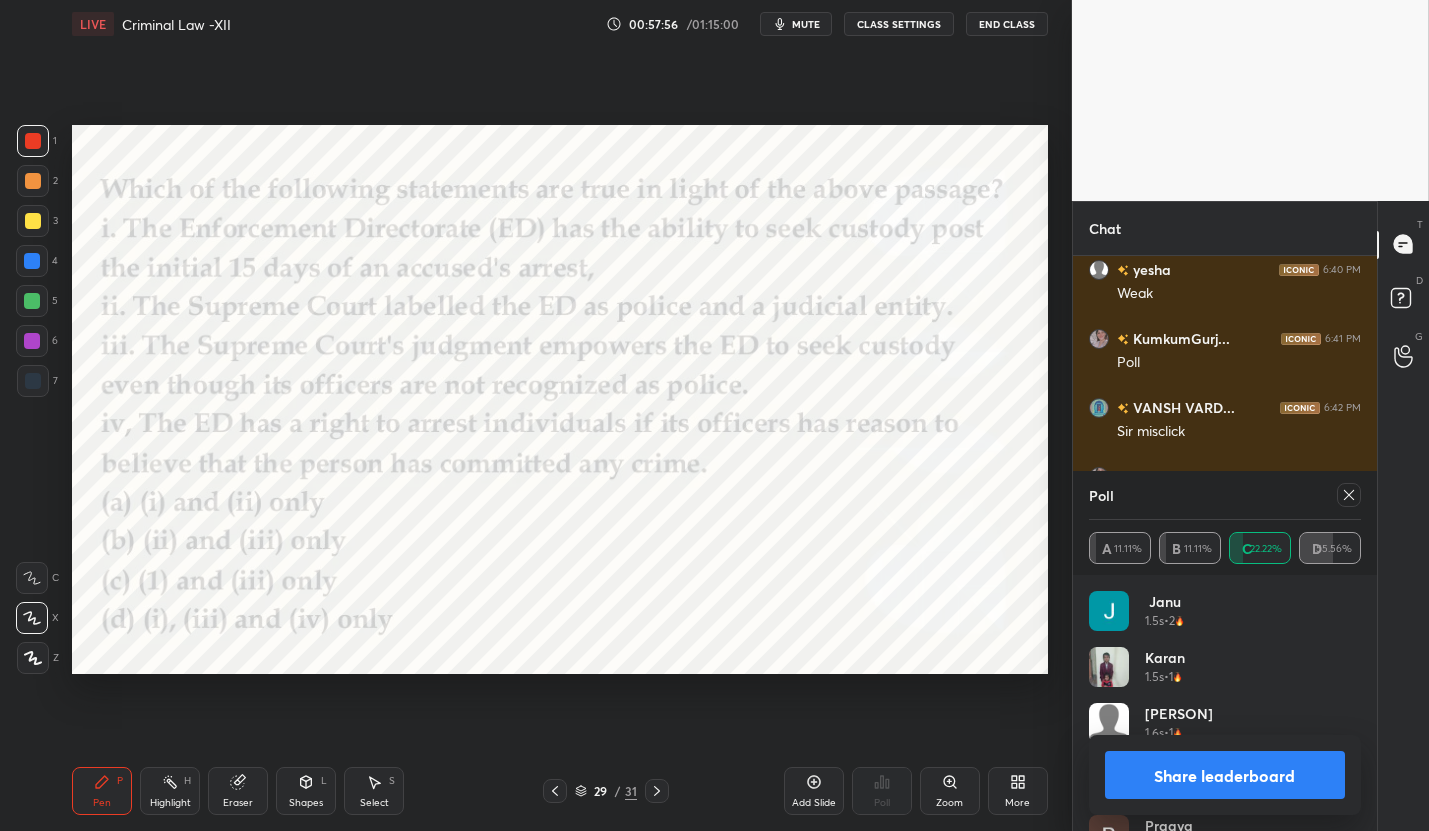 click 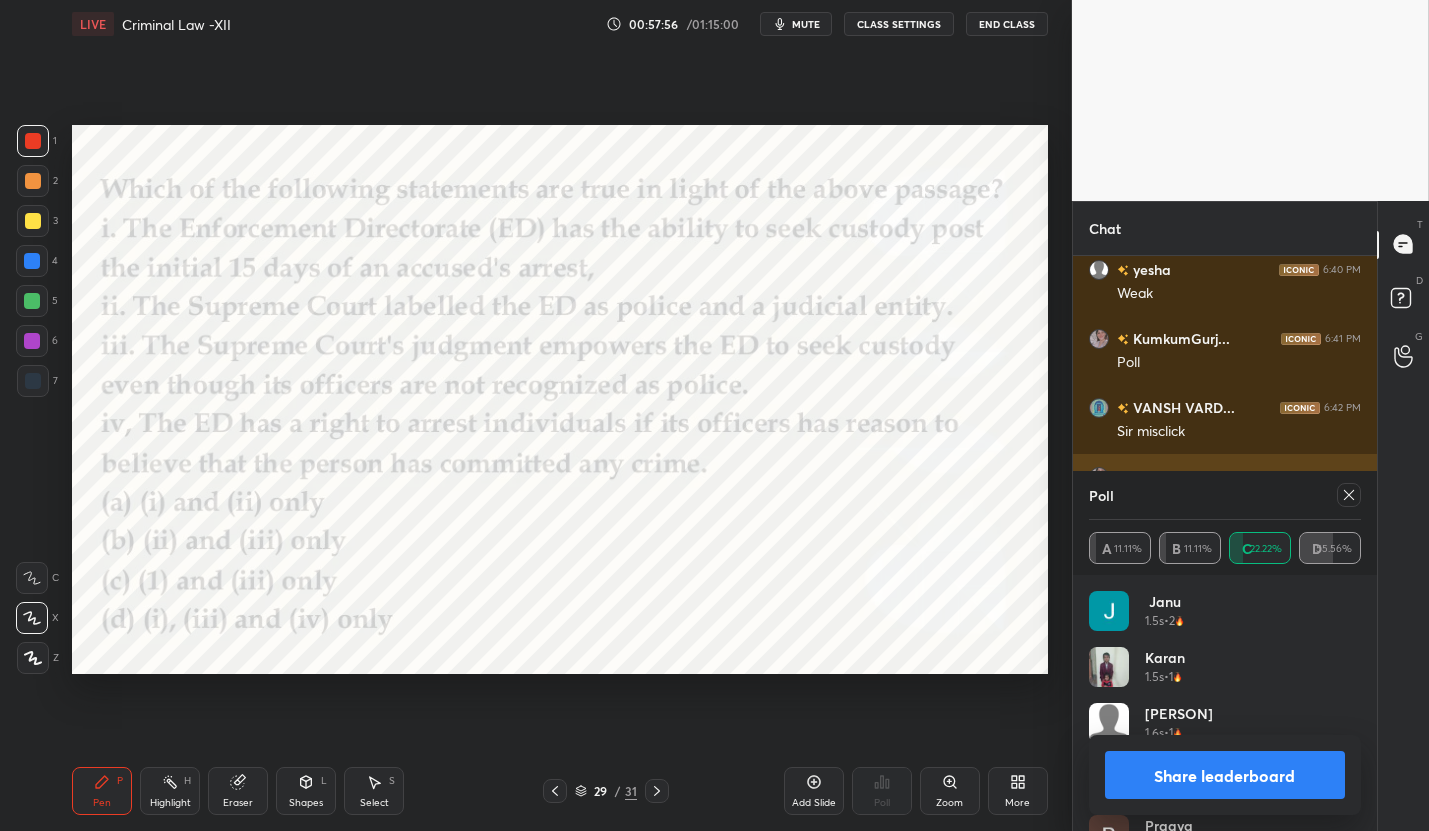 scroll, scrollTop: 88, scrollLeft: 266, axis: both 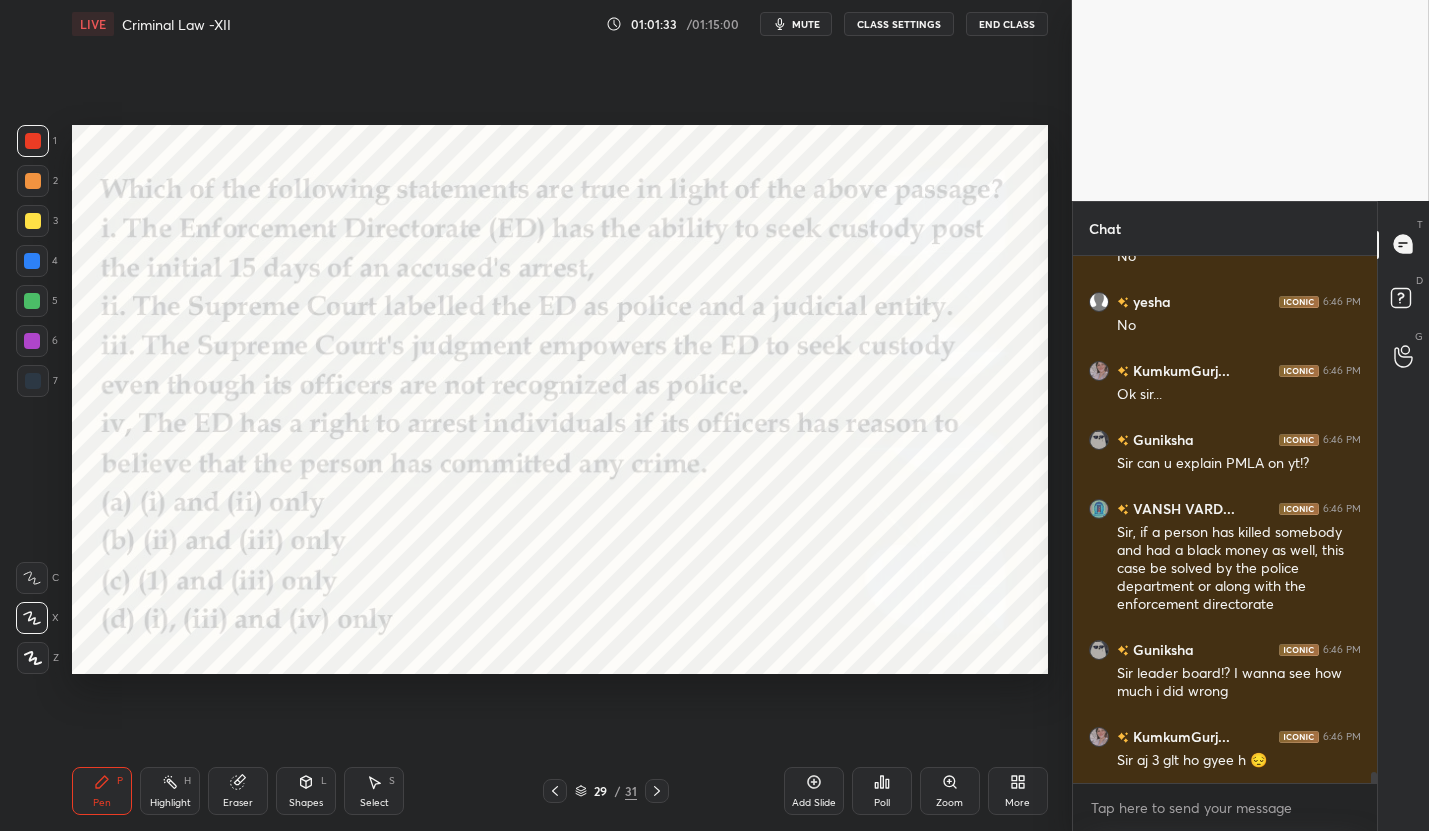 click on "Poll" at bounding box center [882, 803] 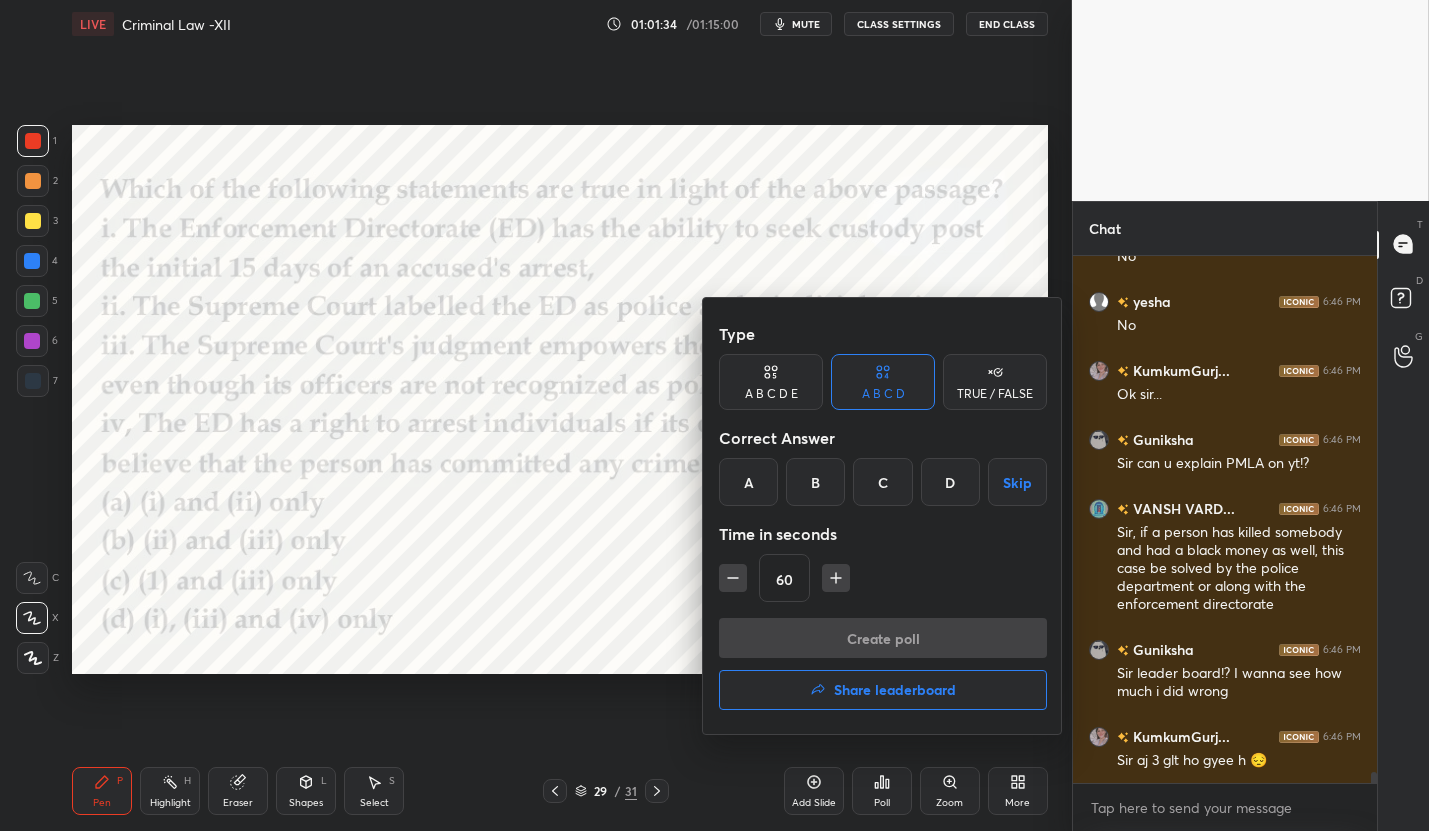 click on "Share leaderboard" at bounding box center (883, 690) 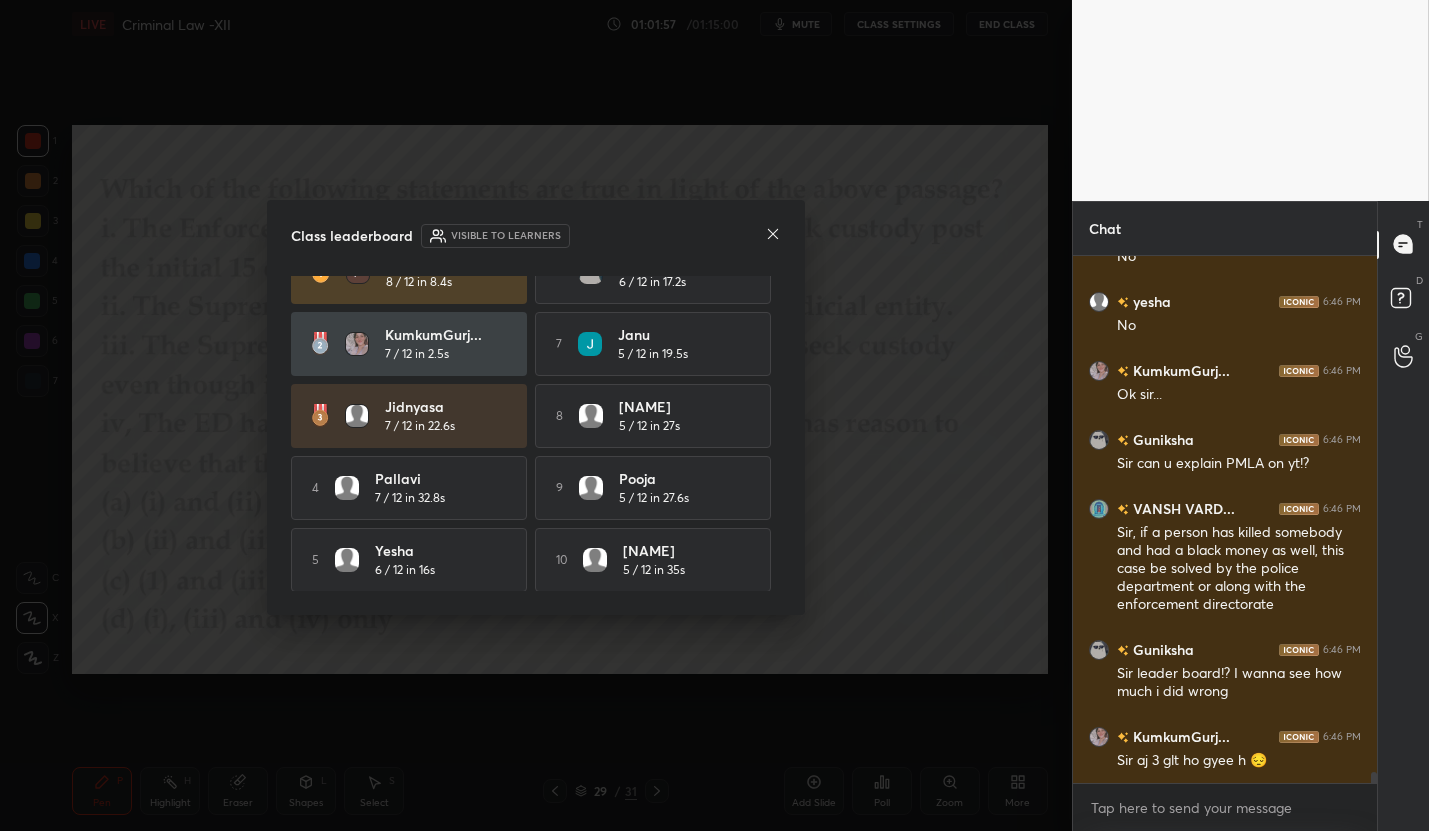 scroll, scrollTop: 0, scrollLeft: 0, axis: both 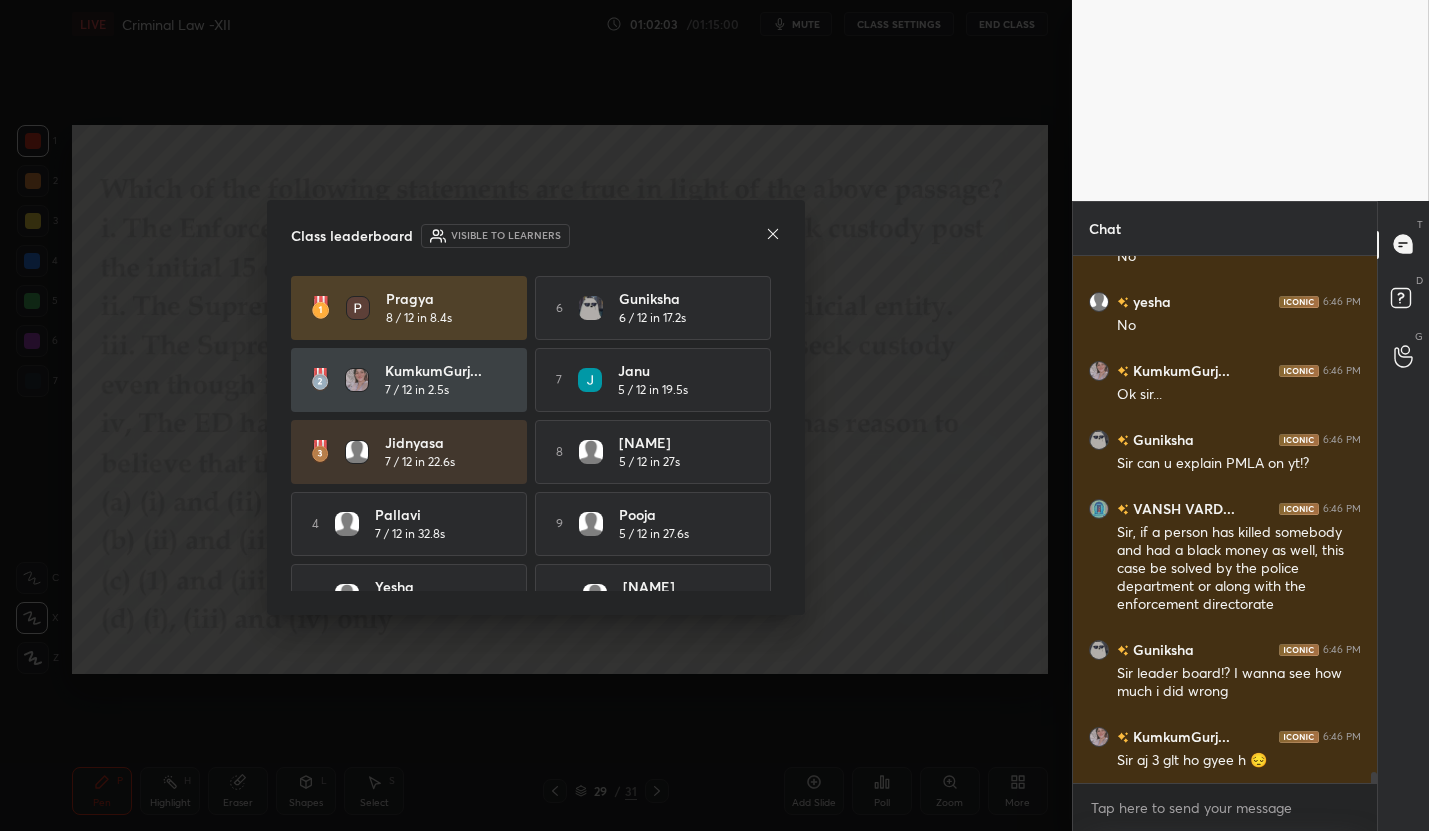 click 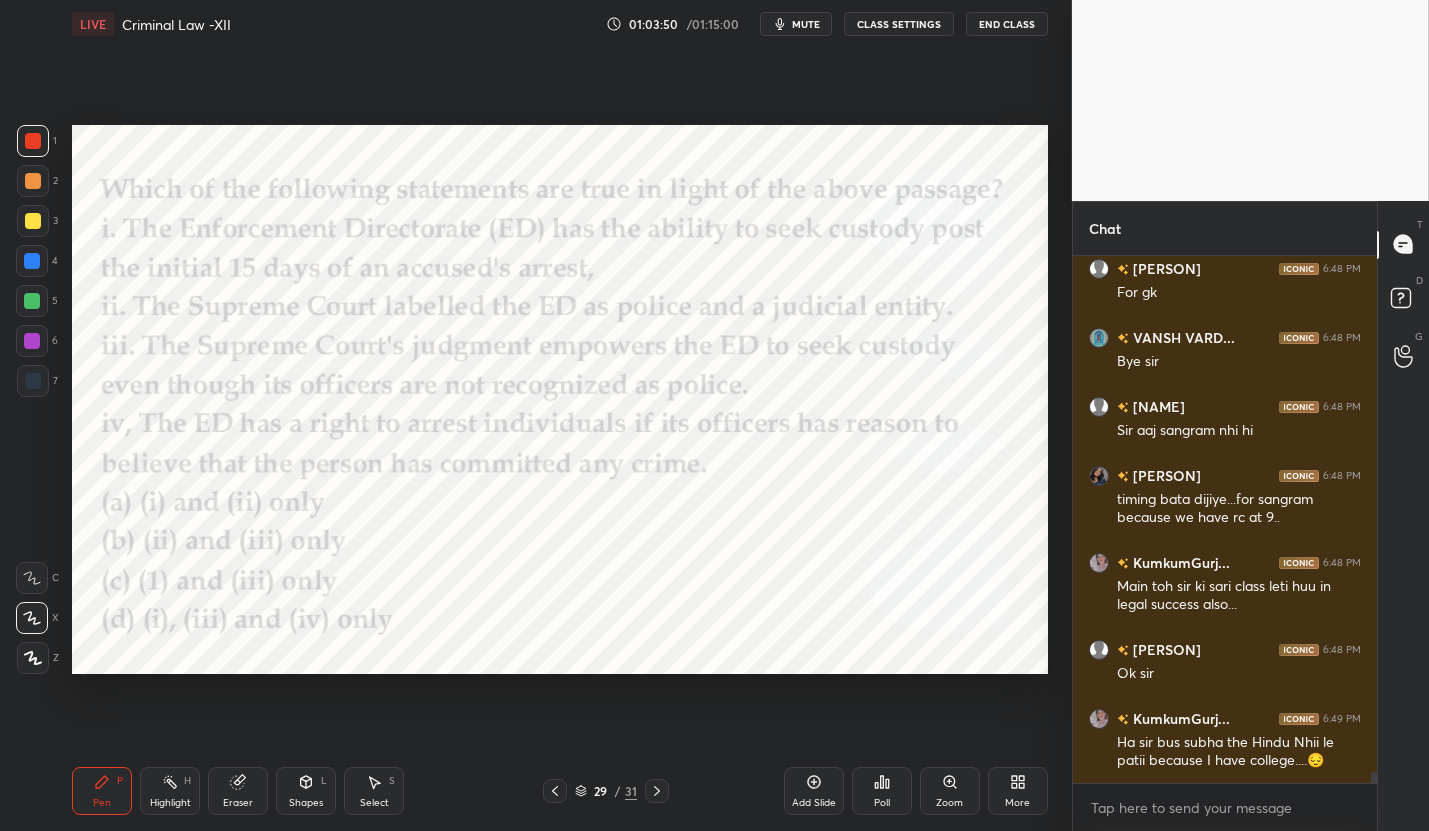 scroll, scrollTop: 25285, scrollLeft: 0, axis: vertical 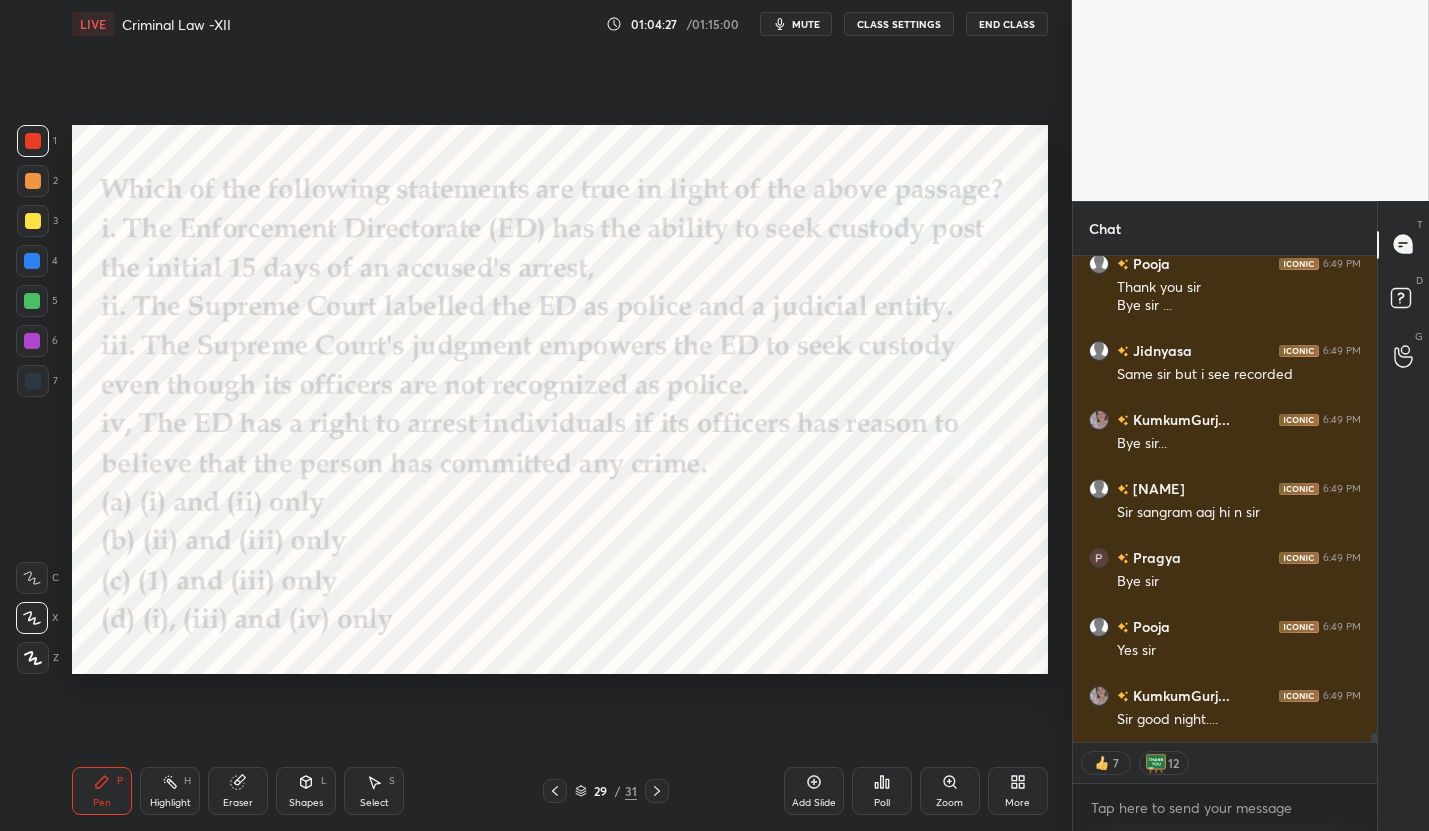 click on "mute" at bounding box center (796, 24) 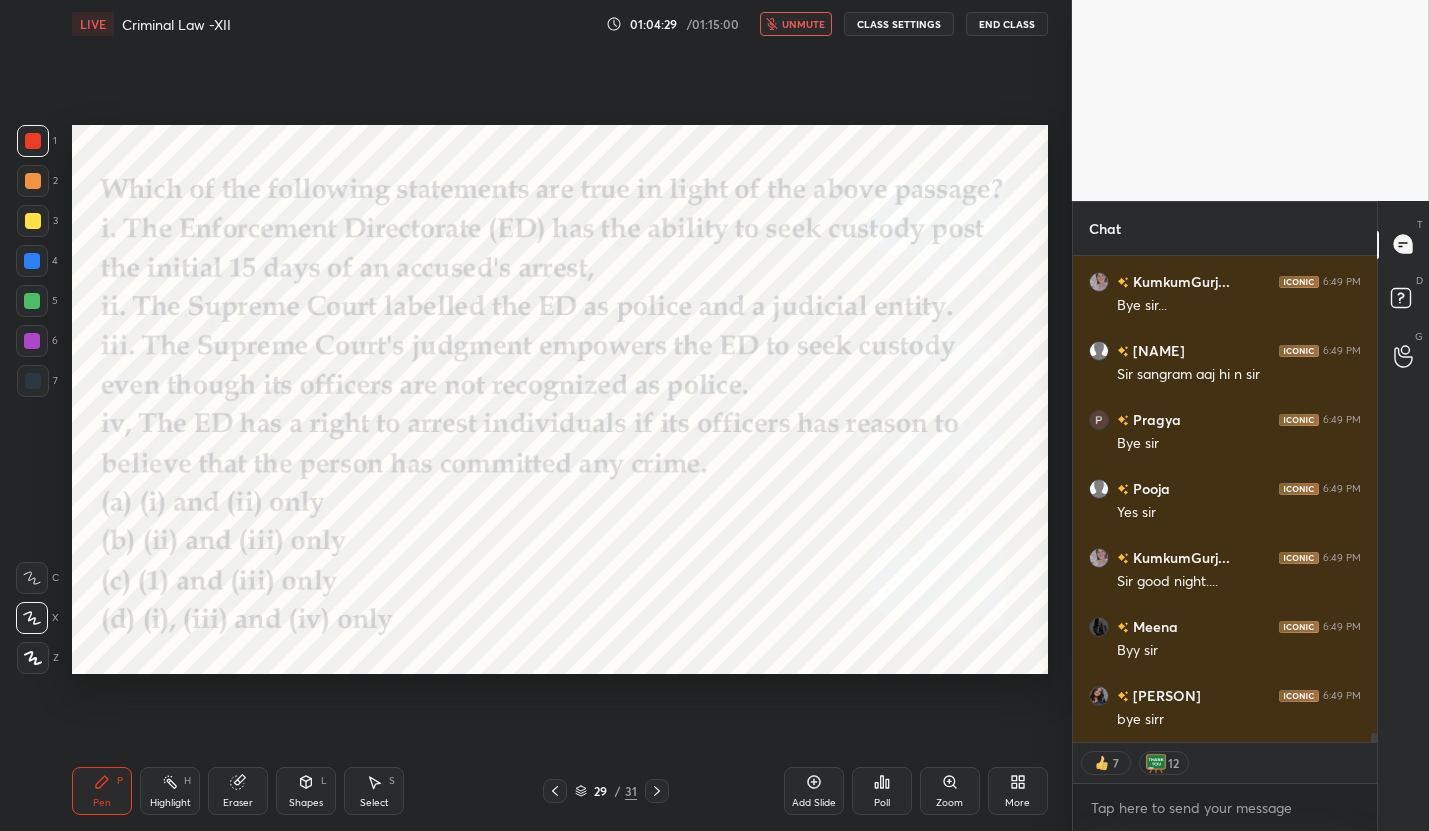 scroll, scrollTop: 26054, scrollLeft: 0, axis: vertical 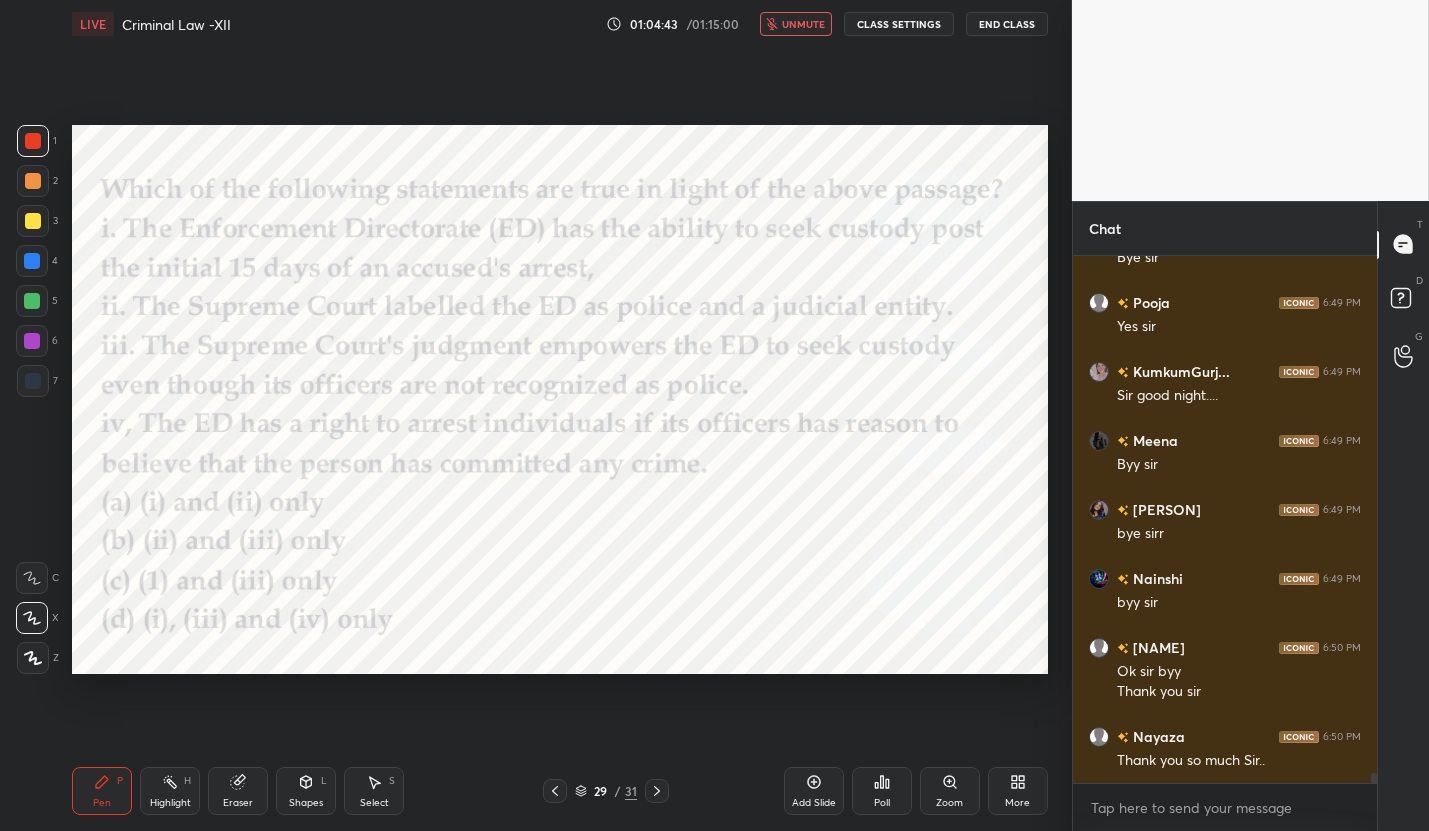 click 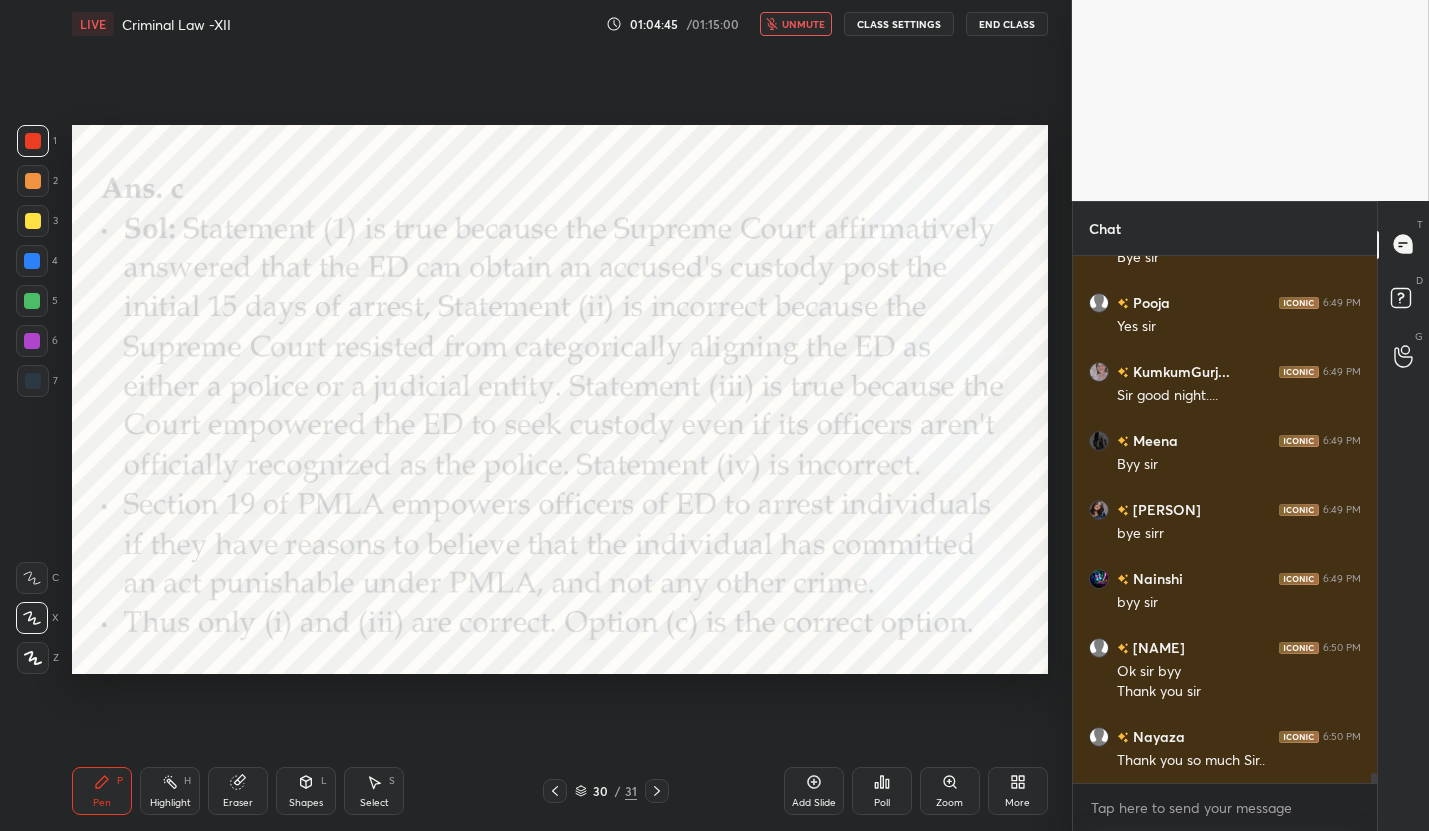 click 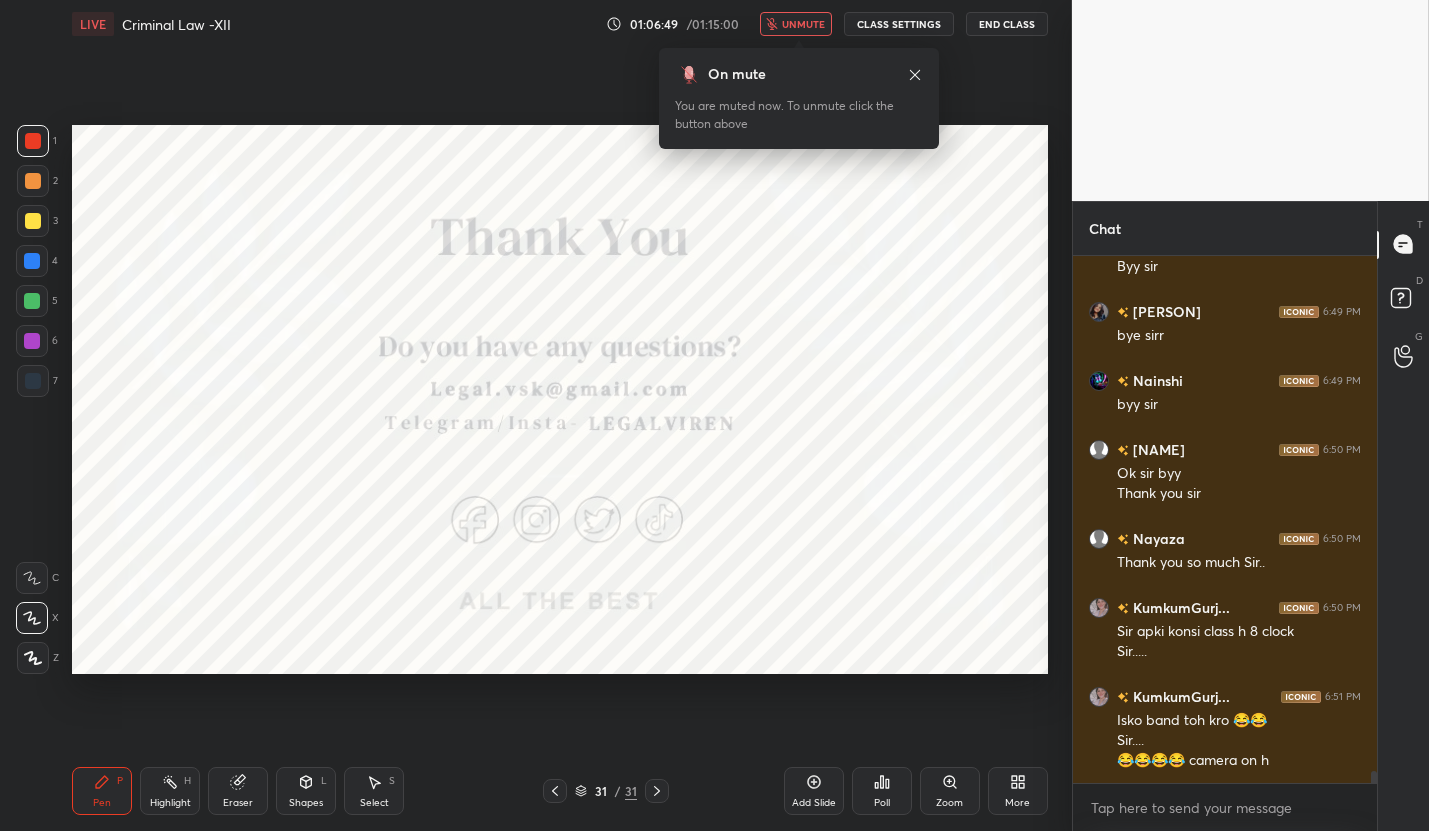 scroll, scrollTop: 23652, scrollLeft: 0, axis: vertical 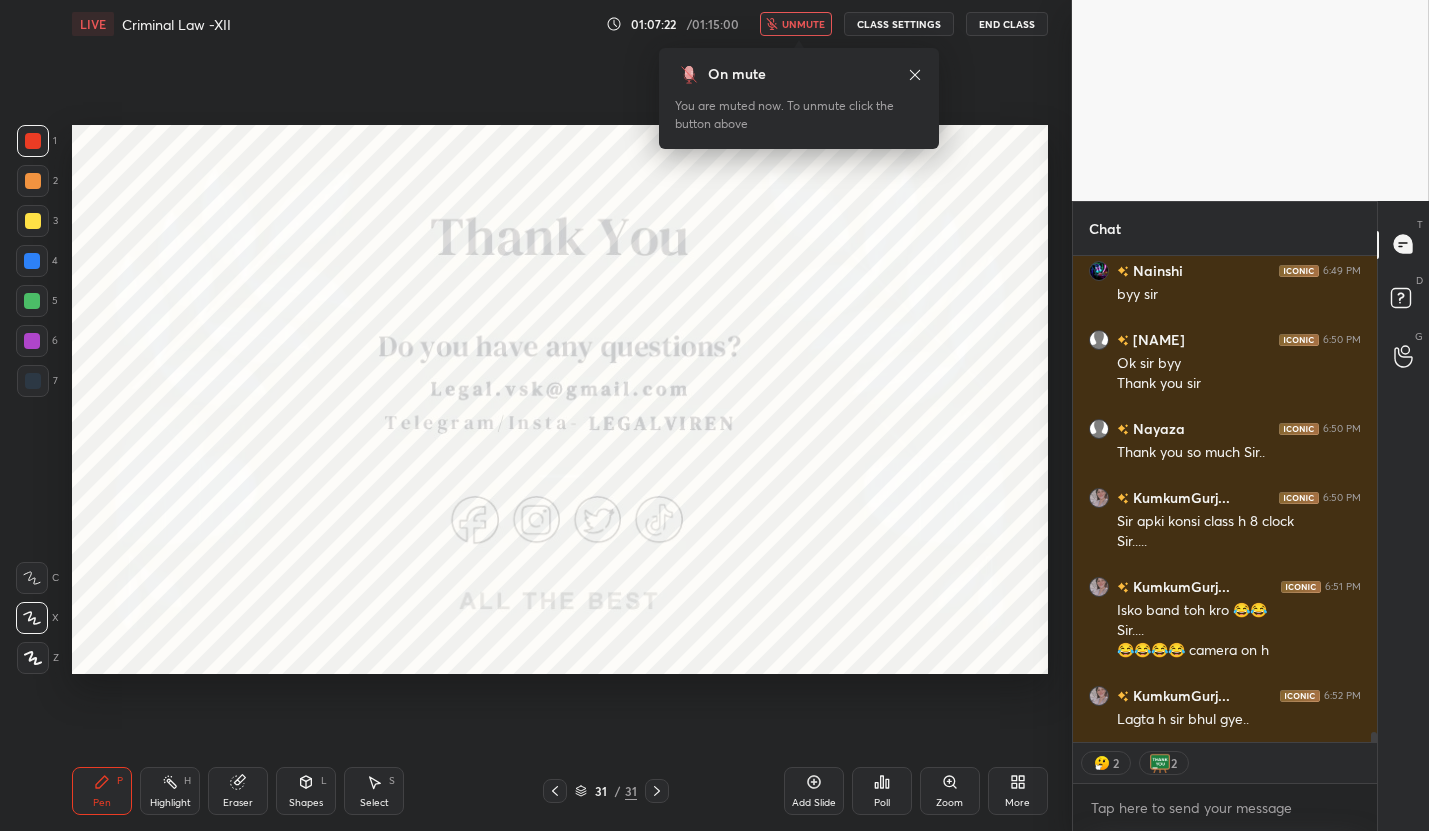 click 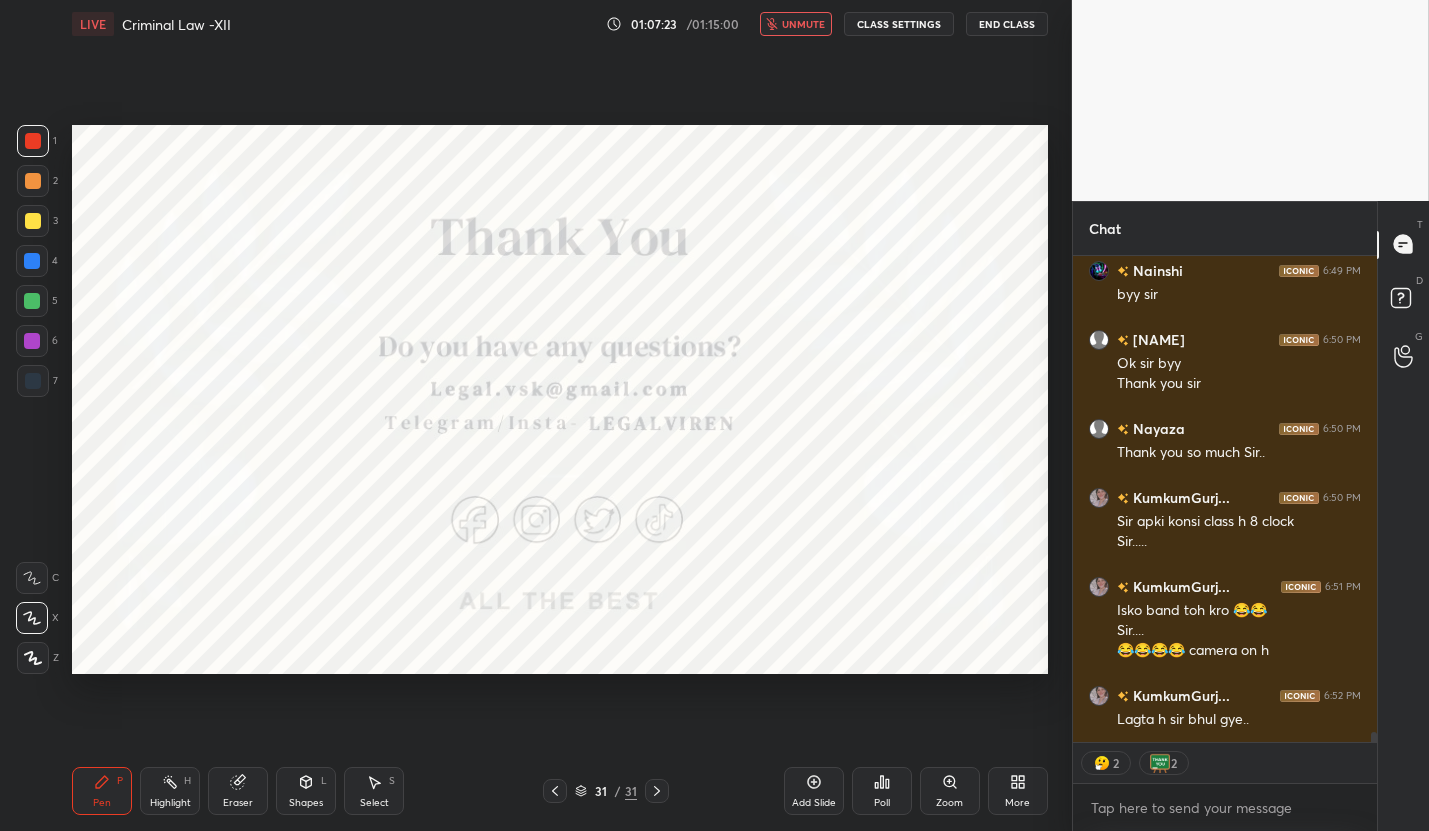 click on "unmute" at bounding box center [803, 24] 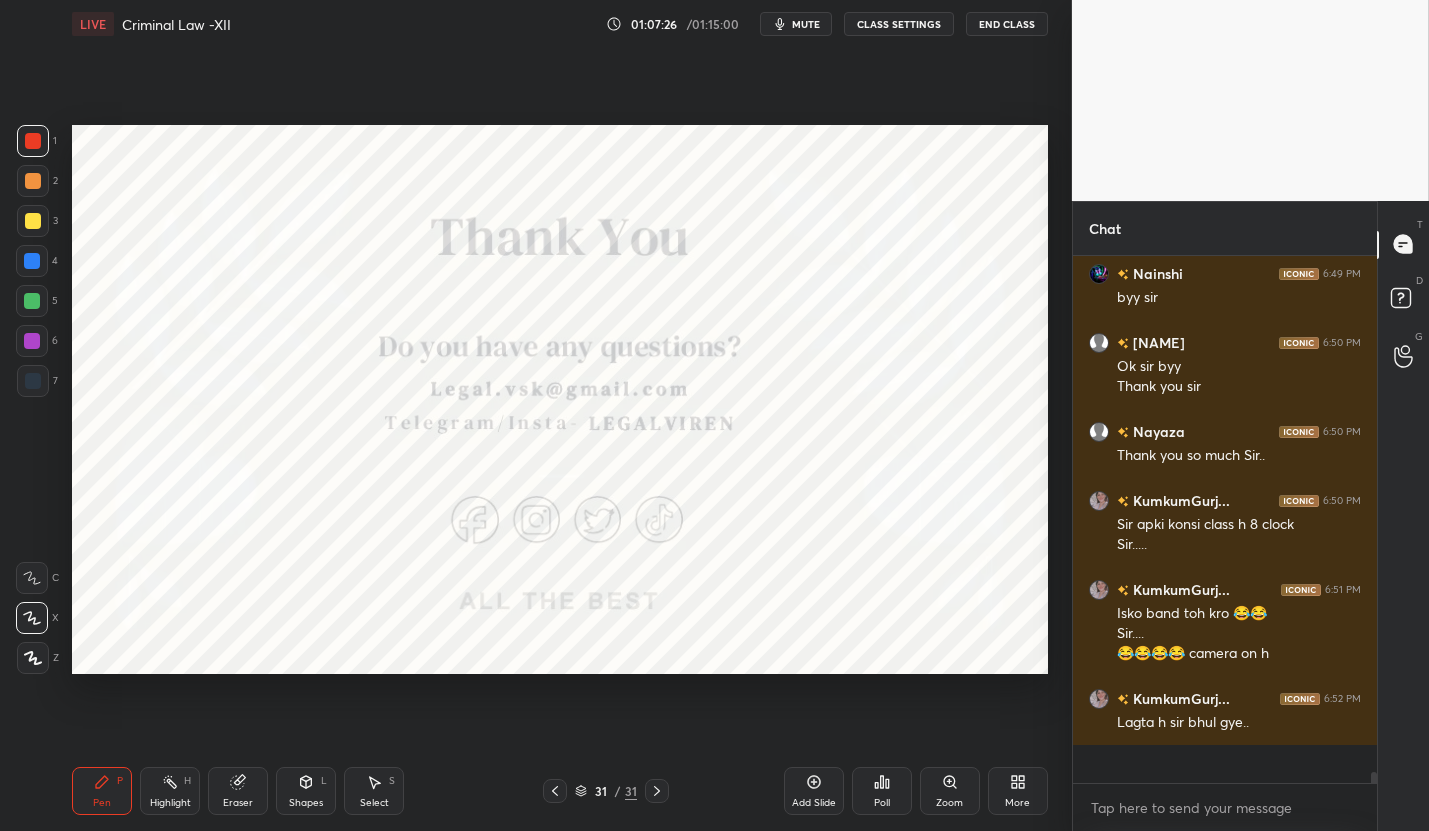 scroll, scrollTop: 7, scrollLeft: 6, axis: both 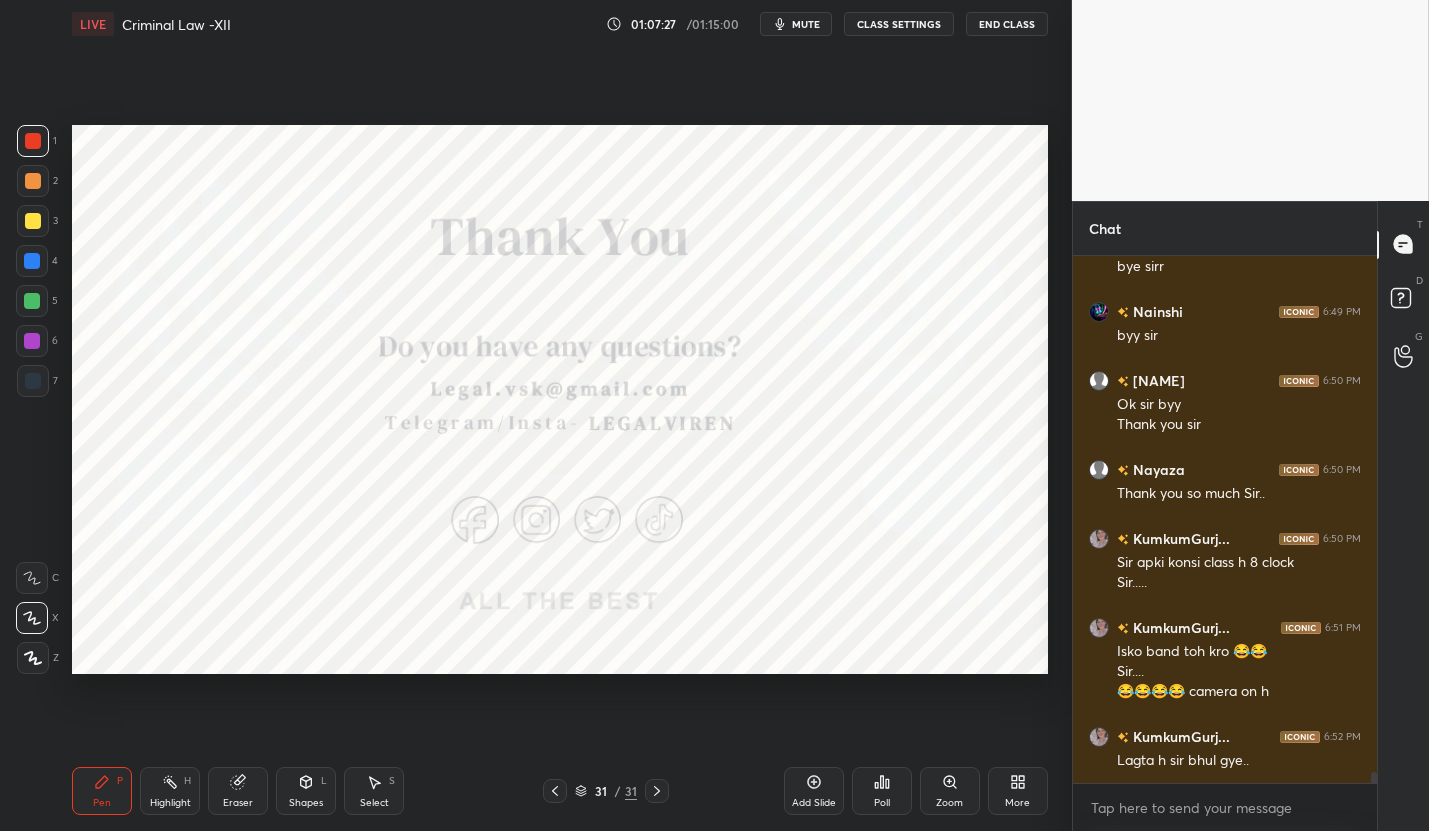 click on "End Class" at bounding box center [1007, 24] 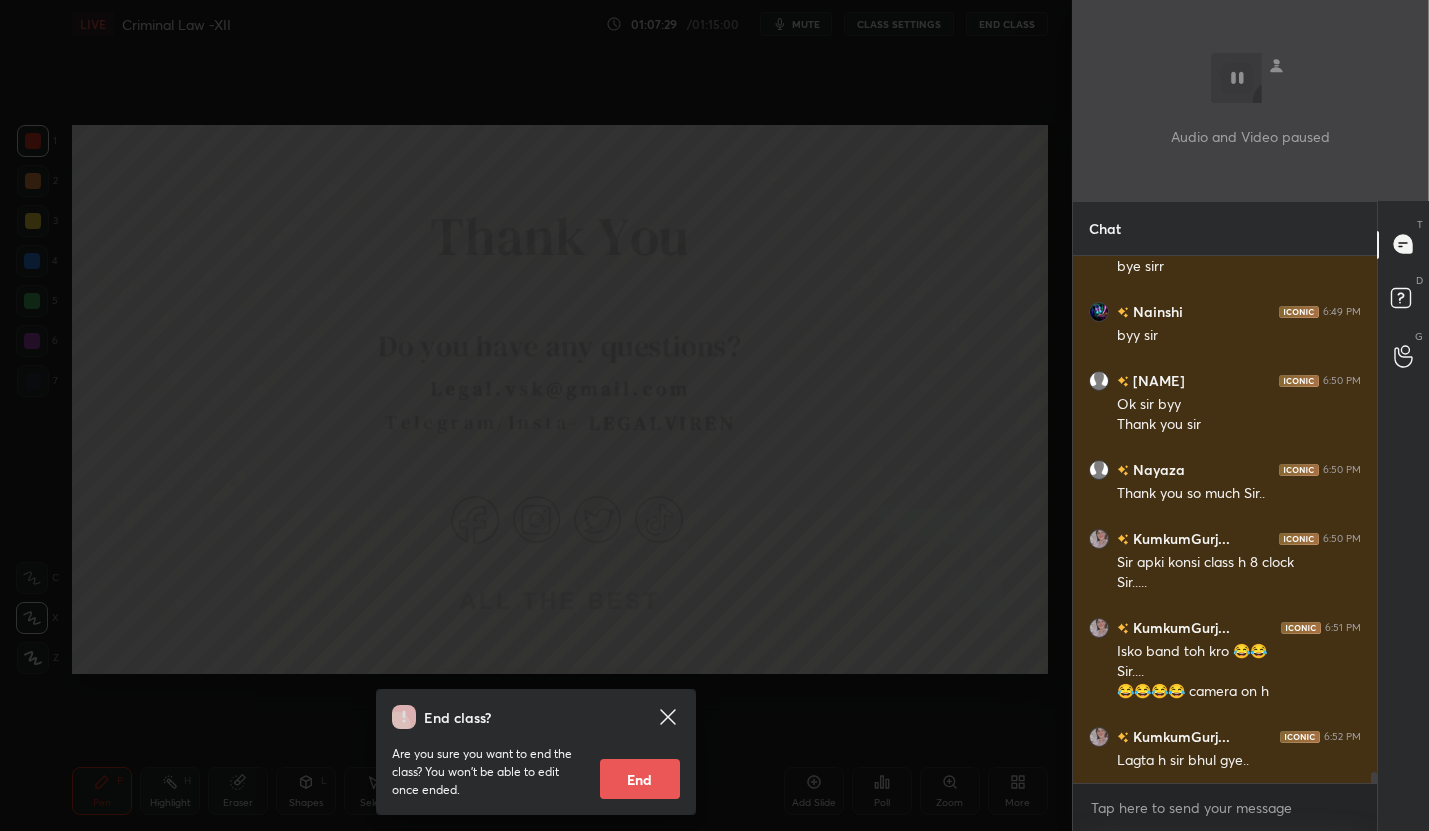 click 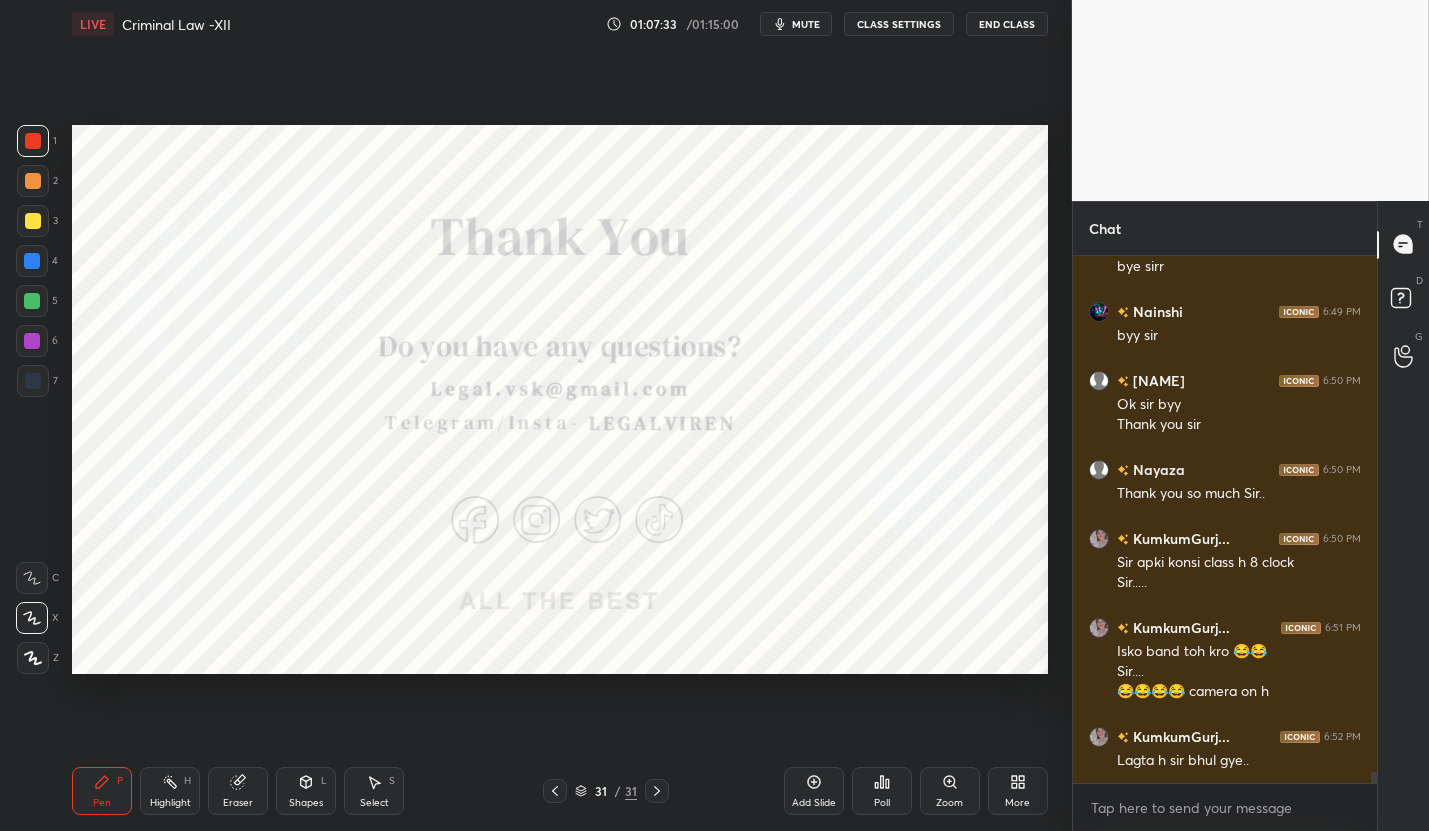 click on "End Class" at bounding box center [1007, 24] 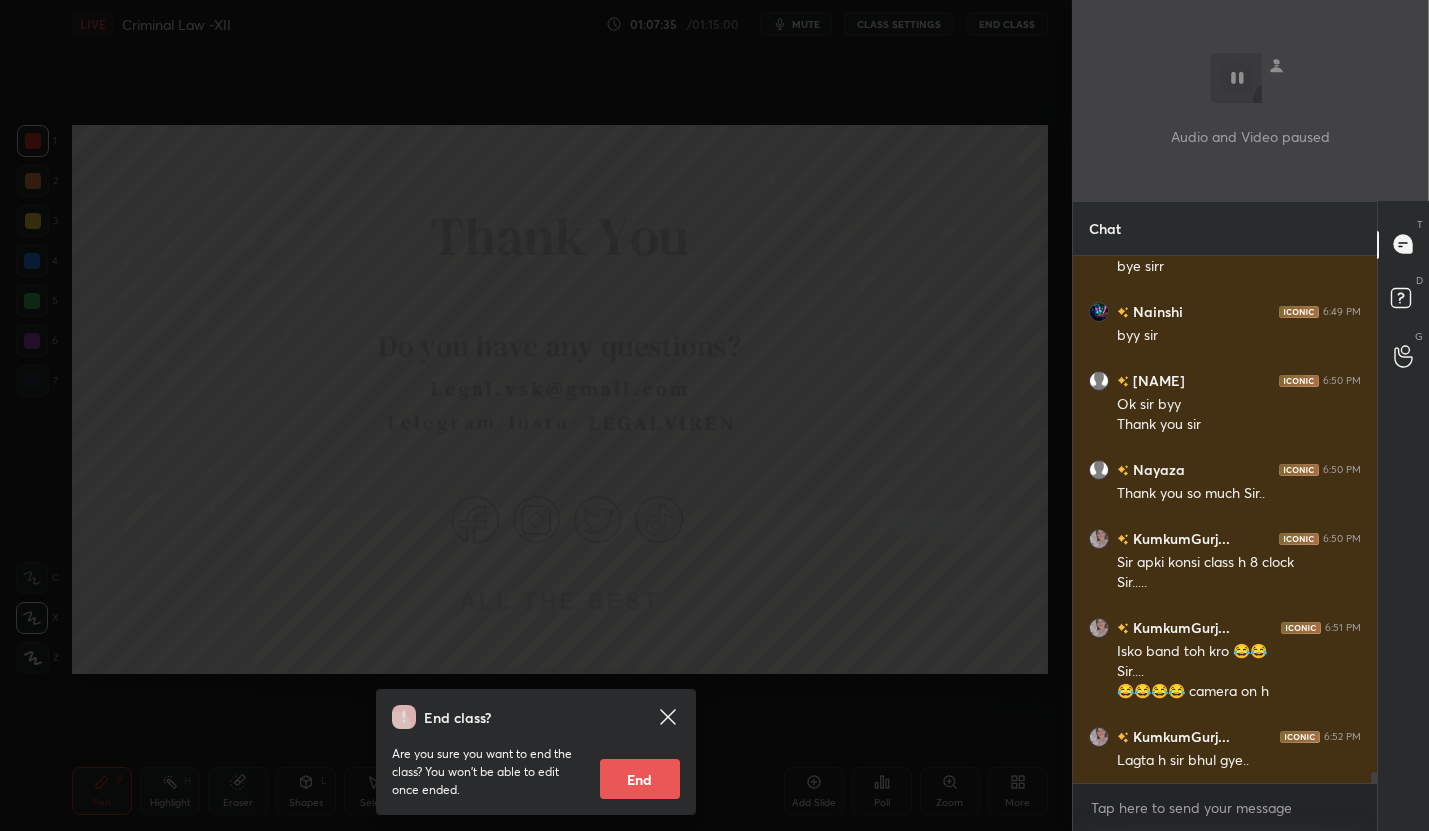 click on "End" at bounding box center (640, 779) 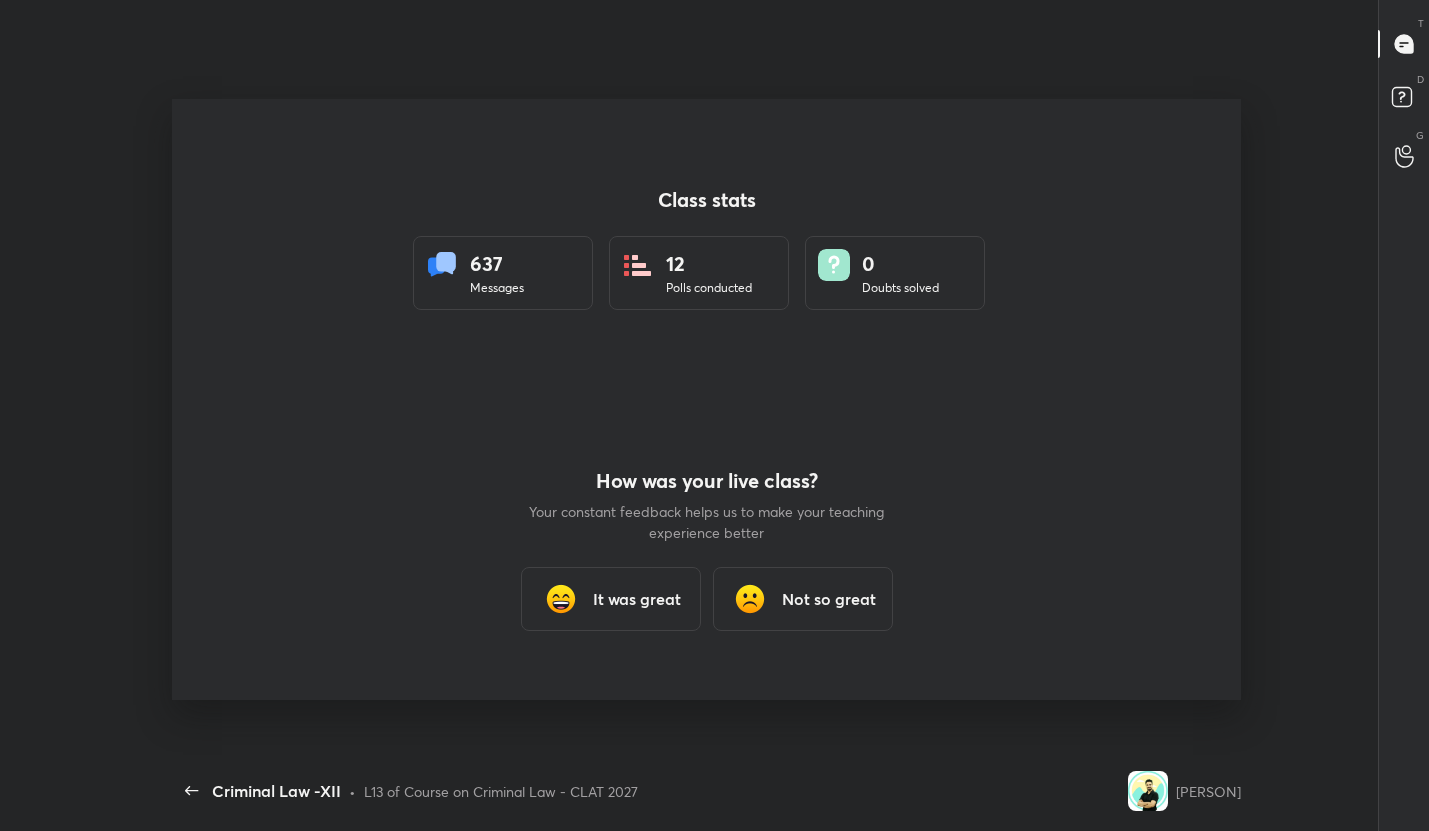 scroll, scrollTop: 99297, scrollLeft: 98826, axis: both 